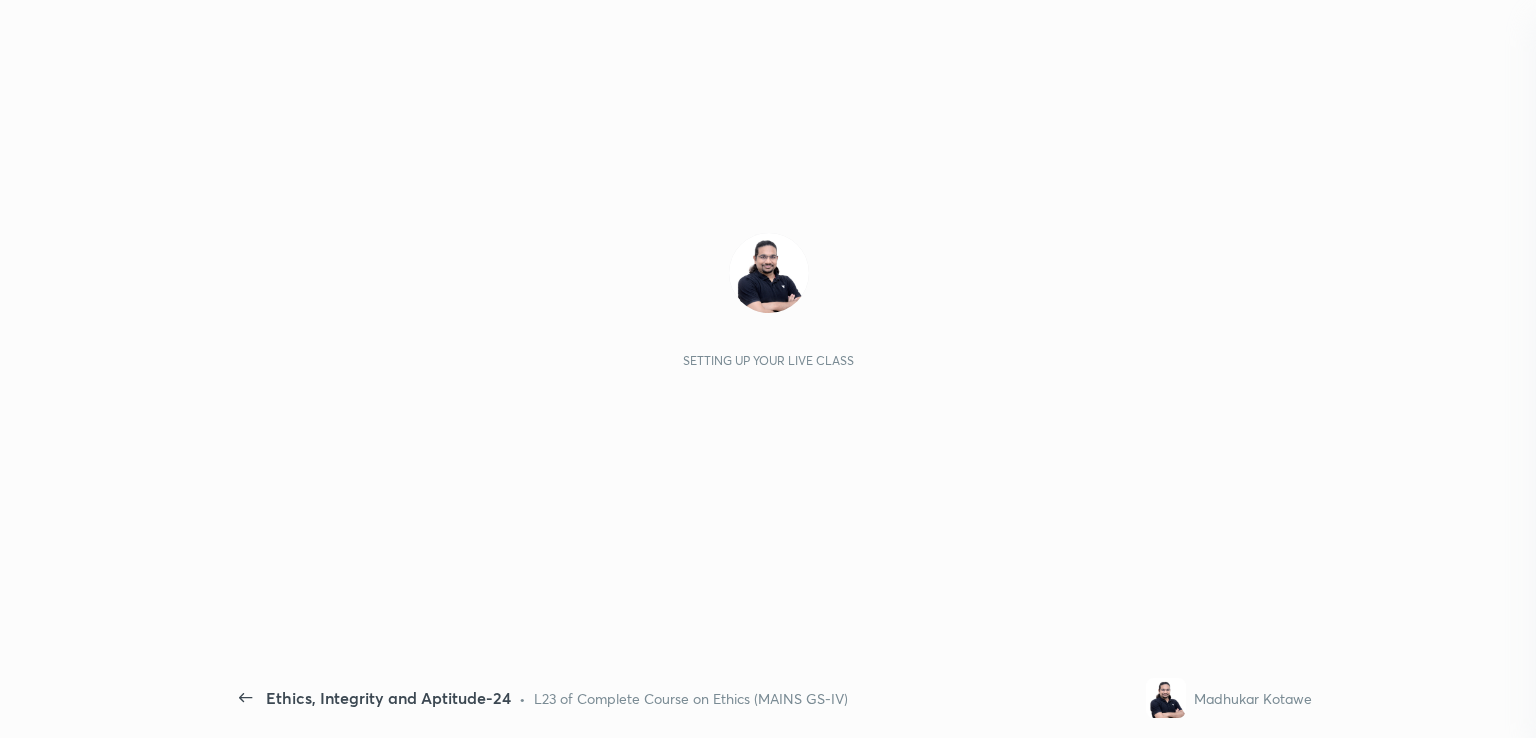 scroll, scrollTop: 0, scrollLeft: 0, axis: both 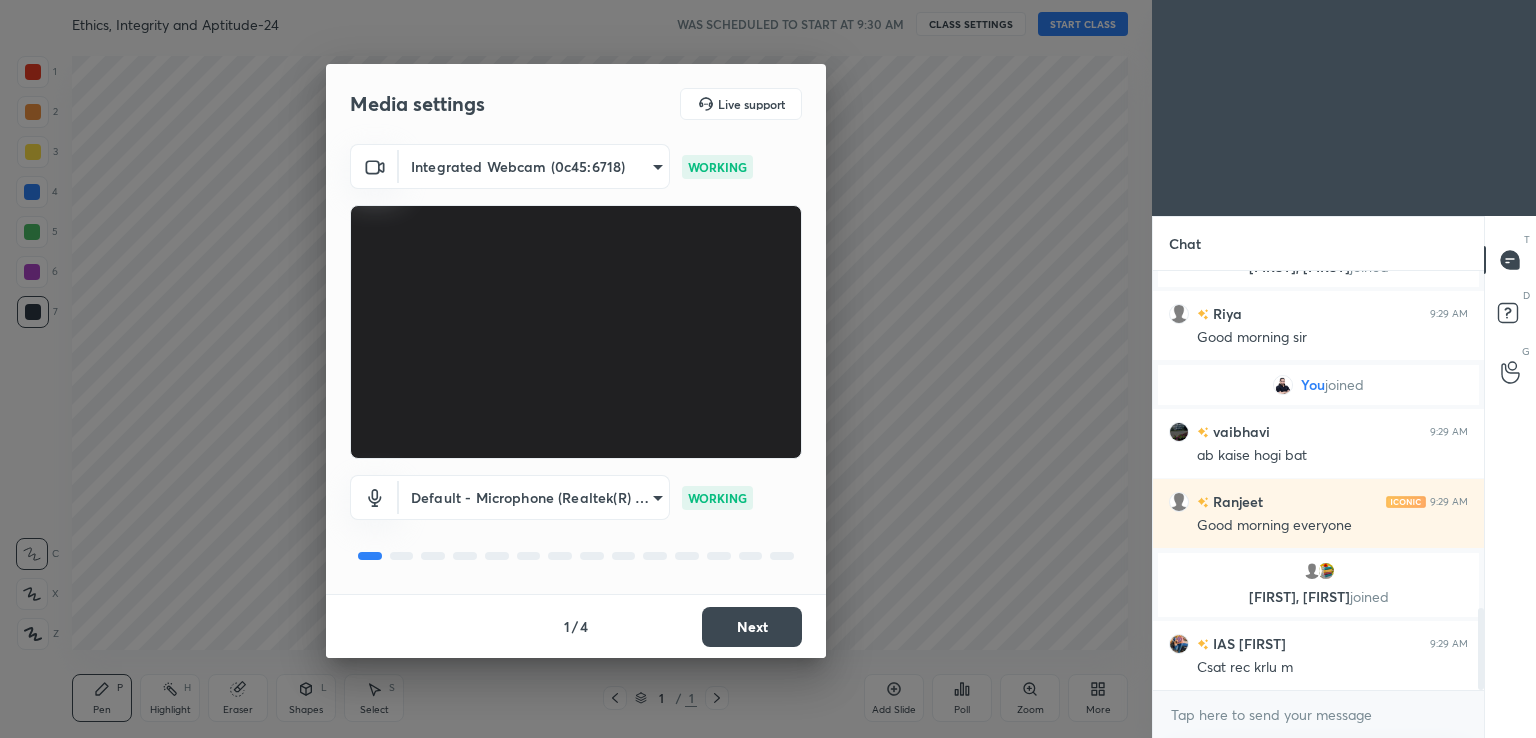 click on "Next" at bounding box center (752, 627) 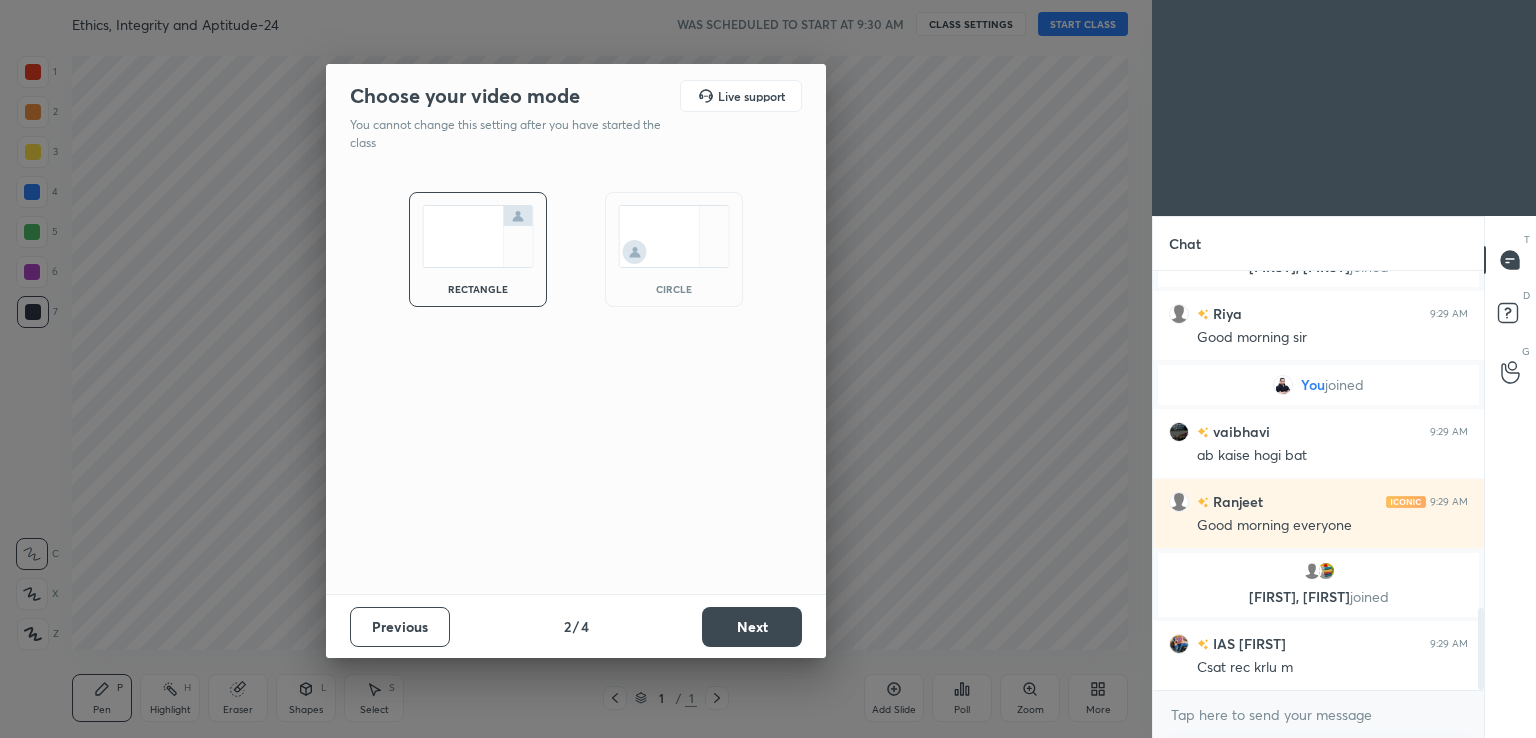 click on "Next" at bounding box center [752, 627] 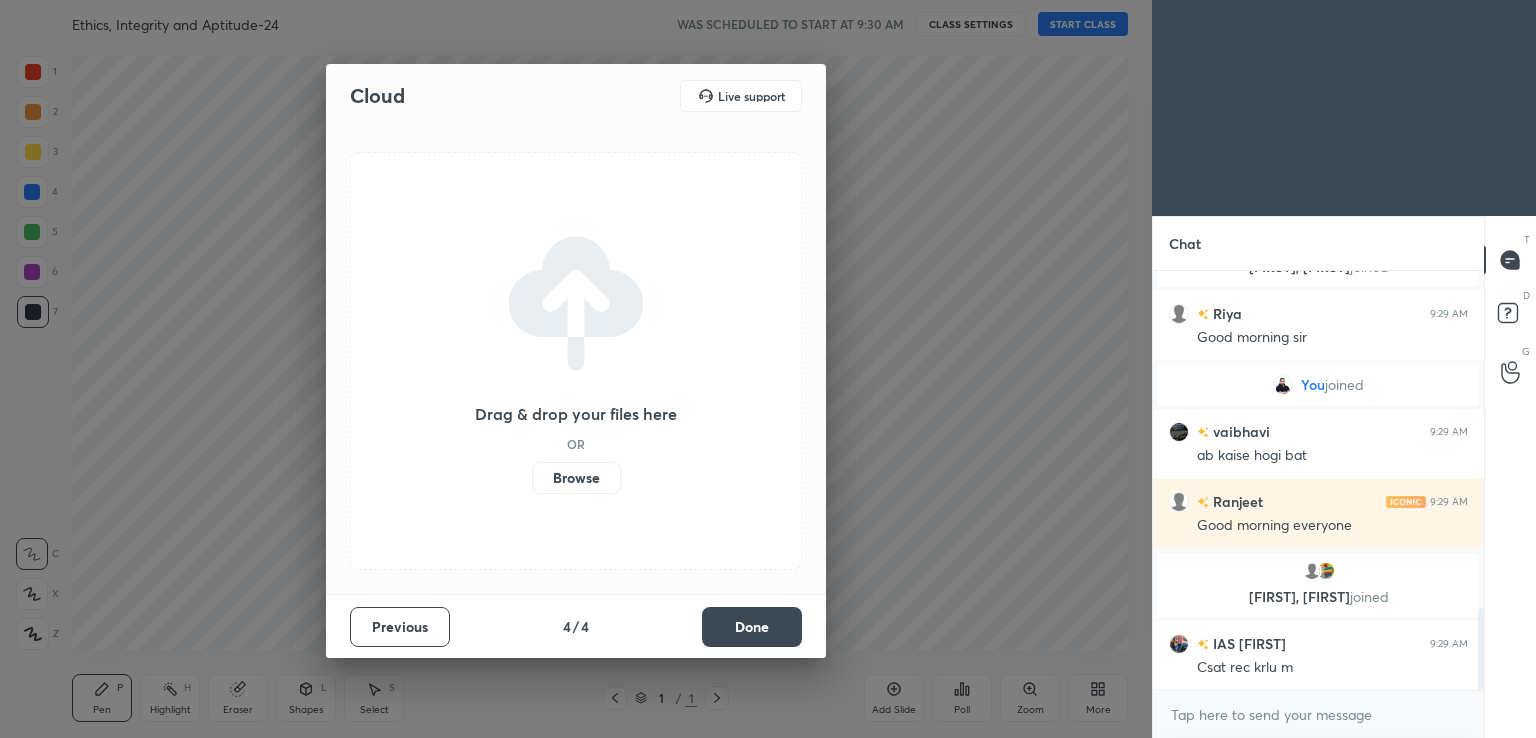 click on "Done" at bounding box center [752, 627] 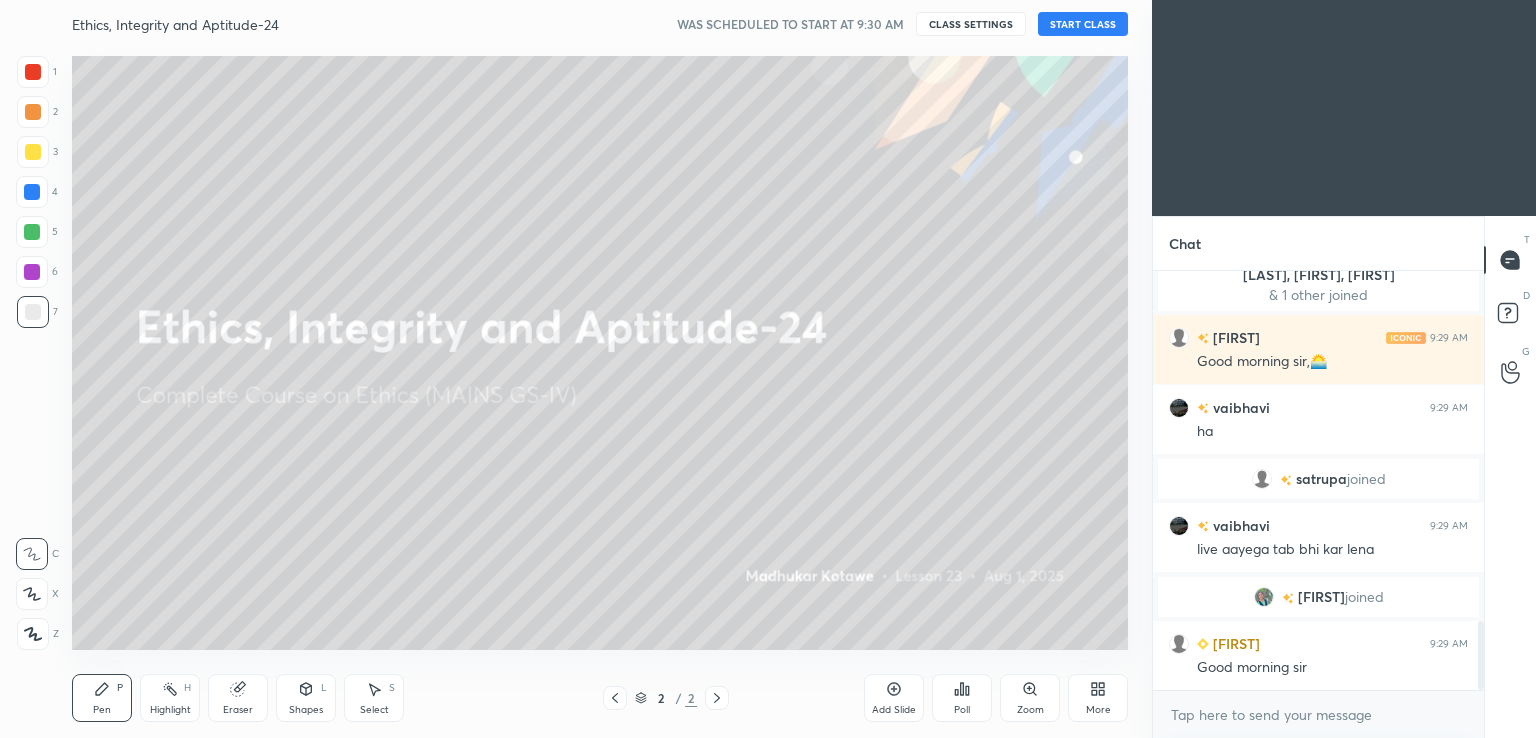 scroll, scrollTop: 2142, scrollLeft: 0, axis: vertical 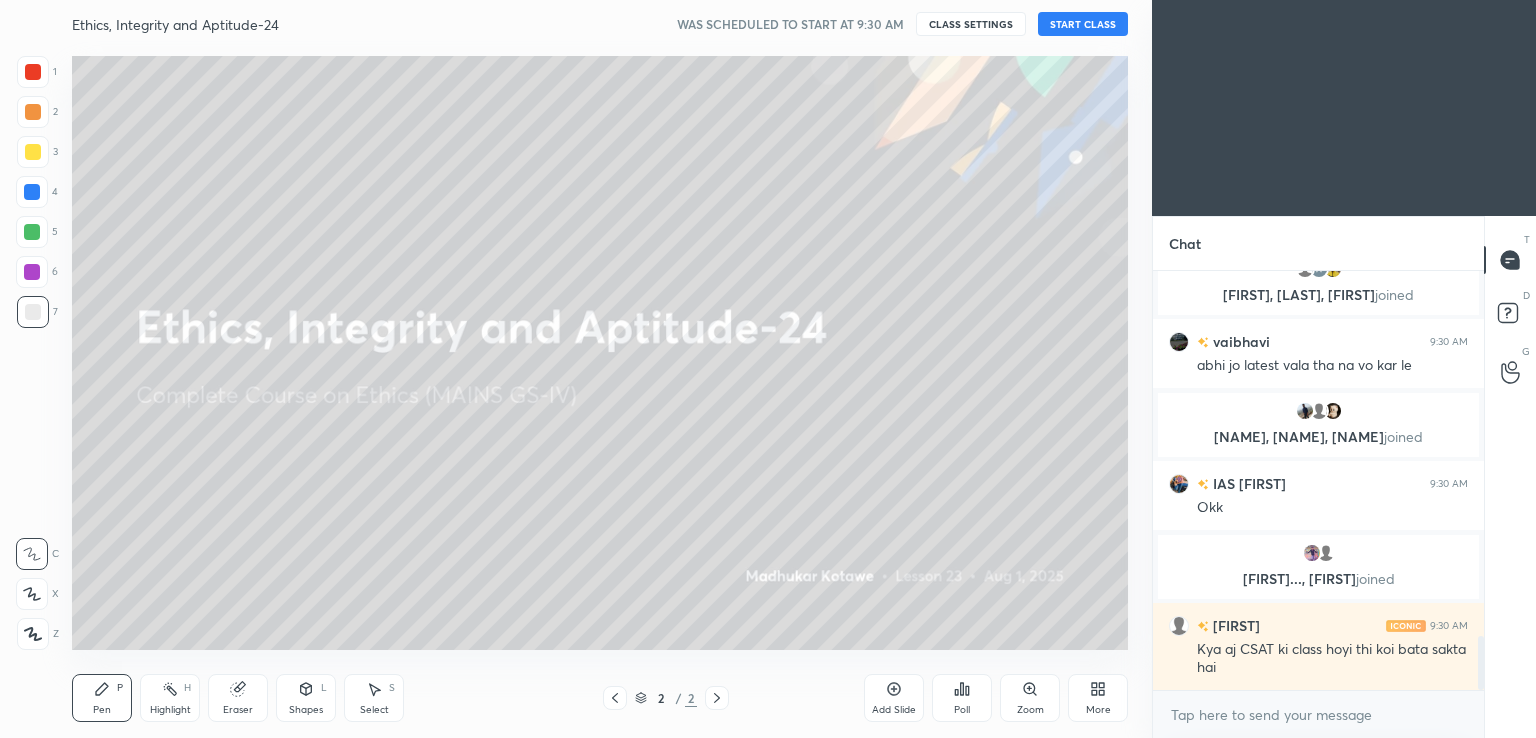 click on "START CLASS" at bounding box center (1083, 24) 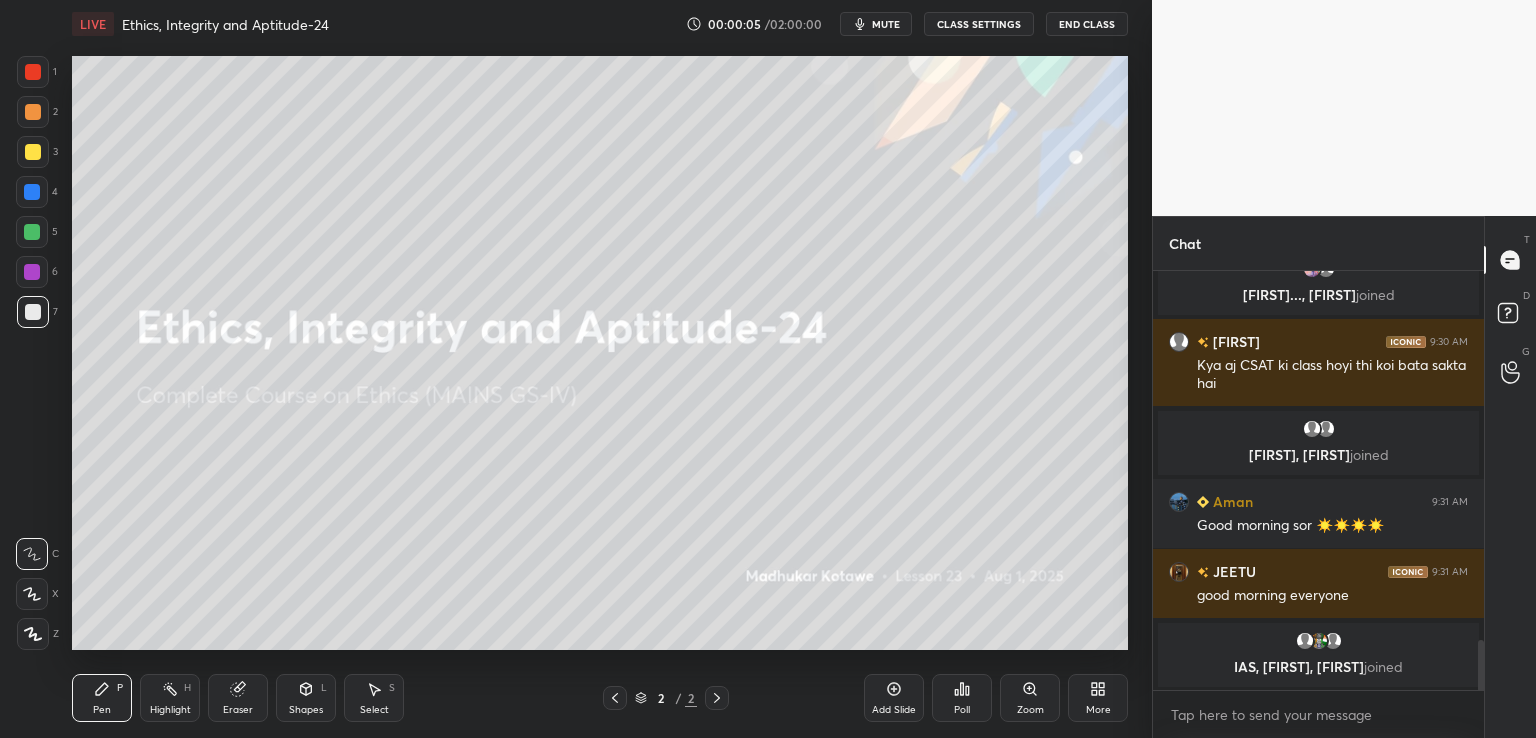 scroll, scrollTop: 3124, scrollLeft: 0, axis: vertical 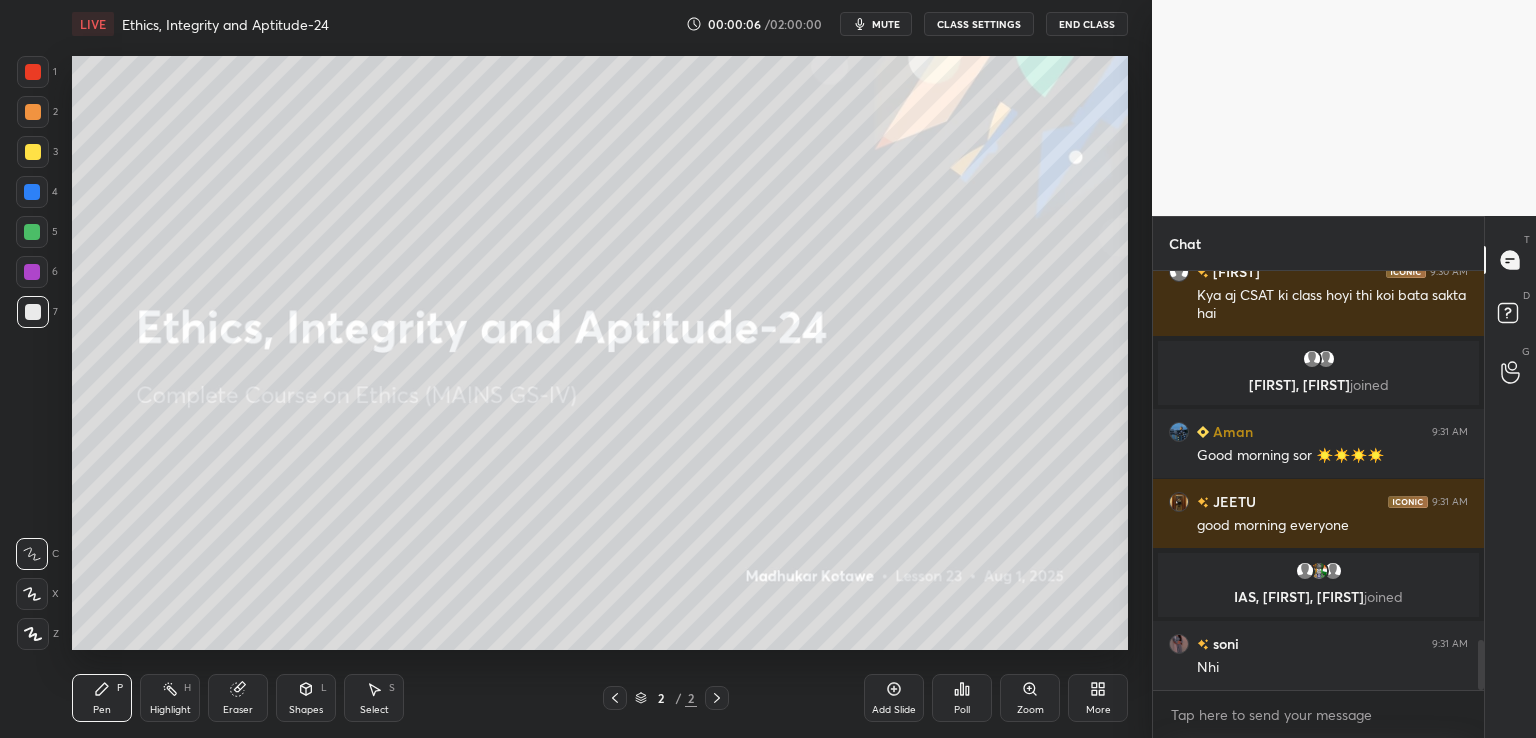 click 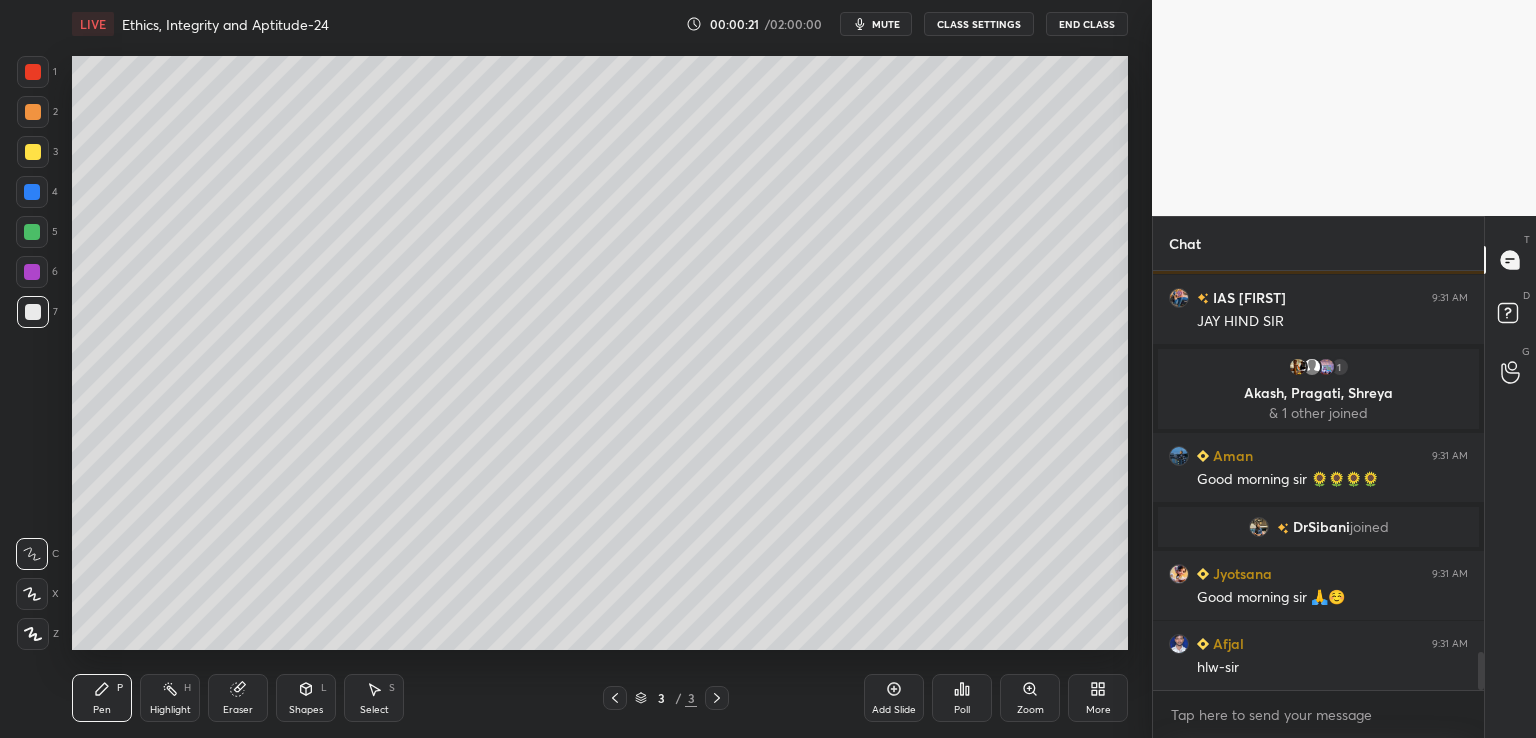 scroll, scrollTop: 4150, scrollLeft: 0, axis: vertical 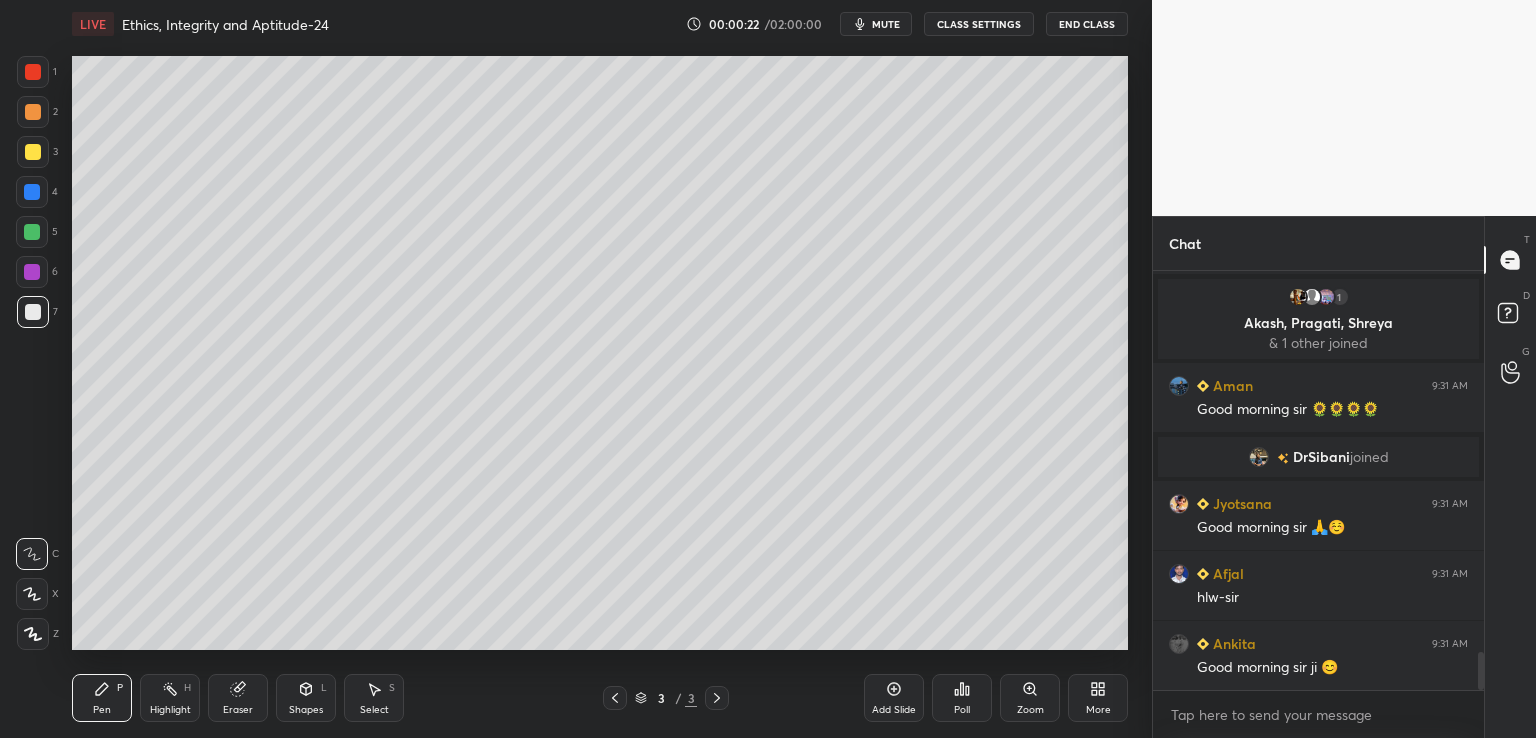 click 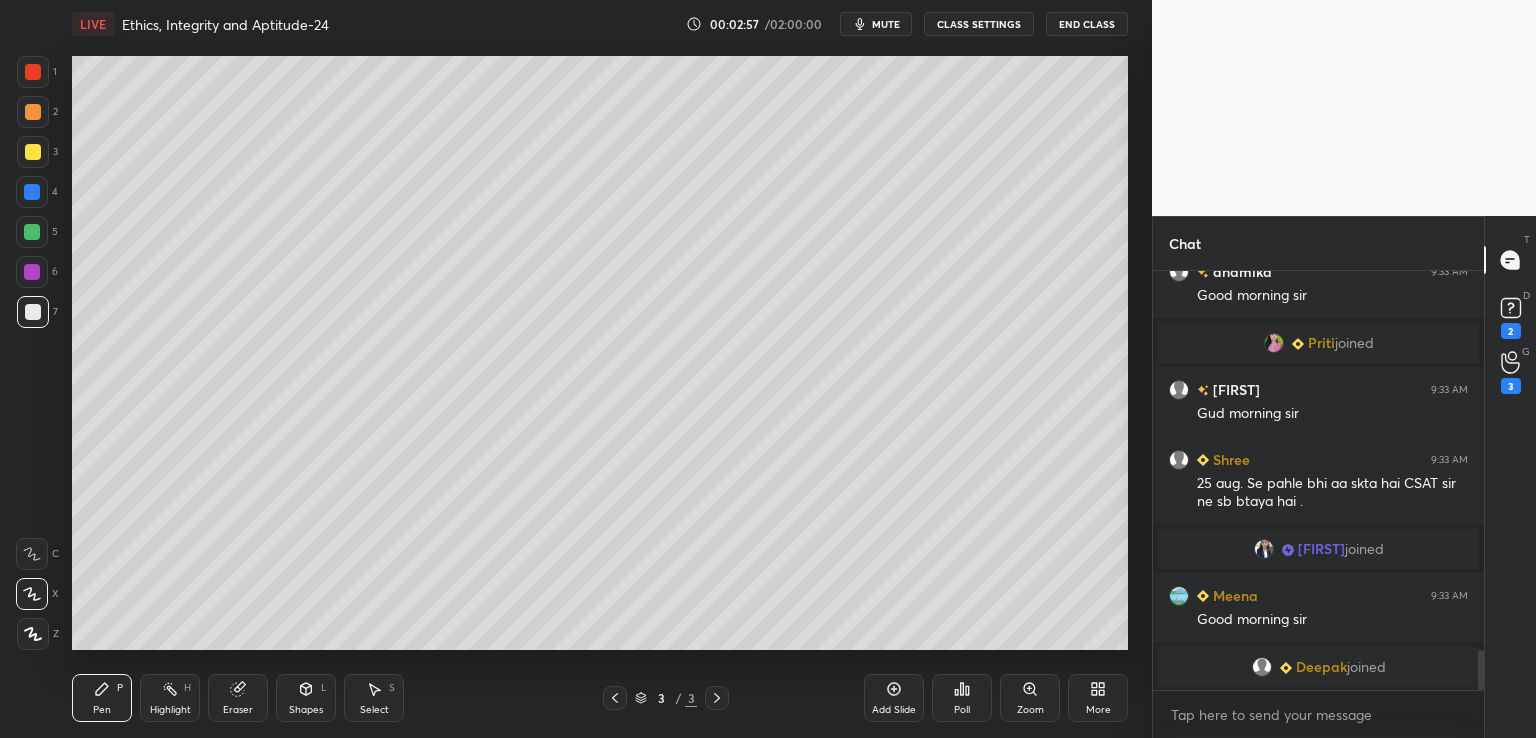 scroll, scrollTop: 4040, scrollLeft: 0, axis: vertical 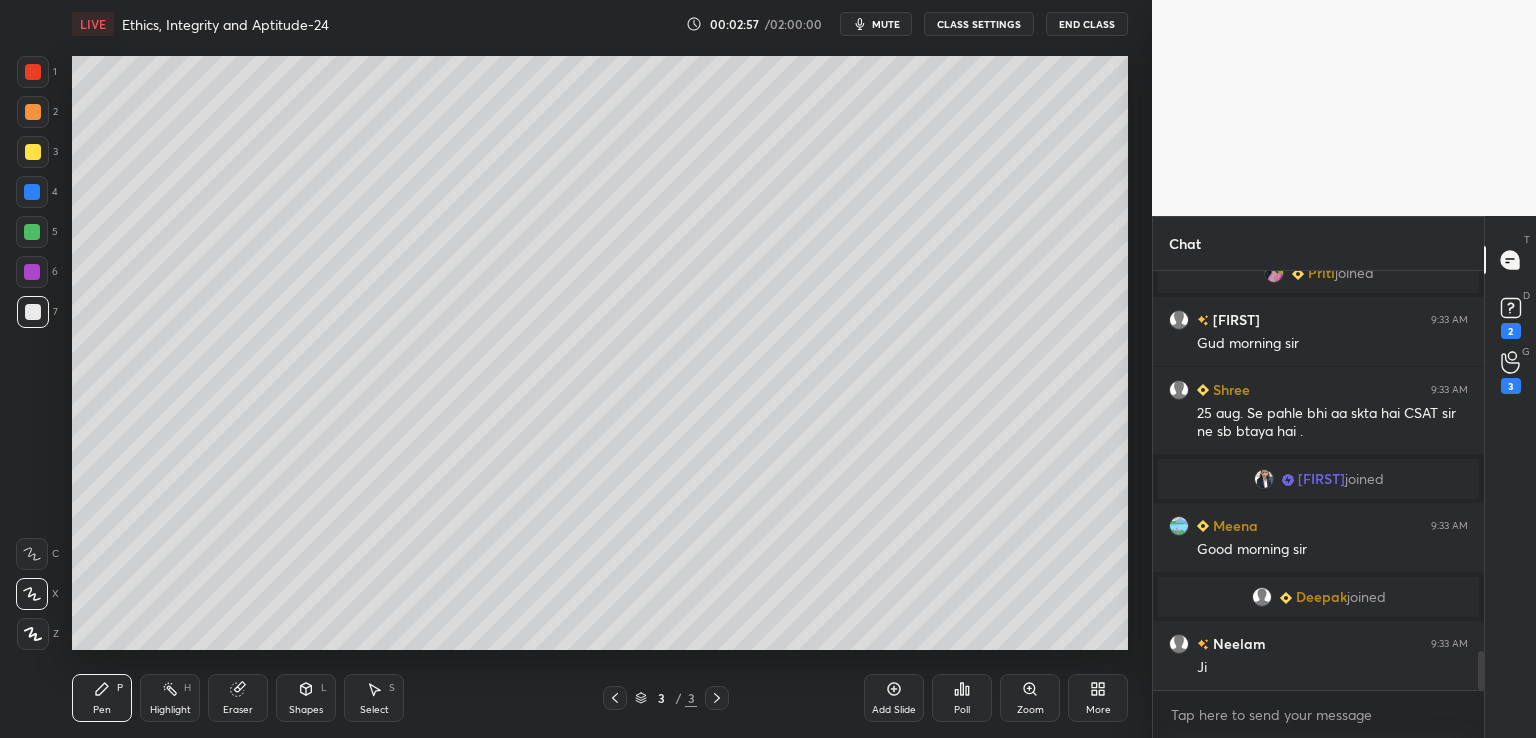 click at bounding box center (33, 152) 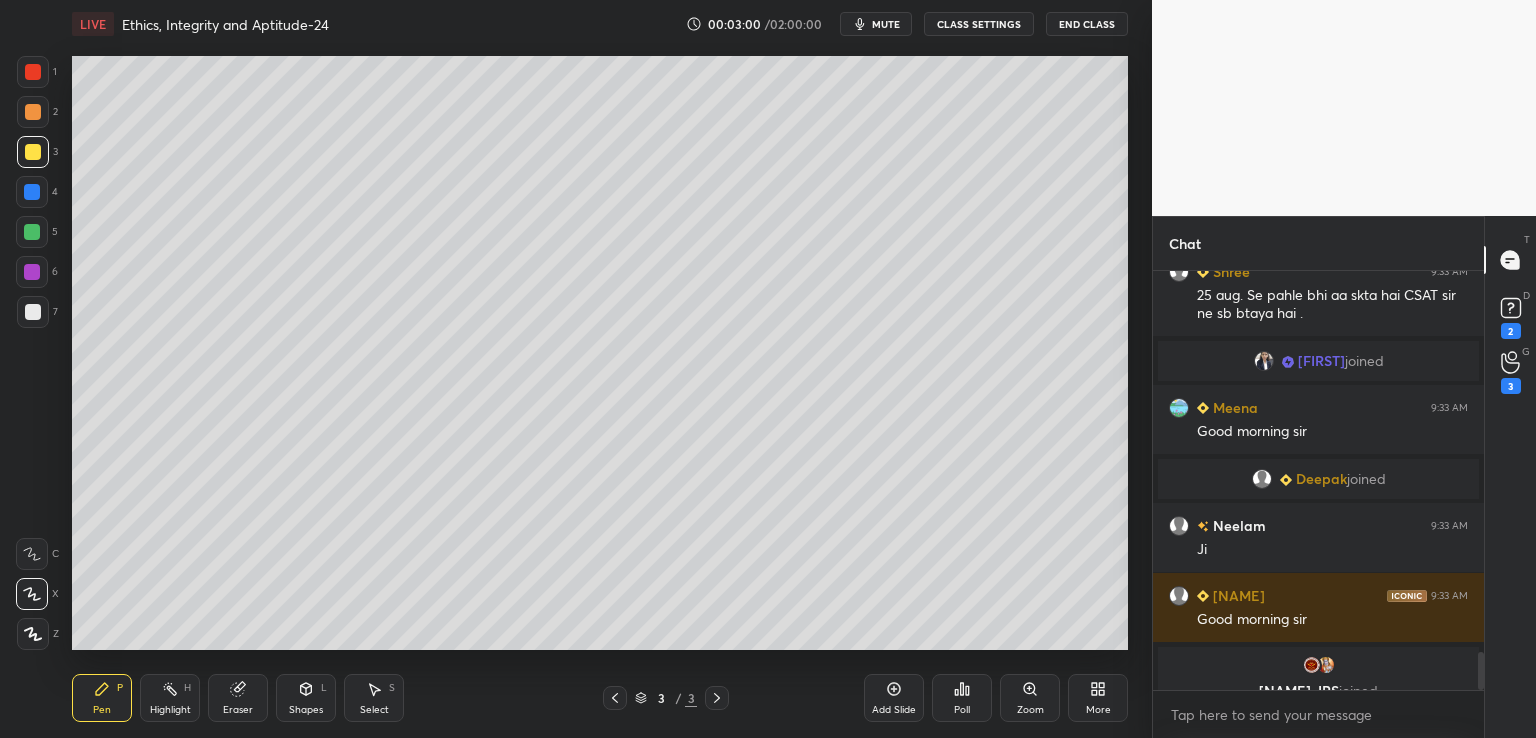 scroll, scrollTop: 4182, scrollLeft: 0, axis: vertical 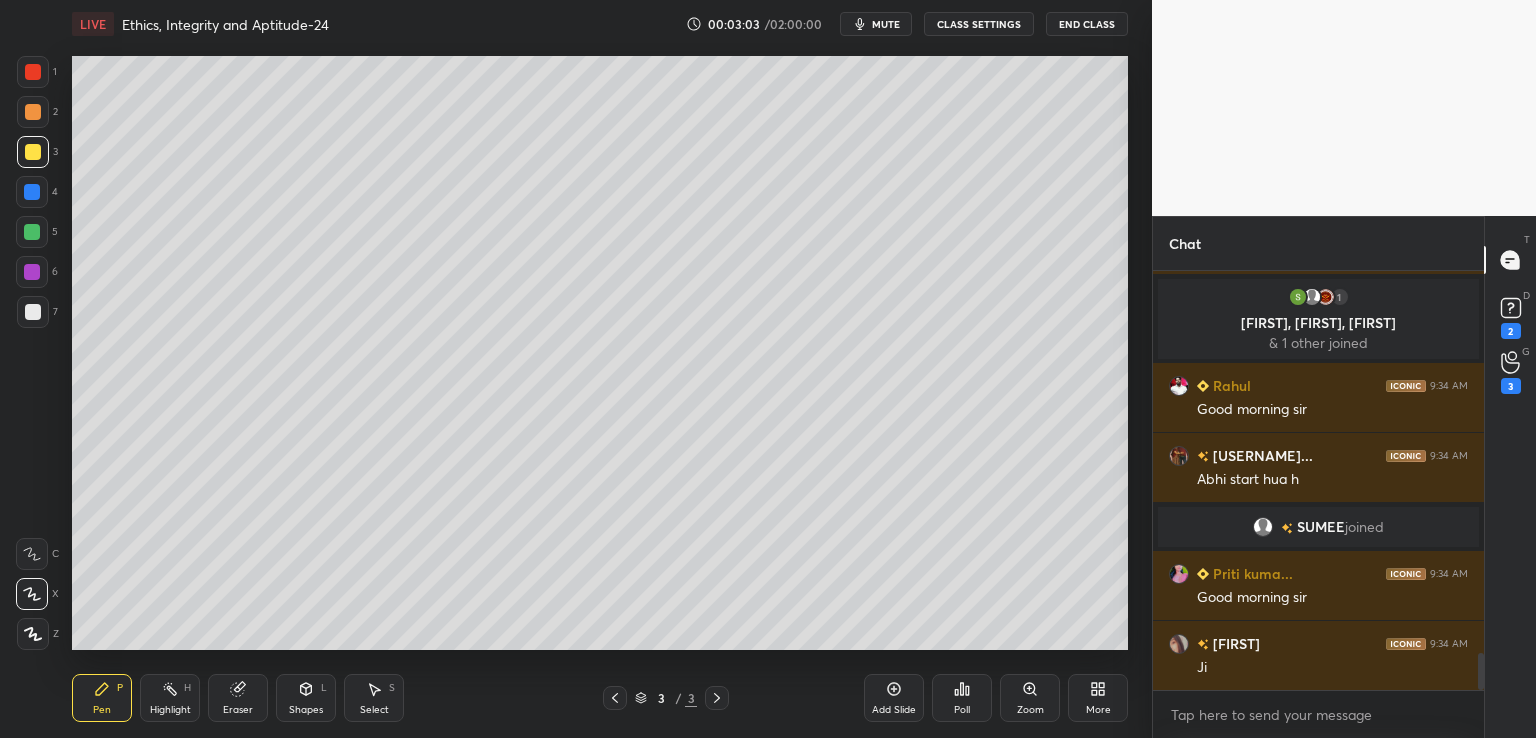 click 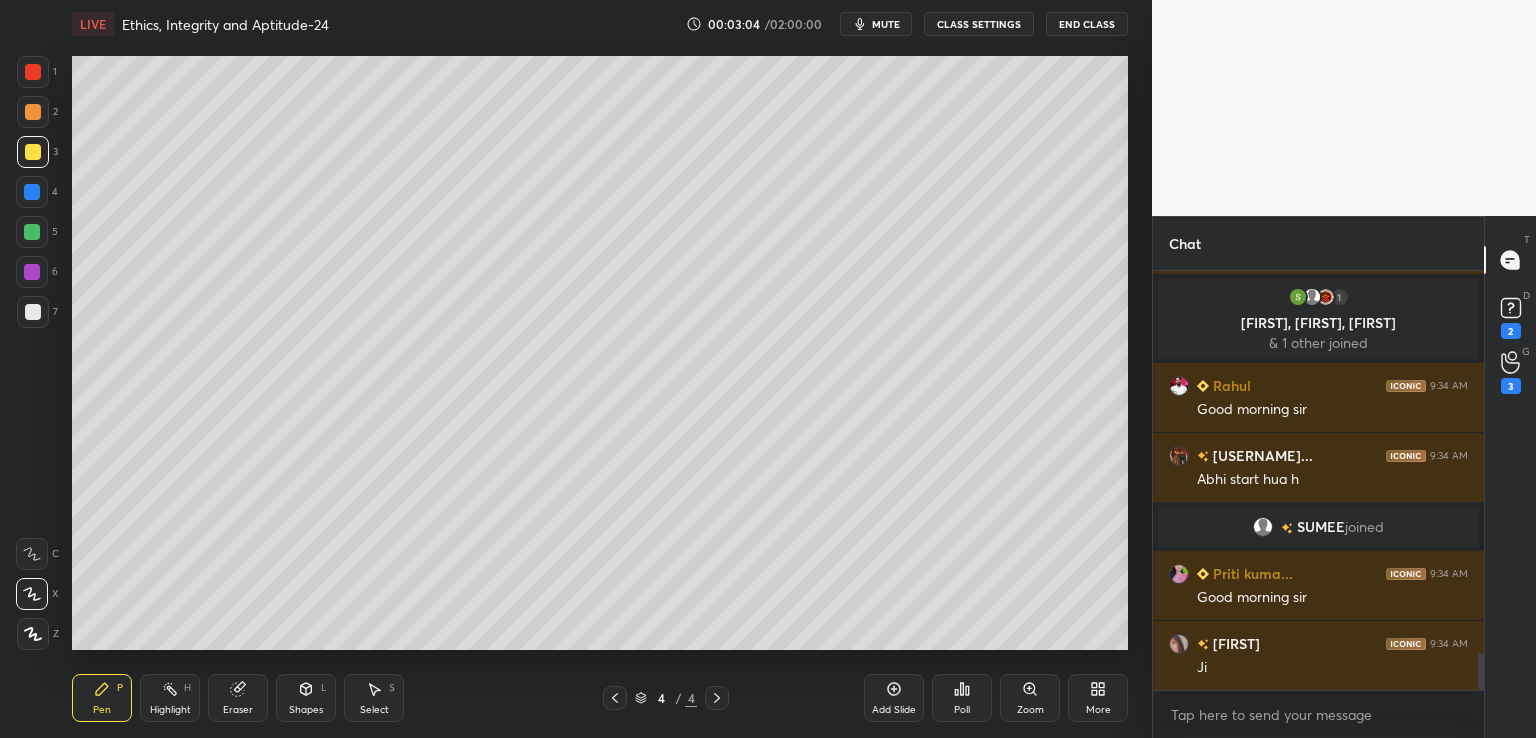click 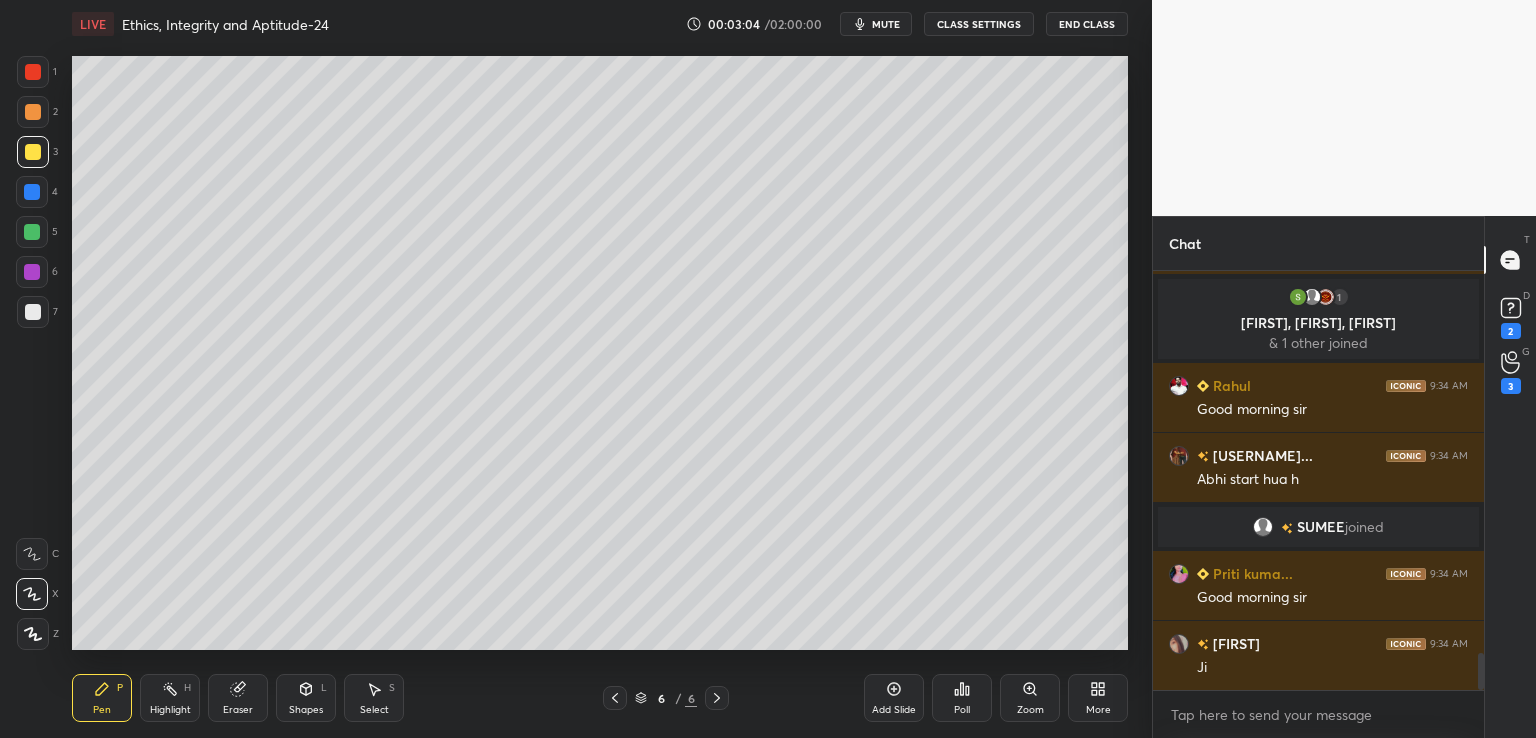 click 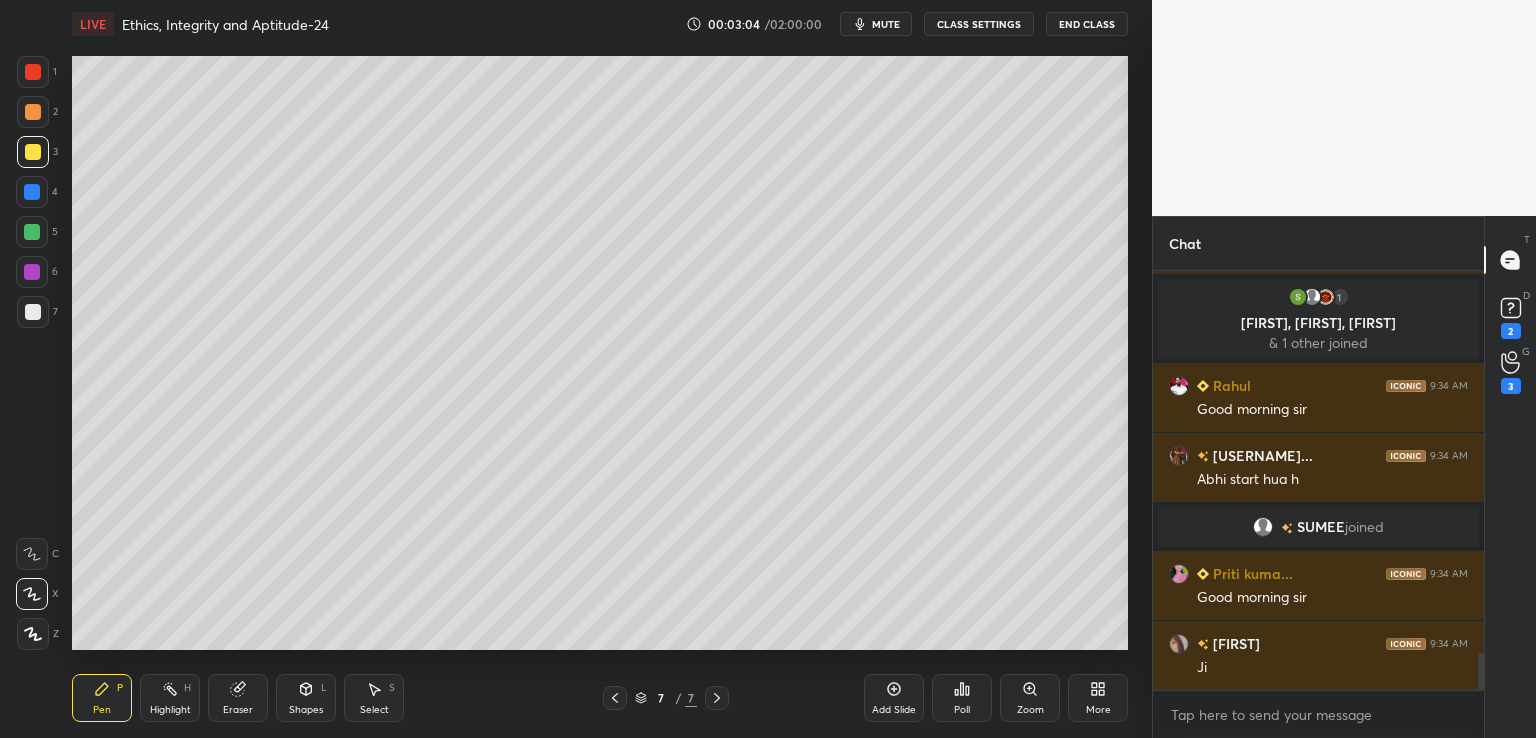 click 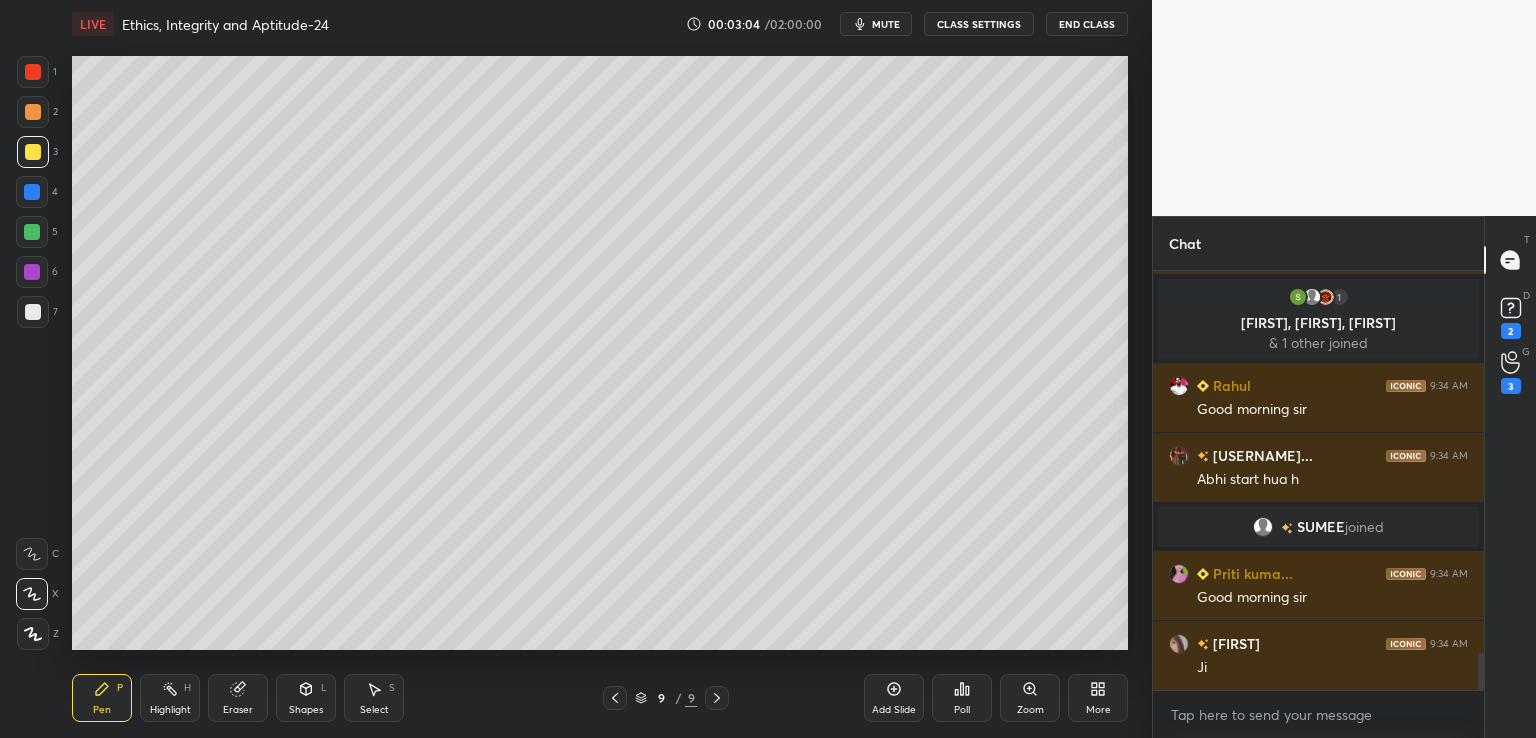 click 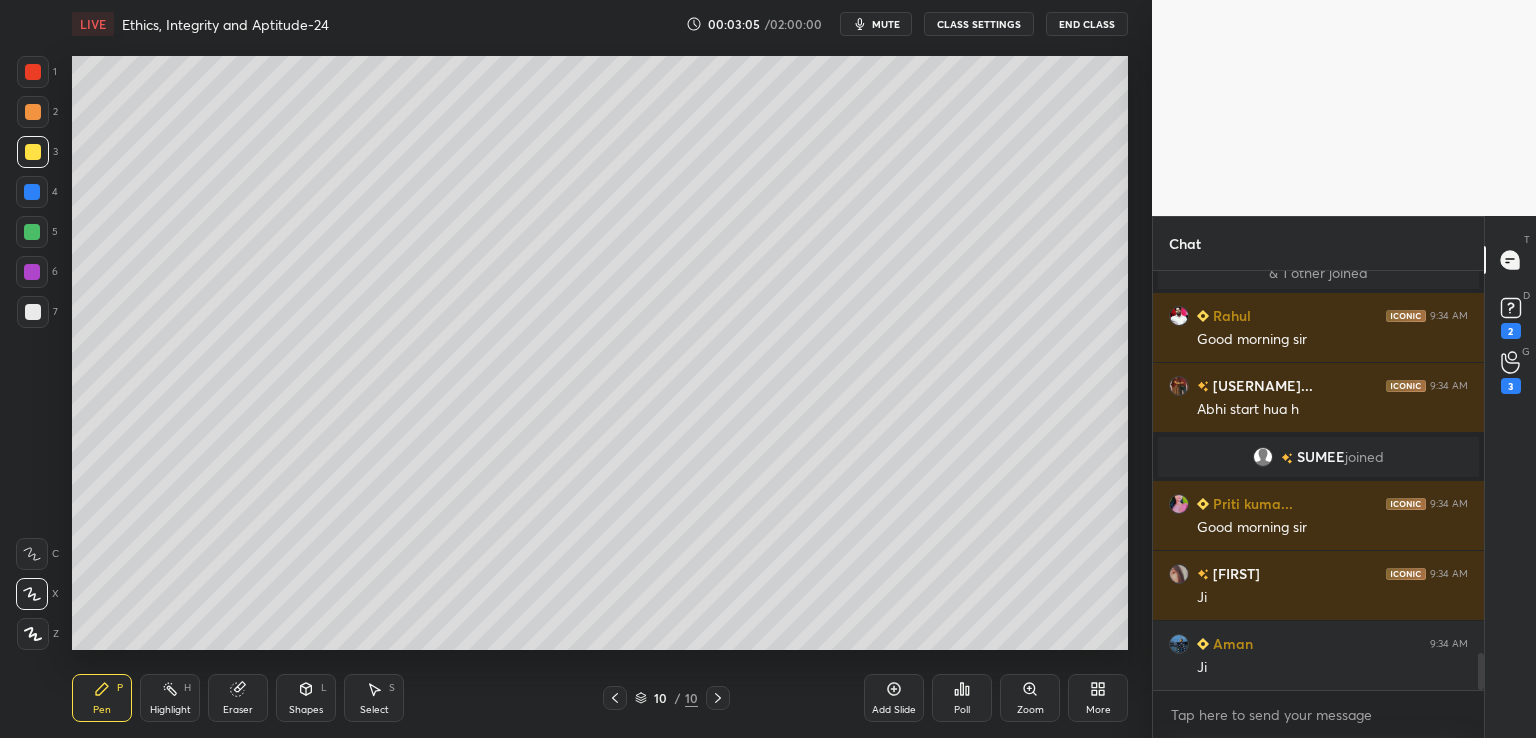 click 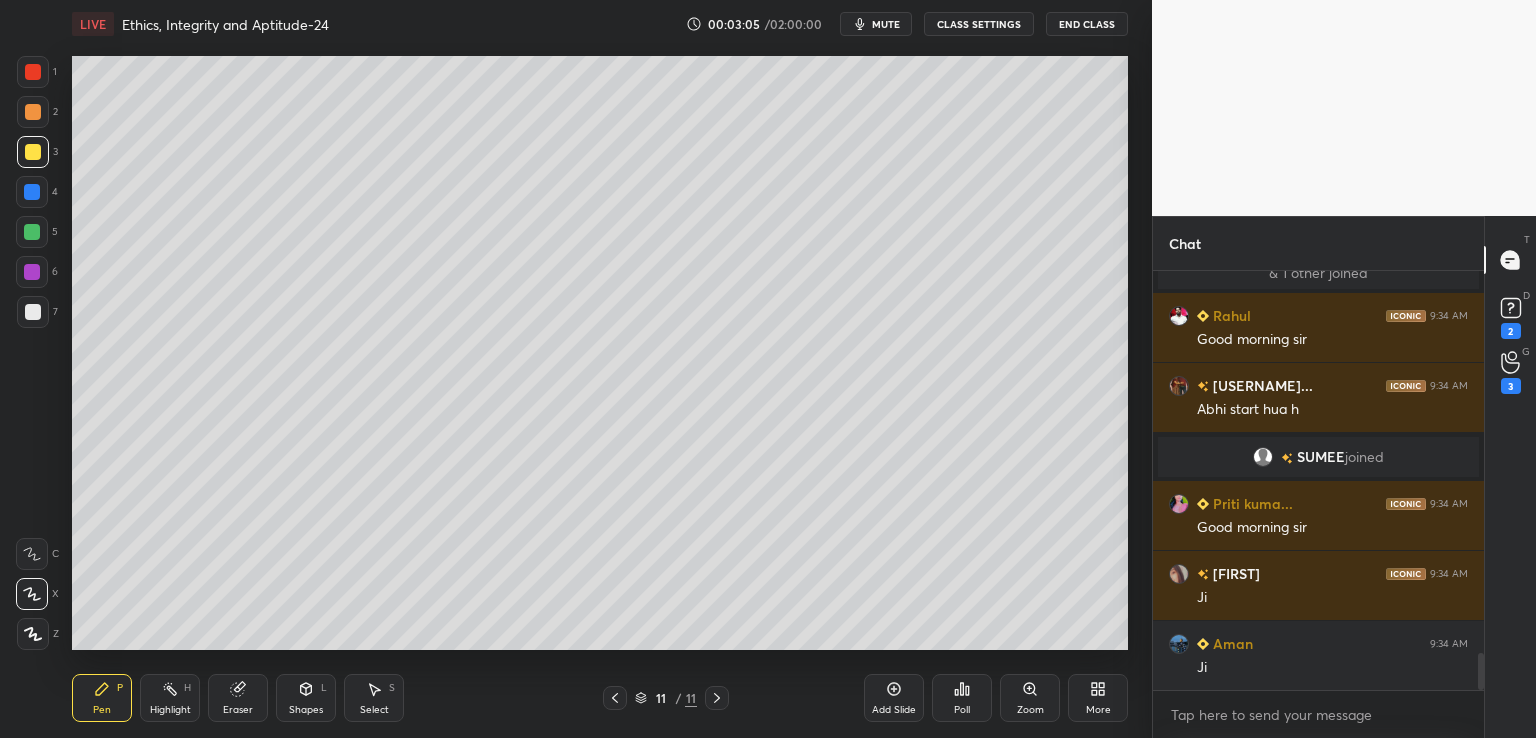 click 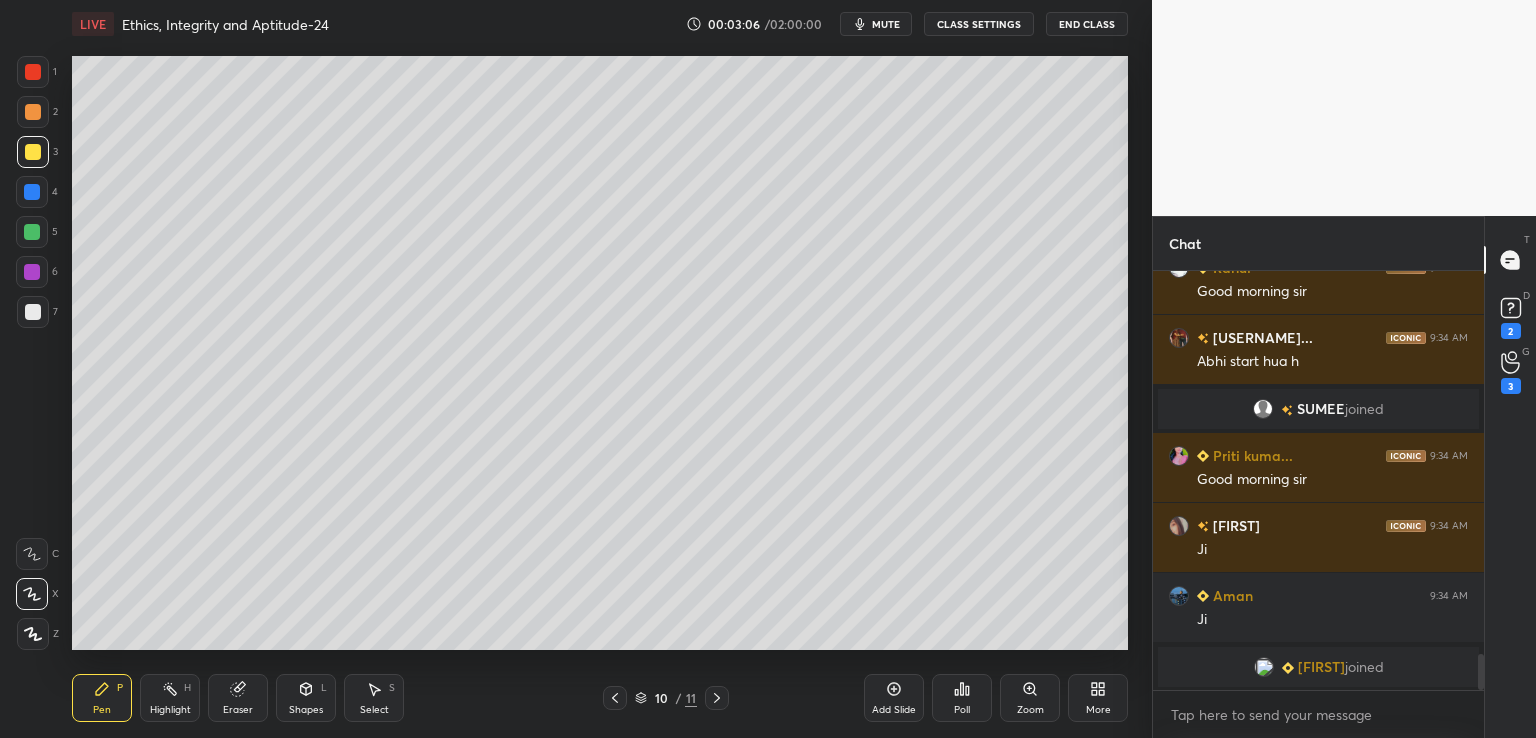 click 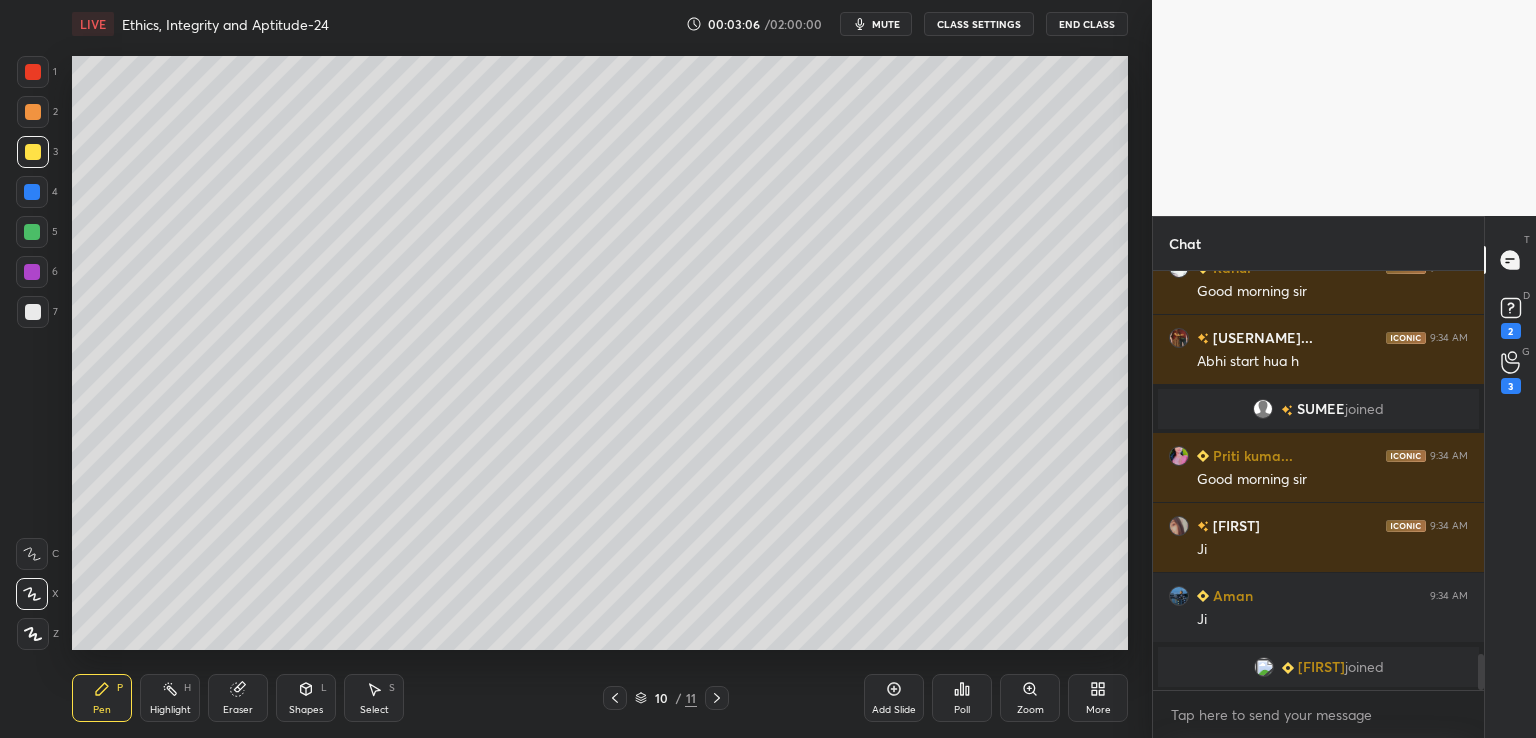 click 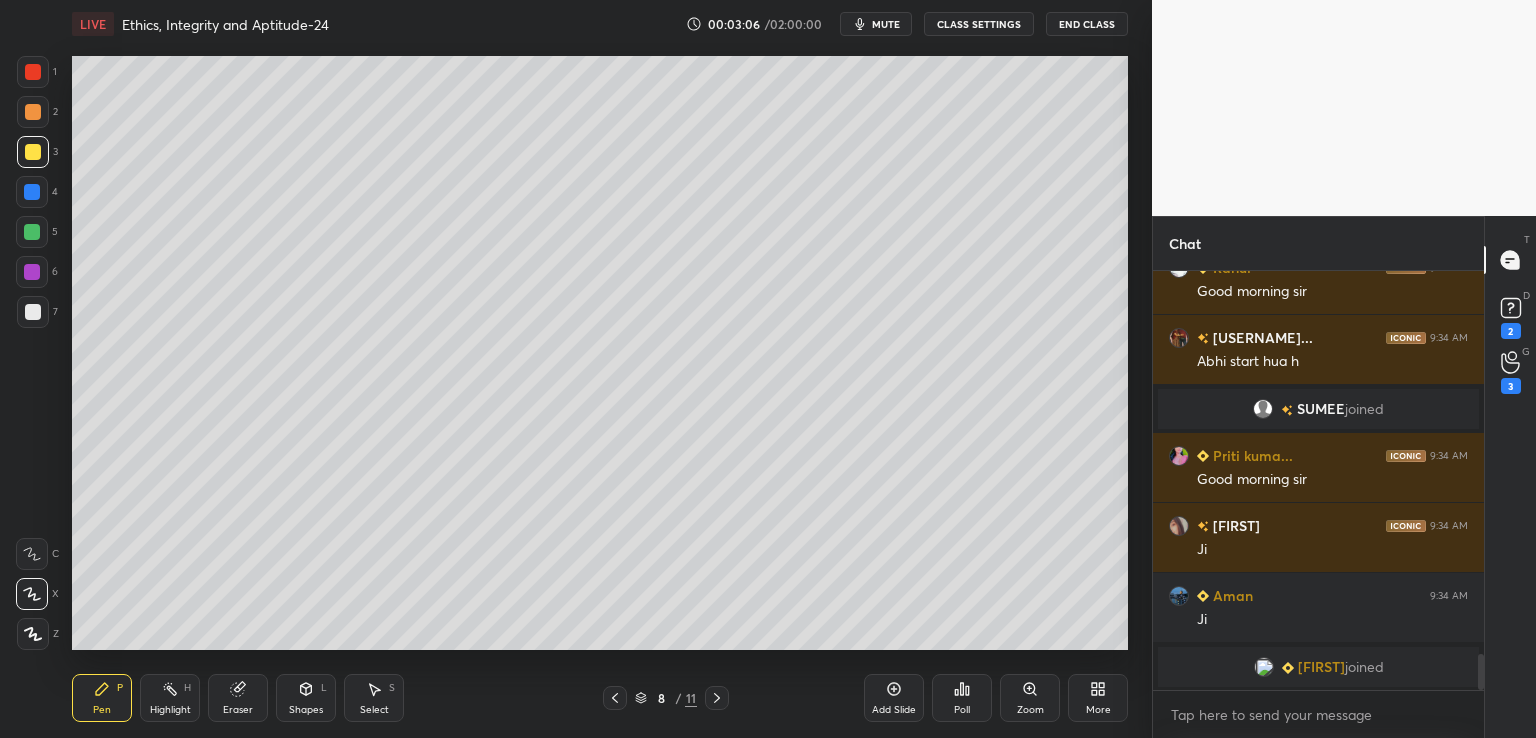 click 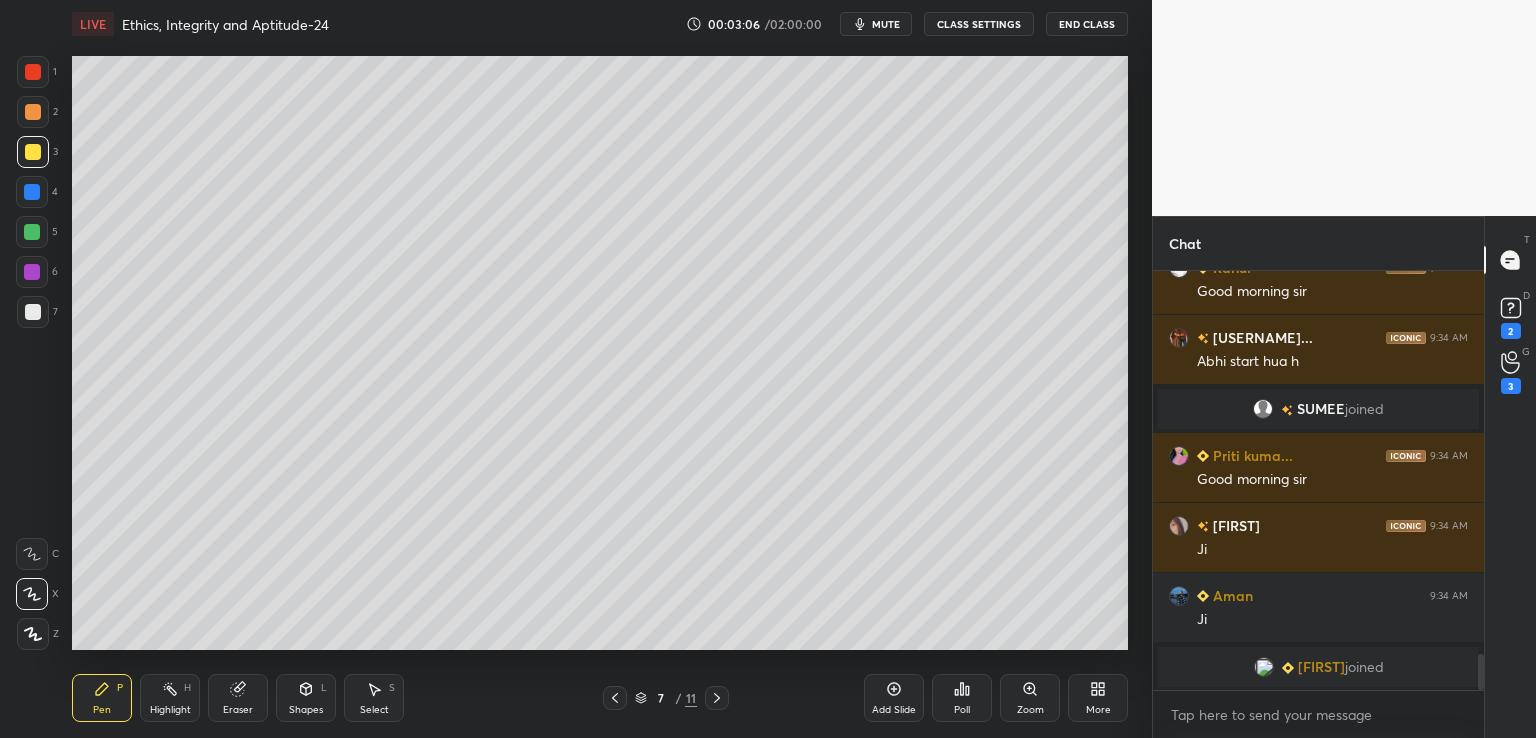 click 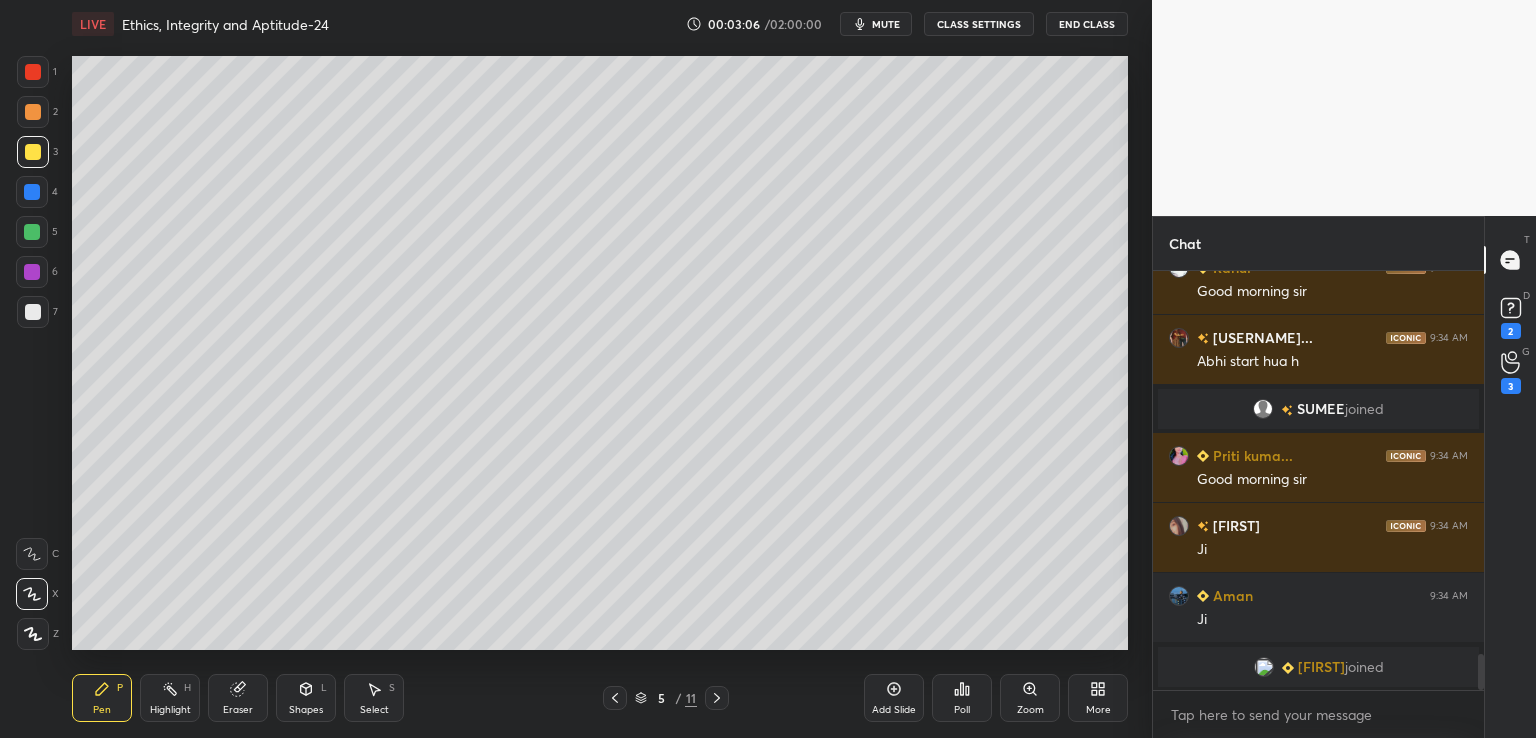 click 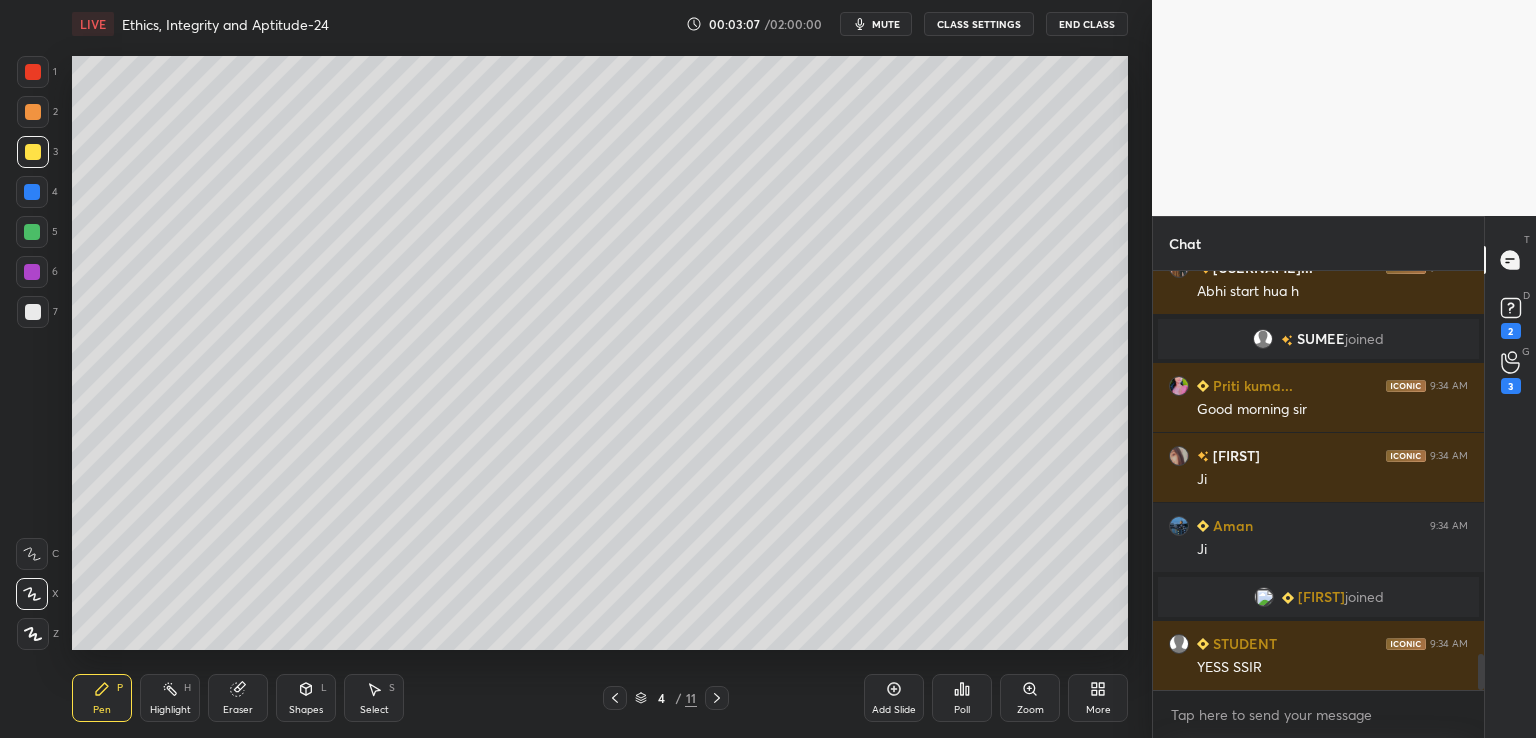 click 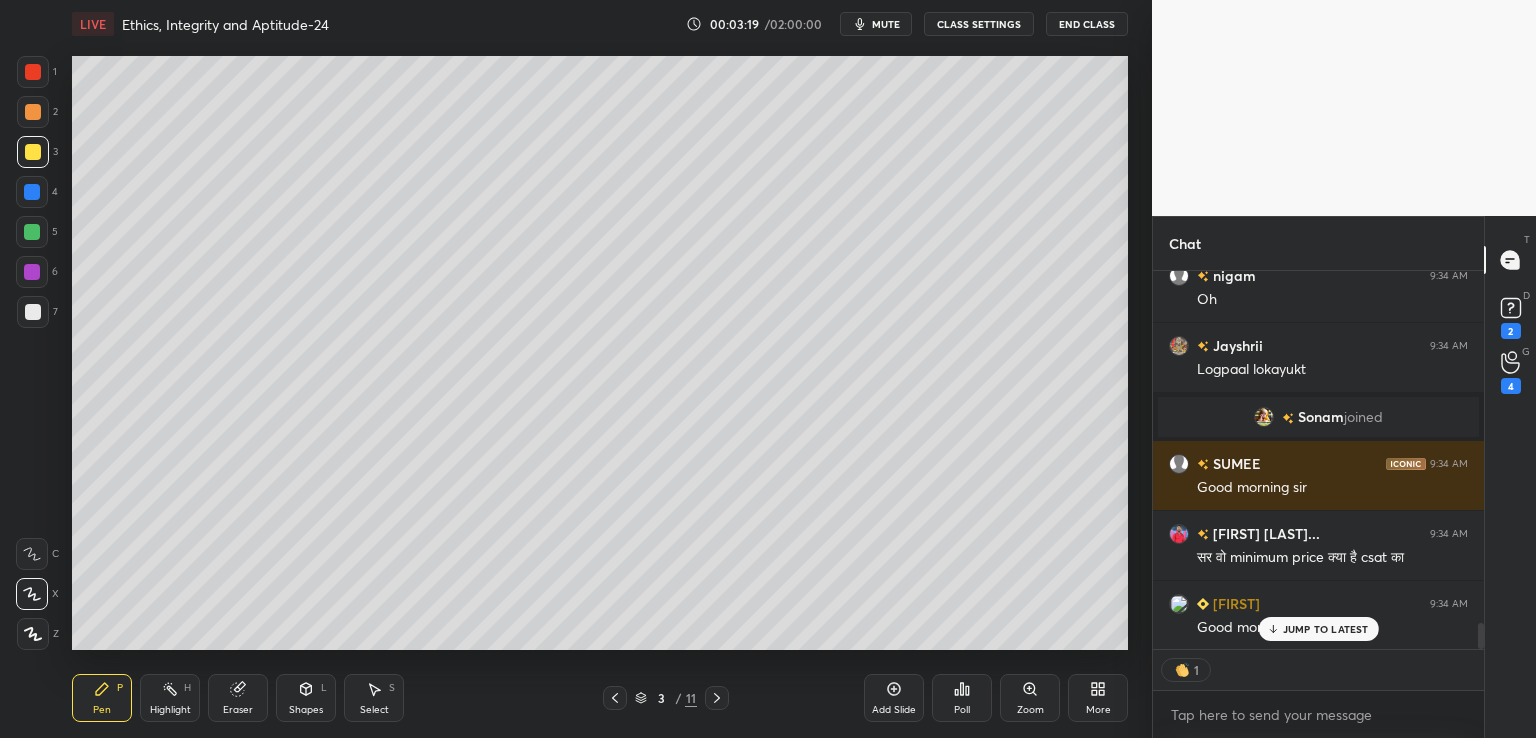 type on "x" 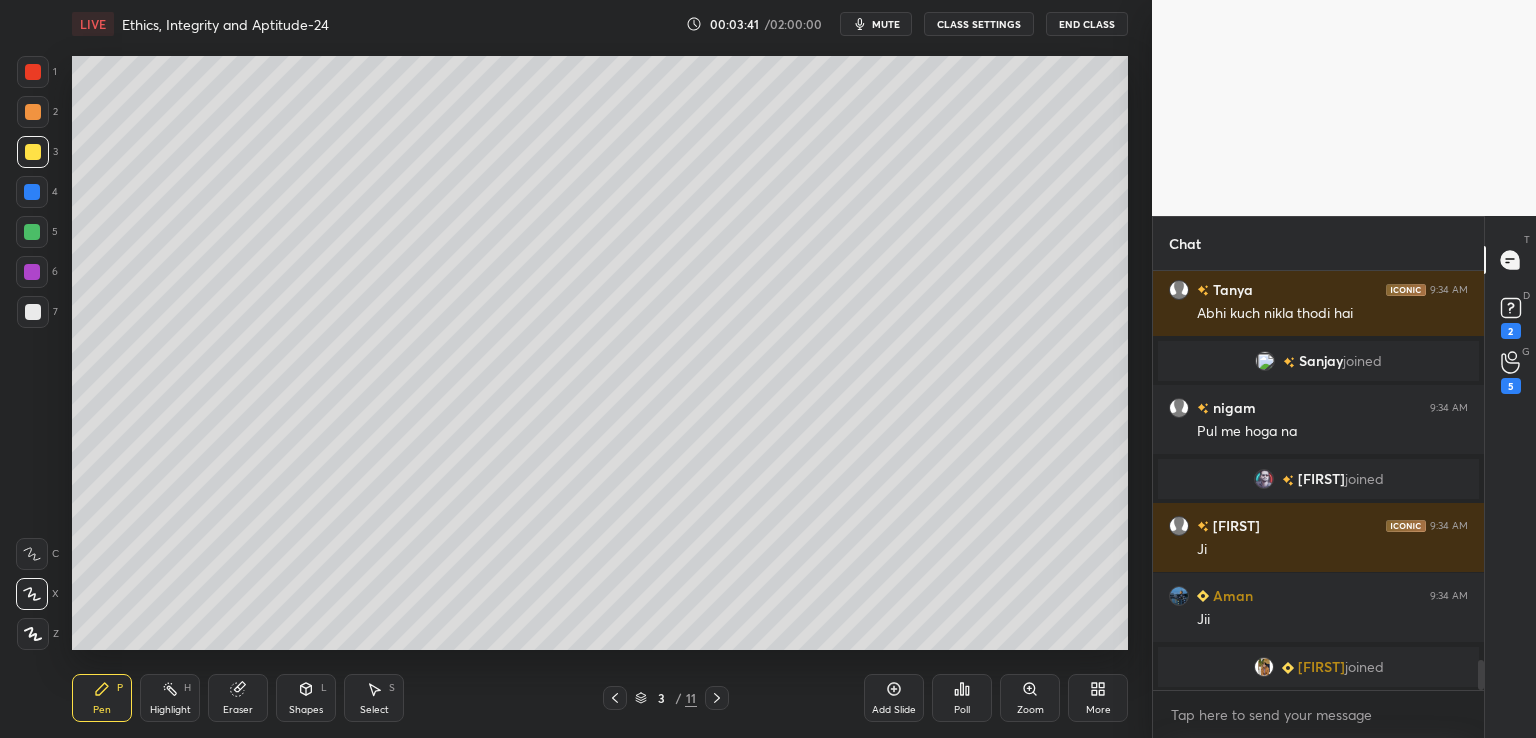 click on "CLASS SETTINGS" at bounding box center (979, 24) 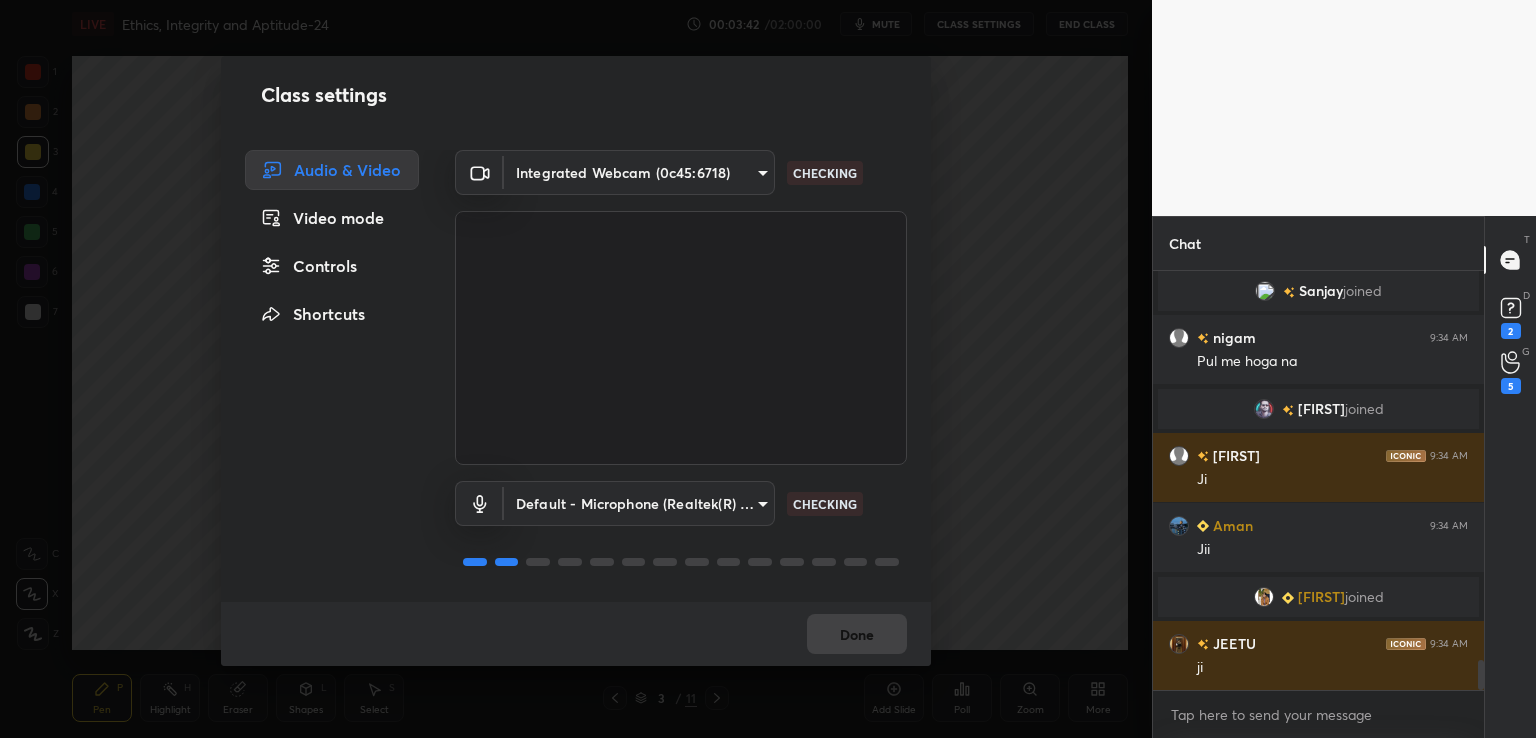 click on "Controls" at bounding box center [332, 266] 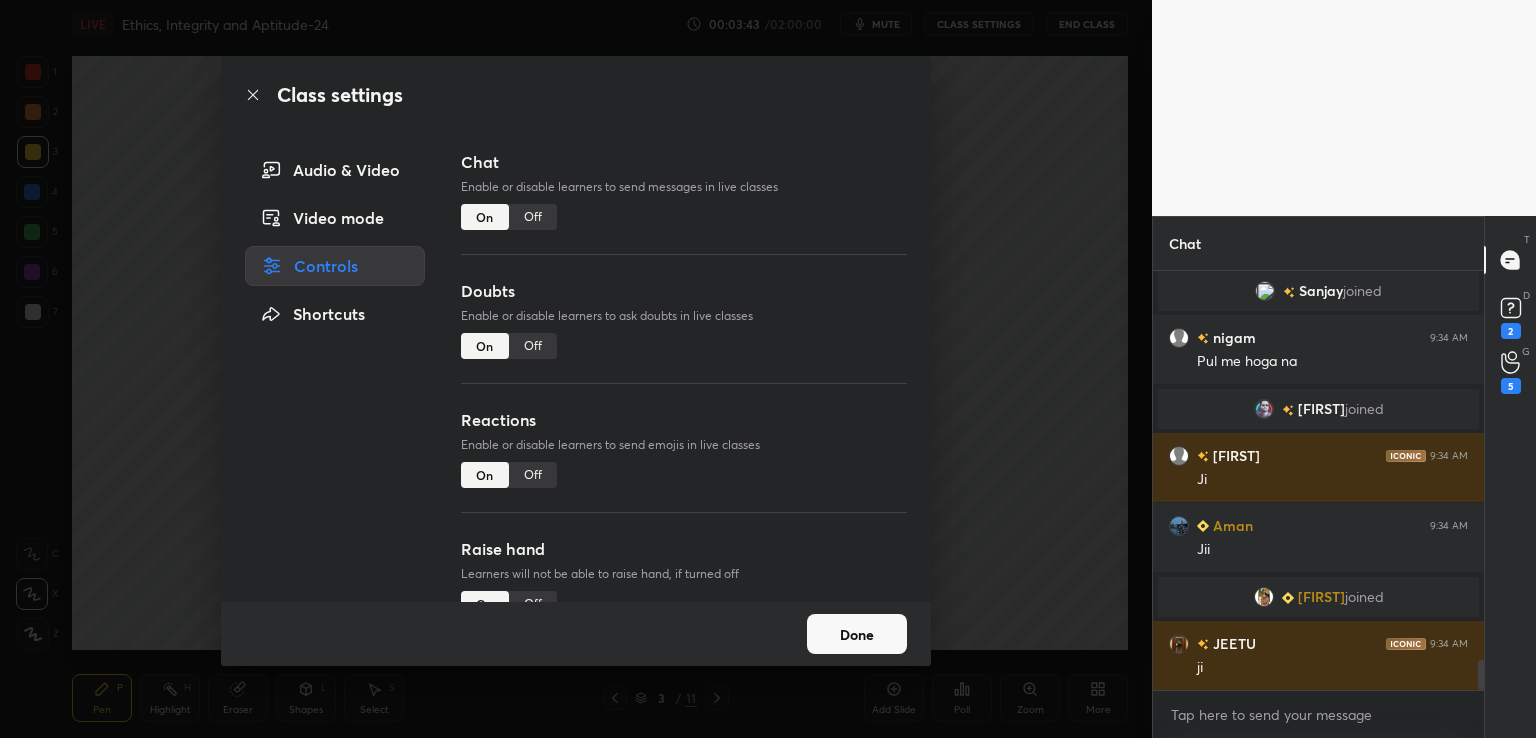 click on "Off" at bounding box center (533, 217) 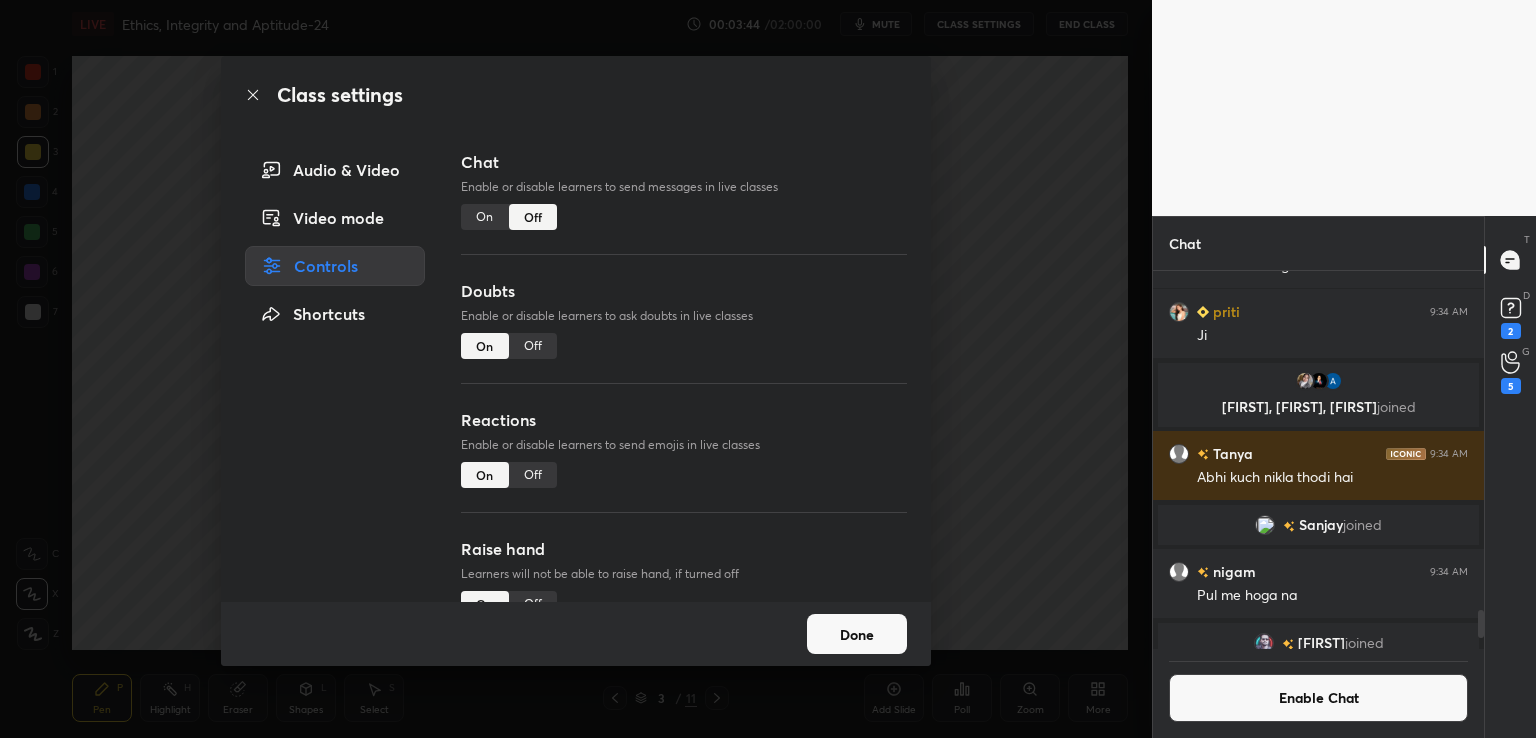 drag, startPoint x: 536, startPoint y: 480, endPoint x: 544, endPoint y: 472, distance: 11.313708 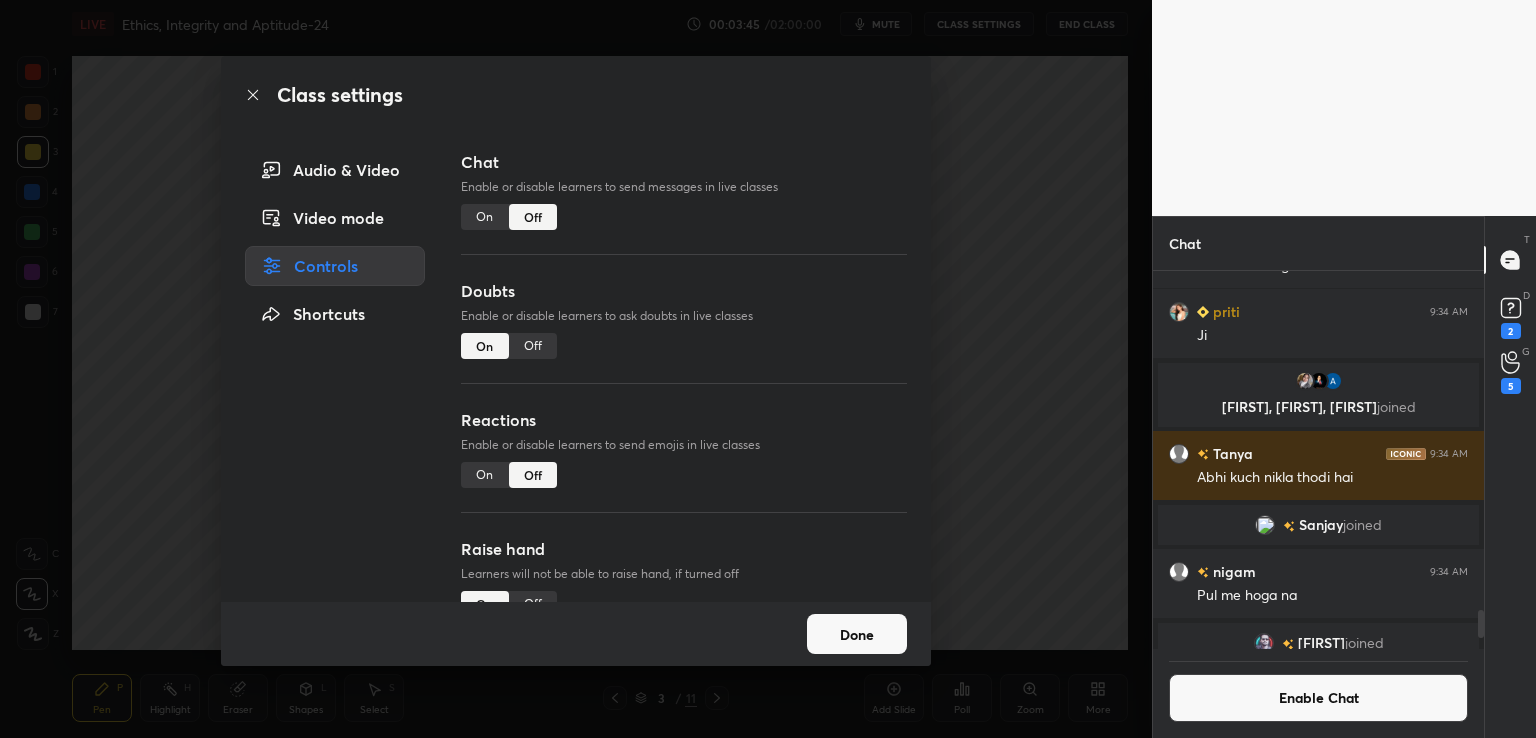 click on "Class settings Audio & Video Video mode Controls Shortcuts Chat Enable or disable learners to send messages in live classes On Off Doubts Enable or disable learners to ask doubts in live classes On Off Reactions Enable or disable learners to send emojis in live classes On Off Raise hand Learners will not be able to raise hand, if turned off On Off Poll Prediction Enable or disable poll prediction in case of a question on the slide On Off Done" at bounding box center (576, 369) 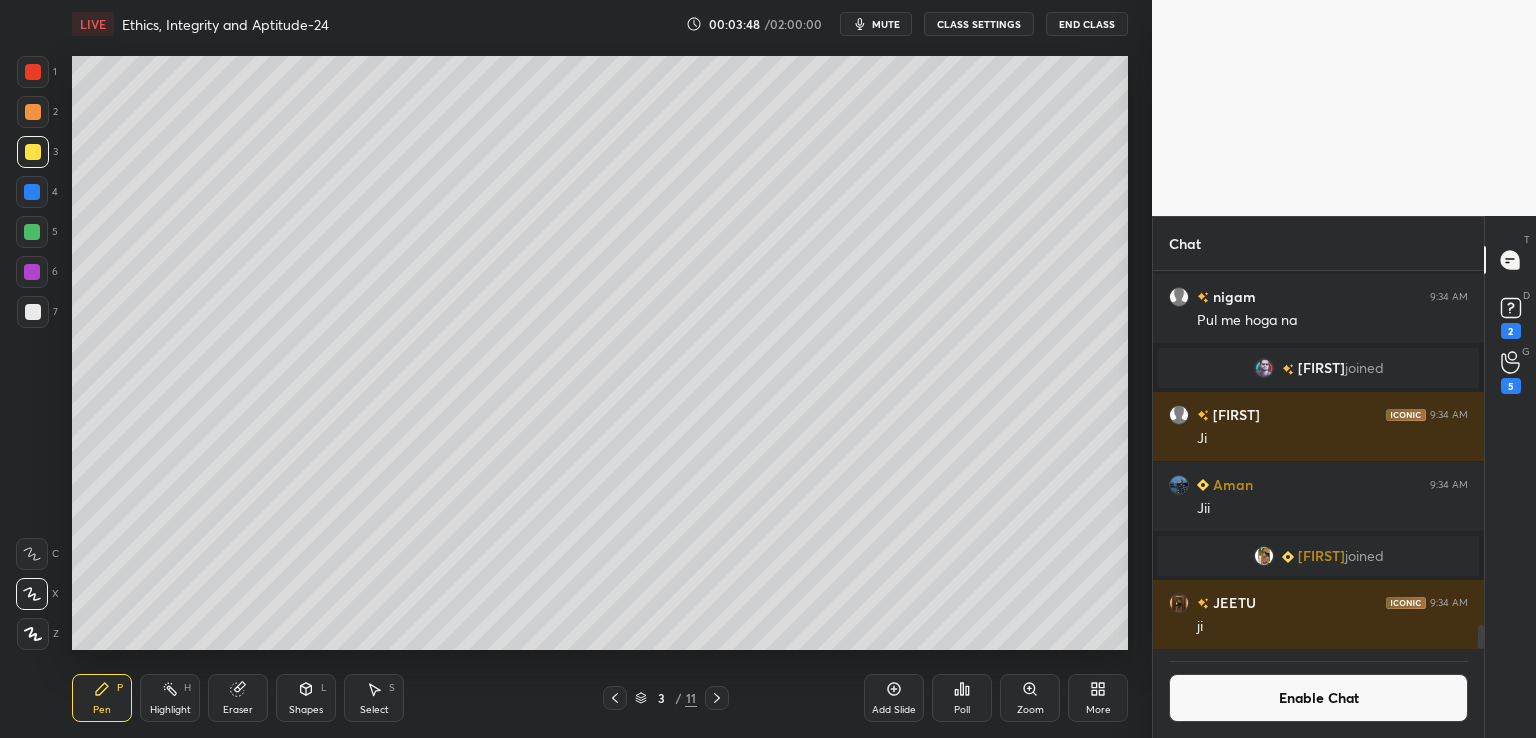 drag, startPoint x: 1482, startPoint y: 621, endPoint x: 1481, endPoint y: 665, distance: 44.011364 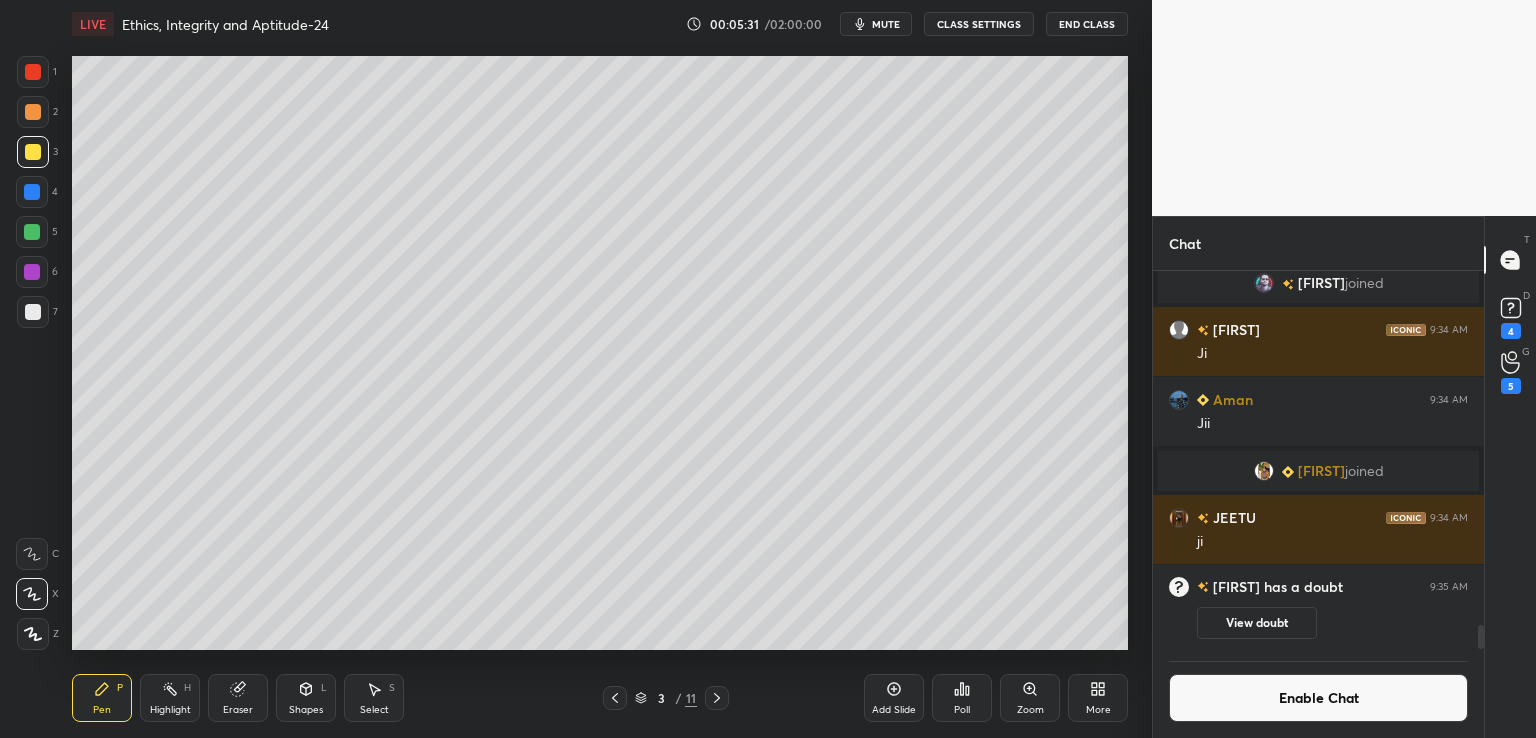 scroll, scrollTop: 5692, scrollLeft: 0, axis: vertical 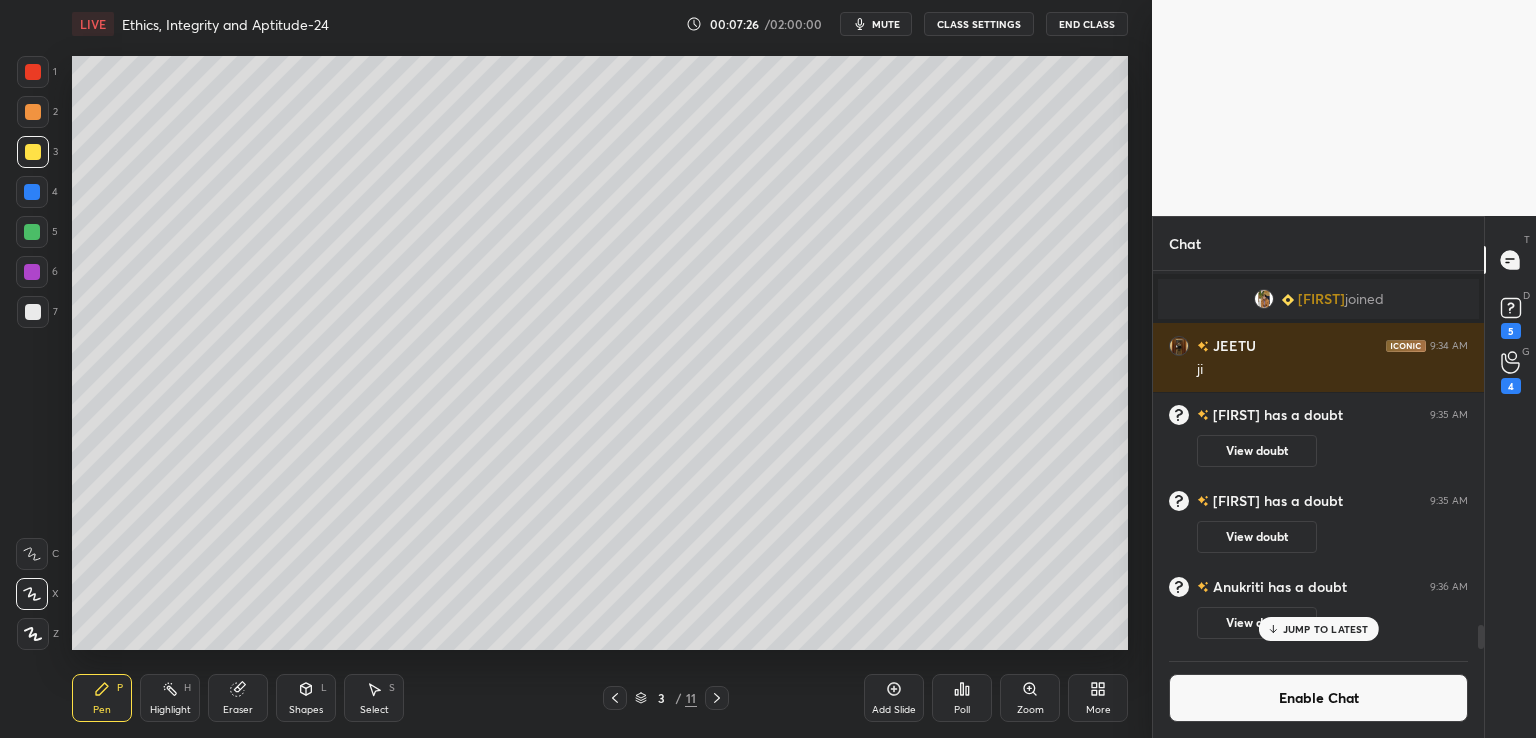 click 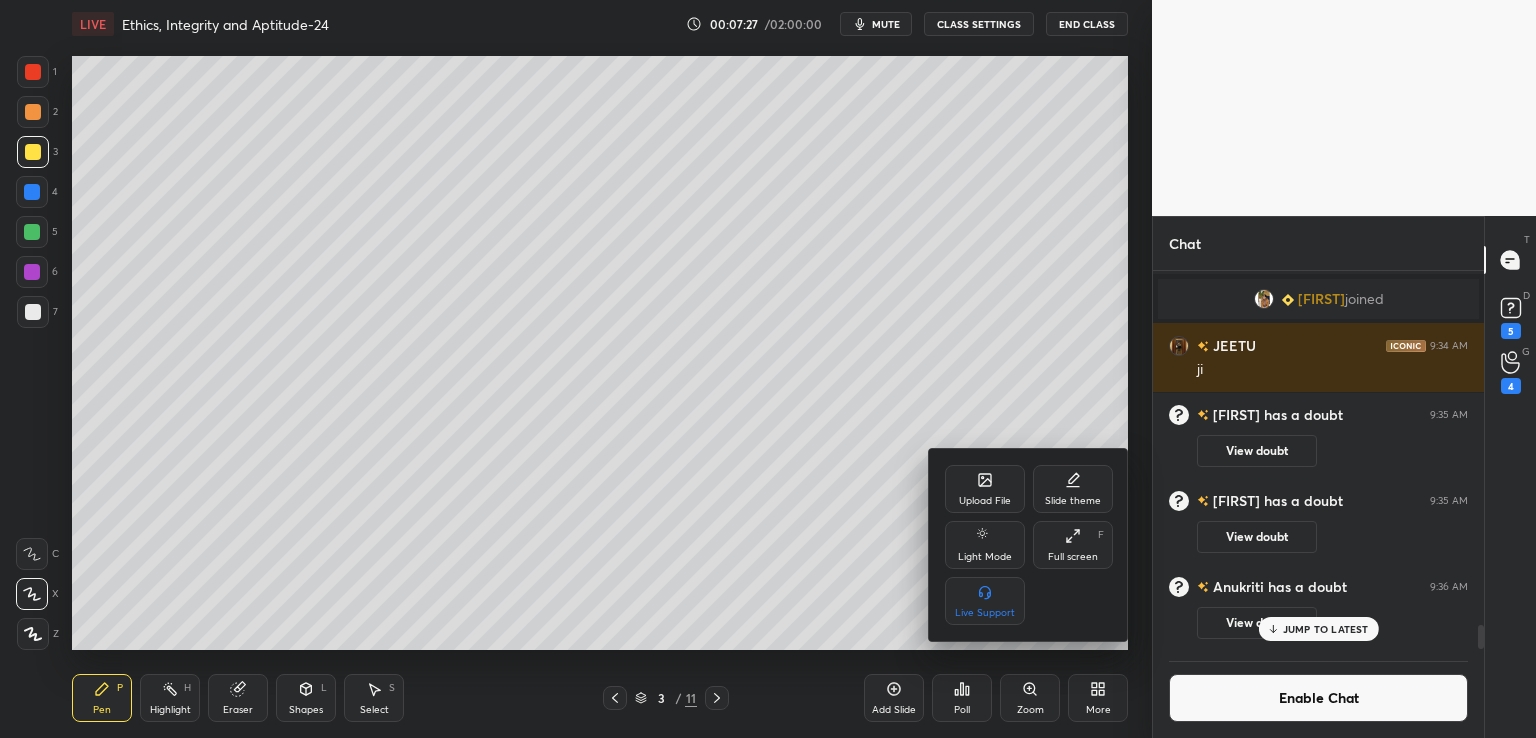 click on "Upload File" at bounding box center (985, 501) 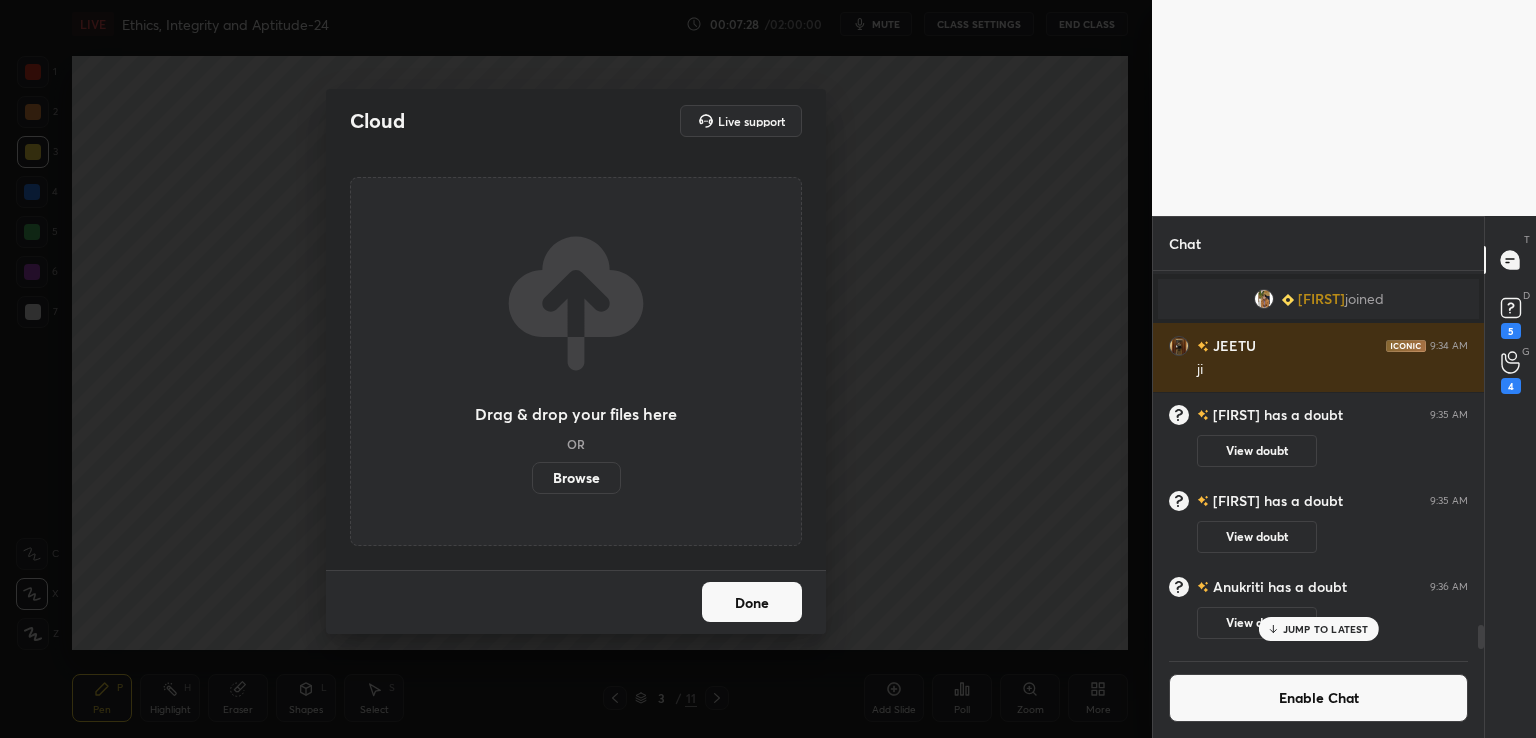 click on "Browse" at bounding box center [576, 478] 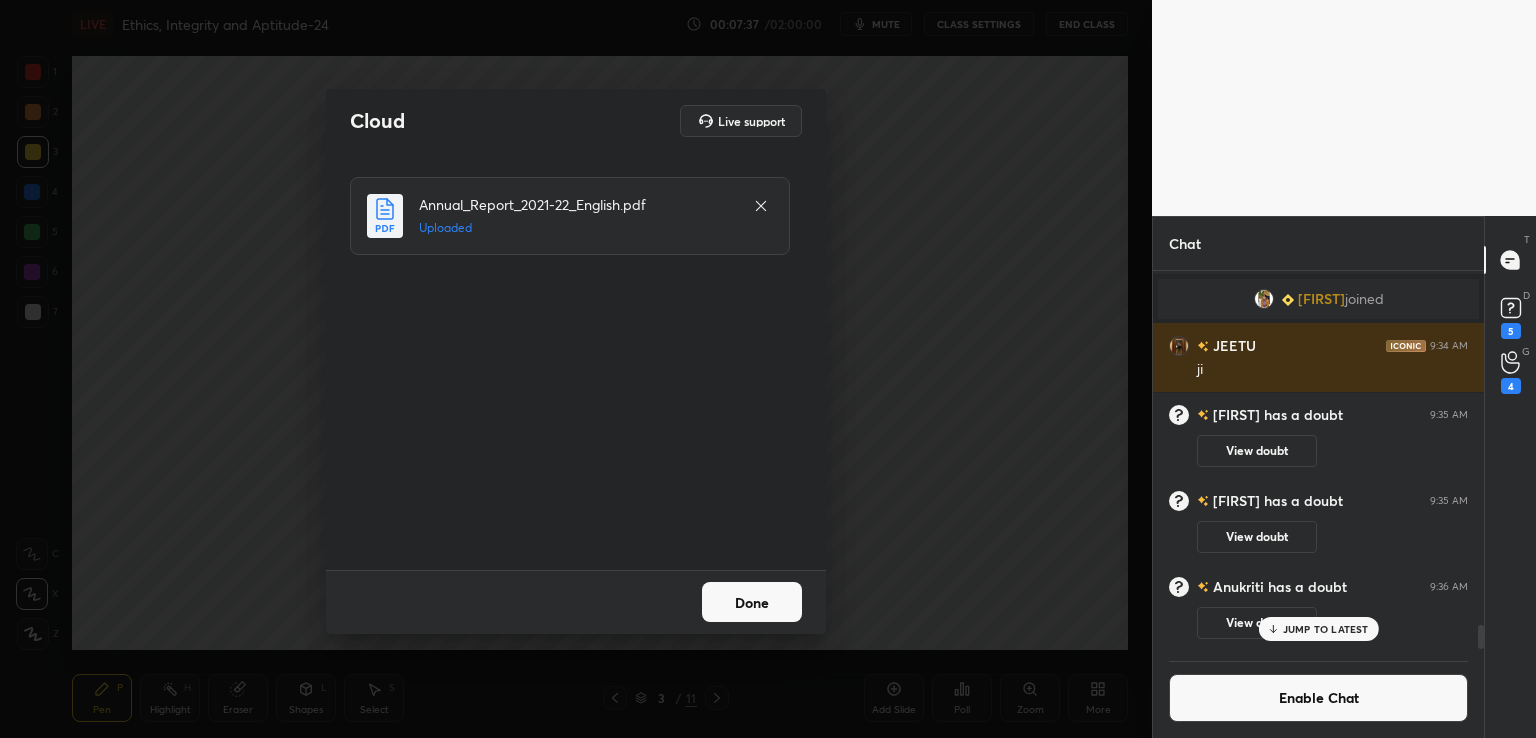 click on "Done" at bounding box center (752, 602) 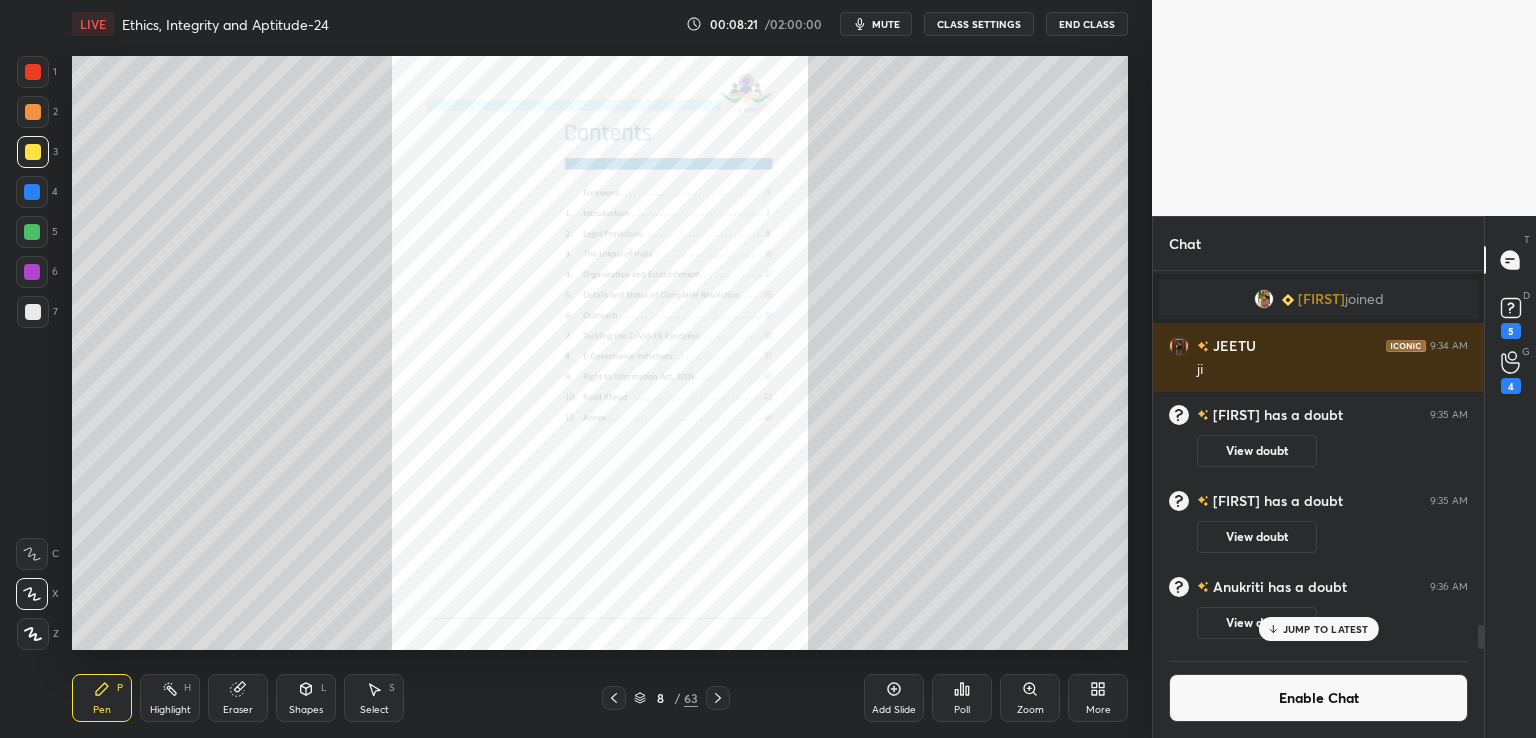 click on "Zoom" at bounding box center (1030, 710) 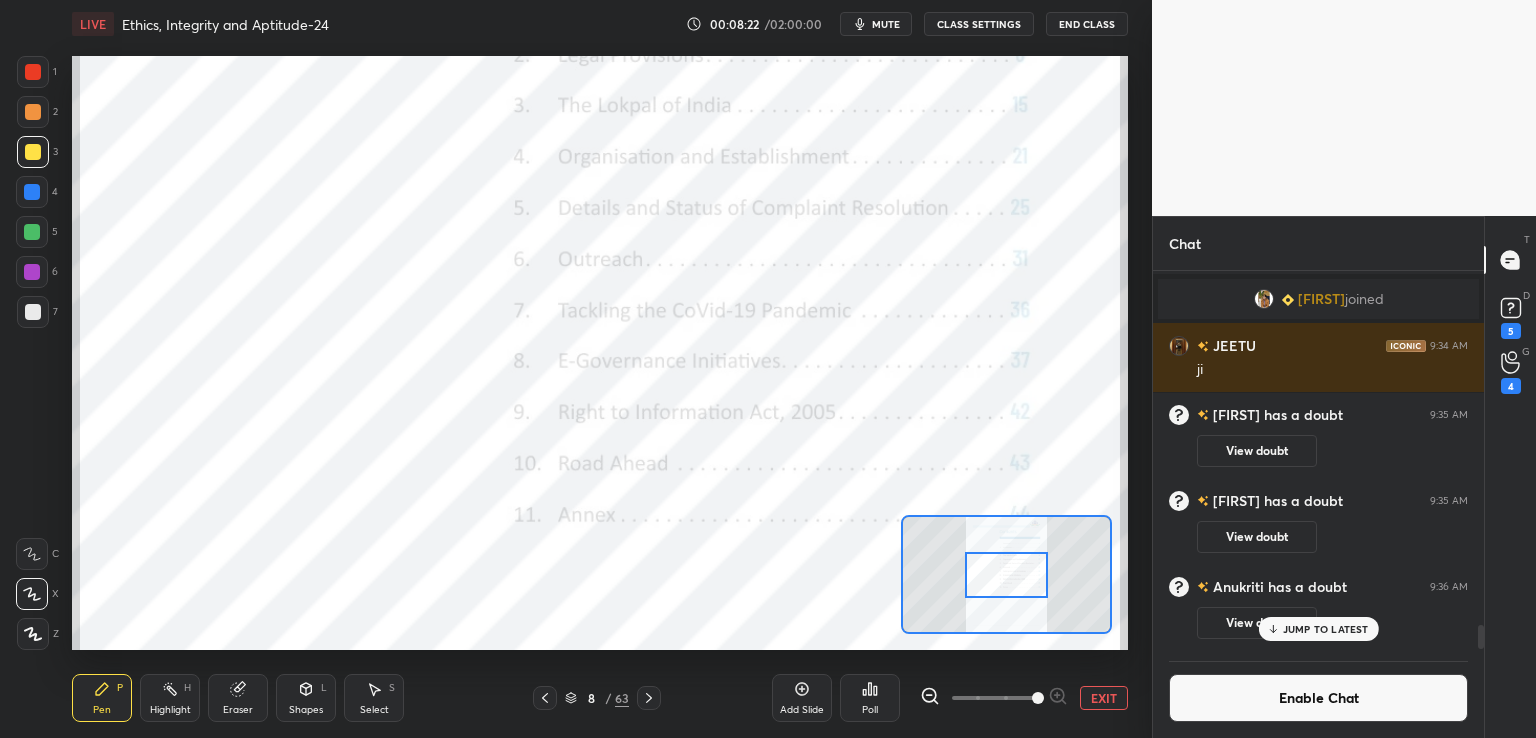 drag, startPoint x: 980, startPoint y: 707, endPoint x: 1071, endPoint y: 674, distance: 96.79876 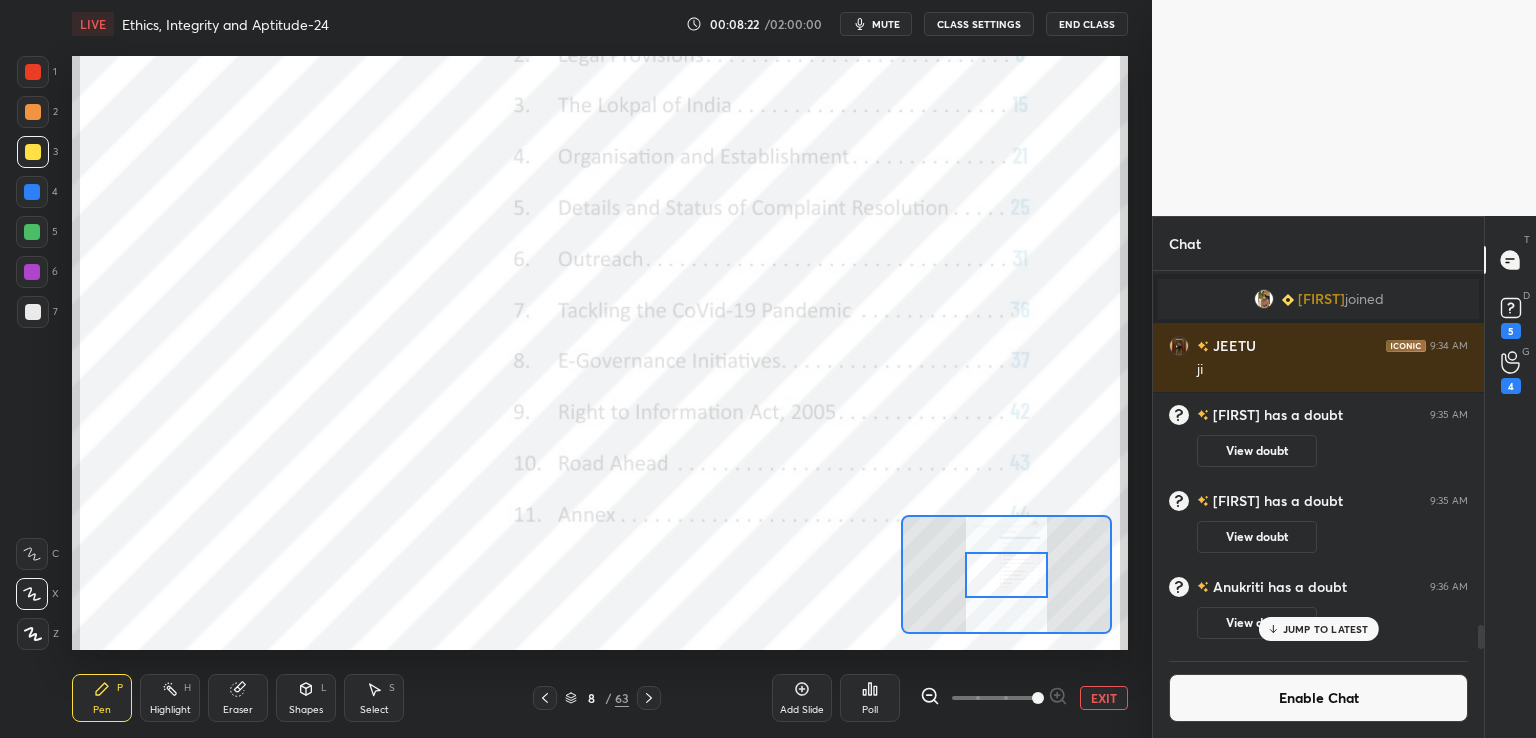 click on "EXIT" at bounding box center (1024, 698) 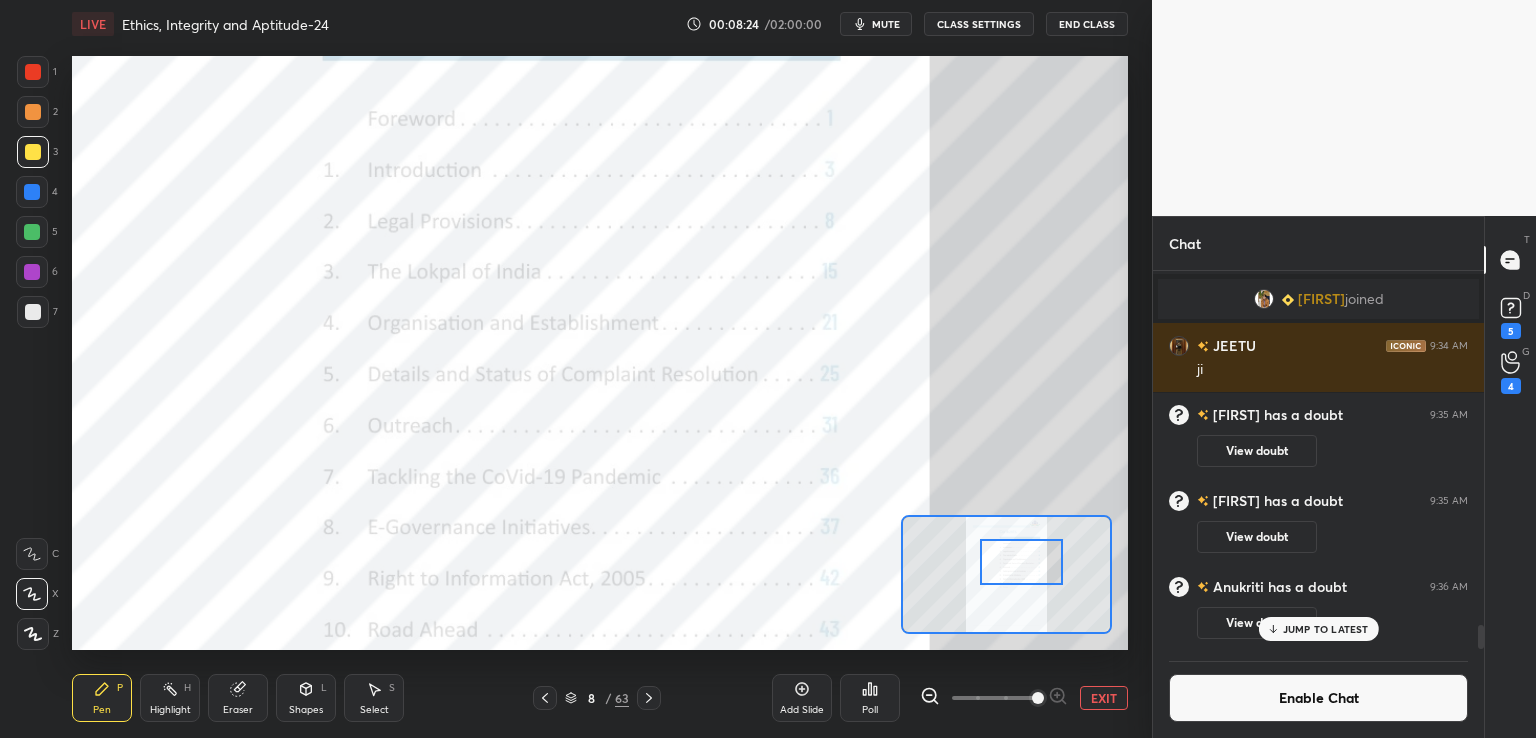 drag, startPoint x: 1018, startPoint y: 569, endPoint x: 1033, endPoint y: 556, distance: 19.849434 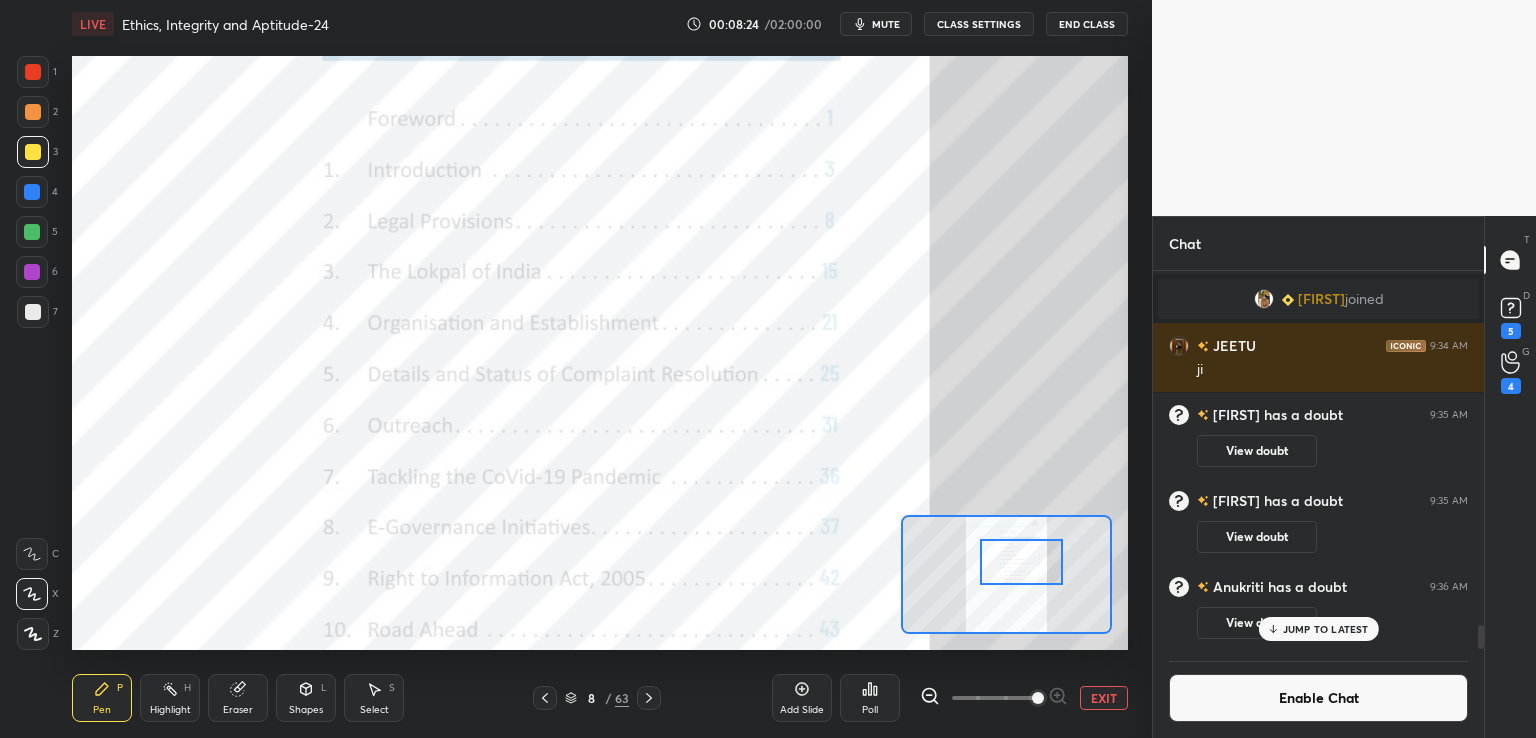 click at bounding box center (1021, 562) 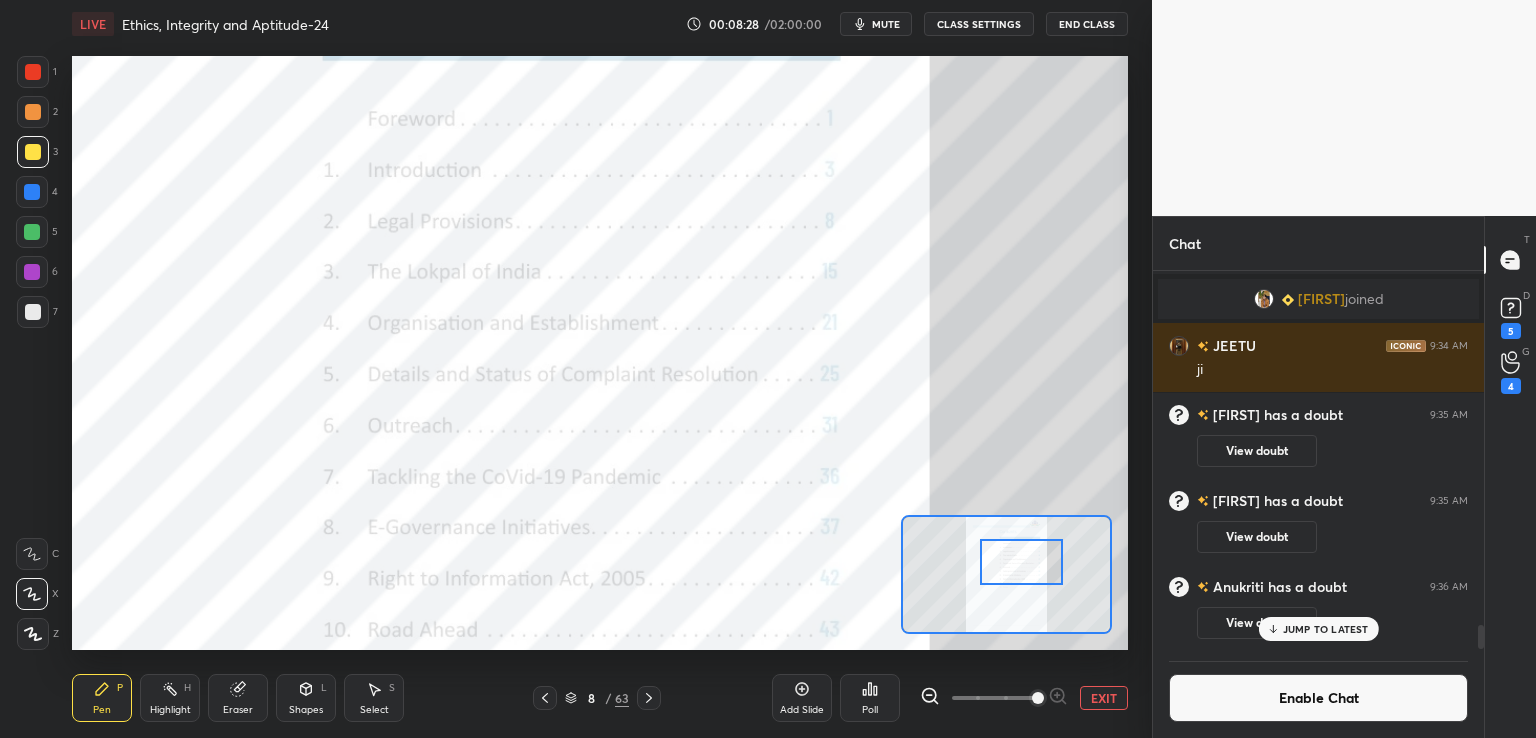 click at bounding box center [32, 192] 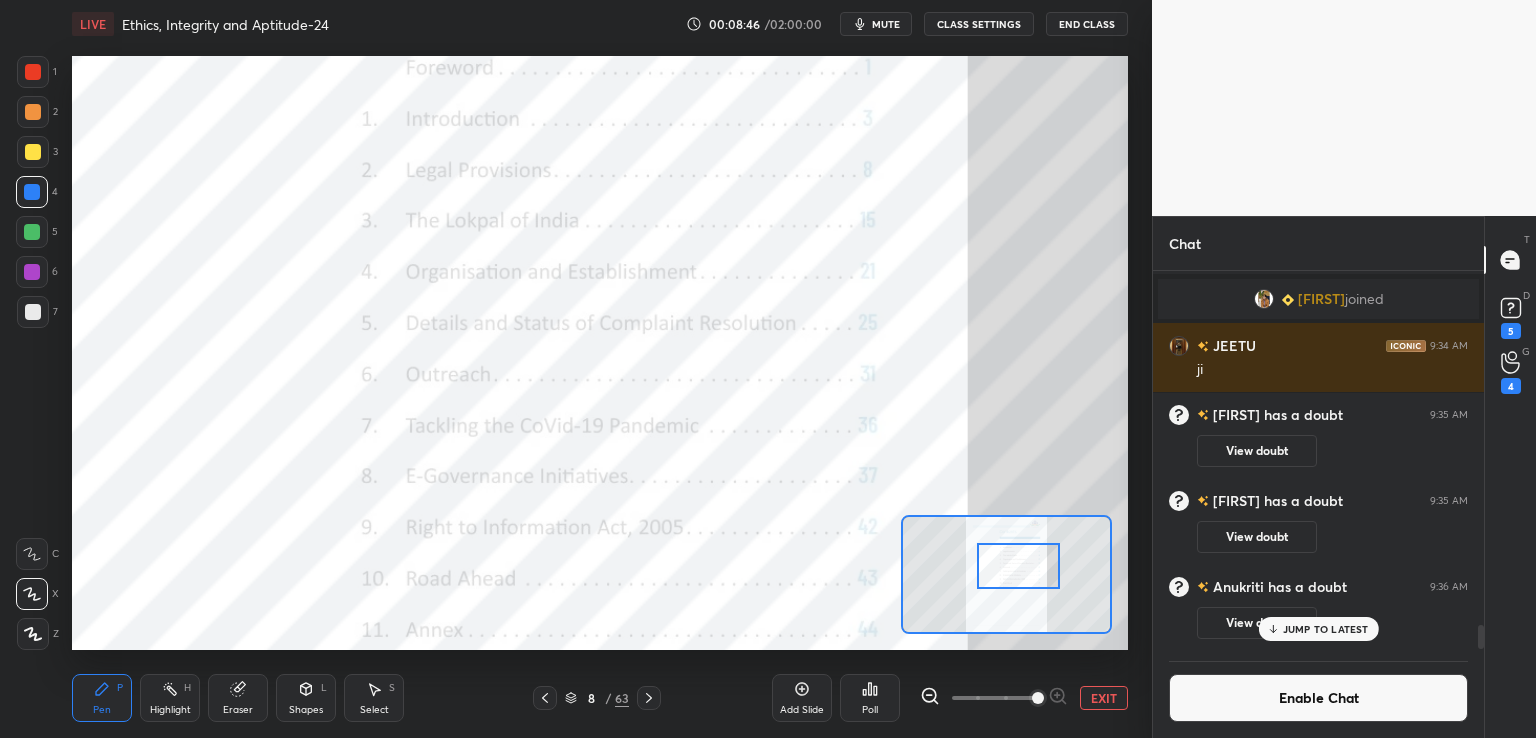 drag, startPoint x: 1015, startPoint y: 578, endPoint x: 1003, endPoint y: 576, distance: 12.165525 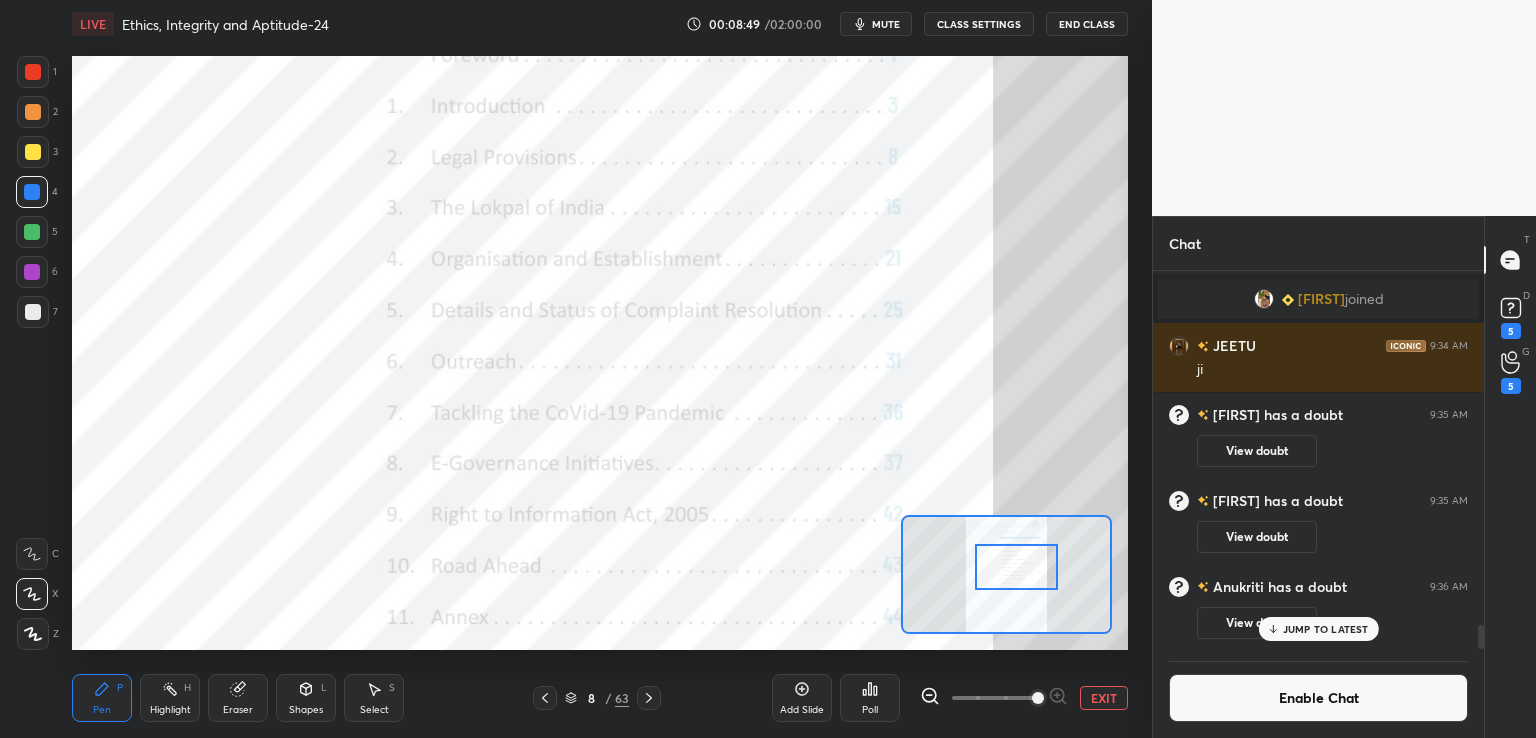 click 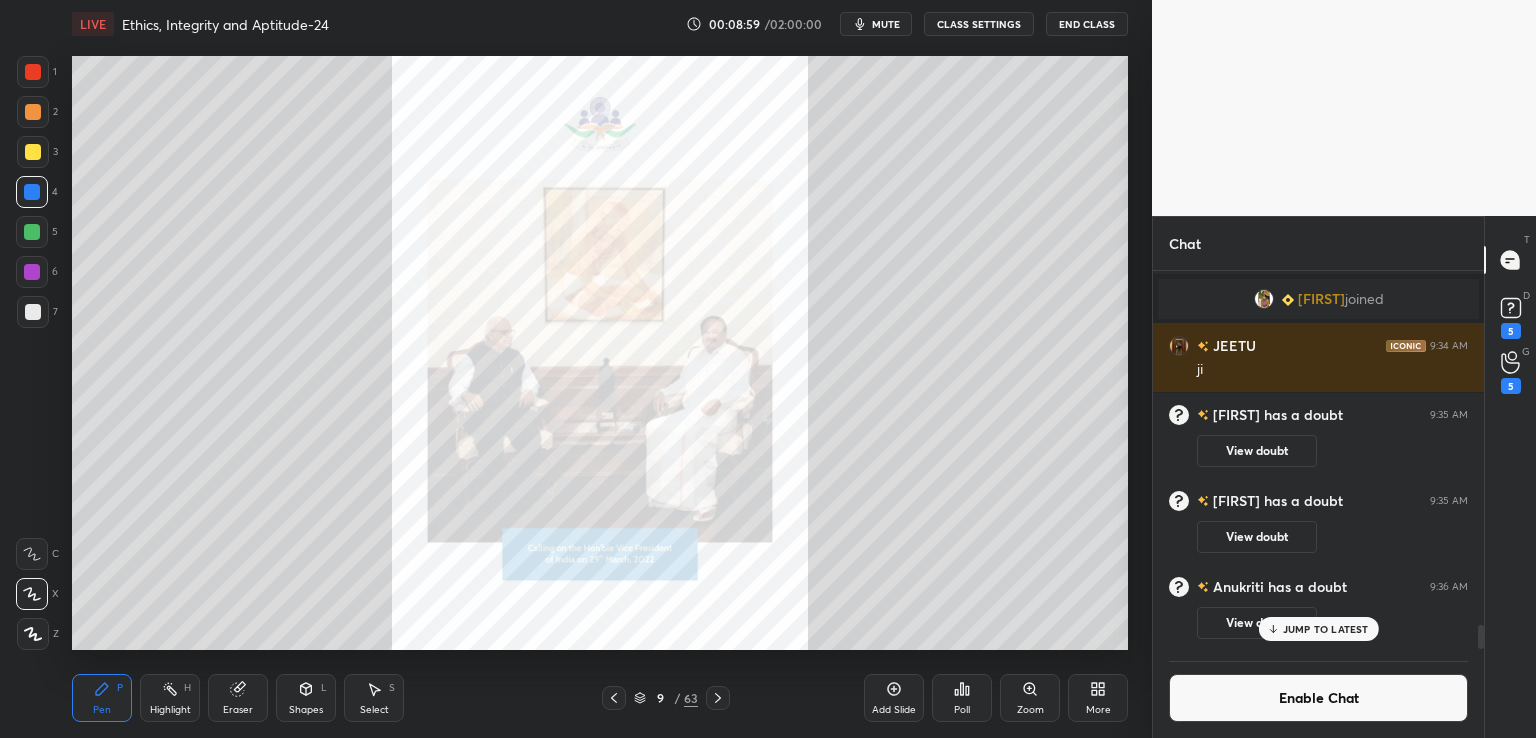 click 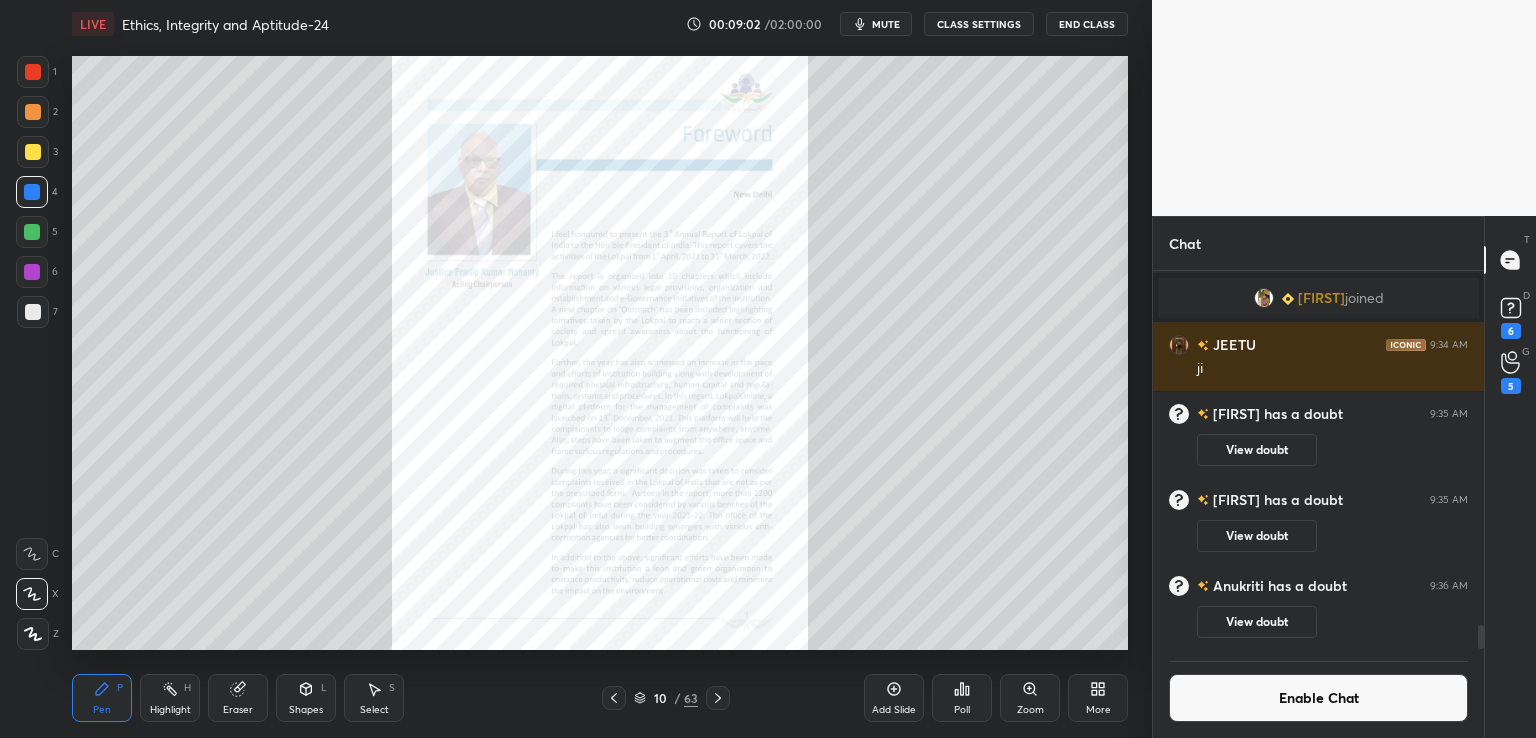 scroll, scrollTop: 5675, scrollLeft: 0, axis: vertical 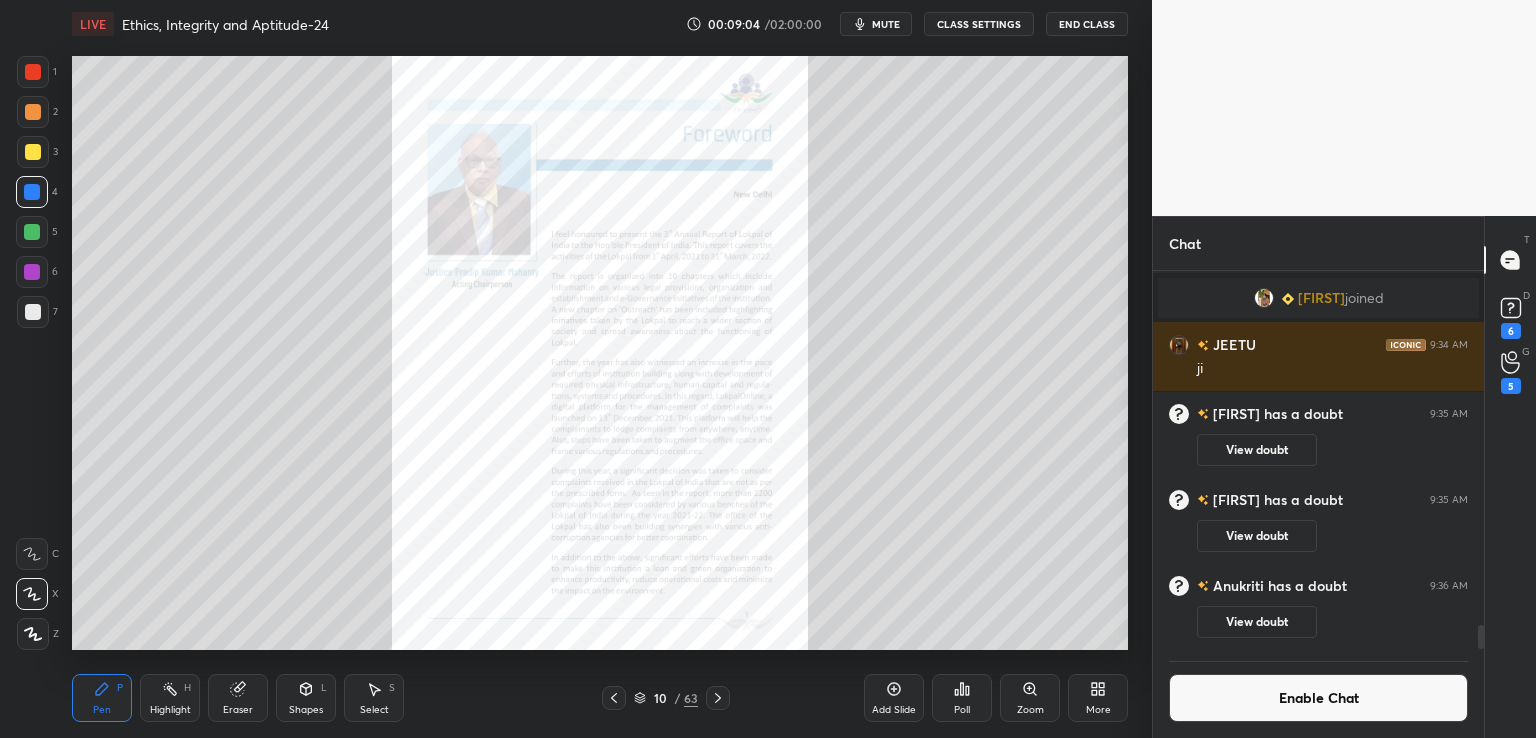 click 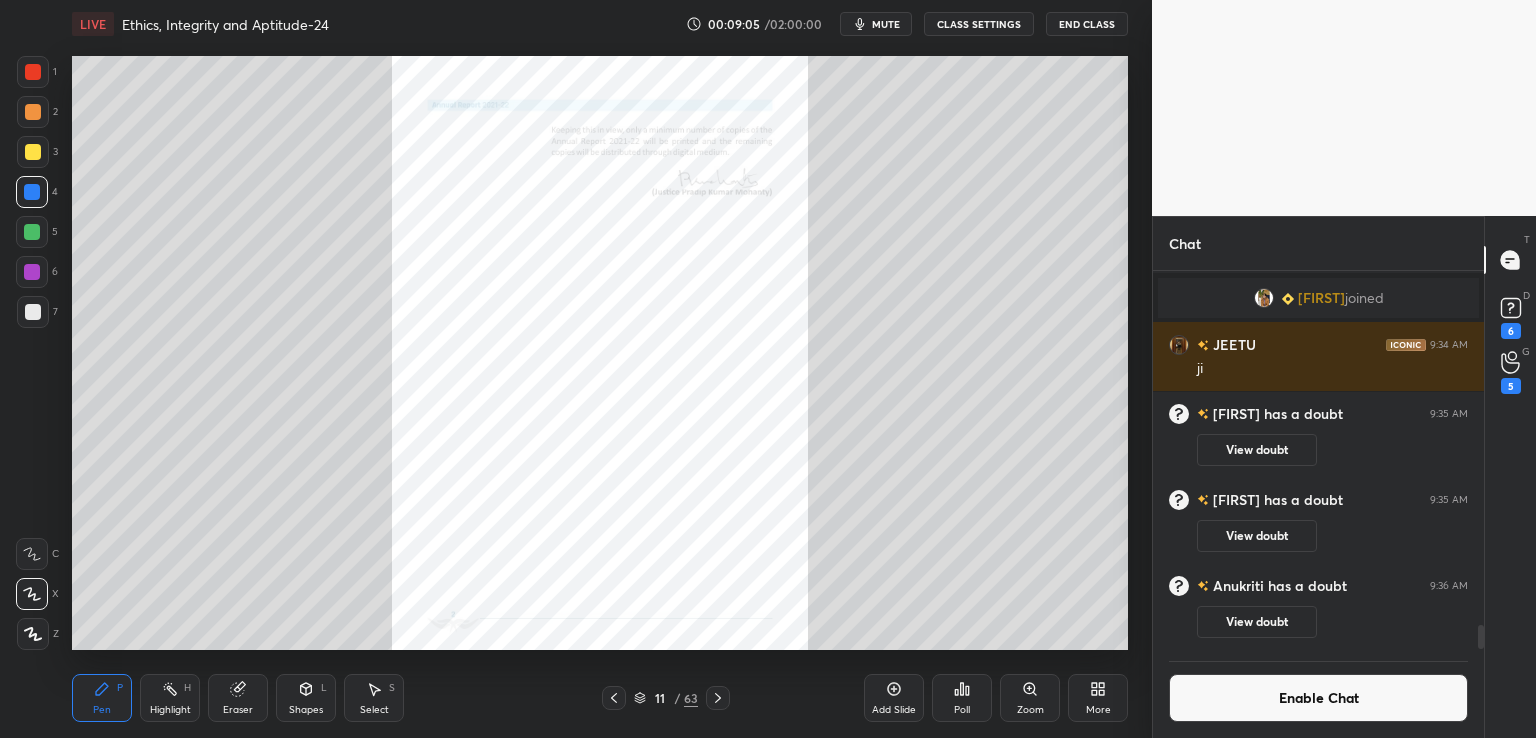 click 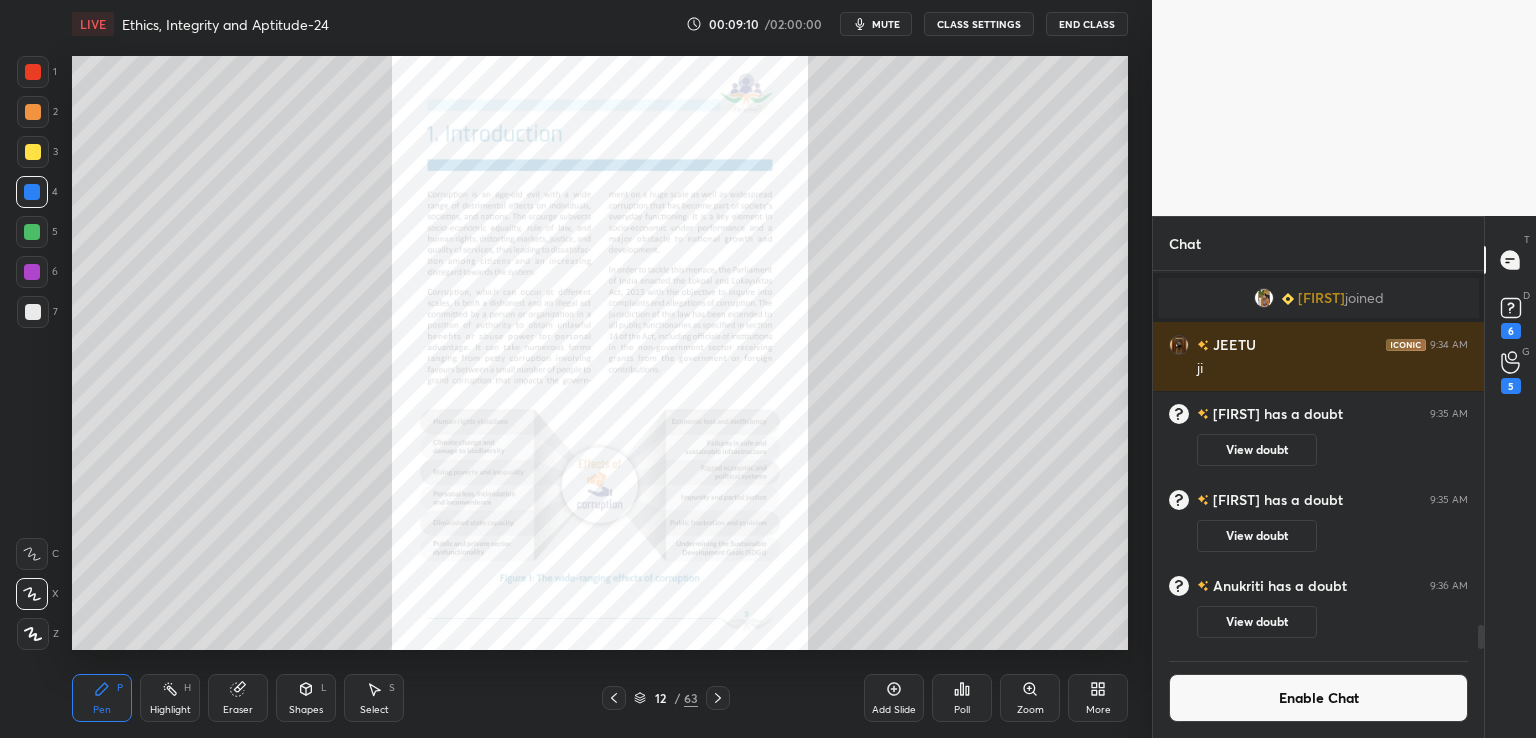 click 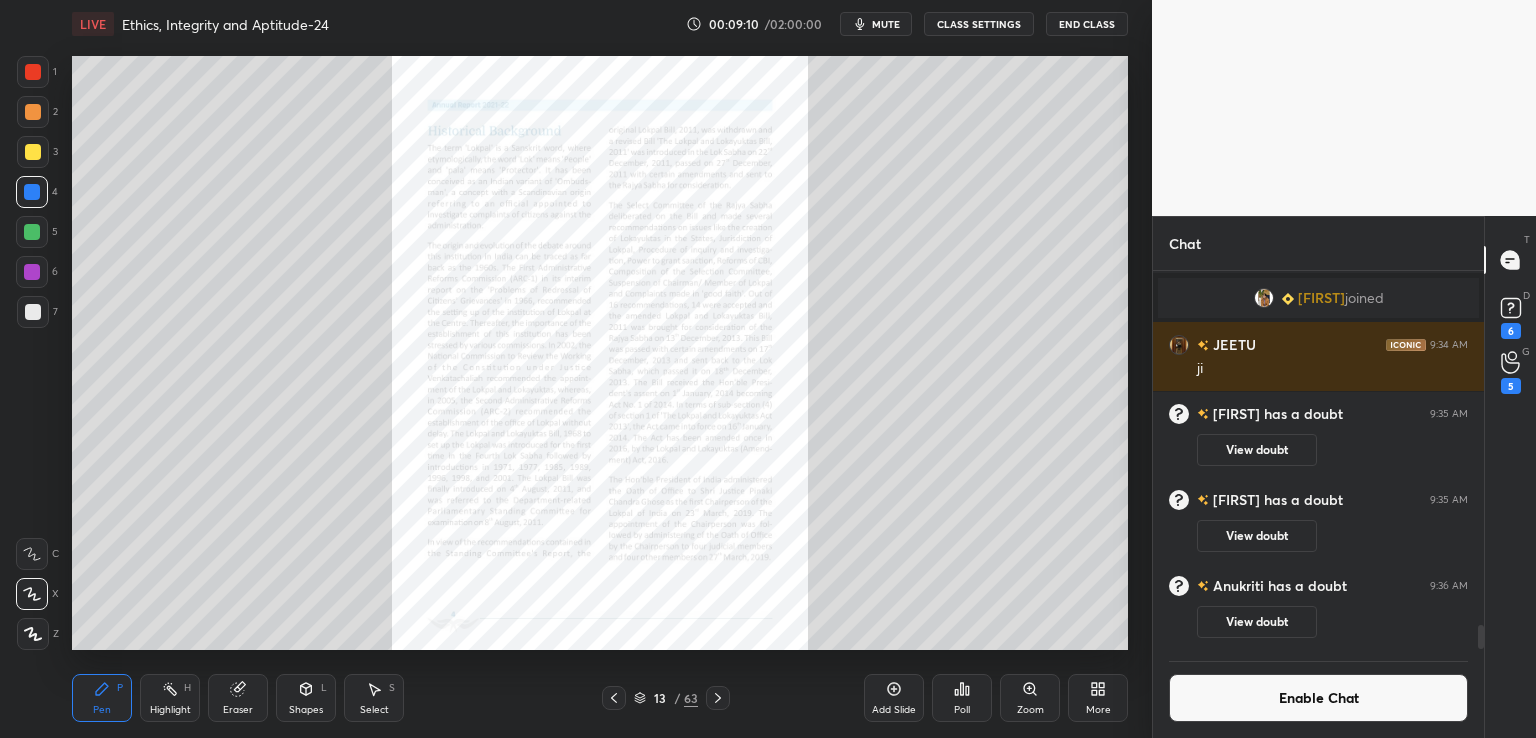 click 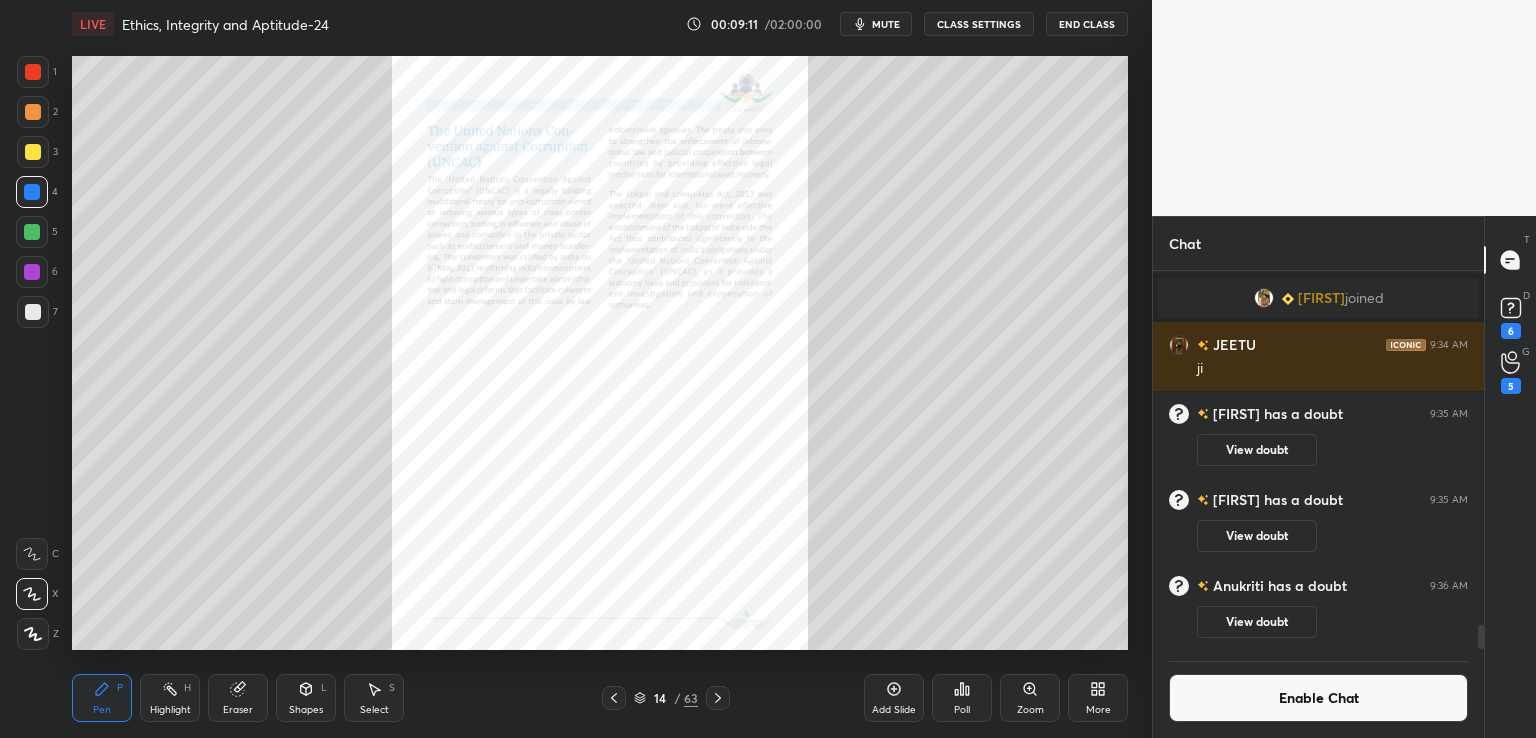 click 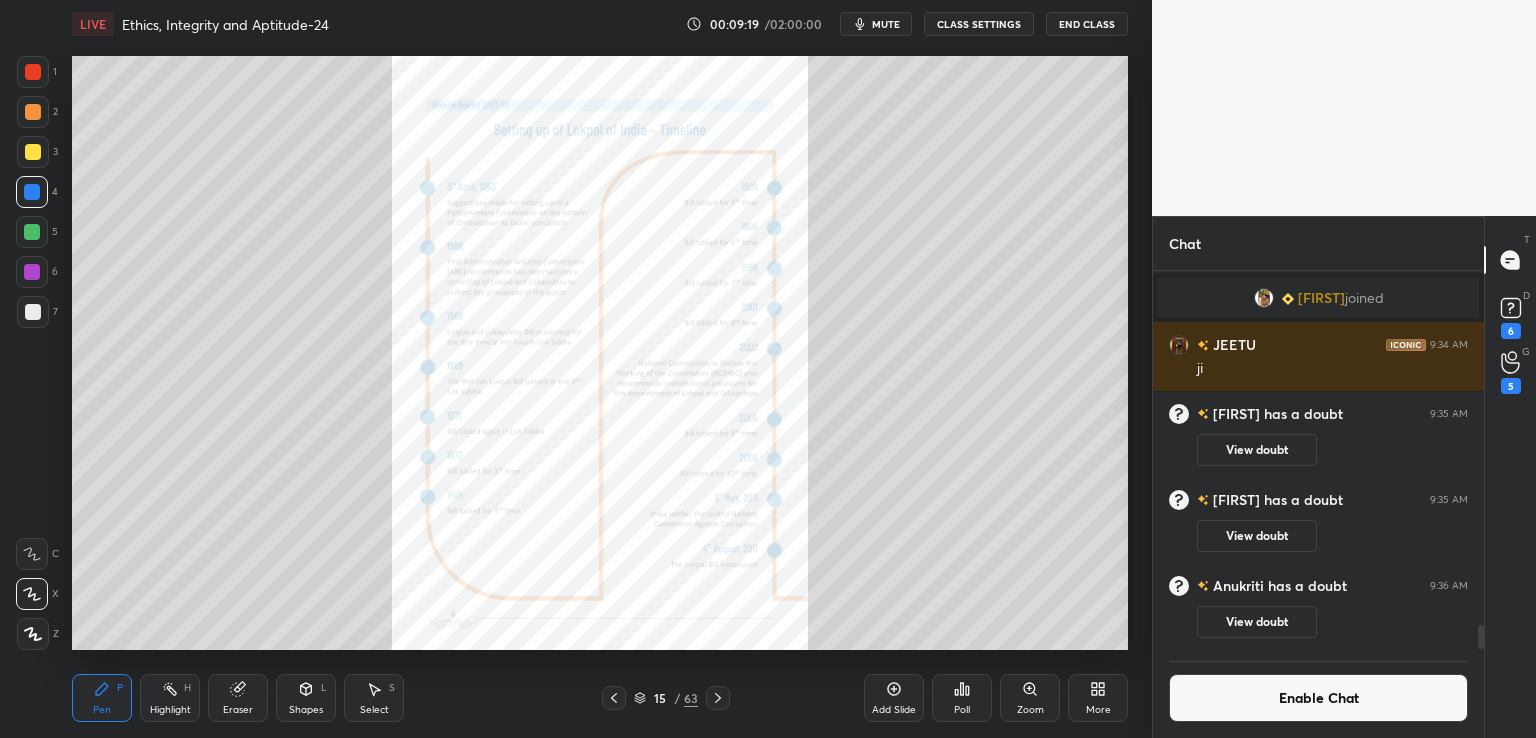 click on "Zoom" at bounding box center (1030, 698) 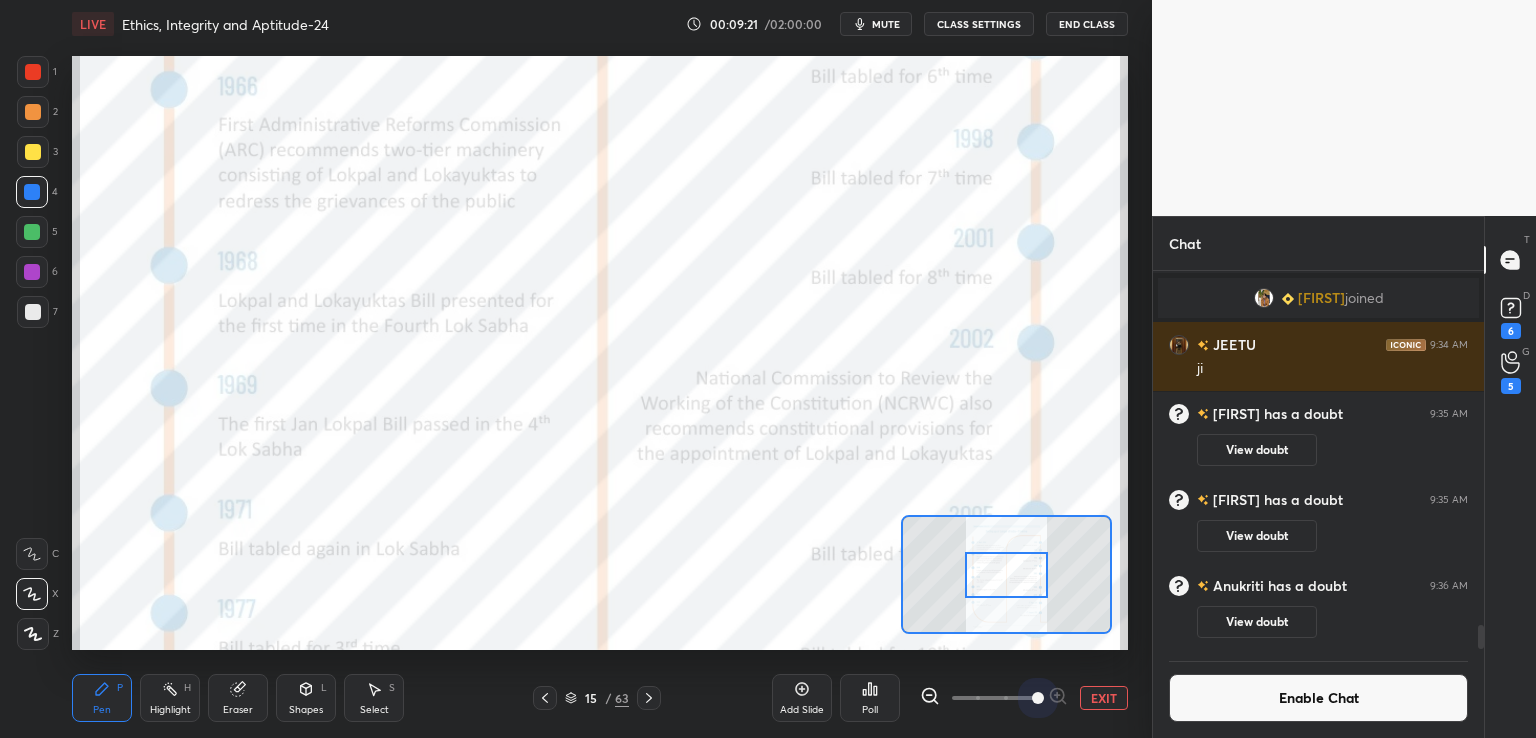 drag, startPoint x: 984, startPoint y: 698, endPoint x: 1080, endPoint y: 661, distance: 102.88343 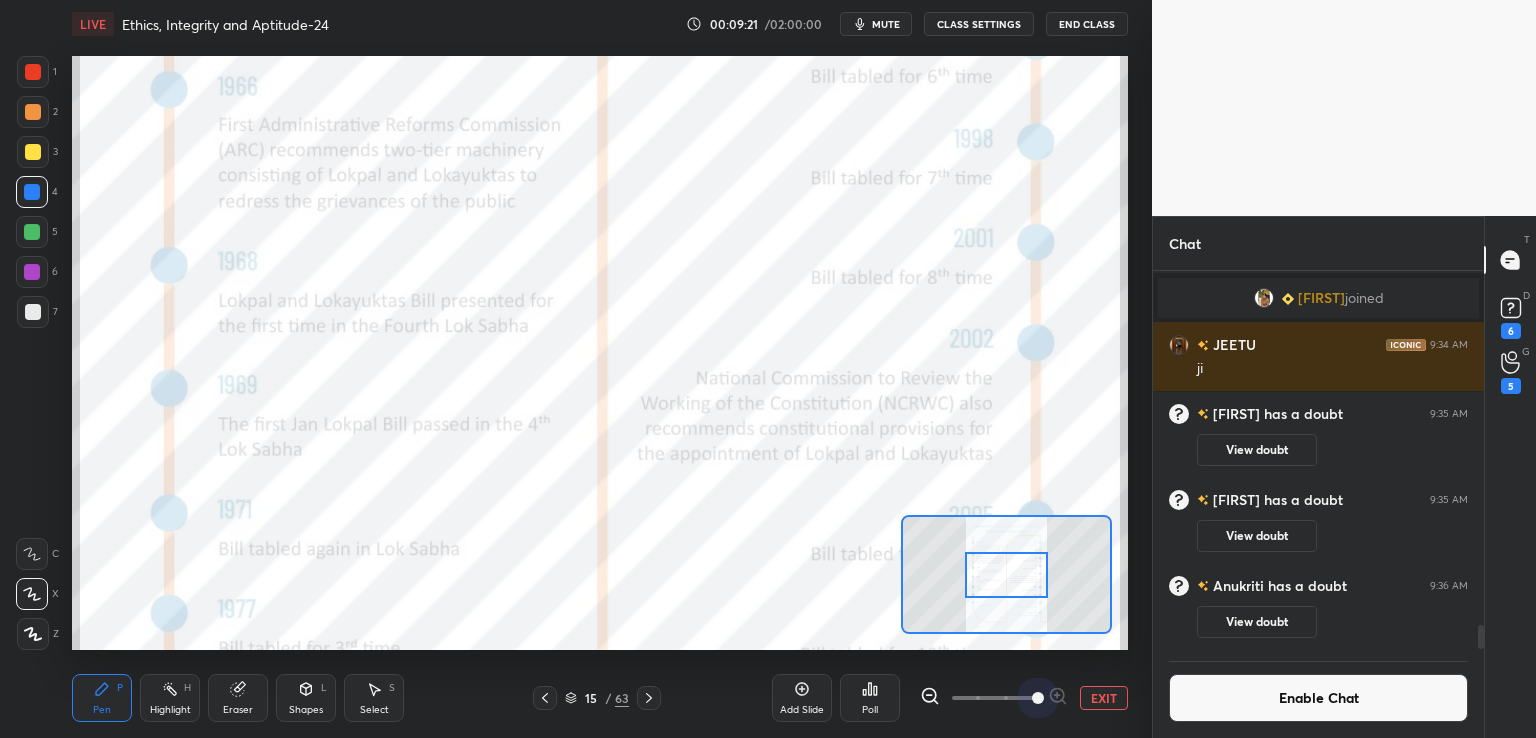 click on "EXIT" at bounding box center [1024, 698] 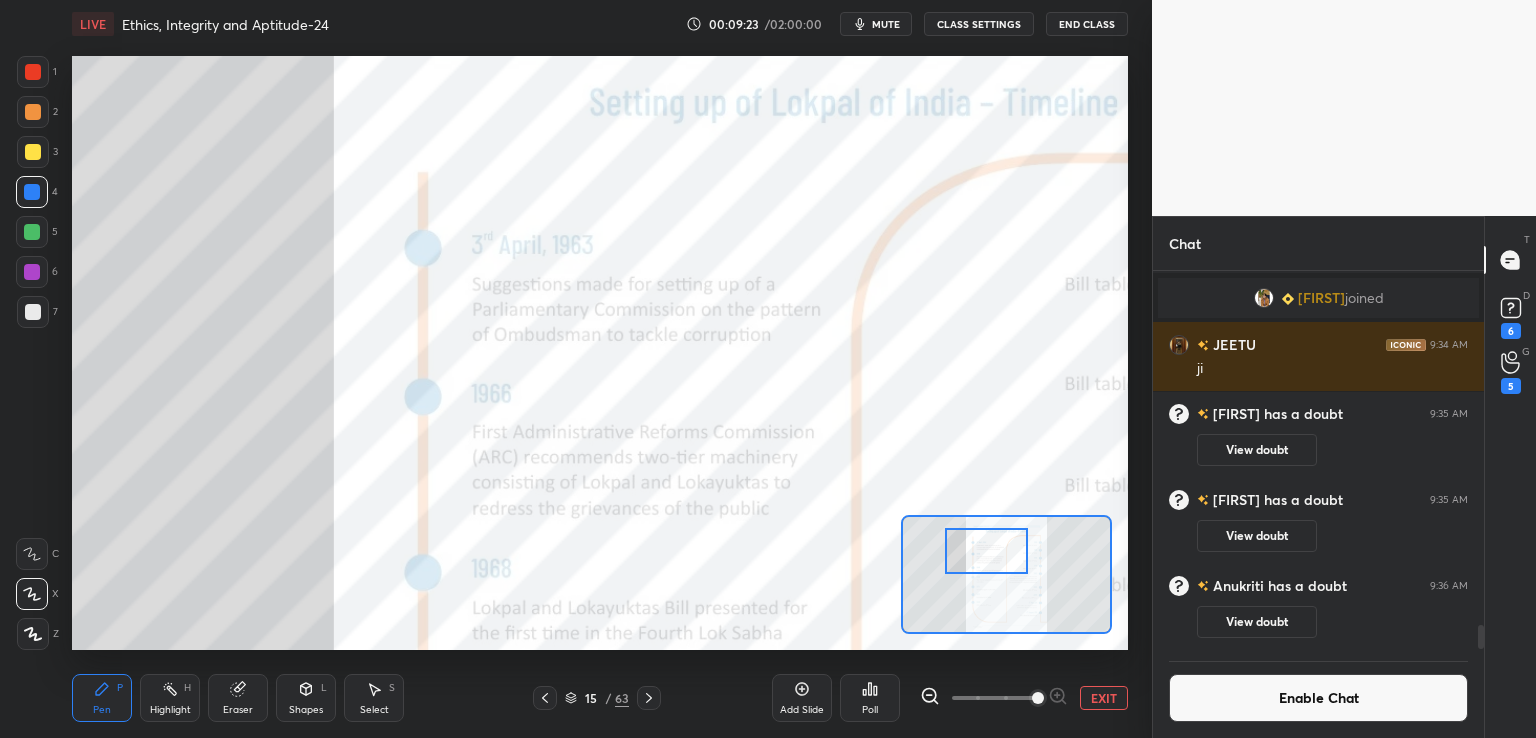 drag, startPoint x: 1023, startPoint y: 568, endPoint x: 1003, endPoint y: 544, distance: 31.241 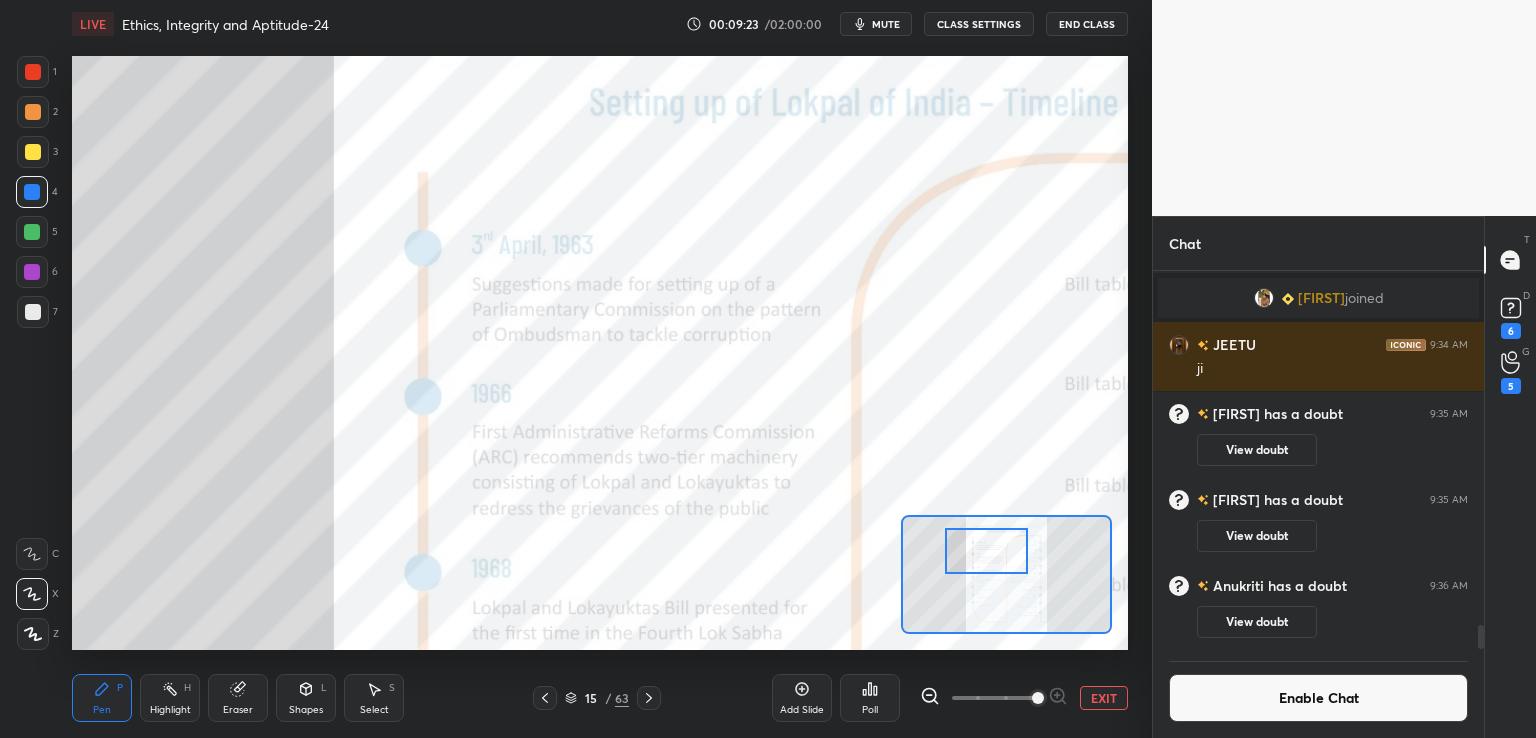 click at bounding box center (986, 551) 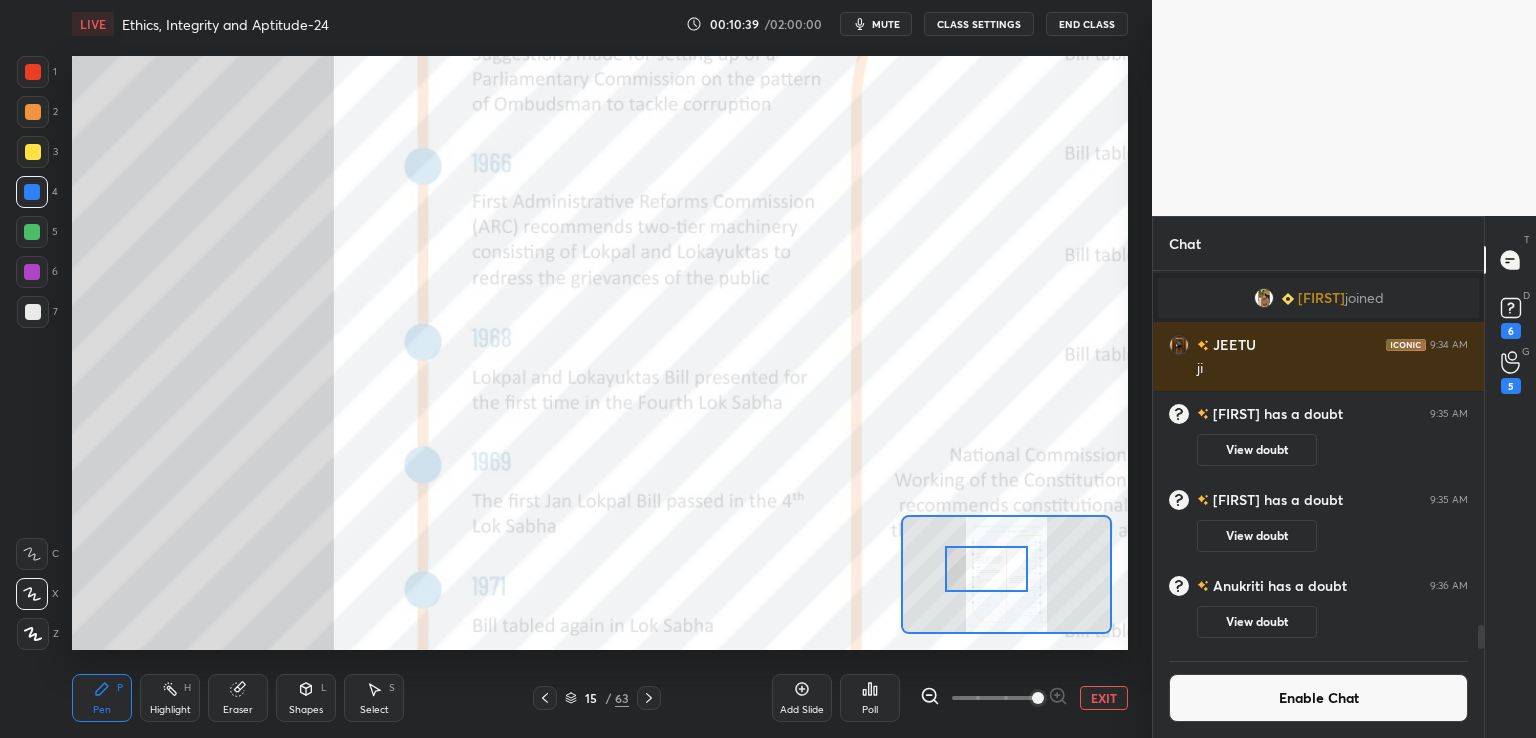 drag, startPoint x: 991, startPoint y: 547, endPoint x: 991, endPoint y: 565, distance: 18 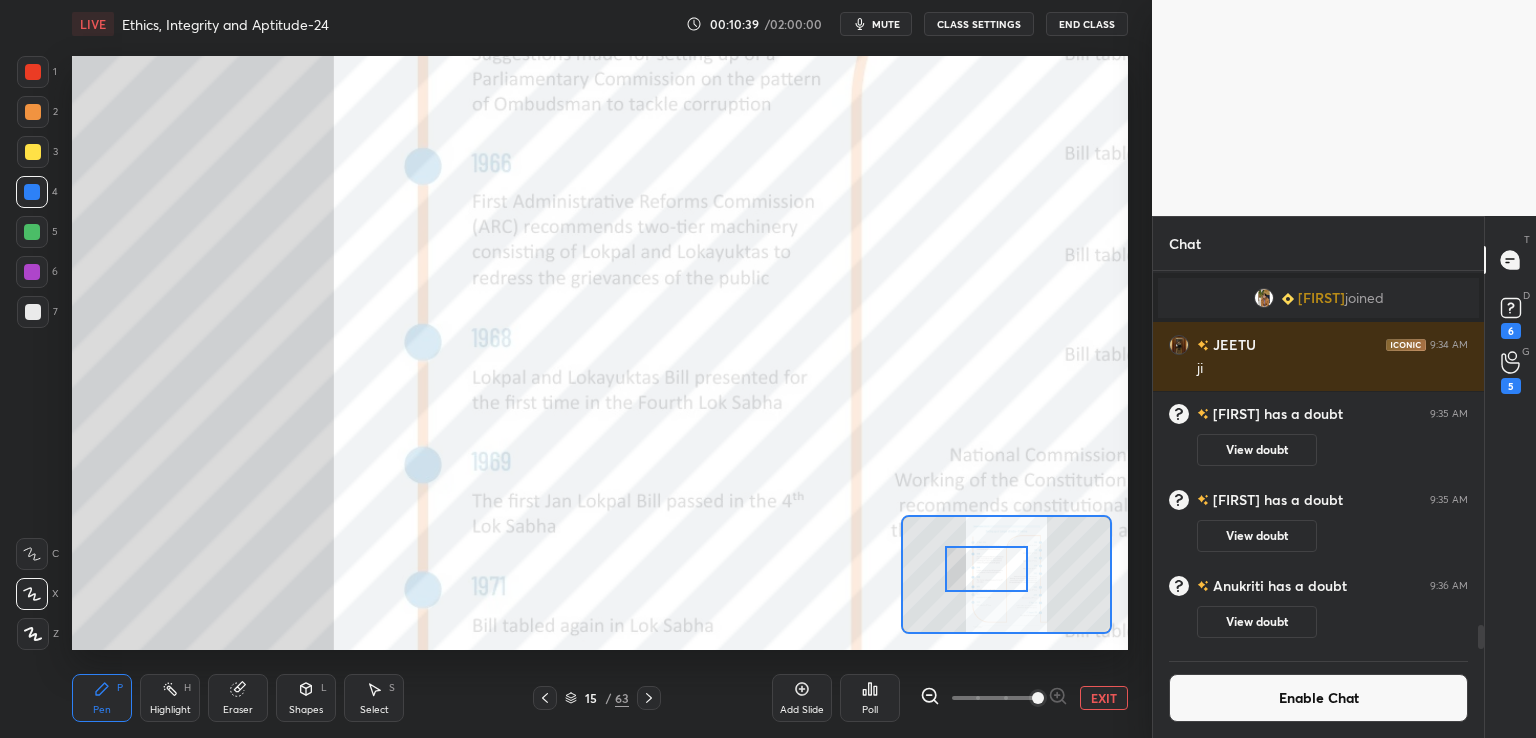 click at bounding box center [986, 569] 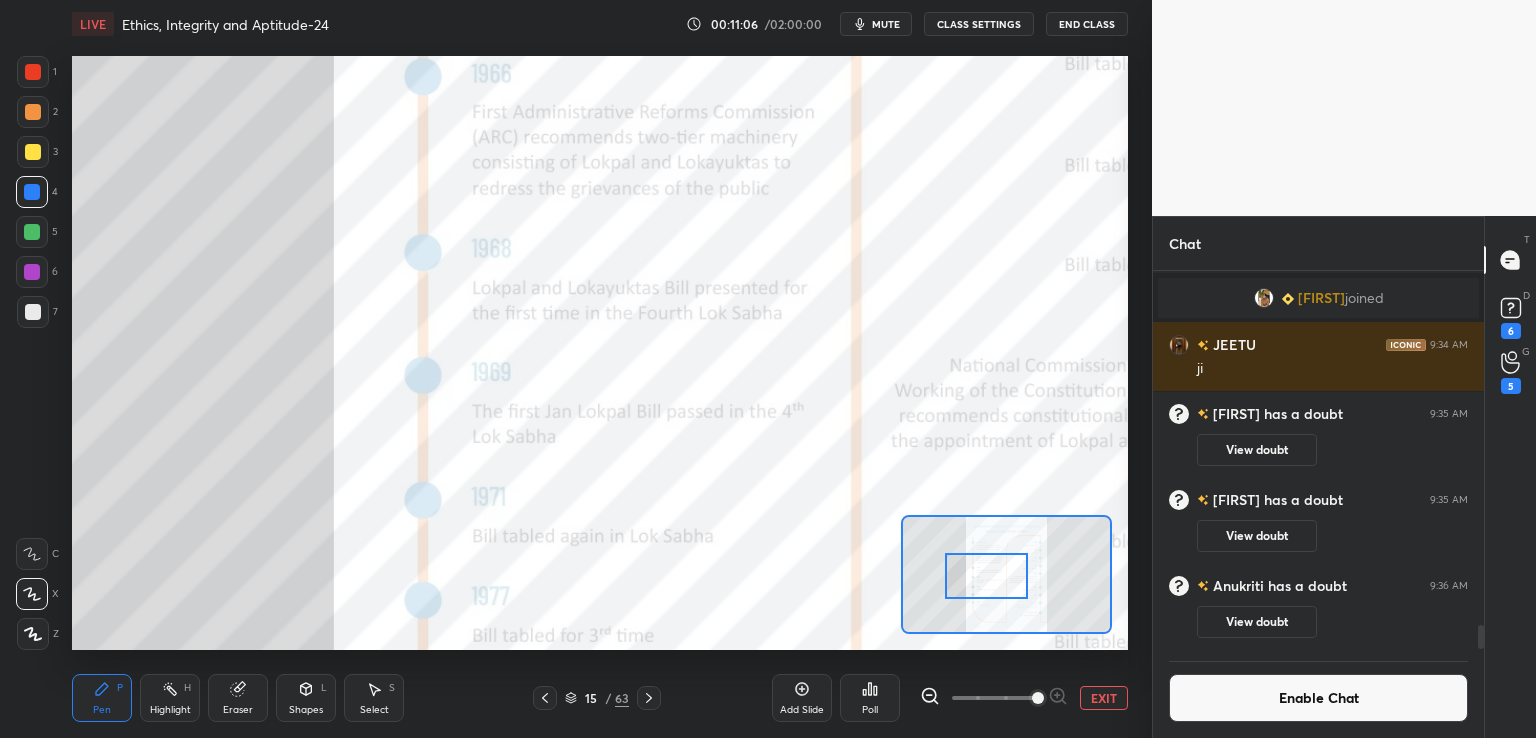 click at bounding box center (986, 576) 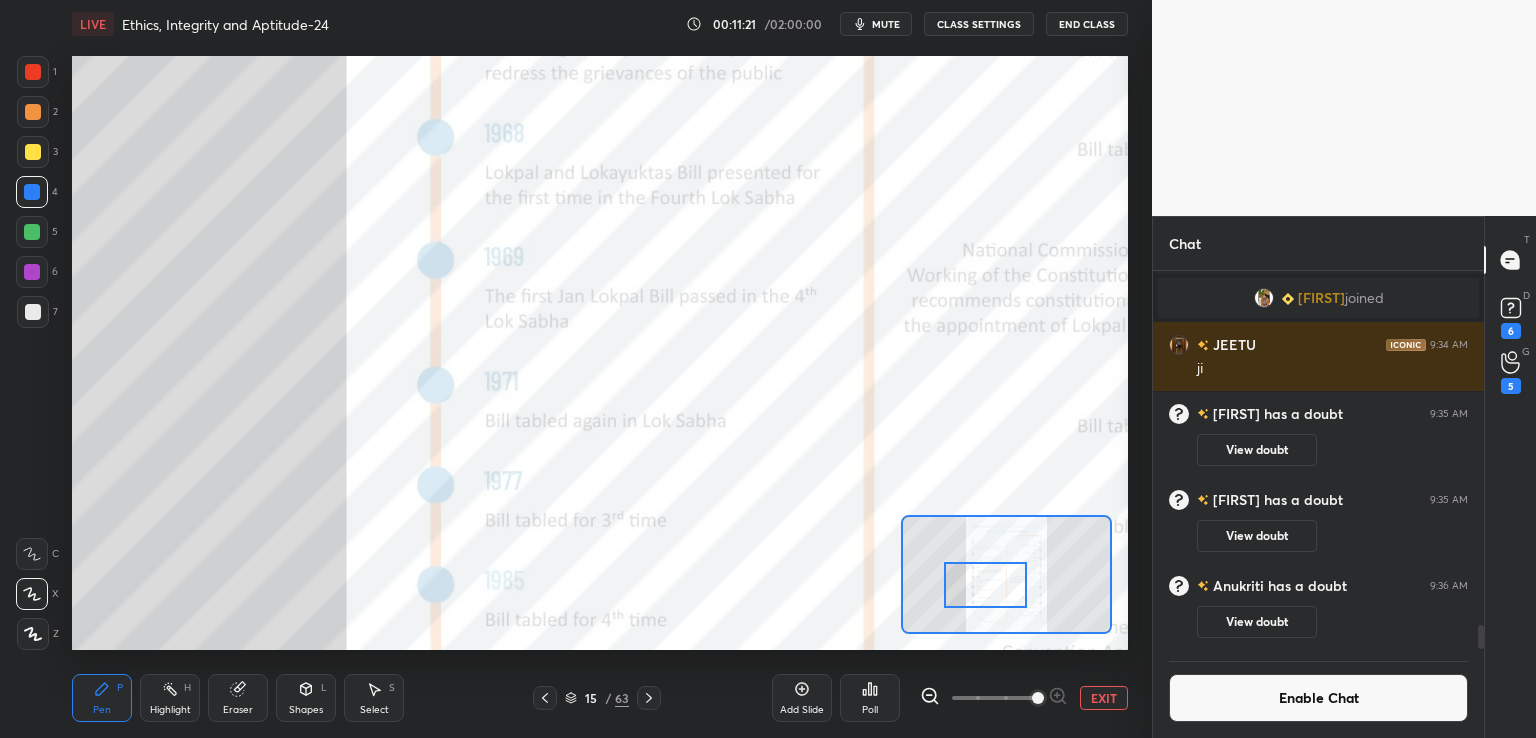 click at bounding box center [985, 585] 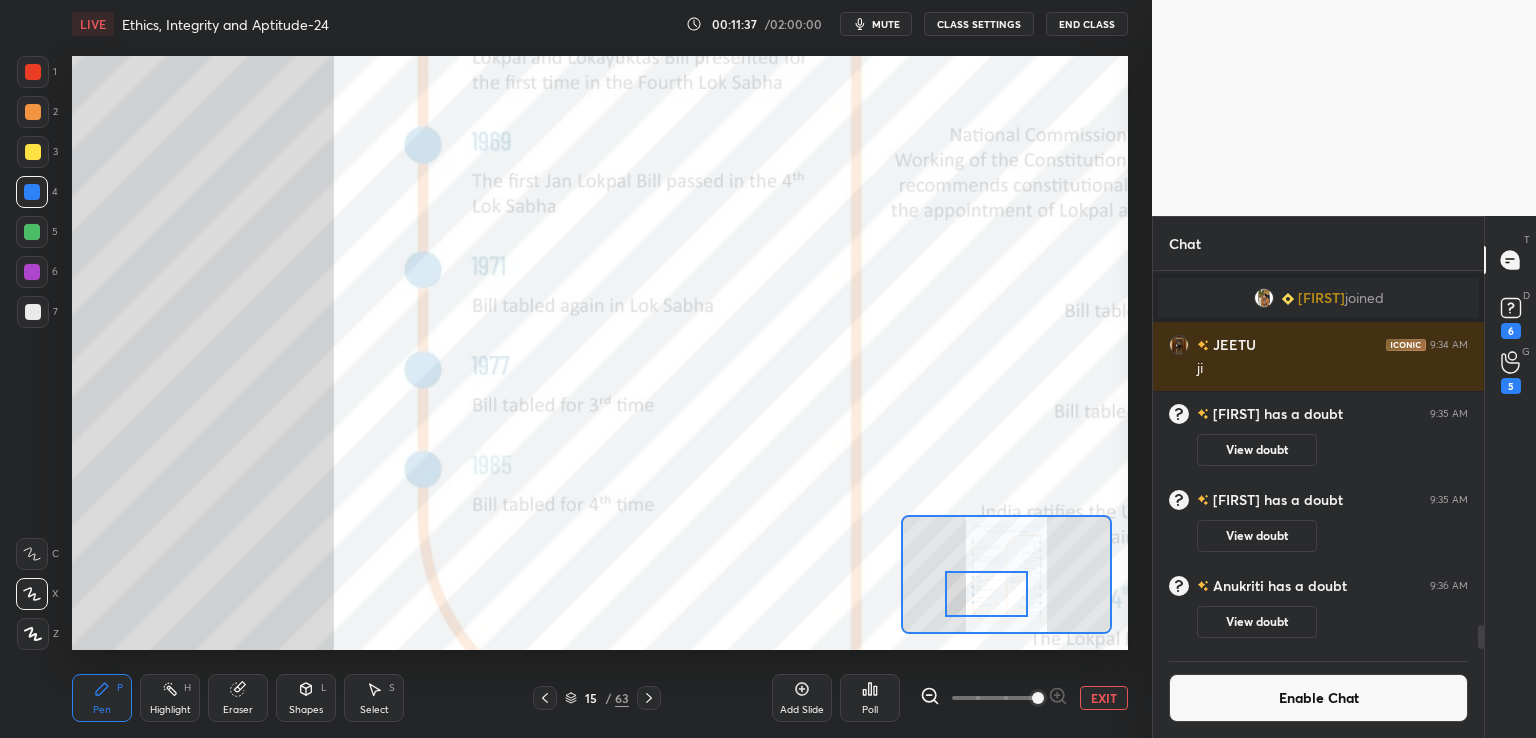 click at bounding box center [986, 594] 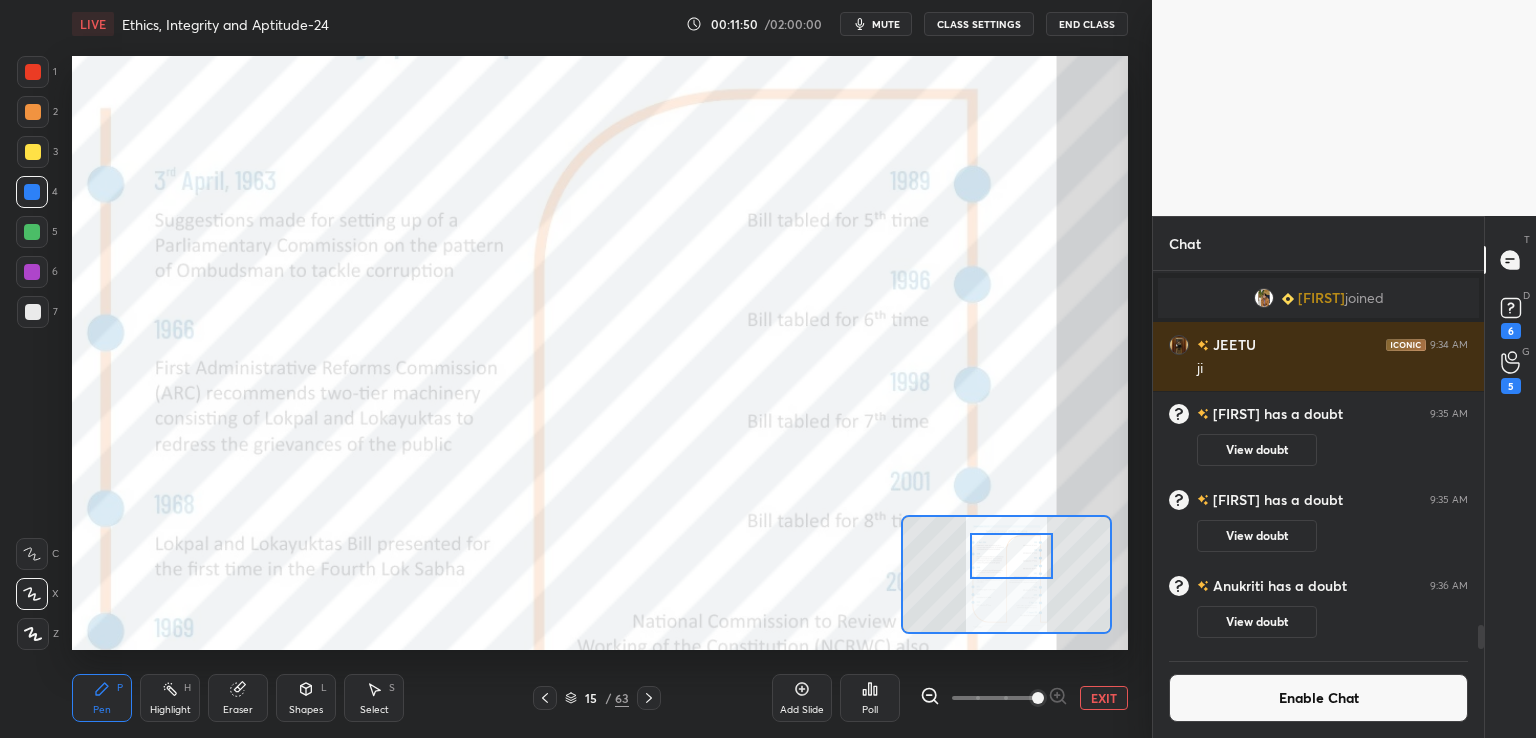 drag, startPoint x: 980, startPoint y: 600, endPoint x: 1001, endPoint y: 557, distance: 47.853943 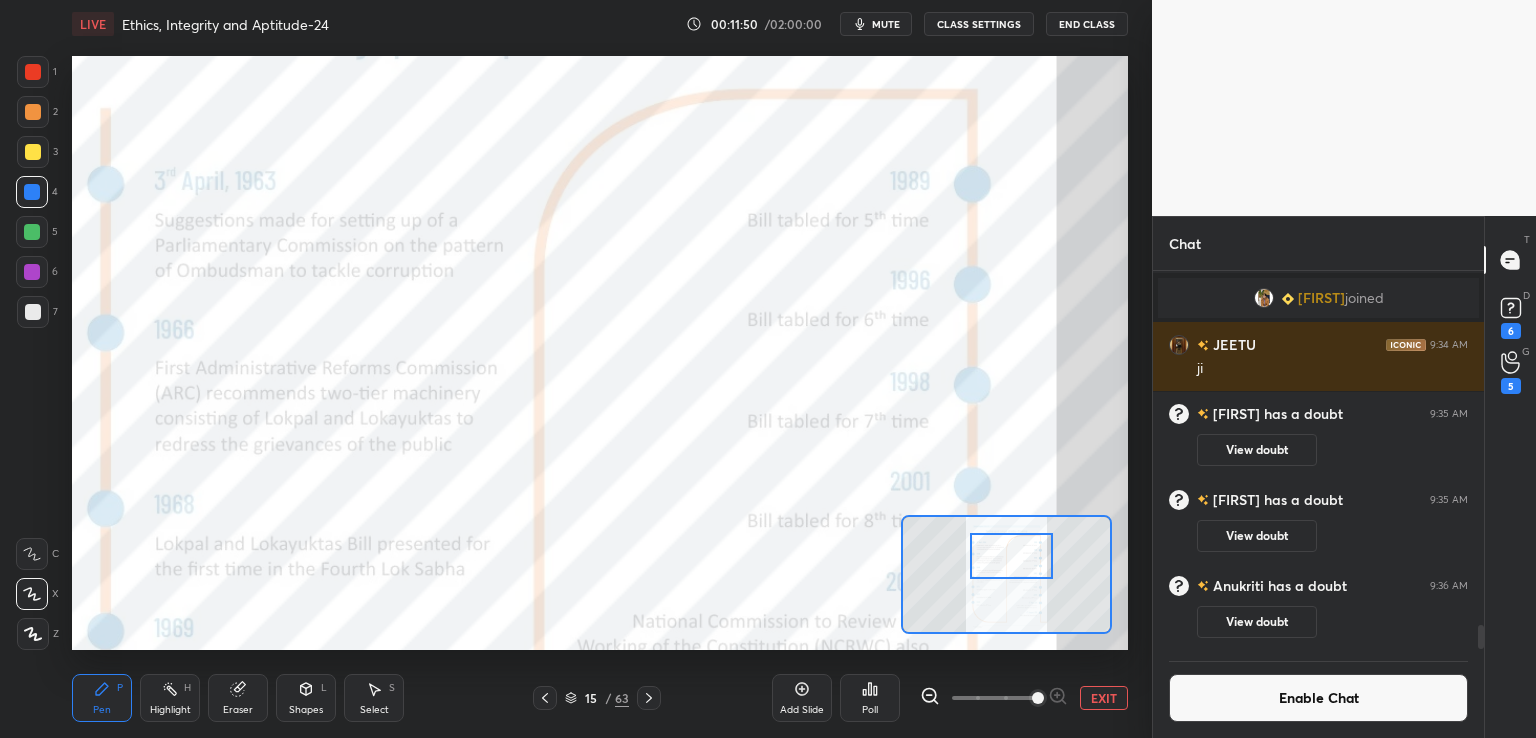click at bounding box center [1011, 556] 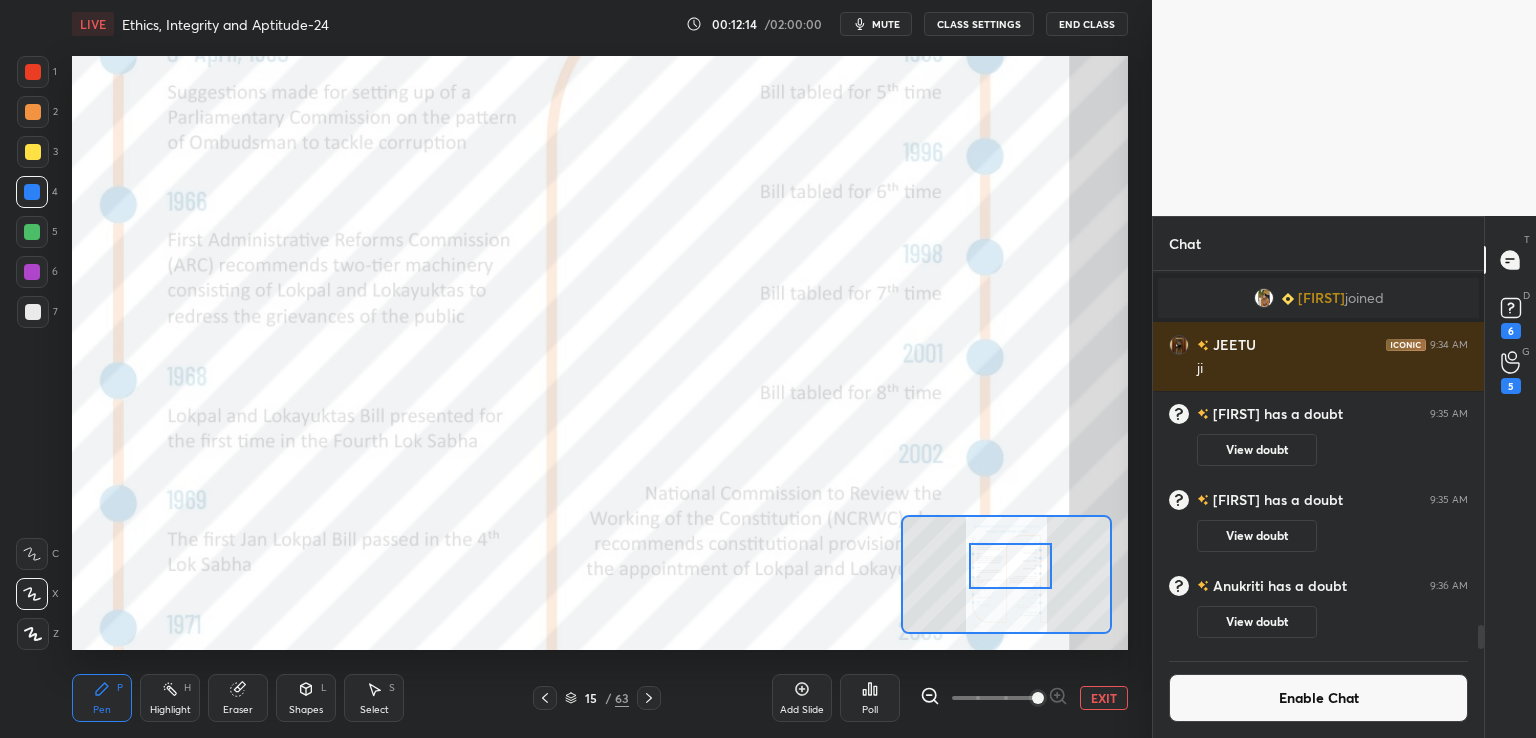 drag, startPoint x: 1007, startPoint y: 553, endPoint x: 1005, endPoint y: 564, distance: 11.18034 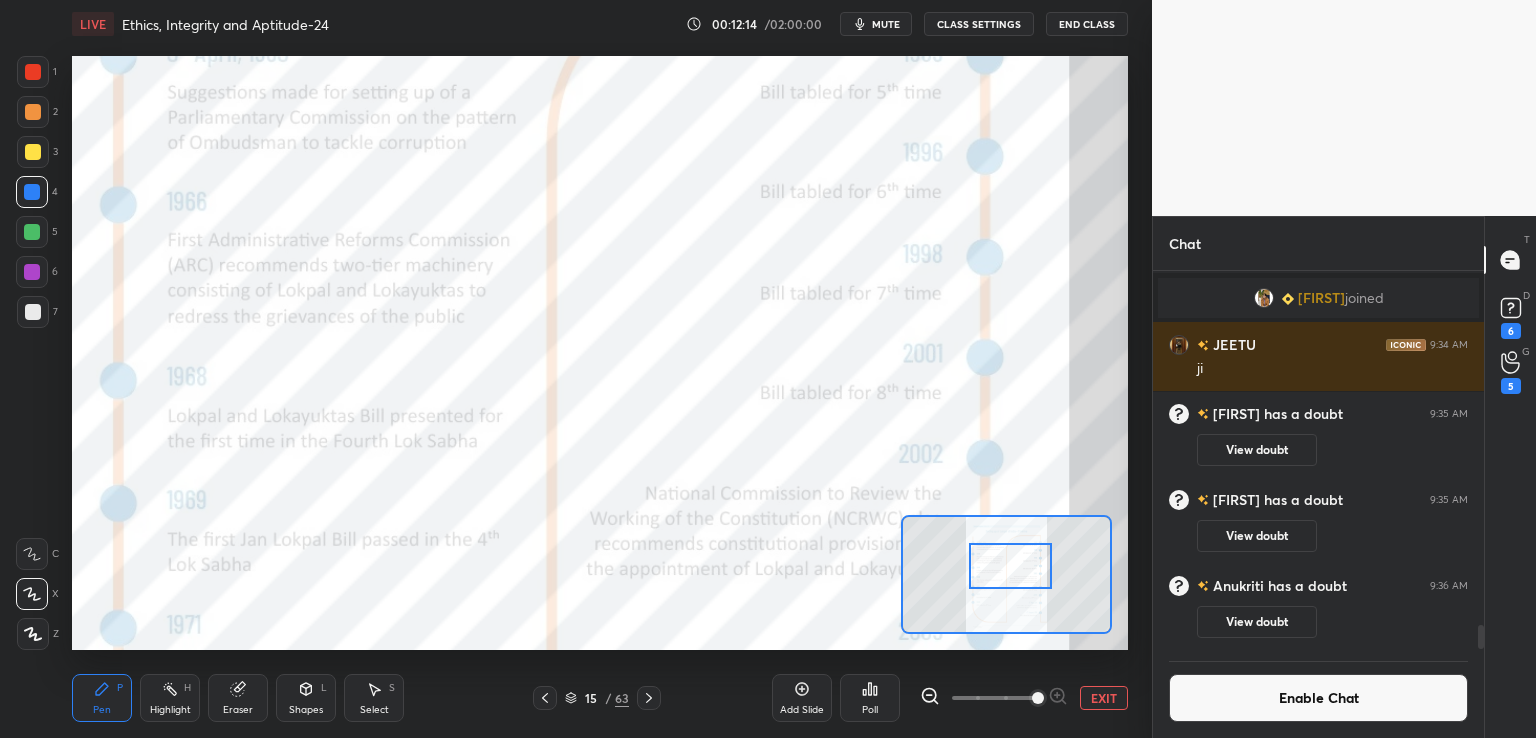 click at bounding box center (1010, 566) 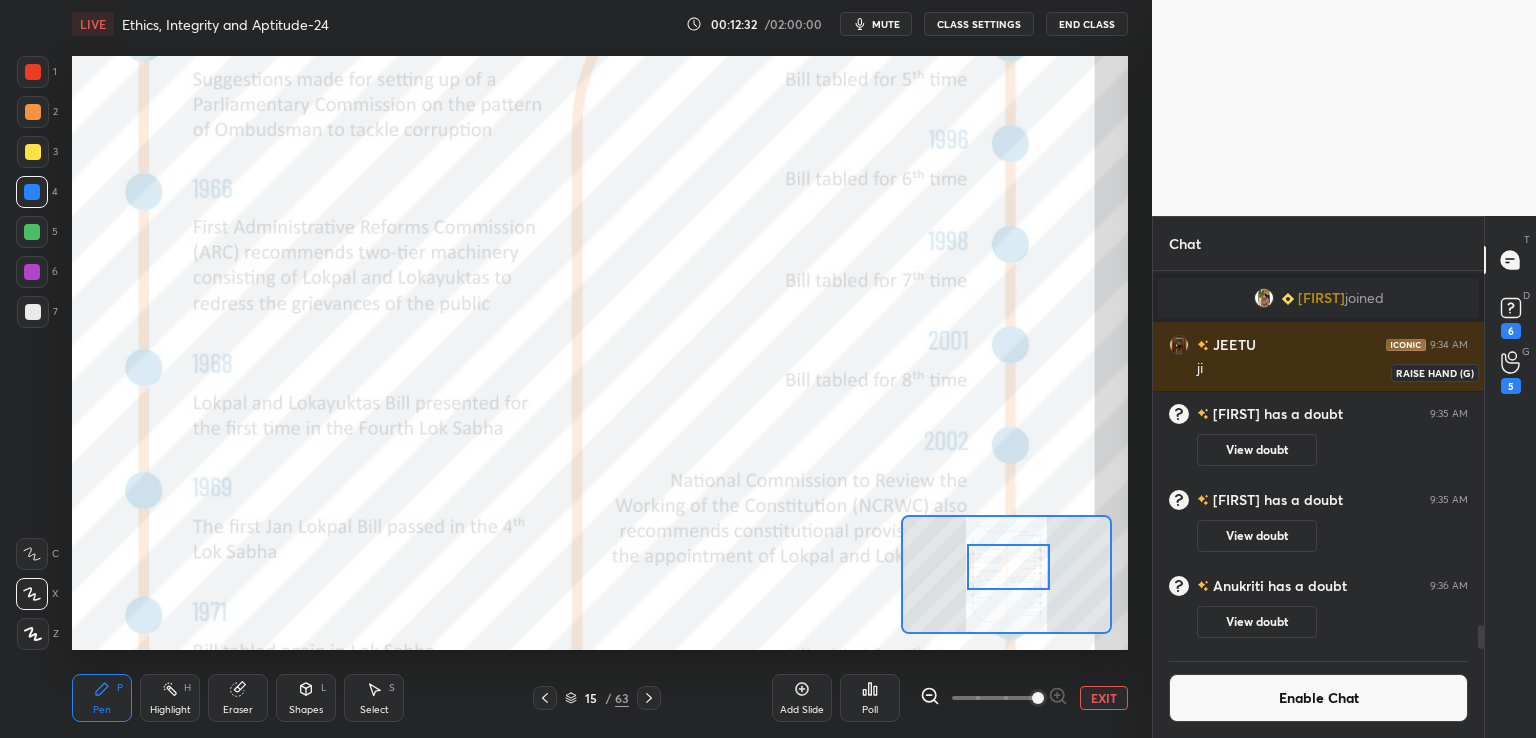 click on "5" at bounding box center [1511, 386] 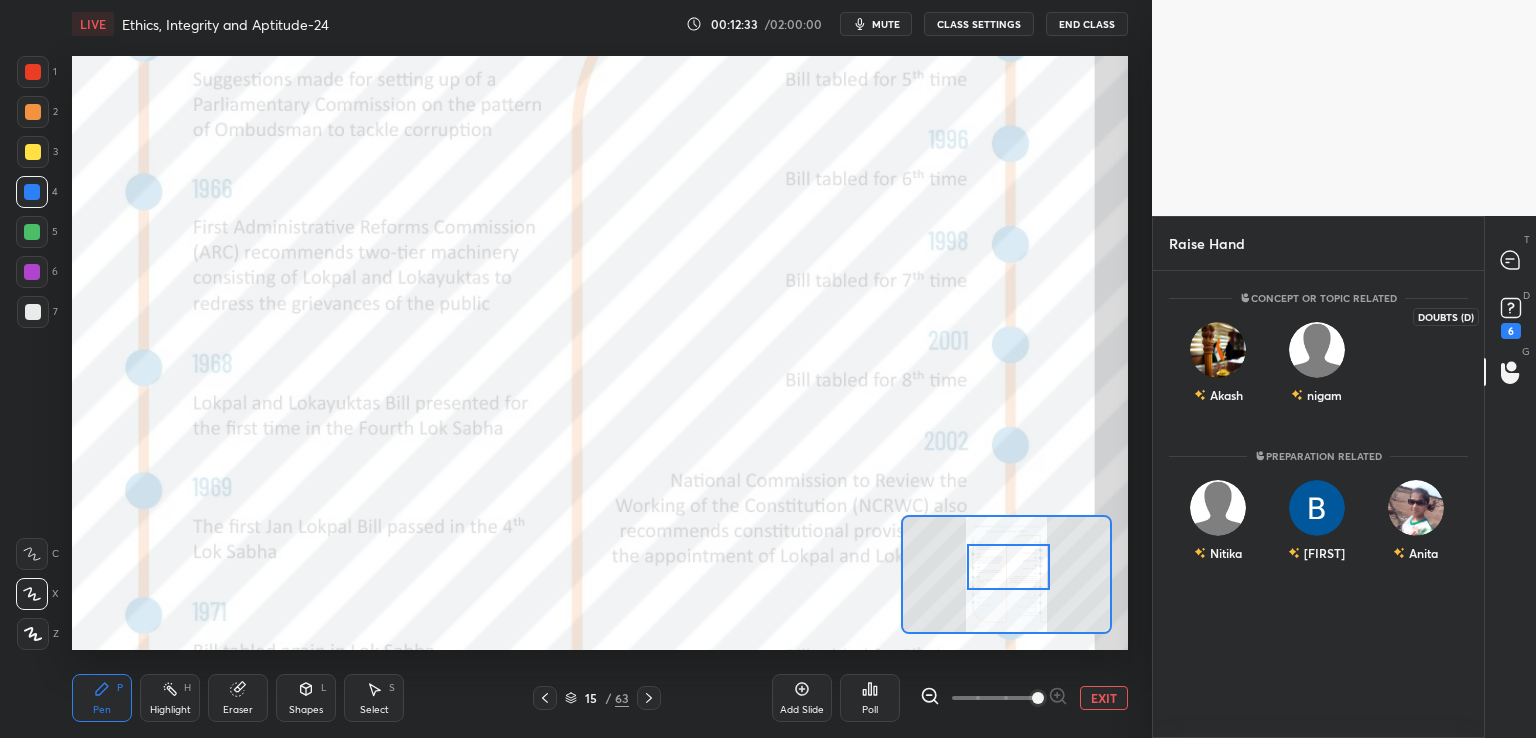 click on "6" at bounding box center (1511, 331) 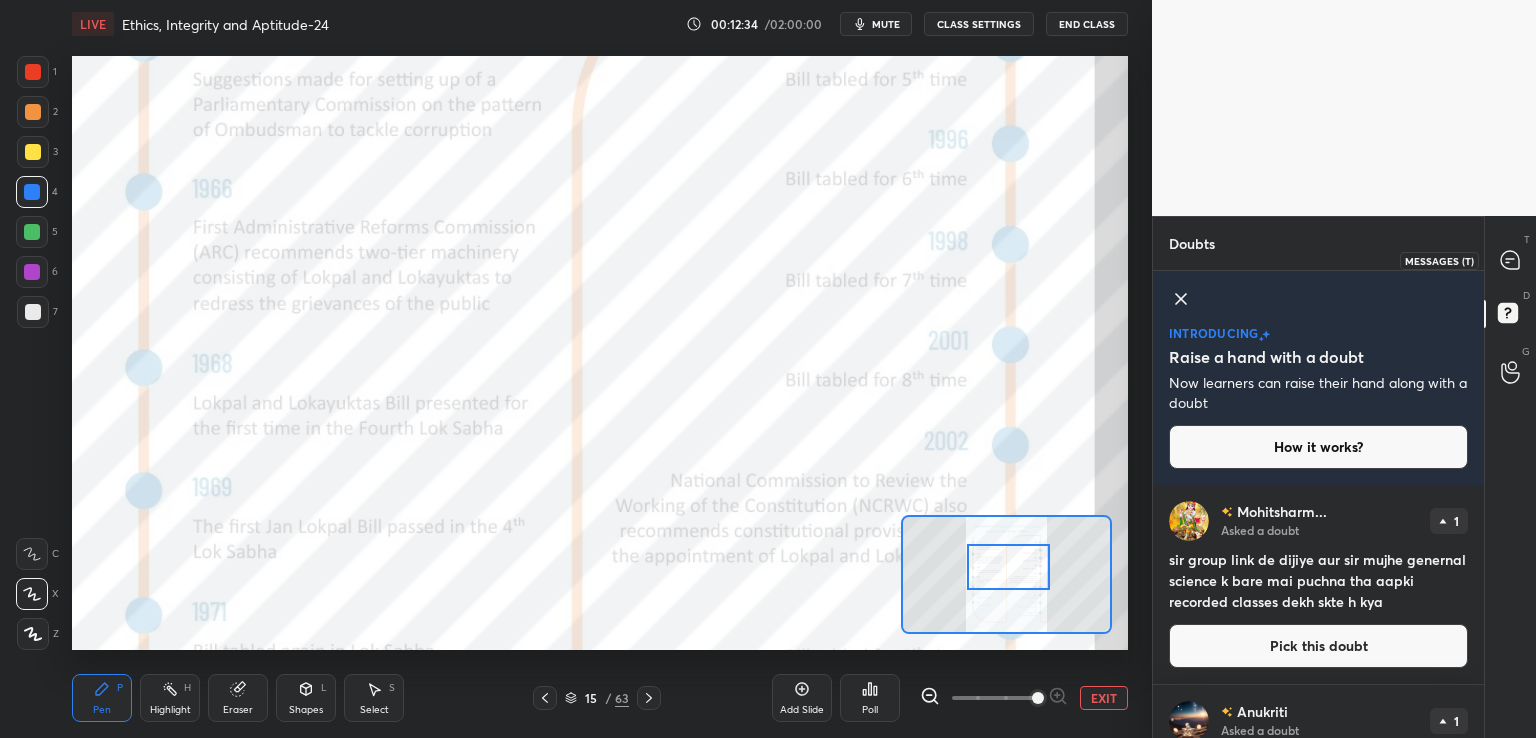 click at bounding box center (1511, 260) 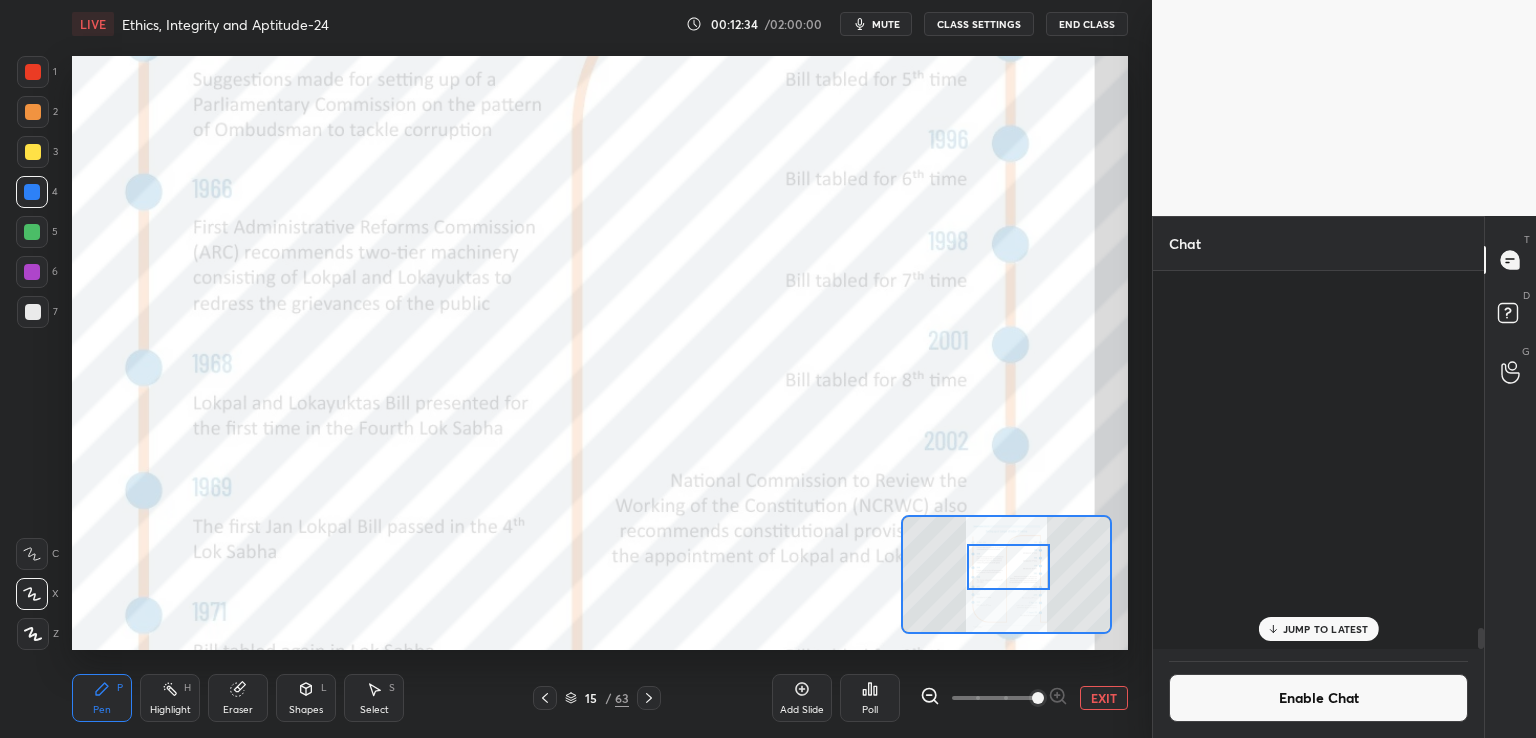 scroll, scrollTop: 6328, scrollLeft: 0, axis: vertical 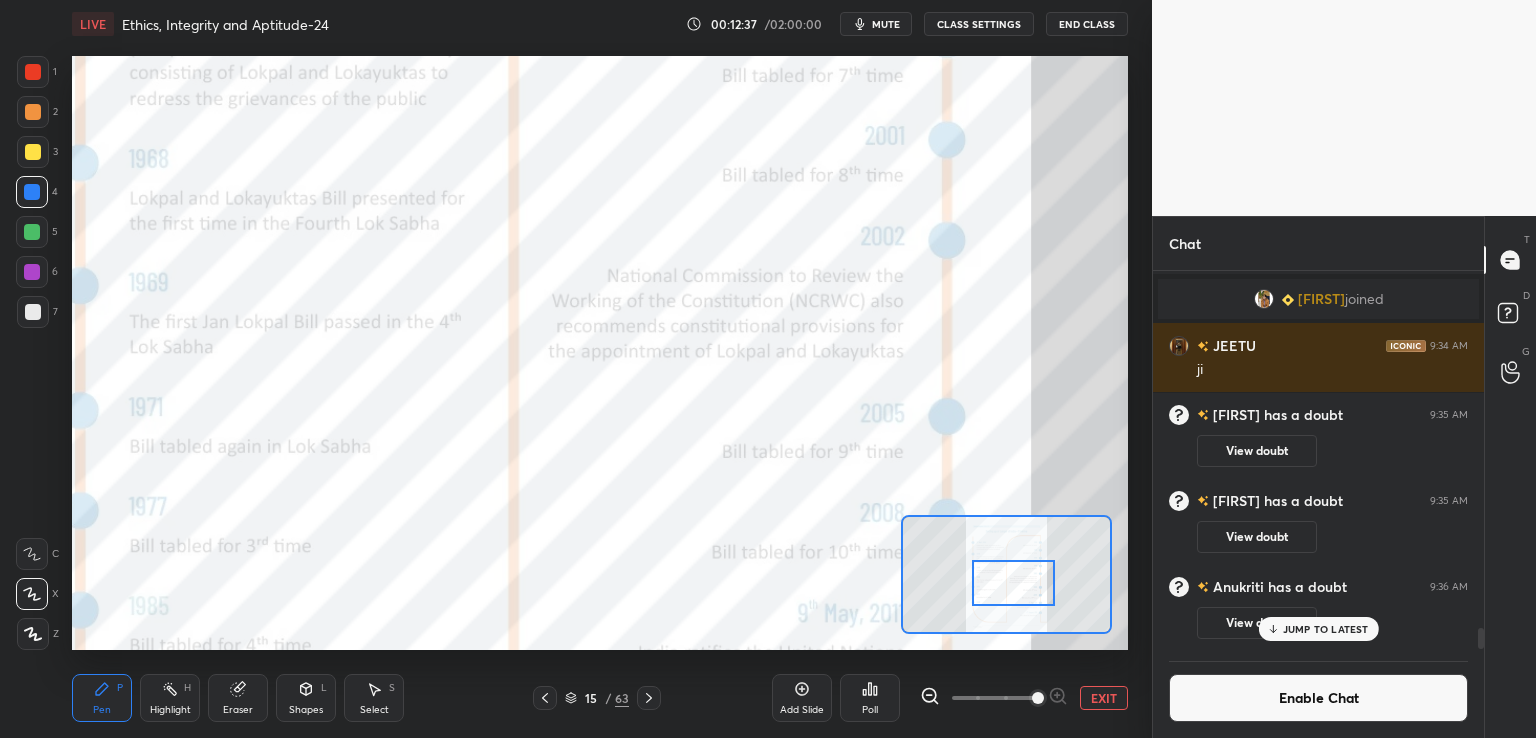 drag, startPoint x: 993, startPoint y: 581, endPoint x: 998, endPoint y: 599, distance: 18.681541 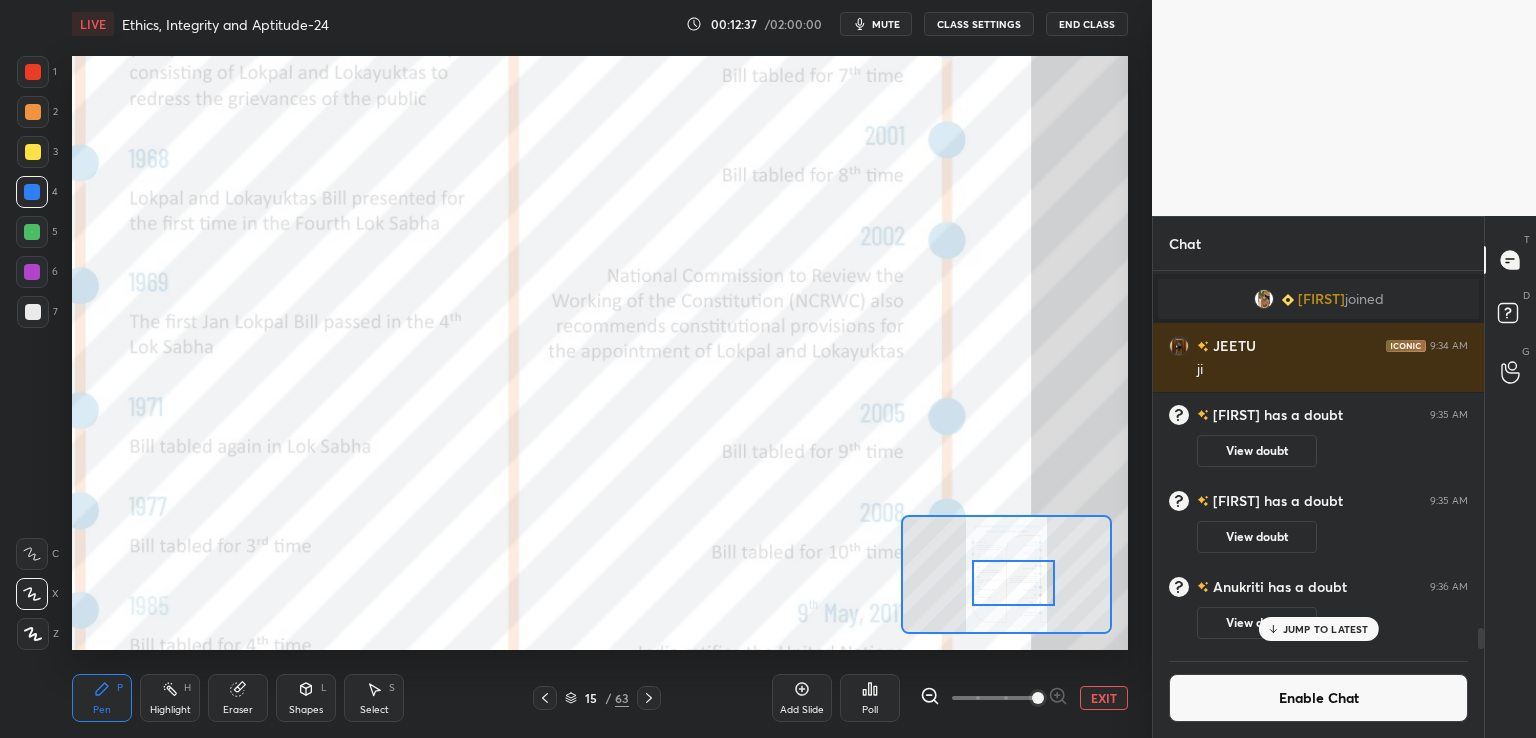 click at bounding box center [1013, 583] 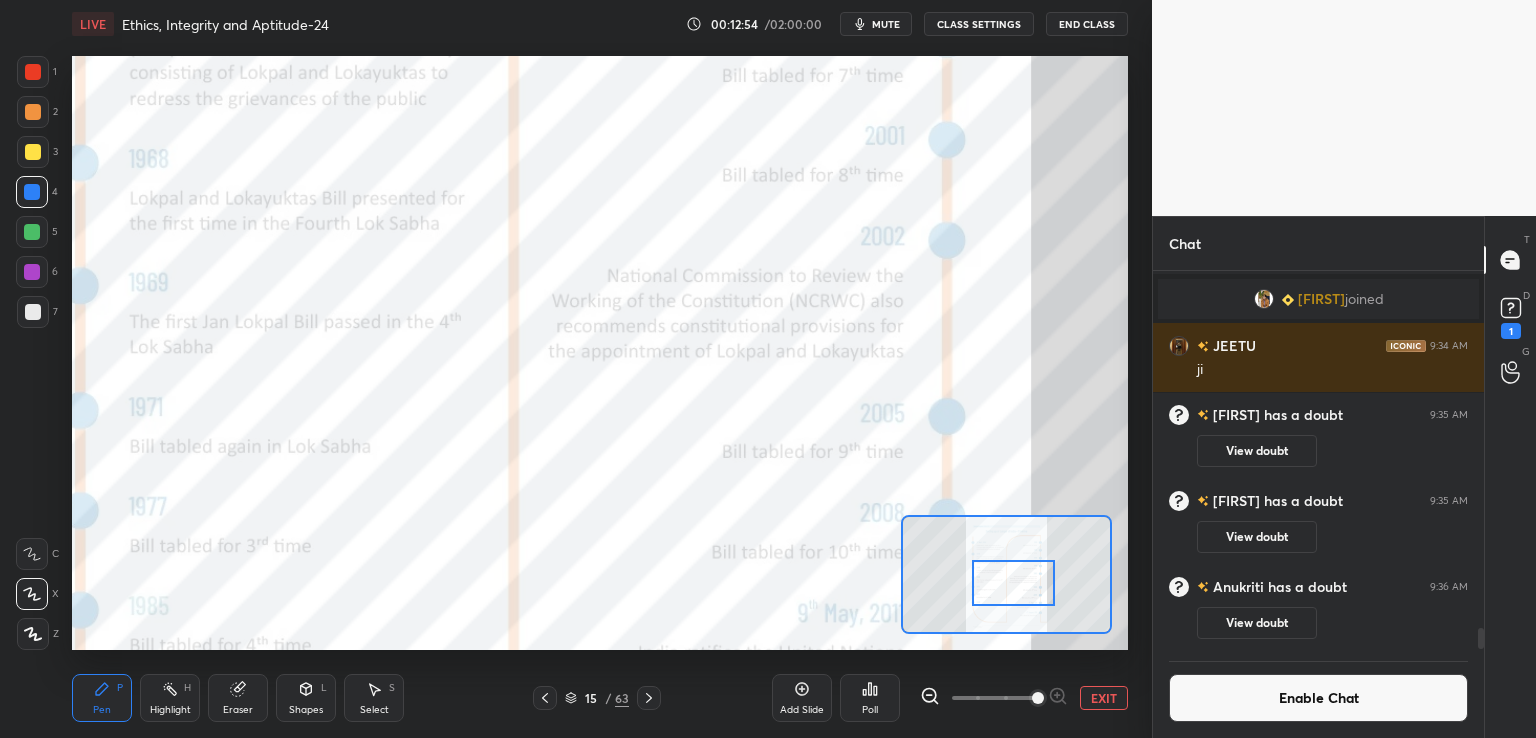 scroll, scrollTop: 6415, scrollLeft: 0, axis: vertical 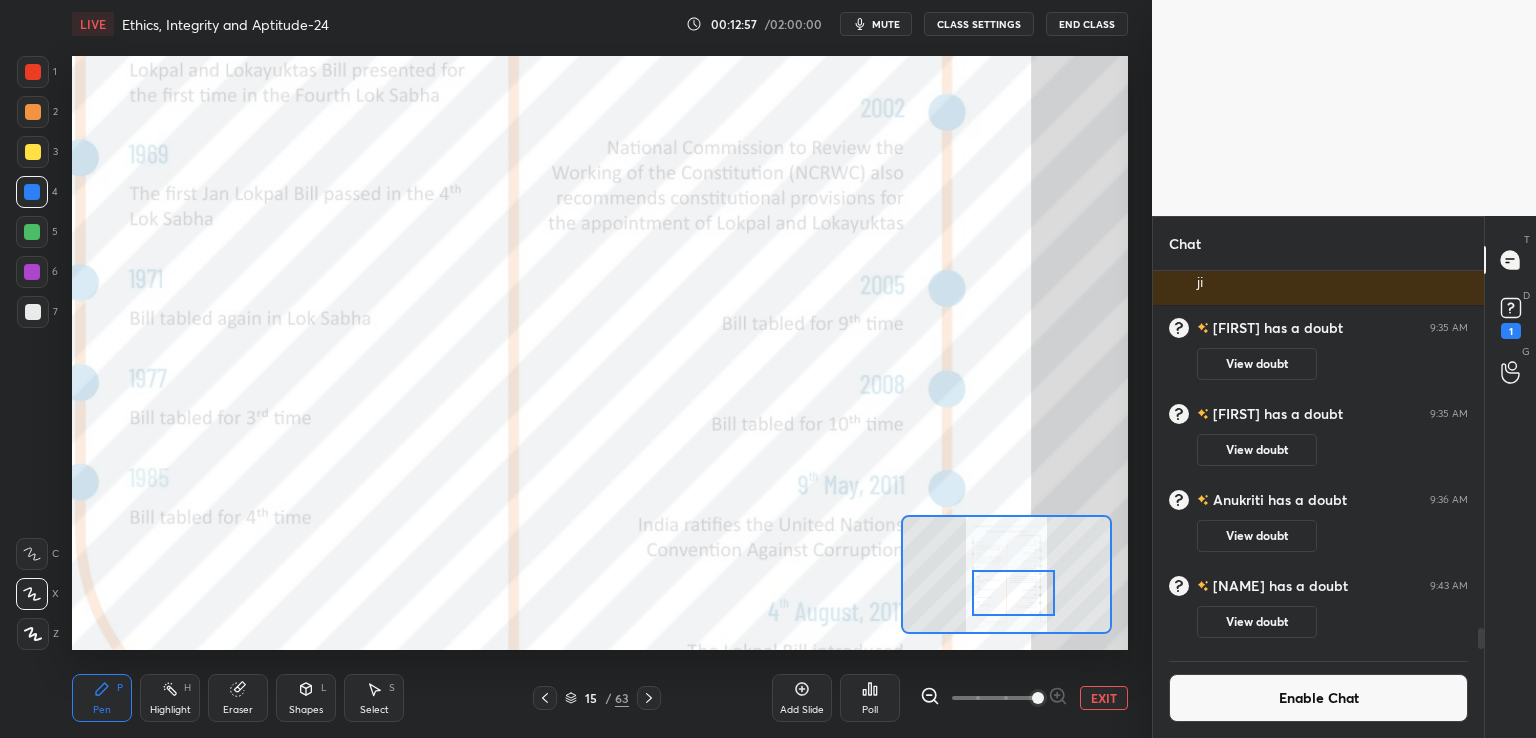 click at bounding box center (1013, 593) 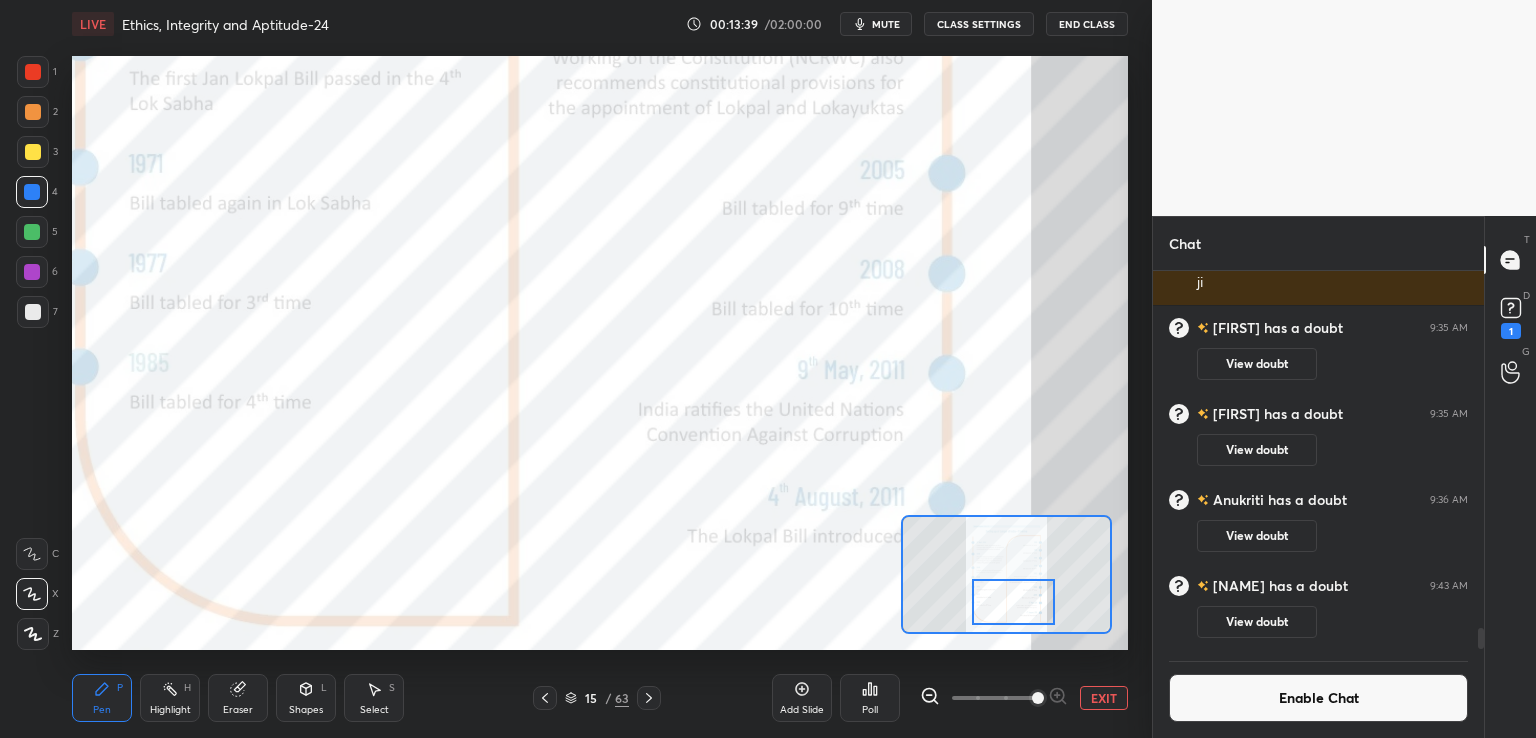 click at bounding box center [1013, 602] 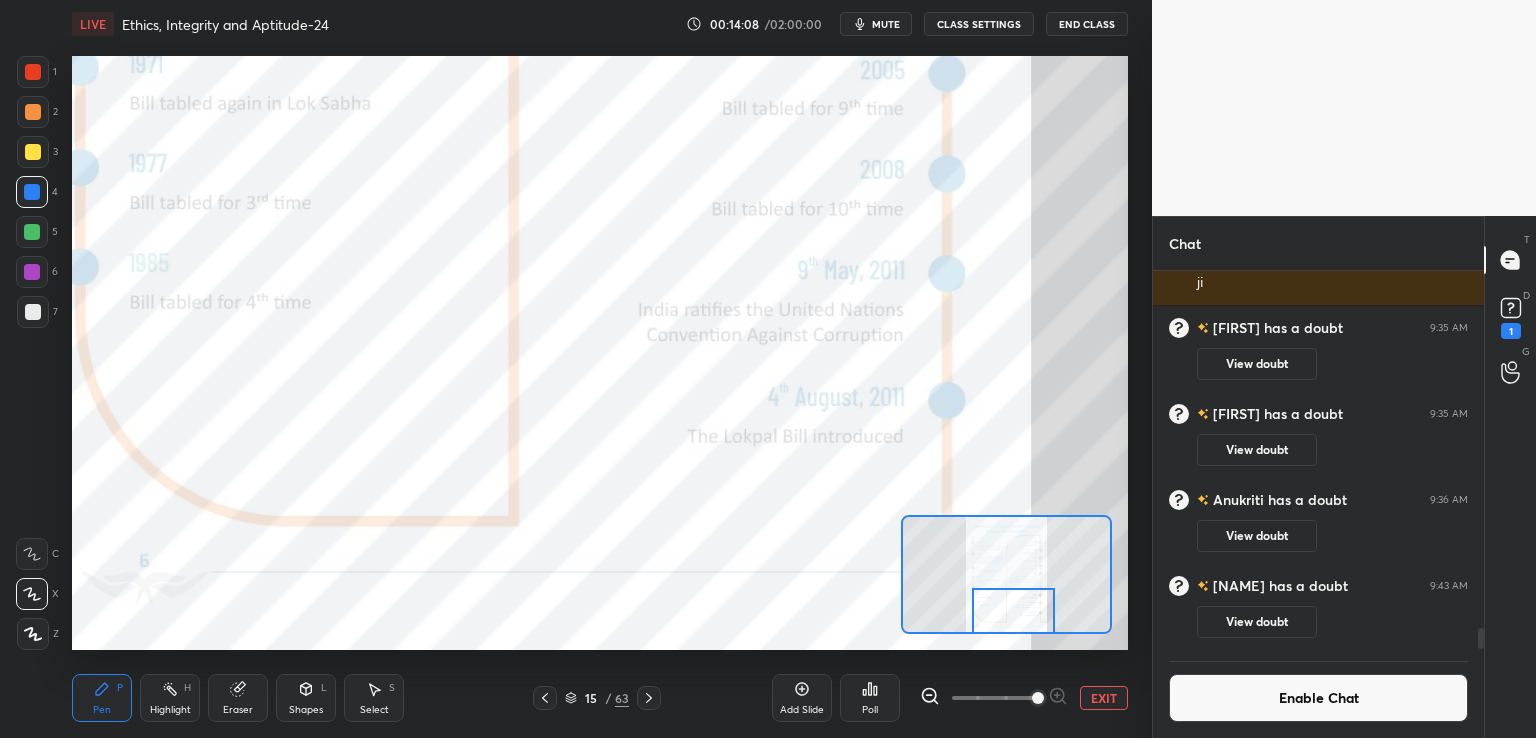 drag, startPoint x: 998, startPoint y: 601, endPoint x: 998, endPoint y: 615, distance: 14 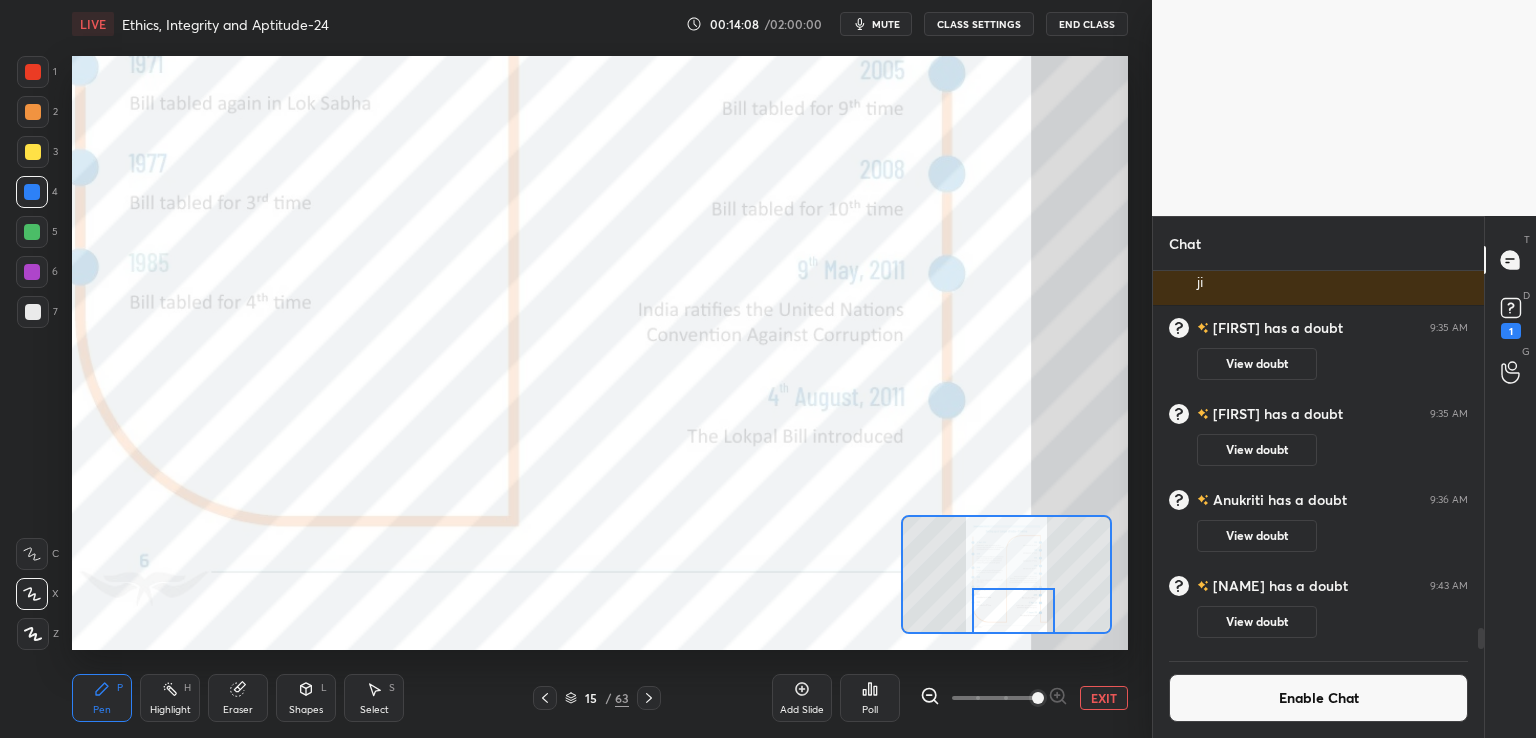 click at bounding box center (1013, 611) 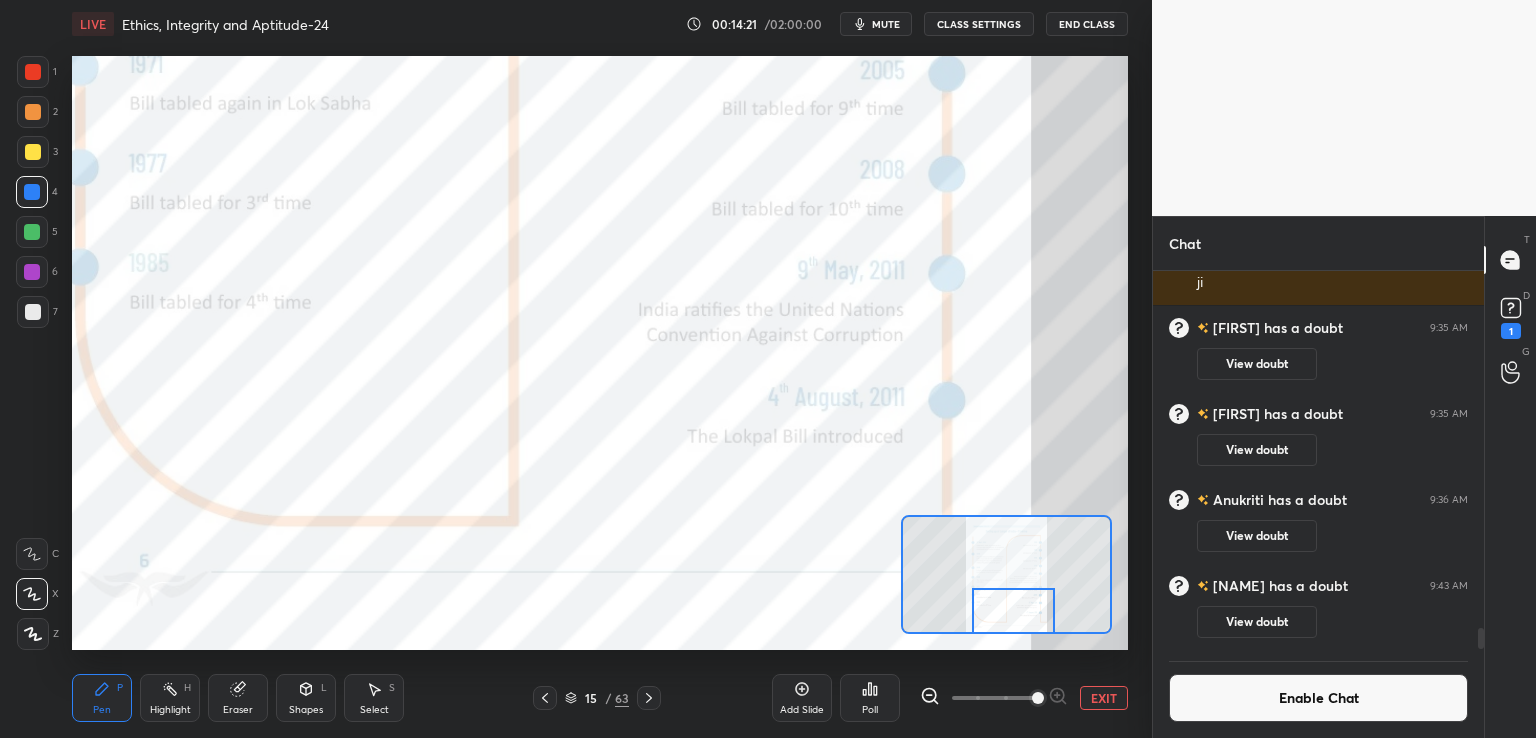 click on "EXIT" at bounding box center (1104, 698) 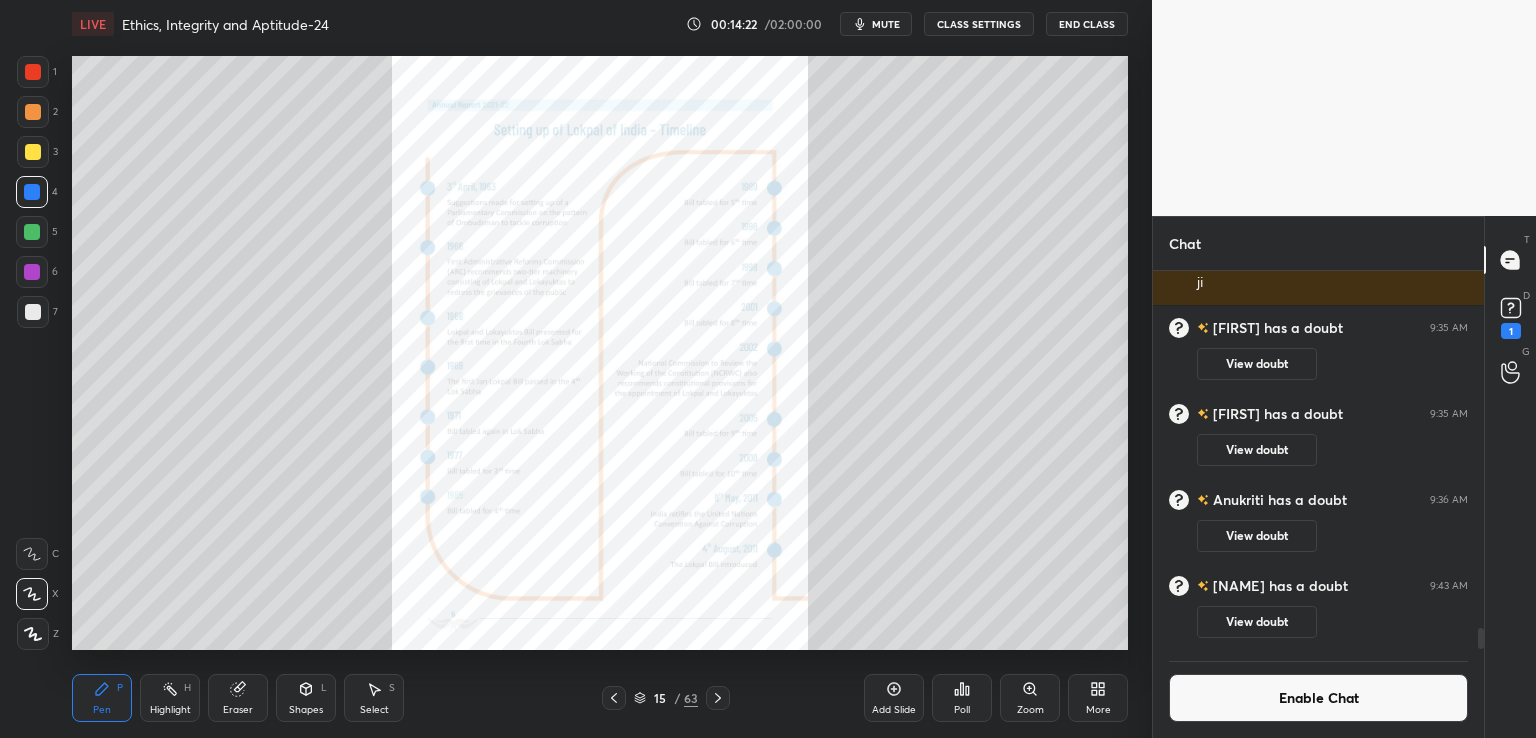 click 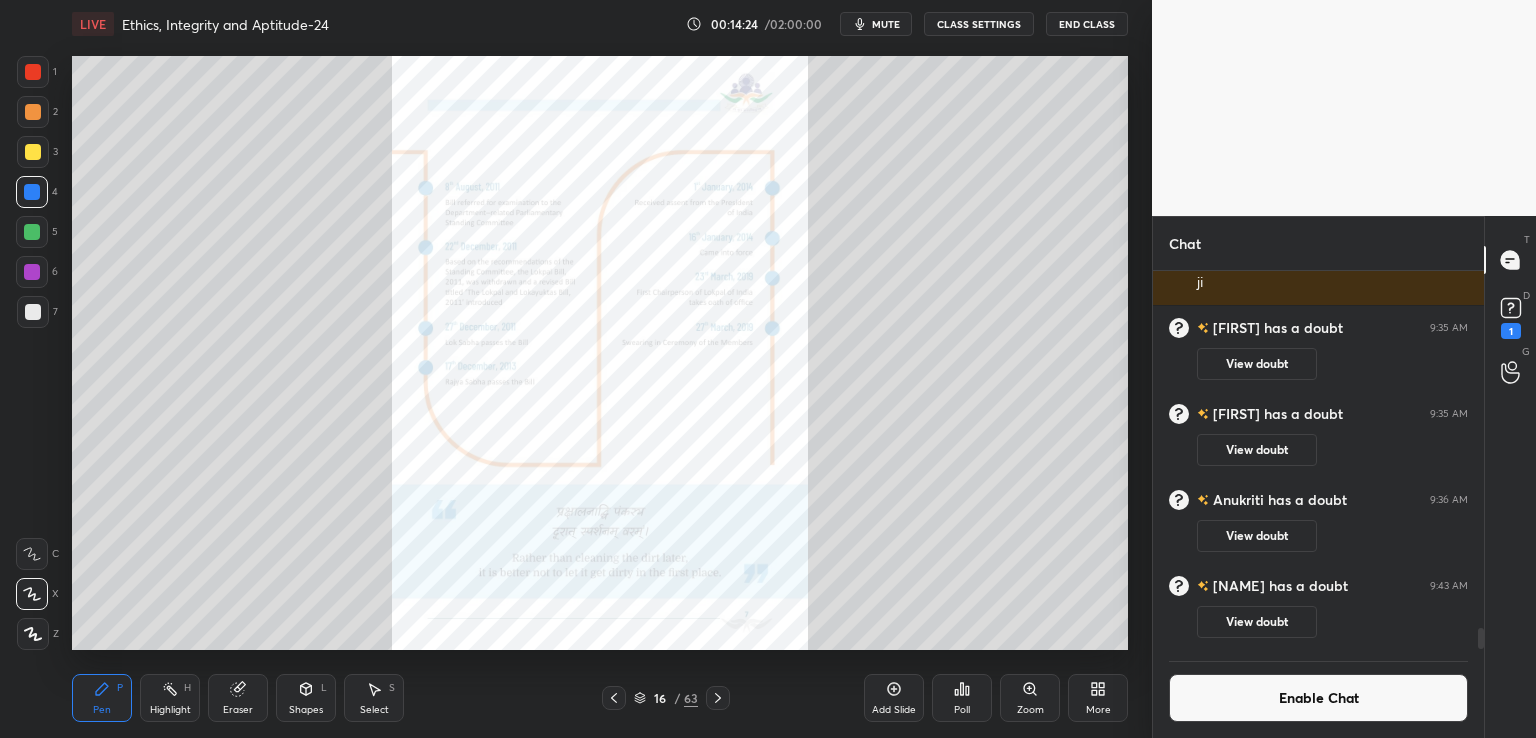 click on "Zoom" at bounding box center [1030, 698] 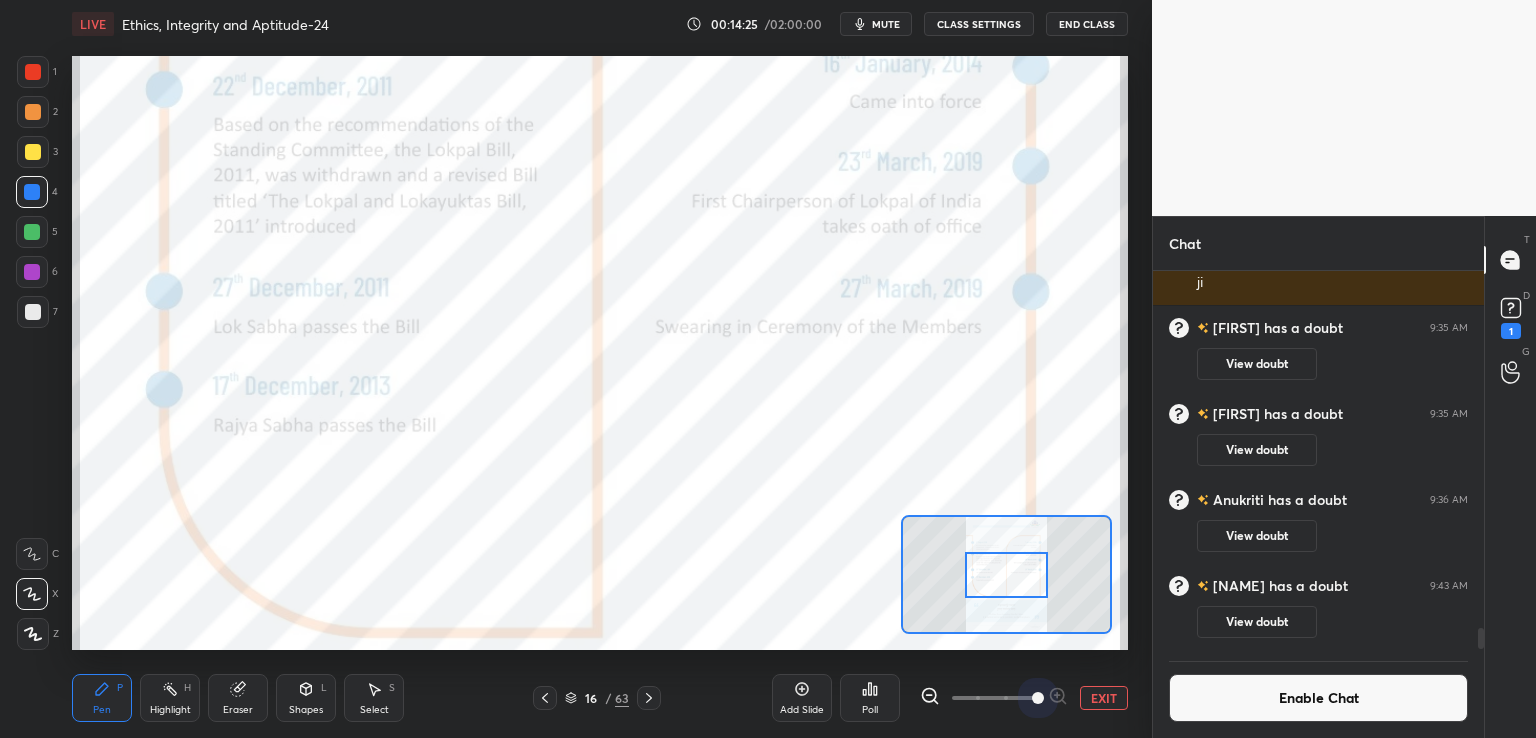drag, startPoint x: 992, startPoint y: 697, endPoint x: 1079, endPoint y: 677, distance: 89.26926 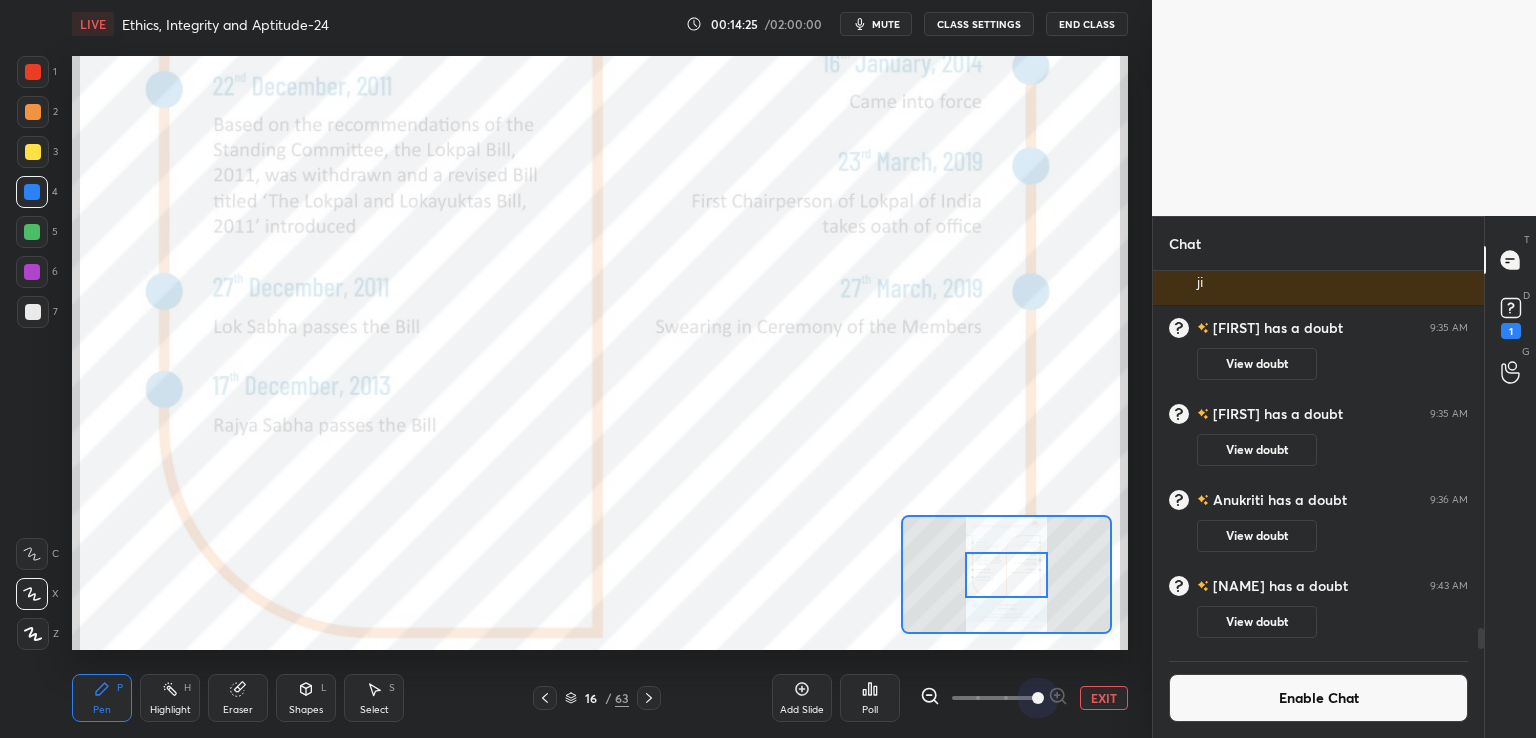 click on "EXIT" at bounding box center [1024, 698] 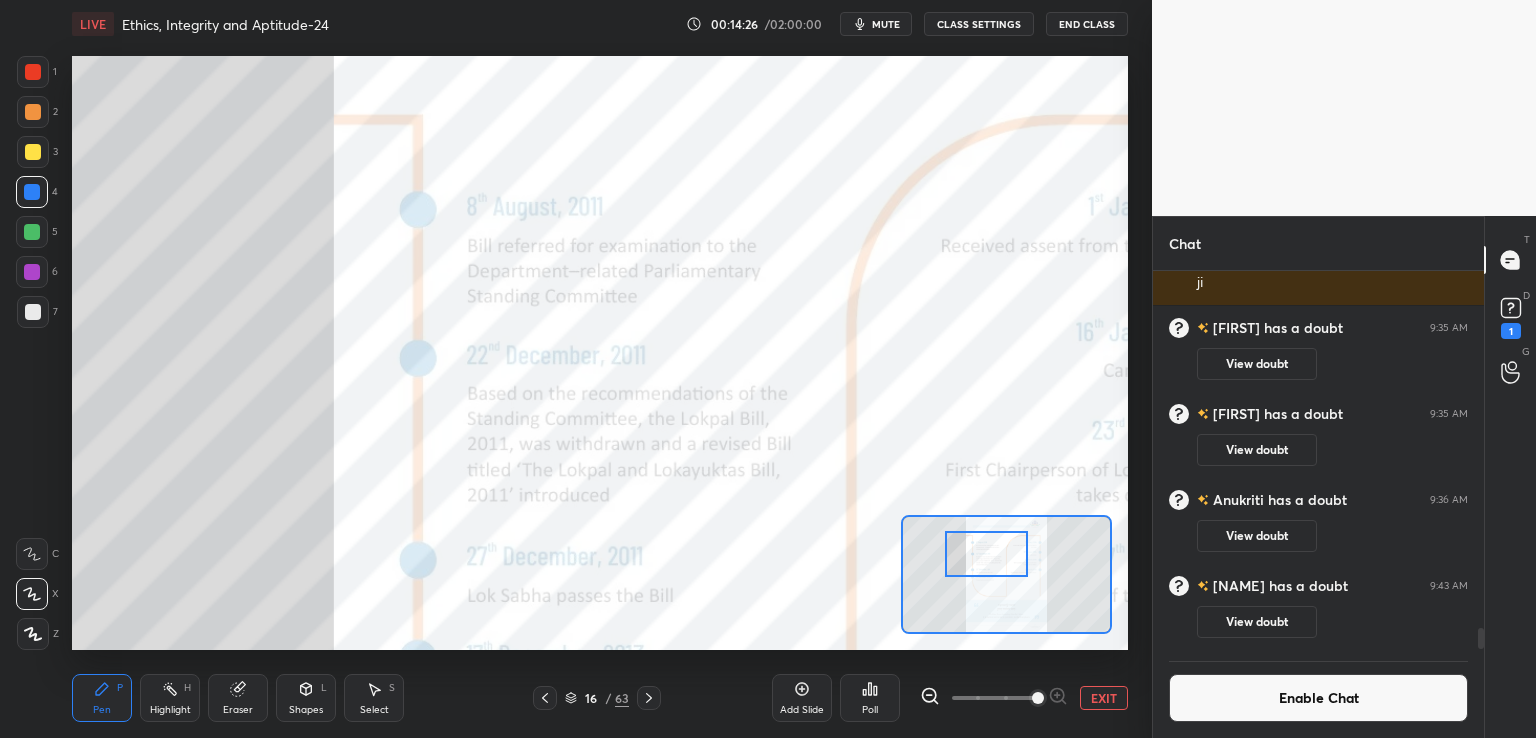 drag, startPoint x: 1002, startPoint y: 554, endPoint x: 988, endPoint y: 529, distance: 28.653097 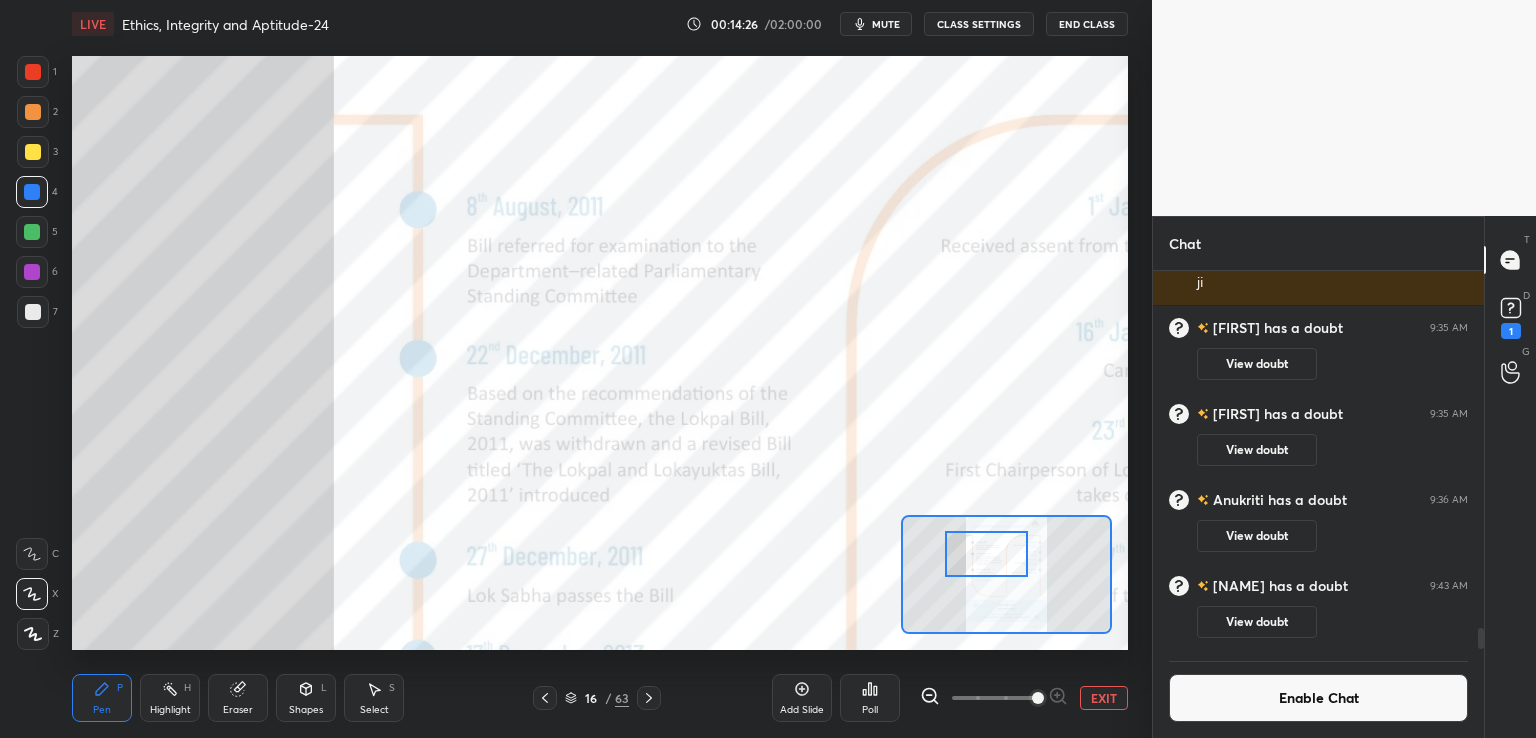 click at bounding box center [986, 554] 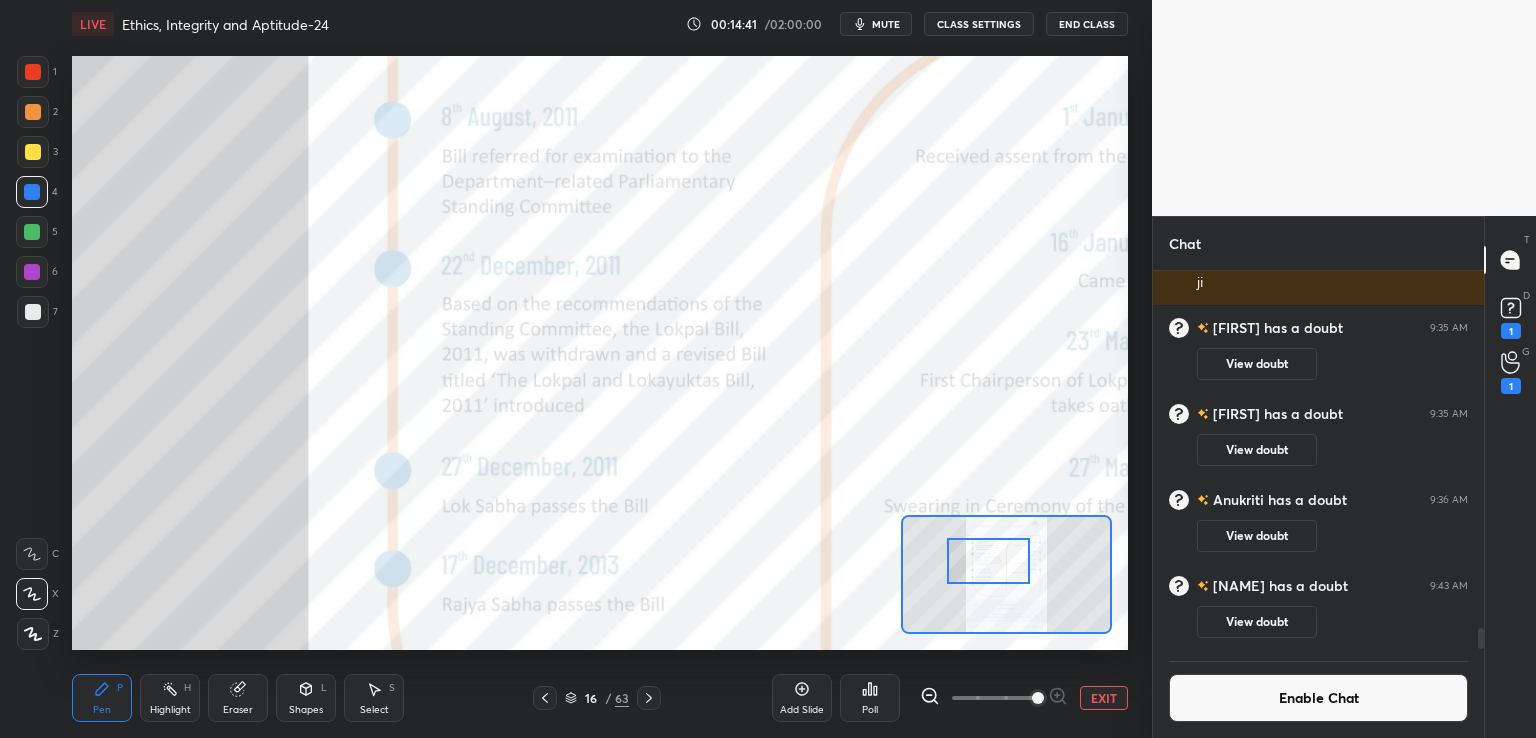 drag, startPoint x: 996, startPoint y: 563, endPoint x: 998, endPoint y: 575, distance: 12.165525 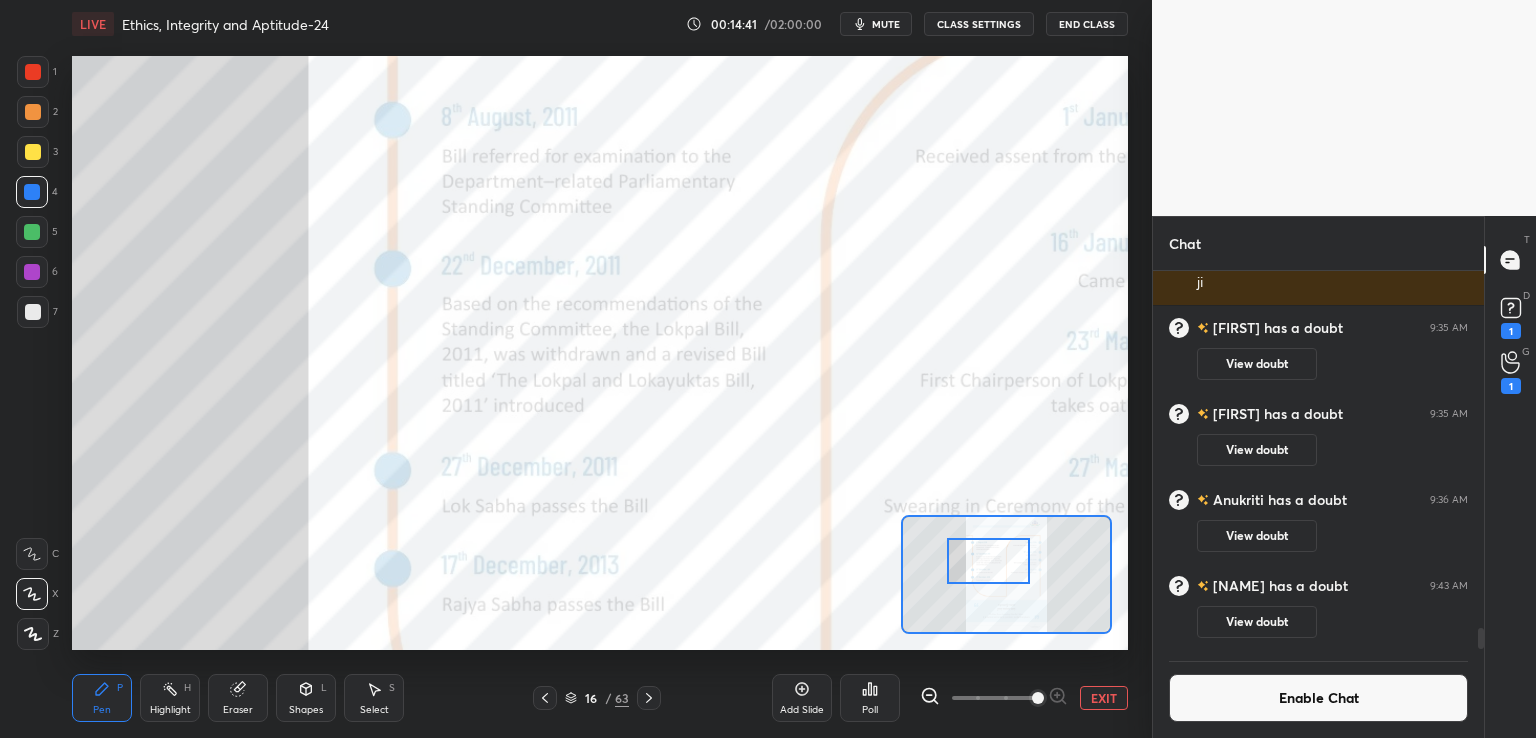 click at bounding box center [988, 561] 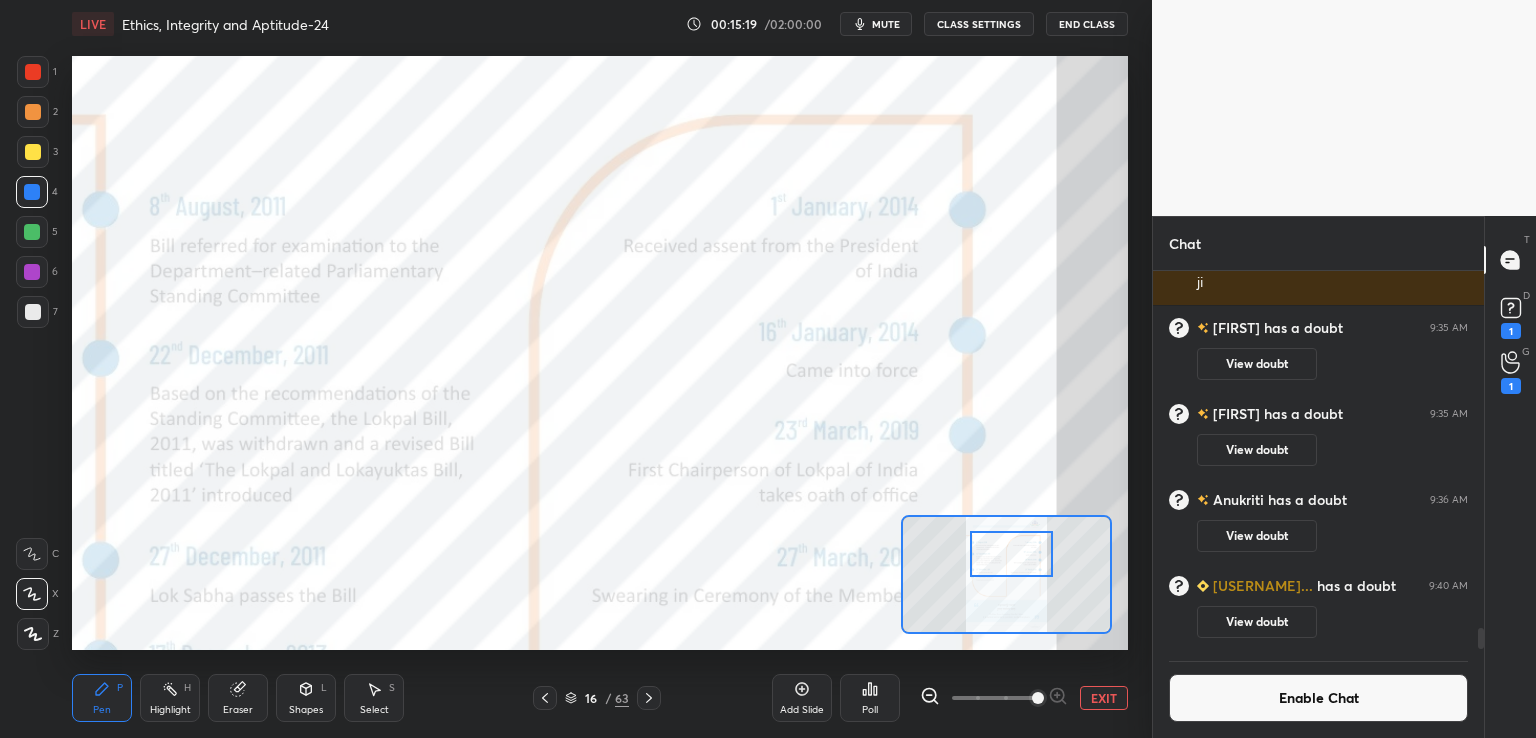 drag, startPoint x: 981, startPoint y: 567, endPoint x: 1004, endPoint y: 557, distance: 25.079872 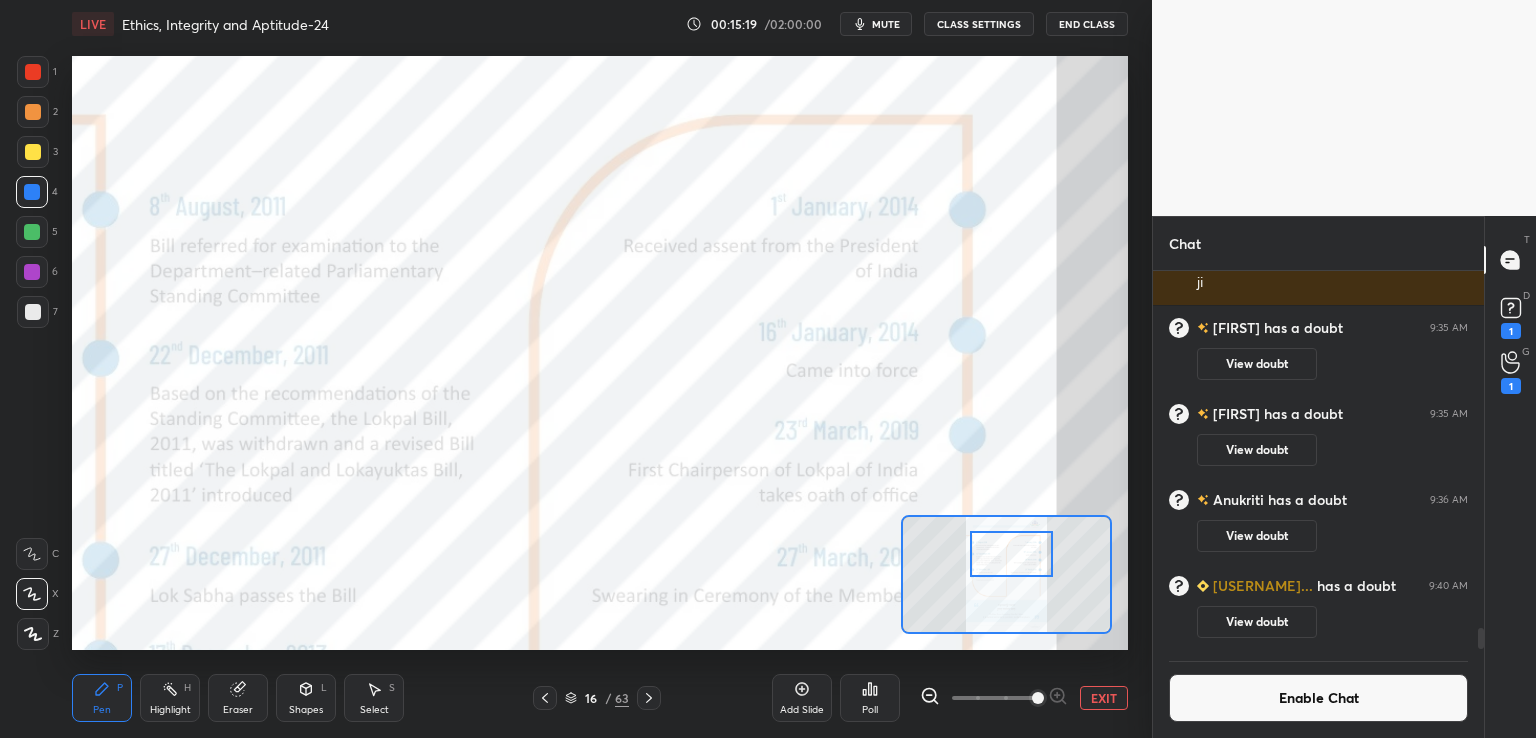 click at bounding box center (1011, 554) 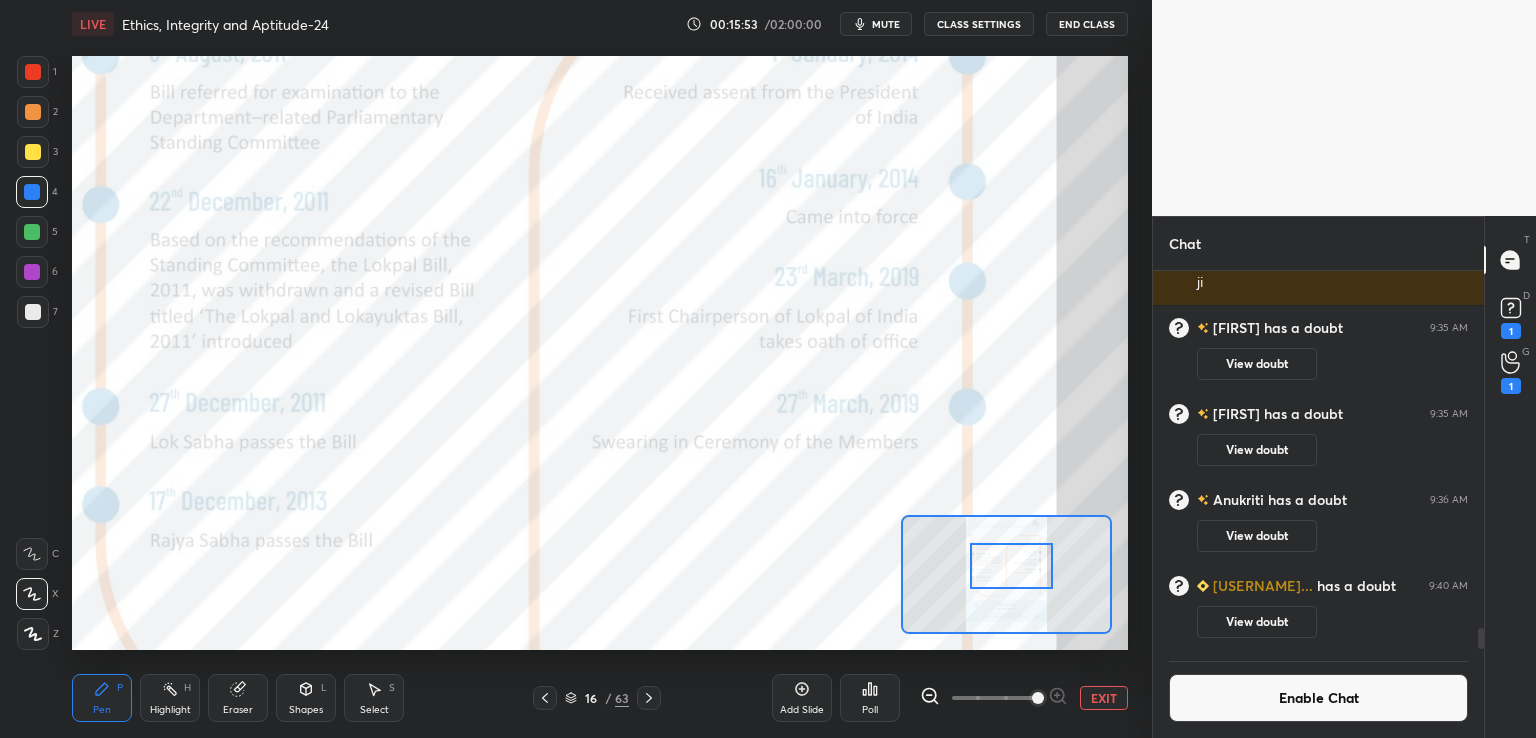 drag, startPoint x: 1004, startPoint y: 566, endPoint x: 1004, endPoint y: 578, distance: 12 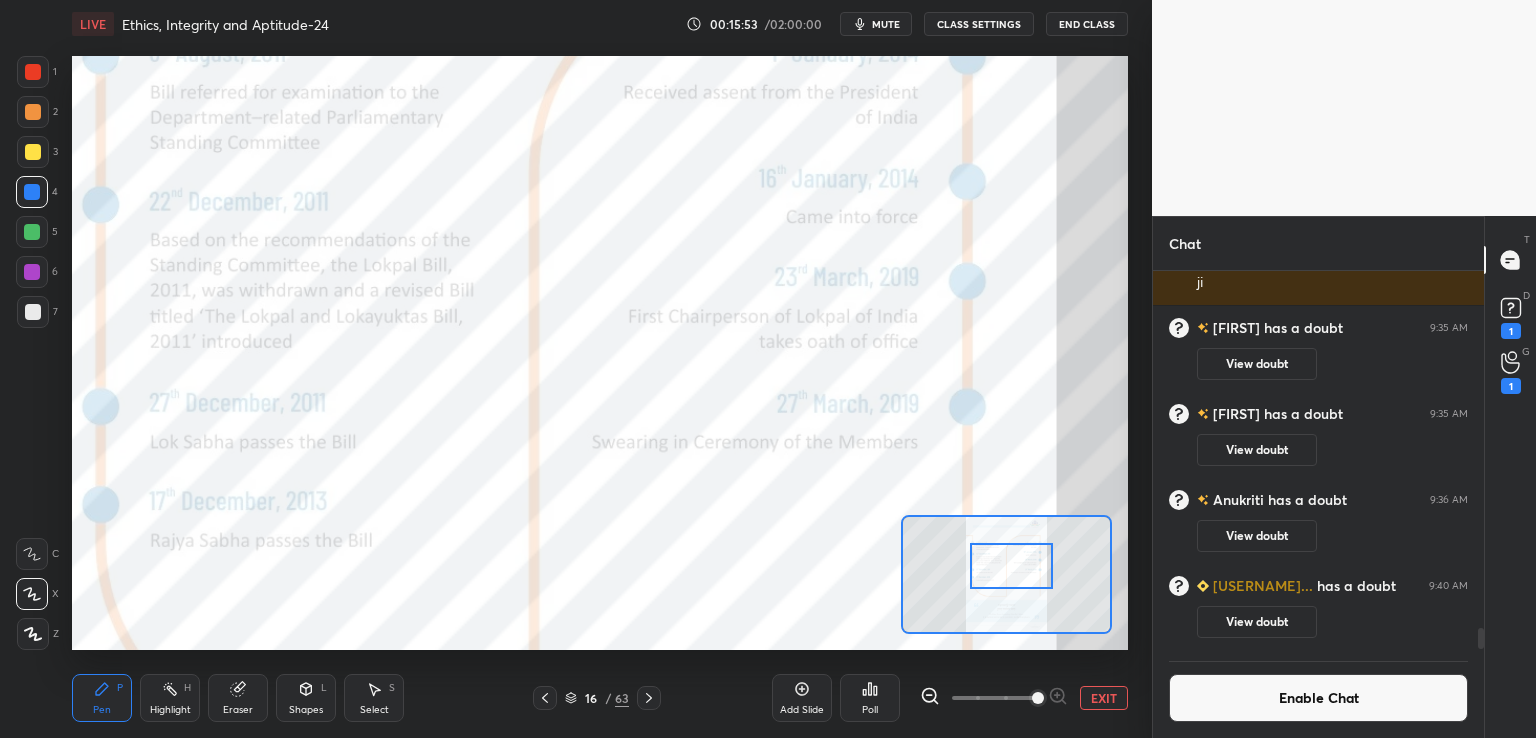 click at bounding box center (1011, 566) 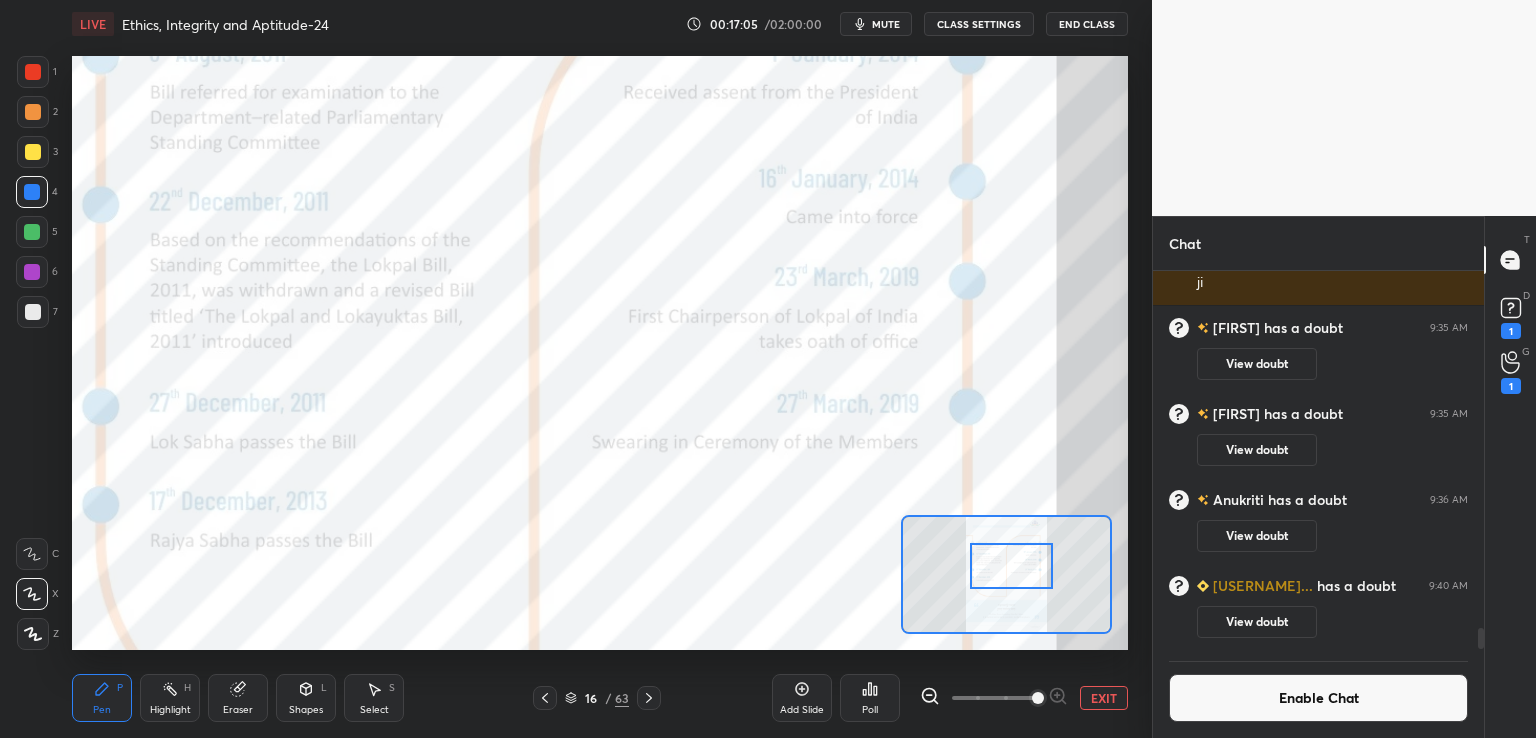 click on "EXIT" at bounding box center [1104, 698] 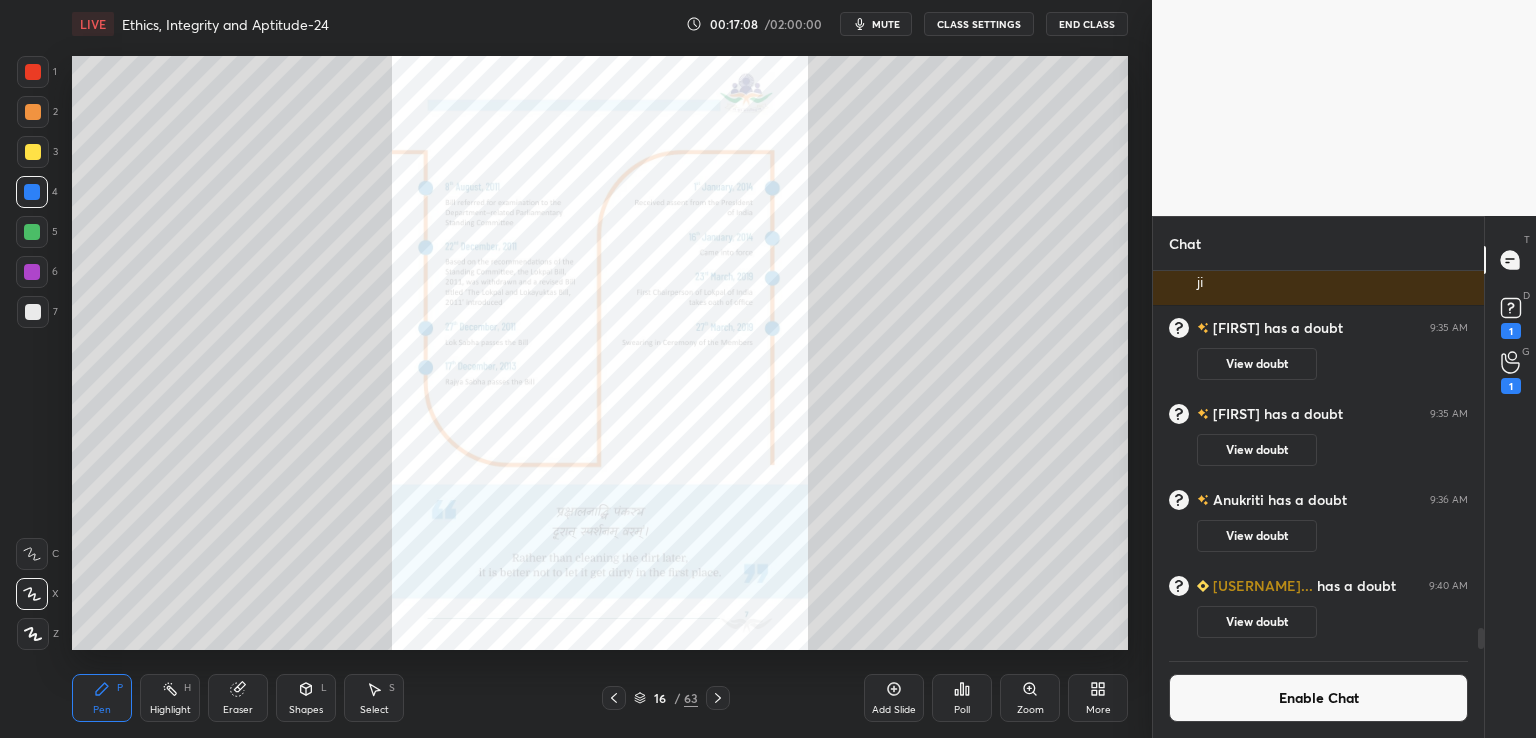 click 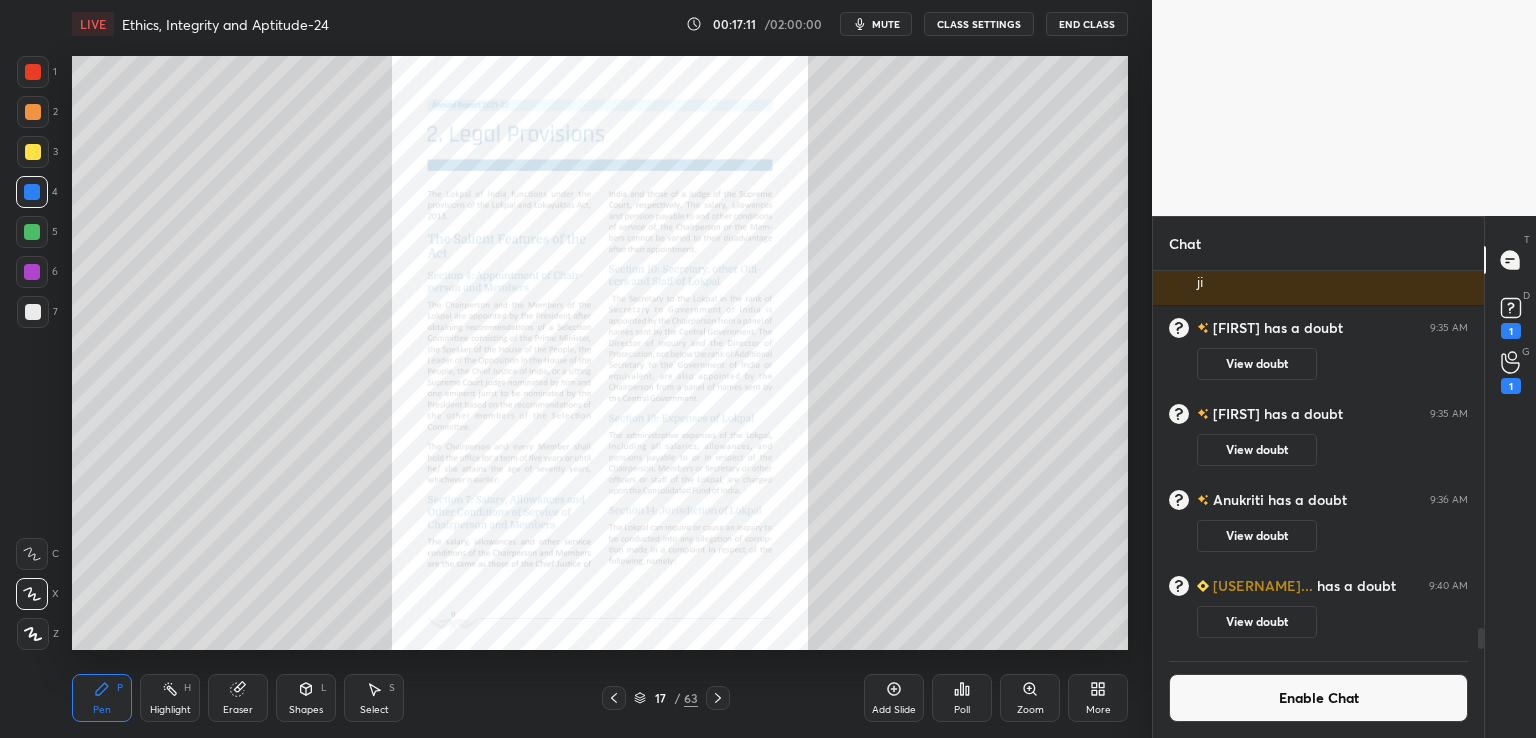 click on "Enable Chat" at bounding box center [1318, 698] 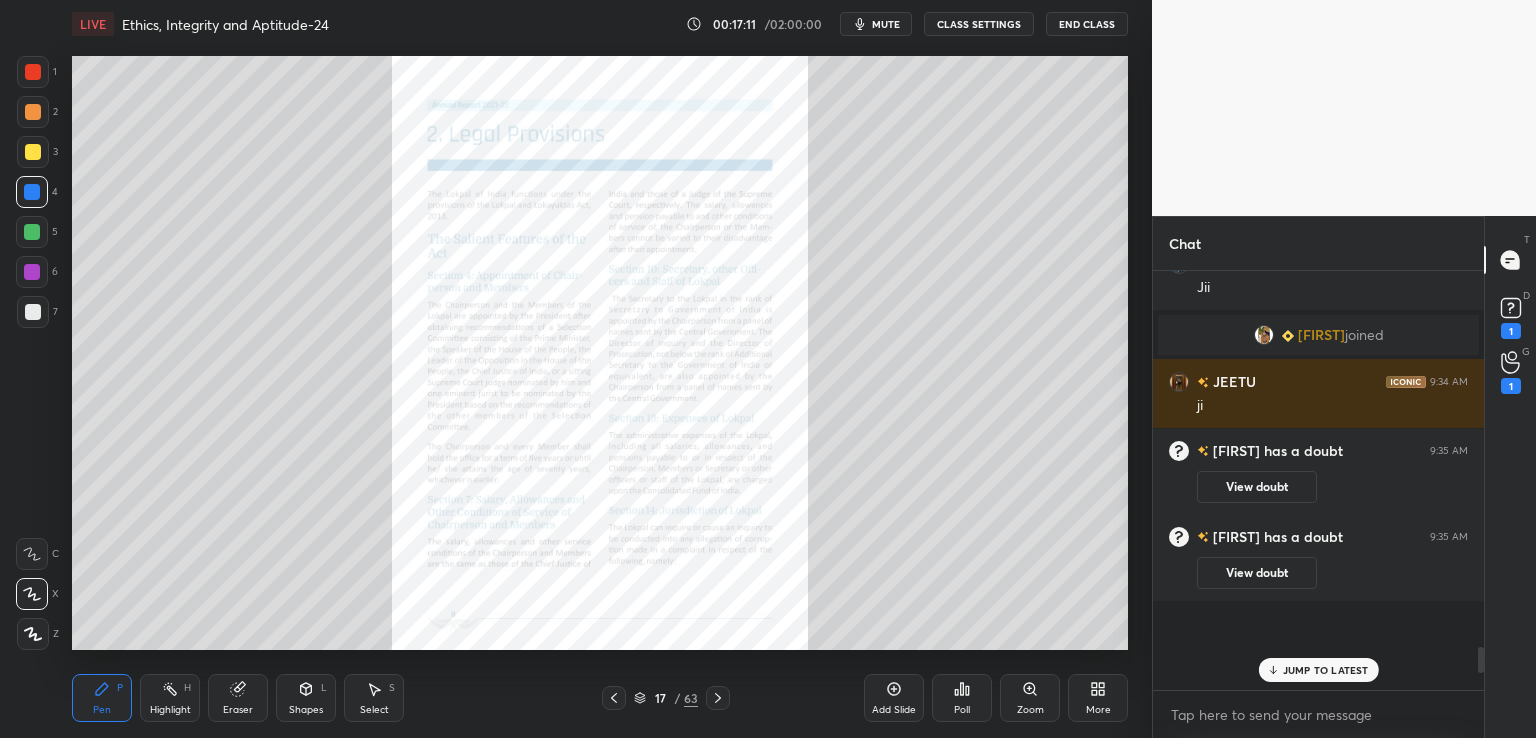scroll, scrollTop: 6, scrollLeft: 6, axis: both 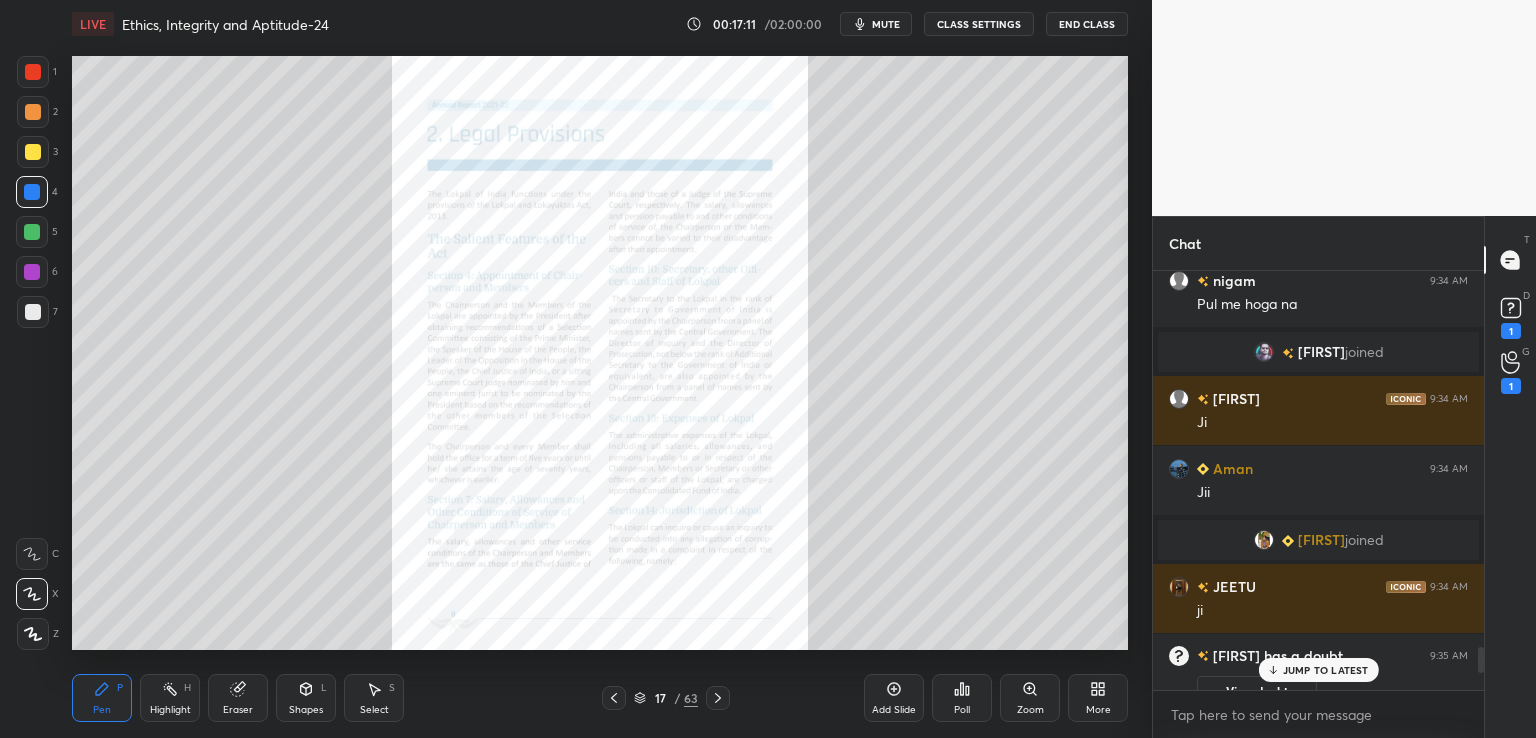 click on "JUMP TO LATEST" at bounding box center (1318, 670) 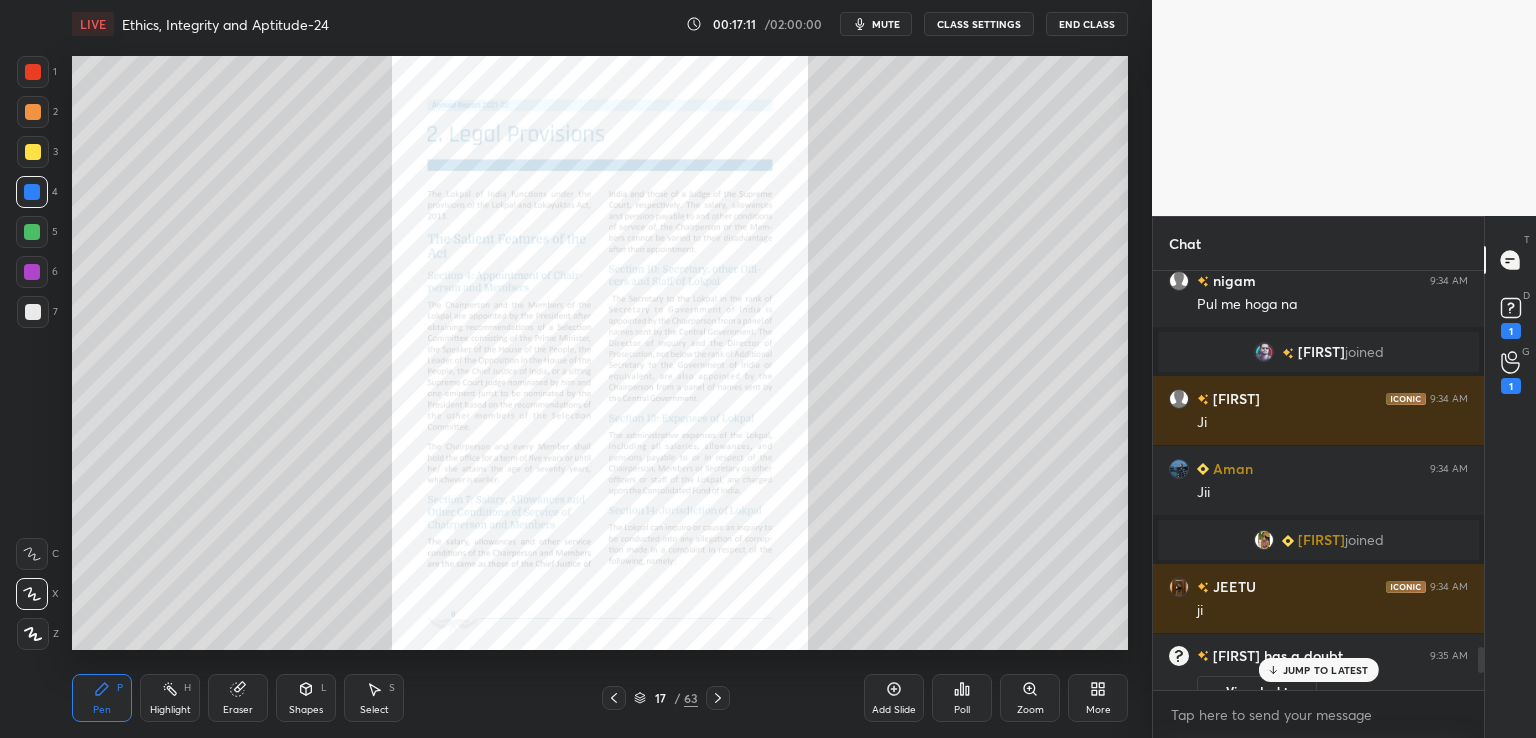 scroll, scrollTop: 5844, scrollLeft: 0, axis: vertical 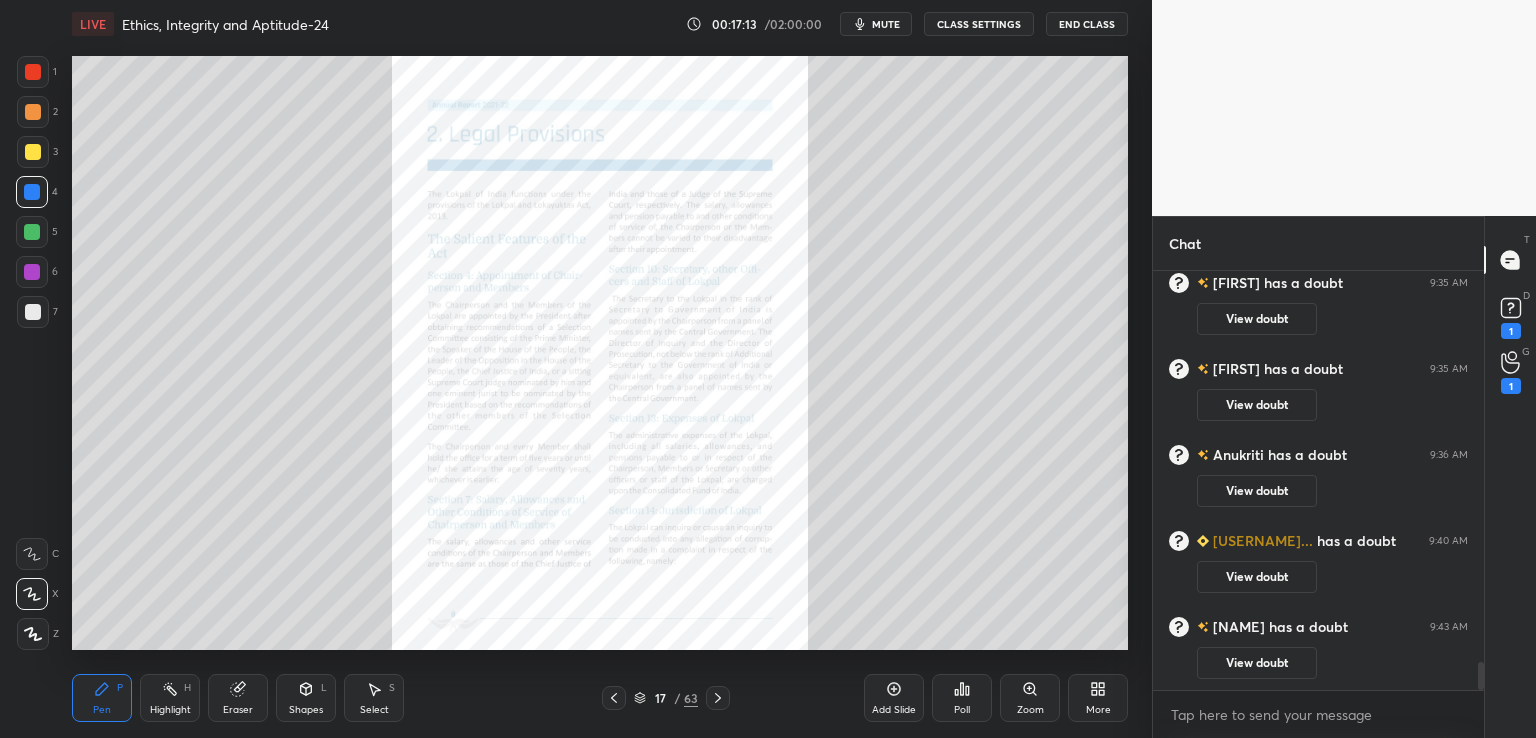 click 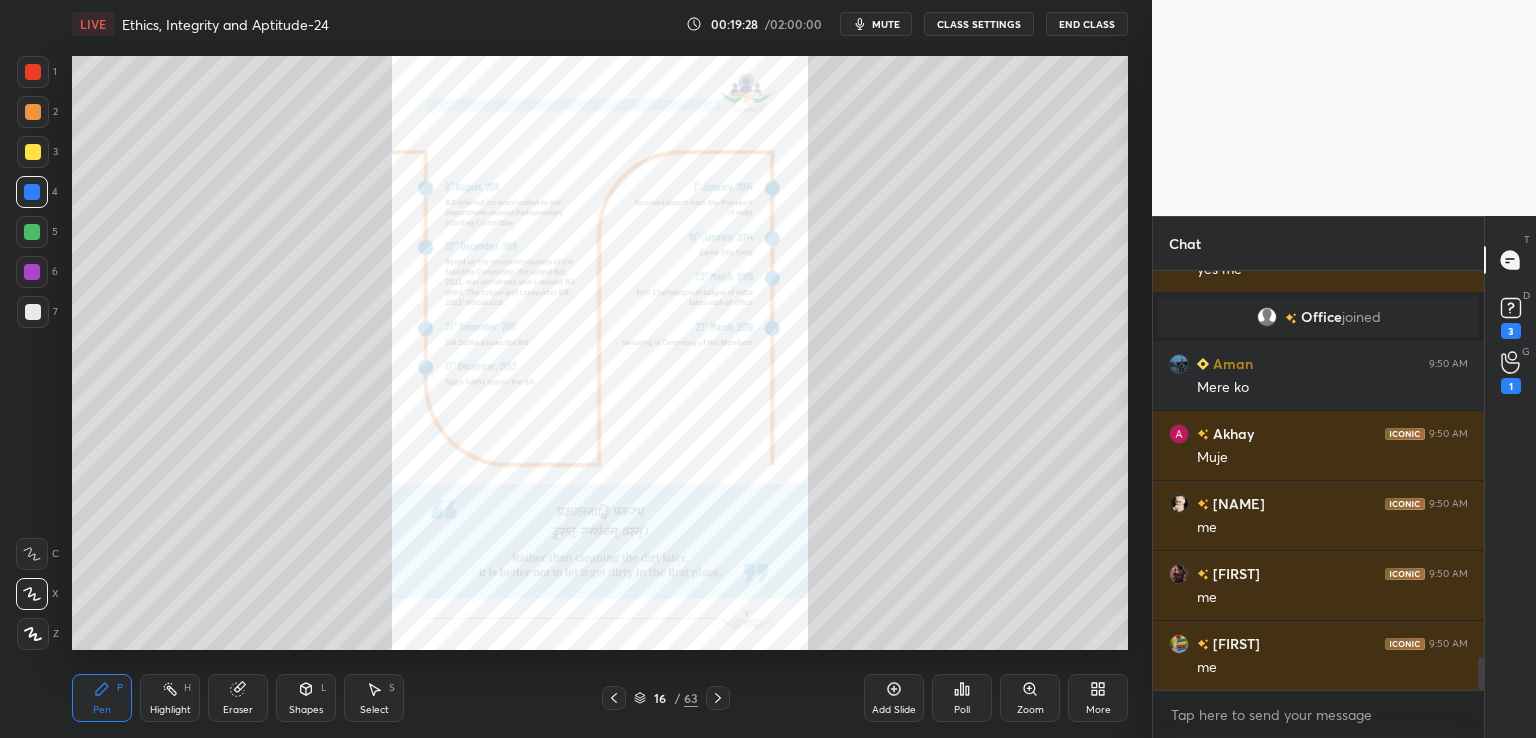 scroll, scrollTop: 4922, scrollLeft: 0, axis: vertical 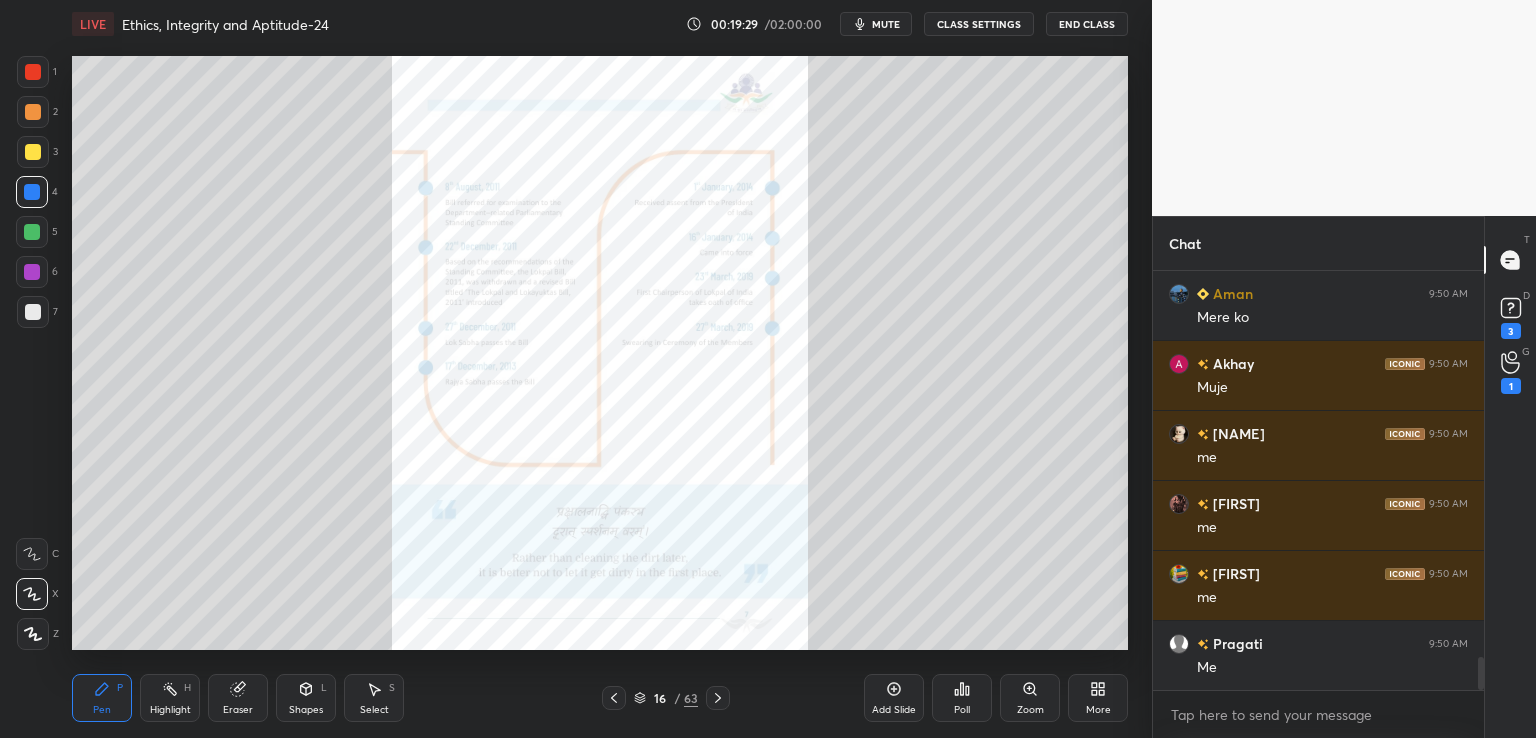 click on "Add Slide" at bounding box center (894, 698) 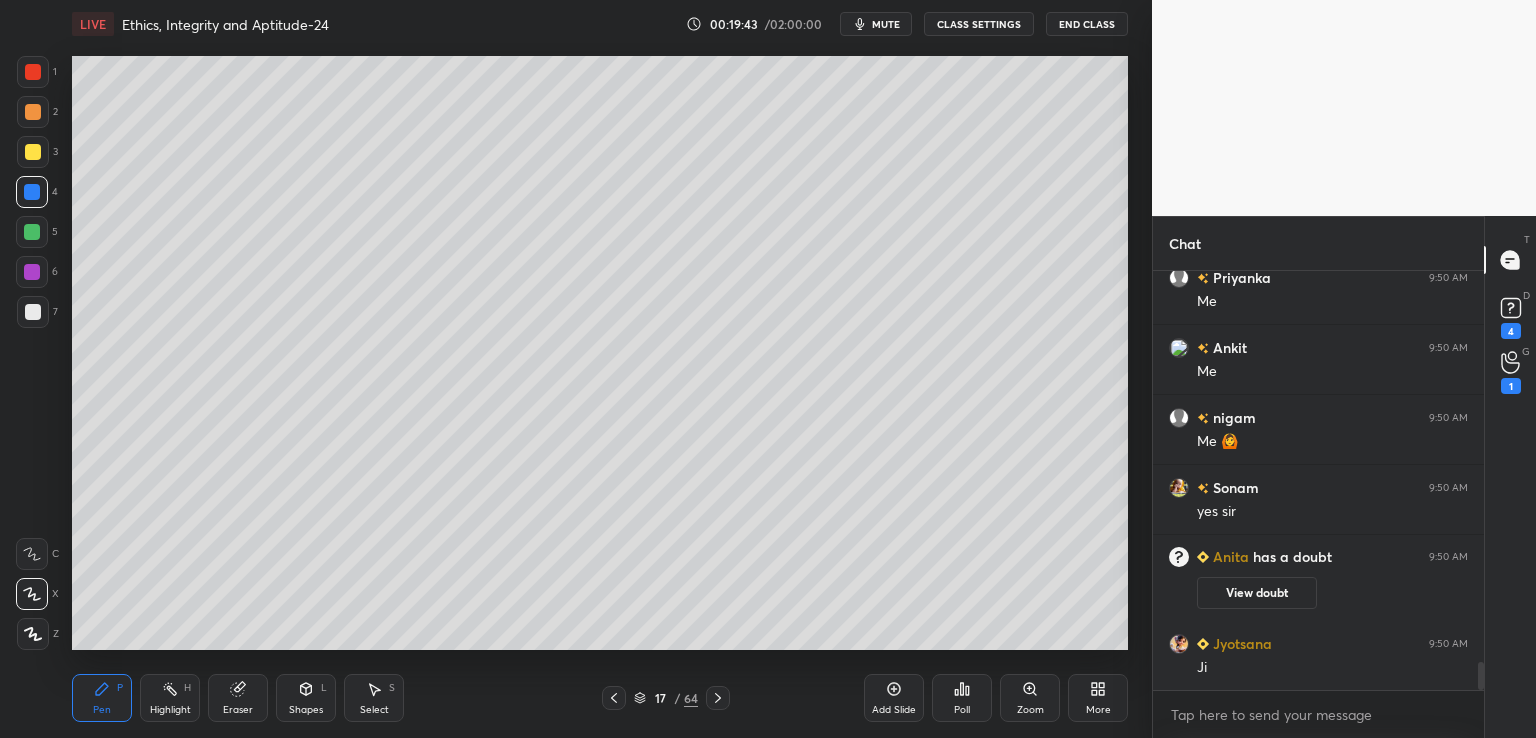 scroll, scrollTop: 5826, scrollLeft: 0, axis: vertical 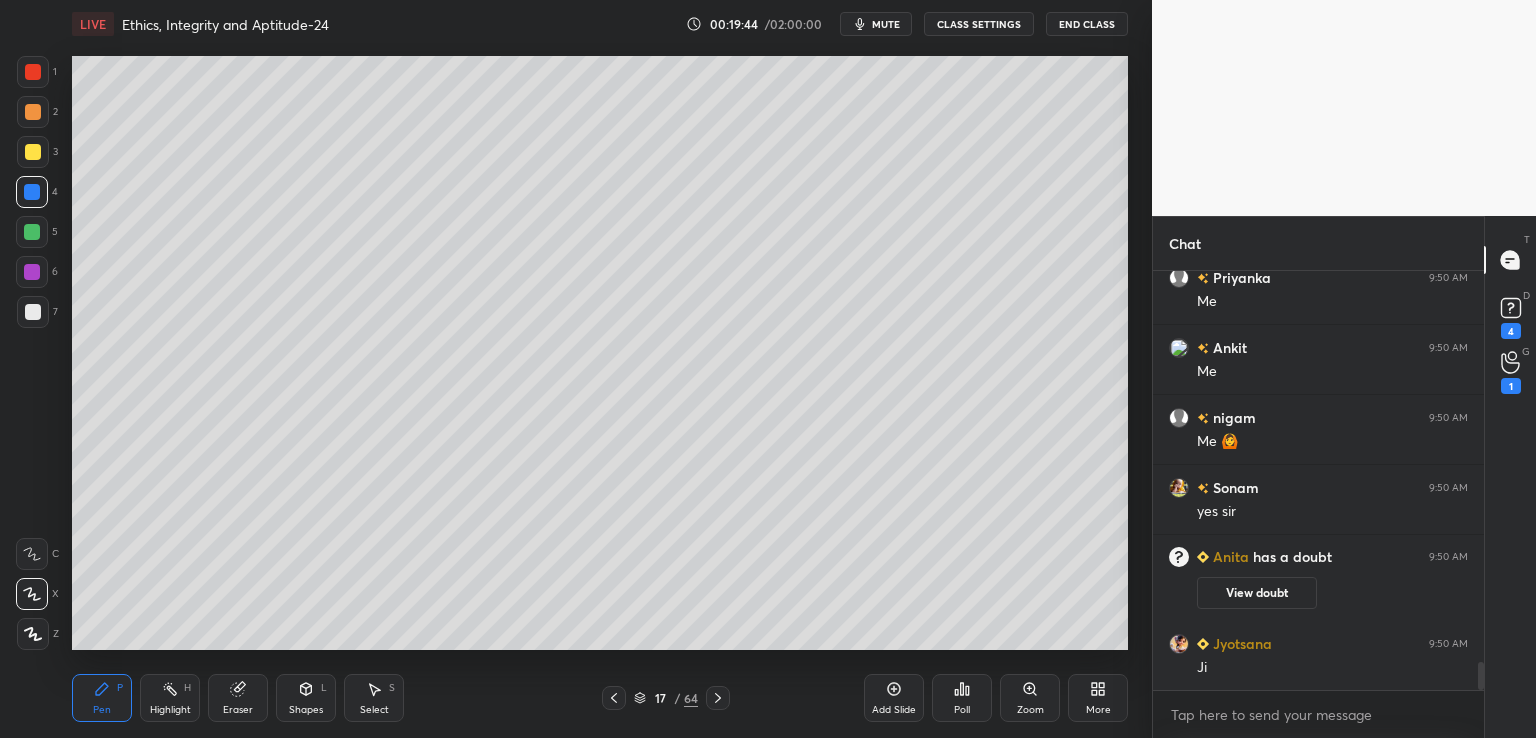 click on "More" at bounding box center (1098, 710) 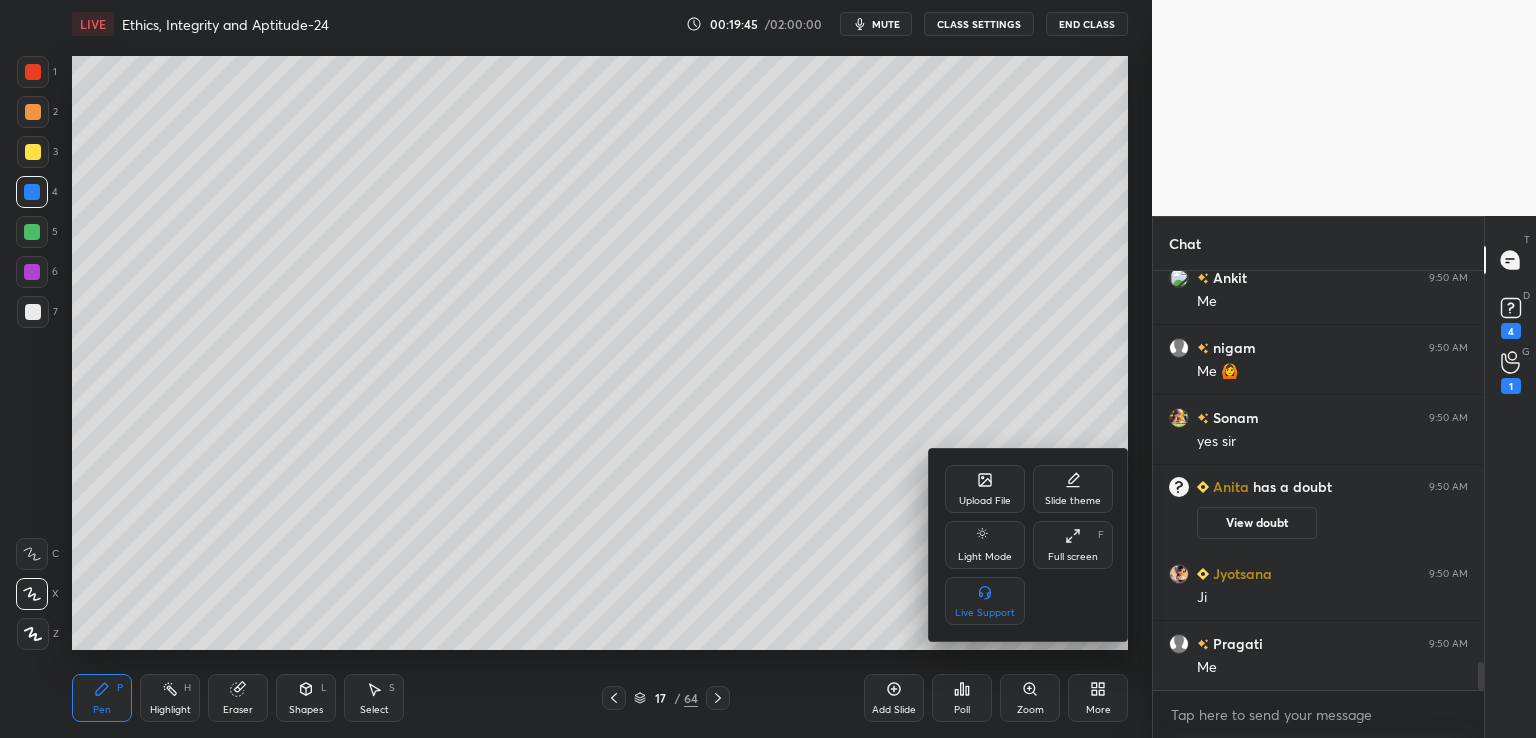 click on "Upload File" at bounding box center [985, 489] 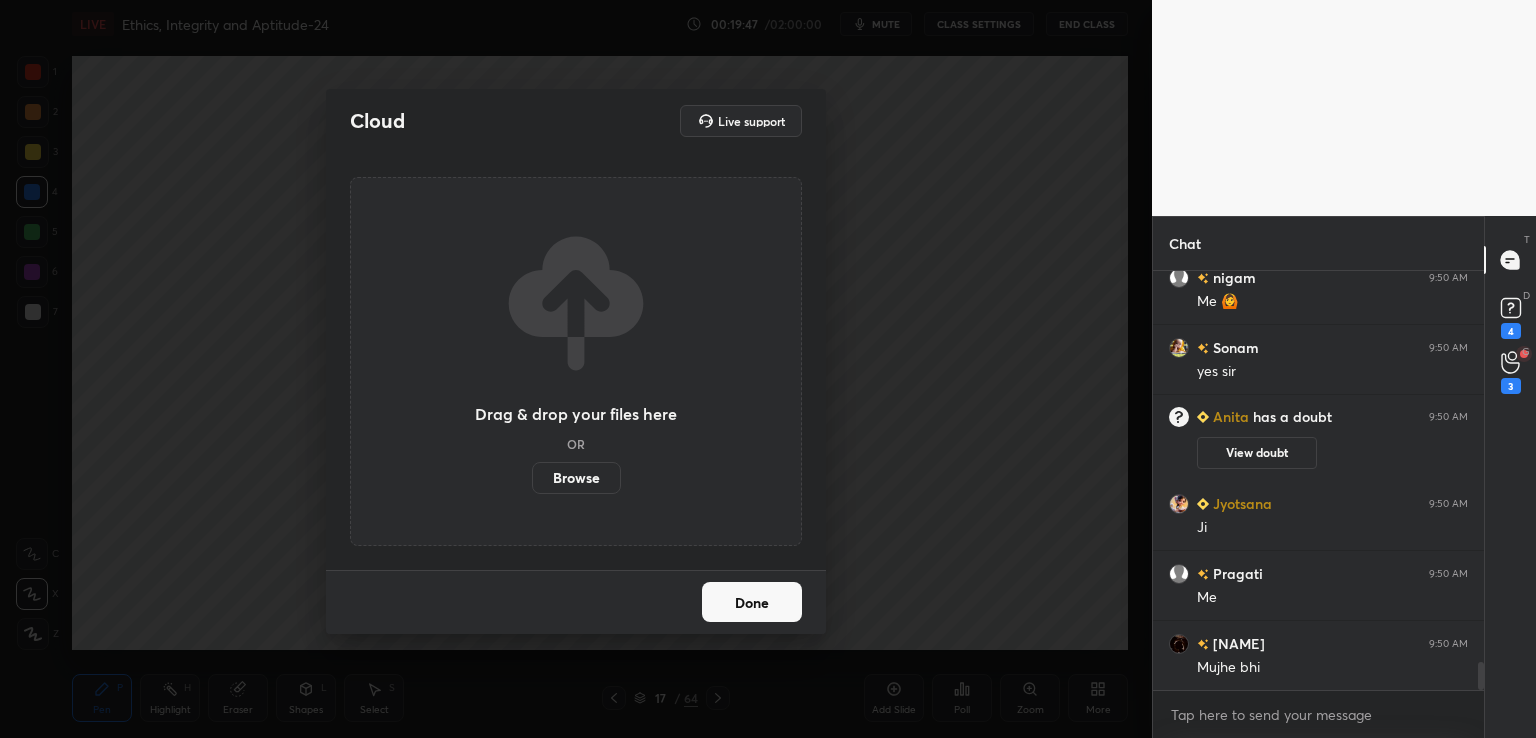 click on "Browse" at bounding box center (576, 478) 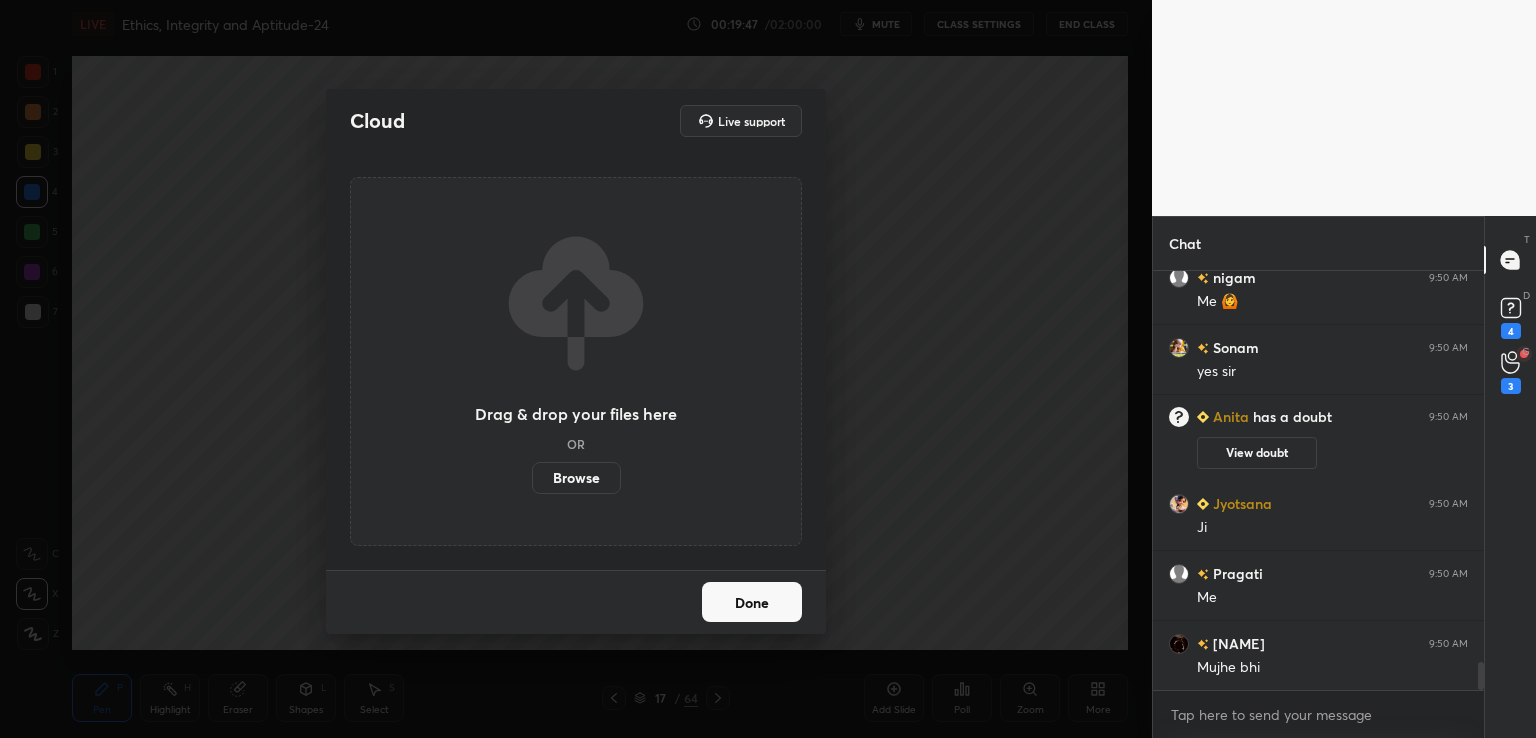 click on "Browse" at bounding box center (532, 478) 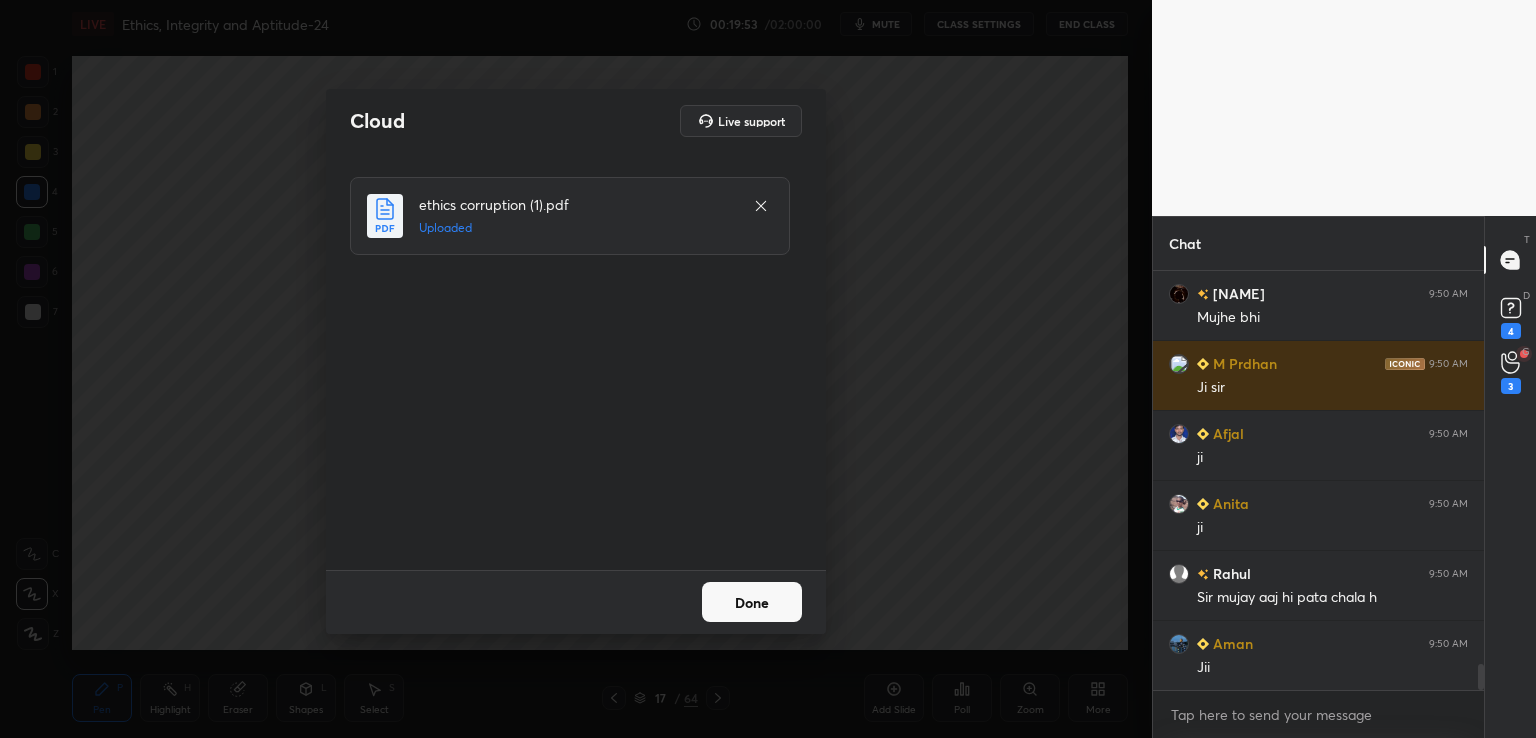 click on "Done" at bounding box center [752, 602] 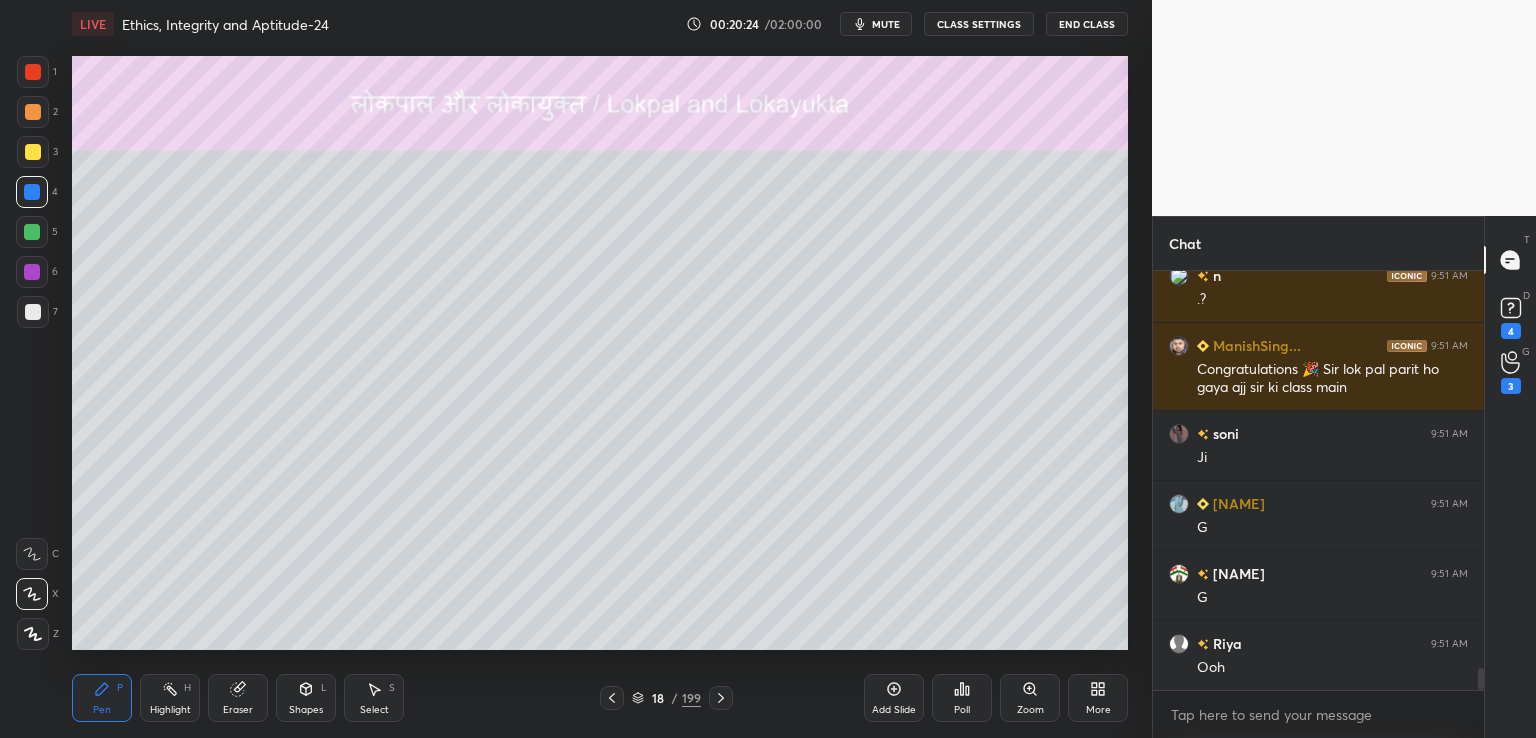 click 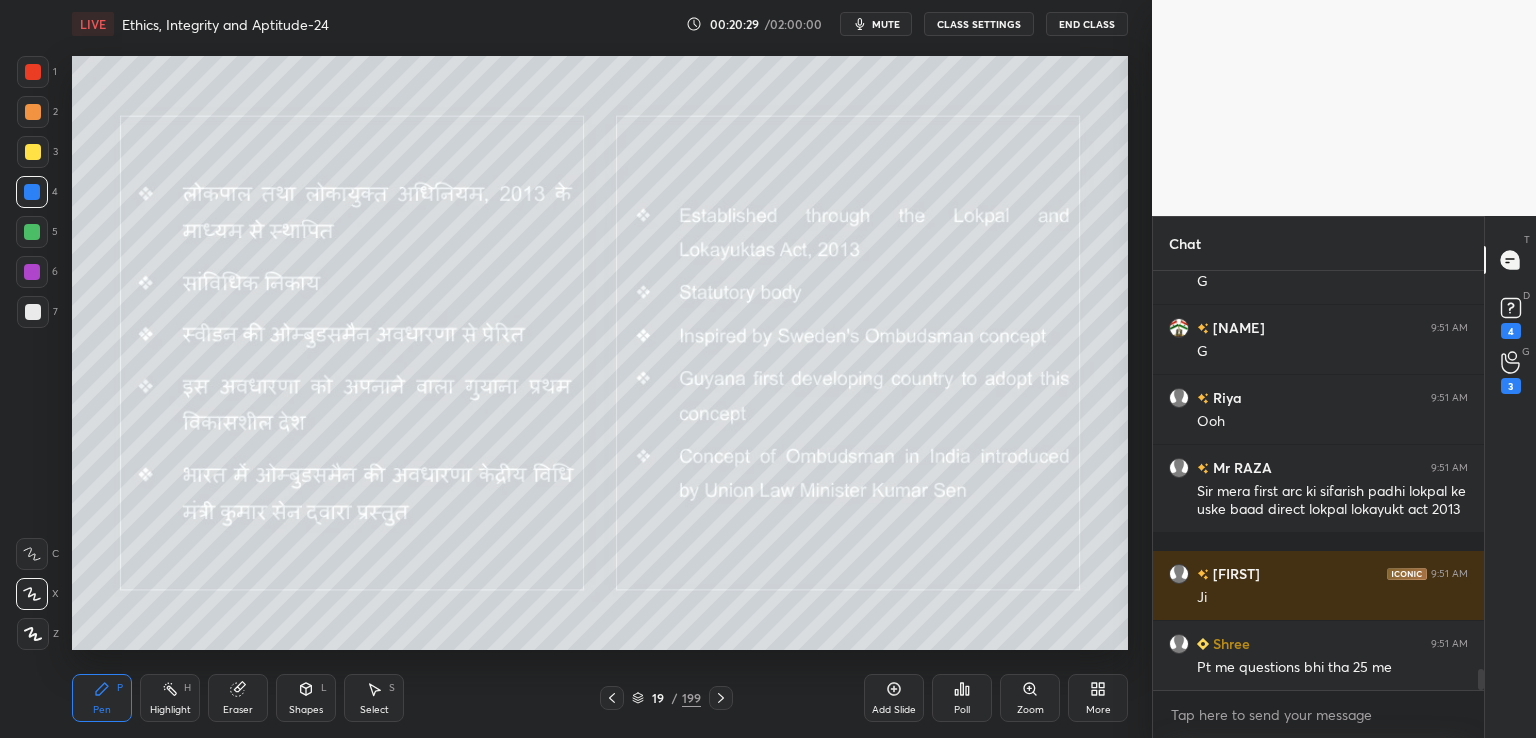 drag, startPoint x: 44, startPoint y: 154, endPoint x: 67, endPoint y: 165, distance: 25.495098 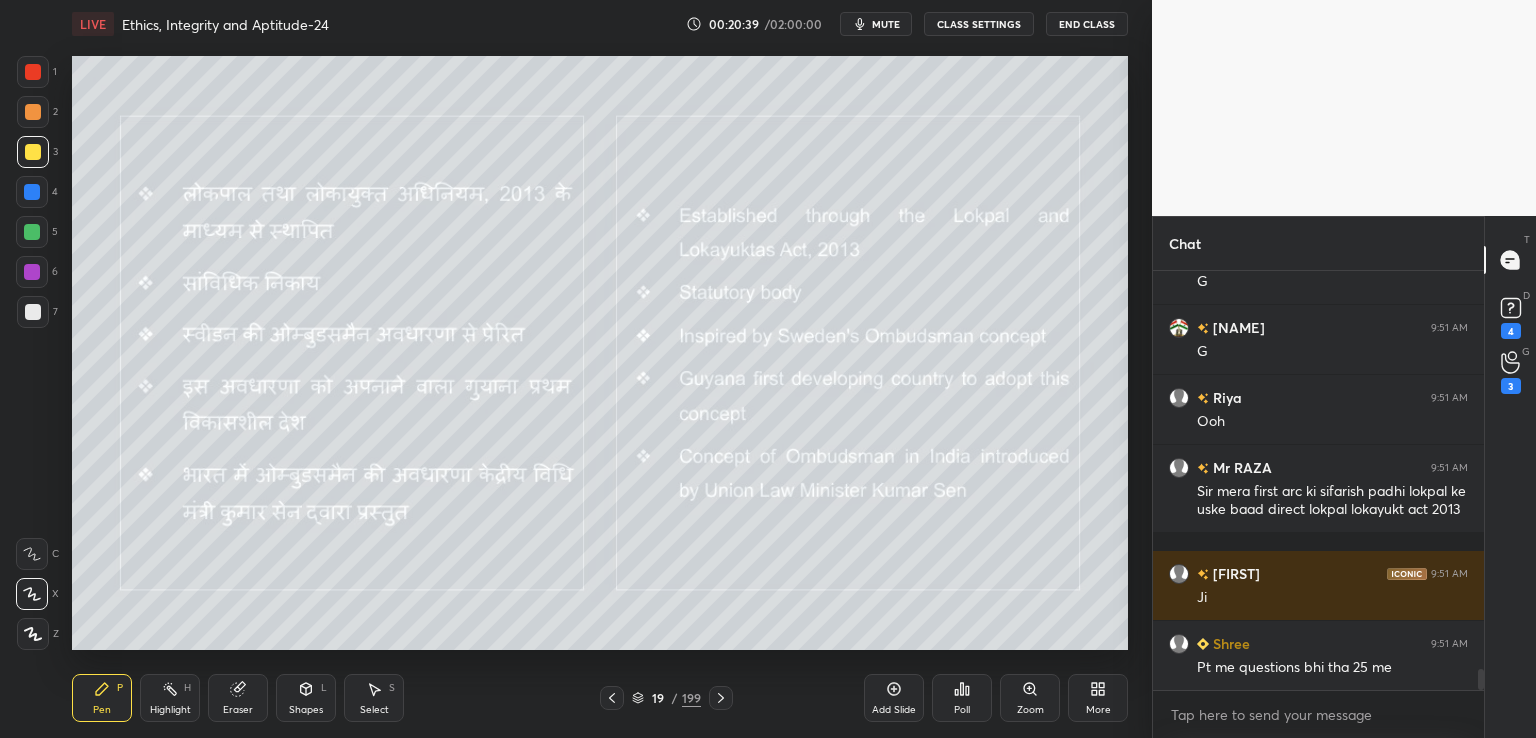 scroll, scrollTop: 8068, scrollLeft: 0, axis: vertical 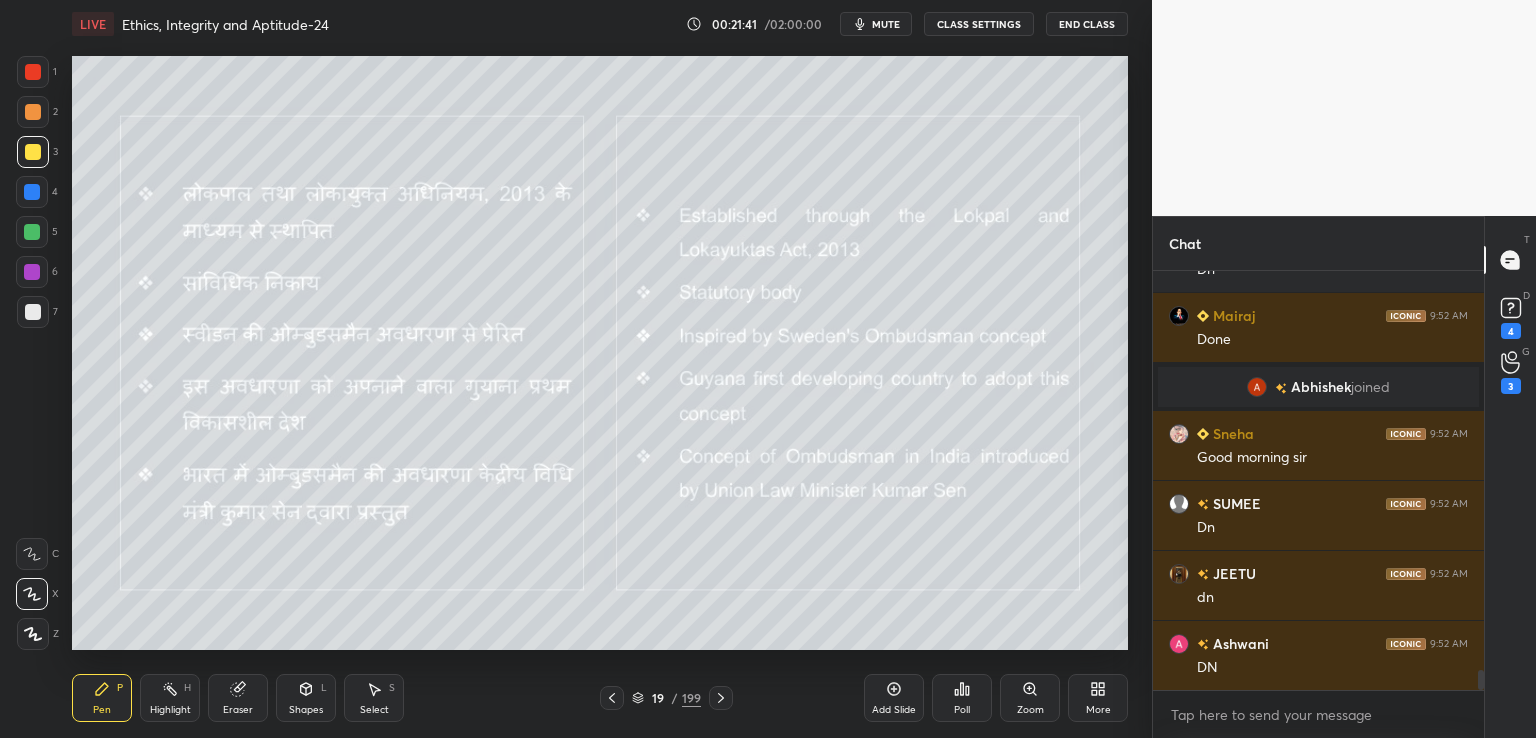 drag, startPoint x: 1481, startPoint y: 687, endPoint x: 1473, endPoint y: 734, distance: 47.67599 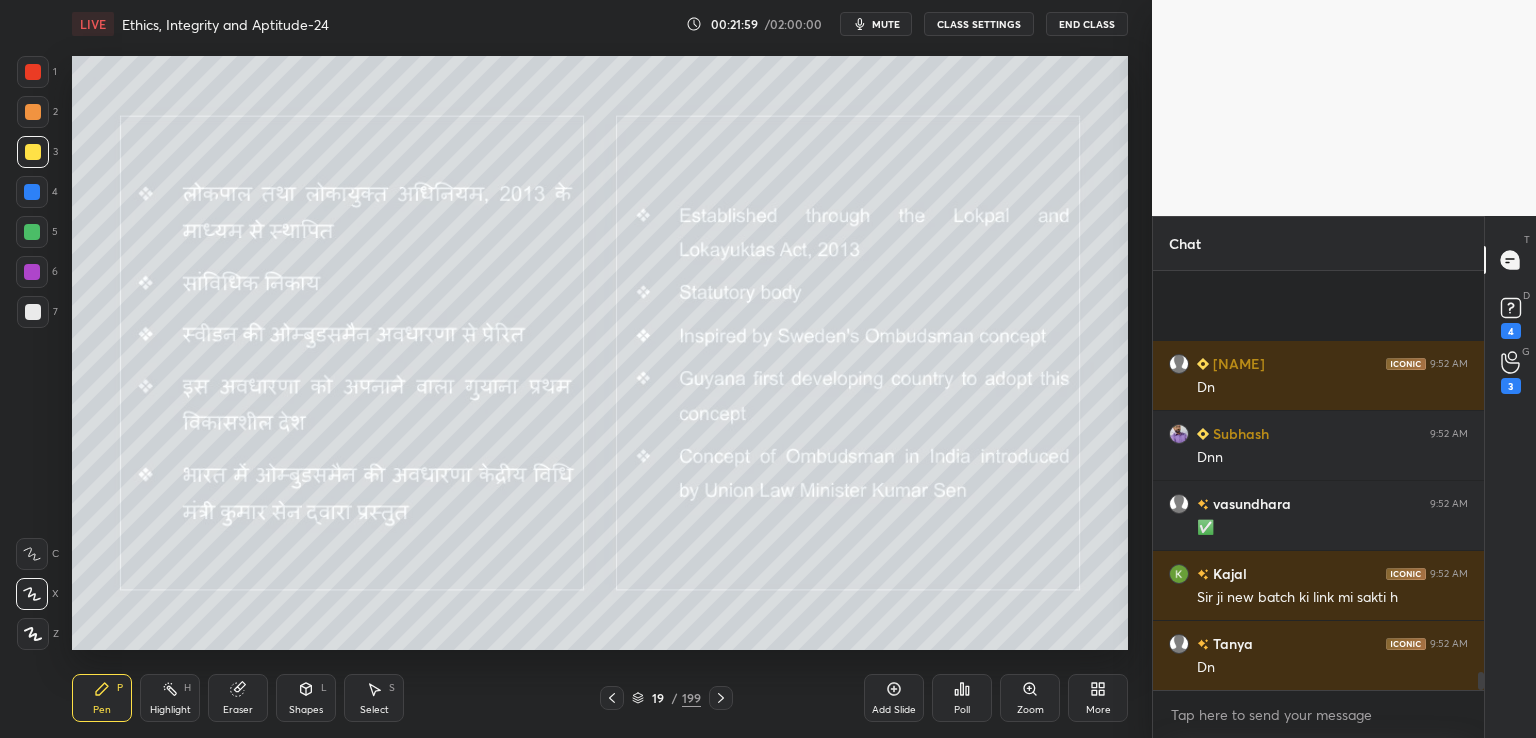 scroll, scrollTop: 9492, scrollLeft: 0, axis: vertical 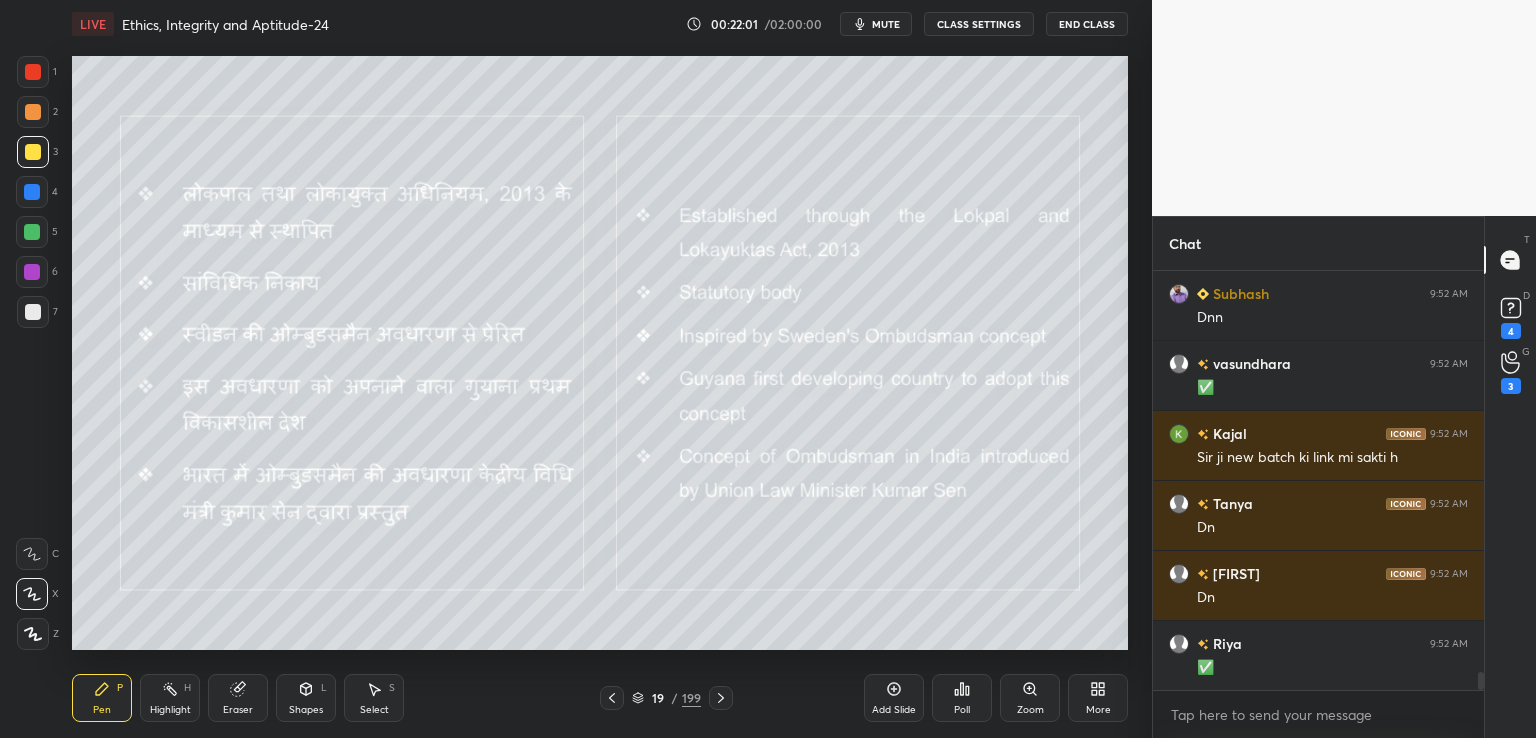 click 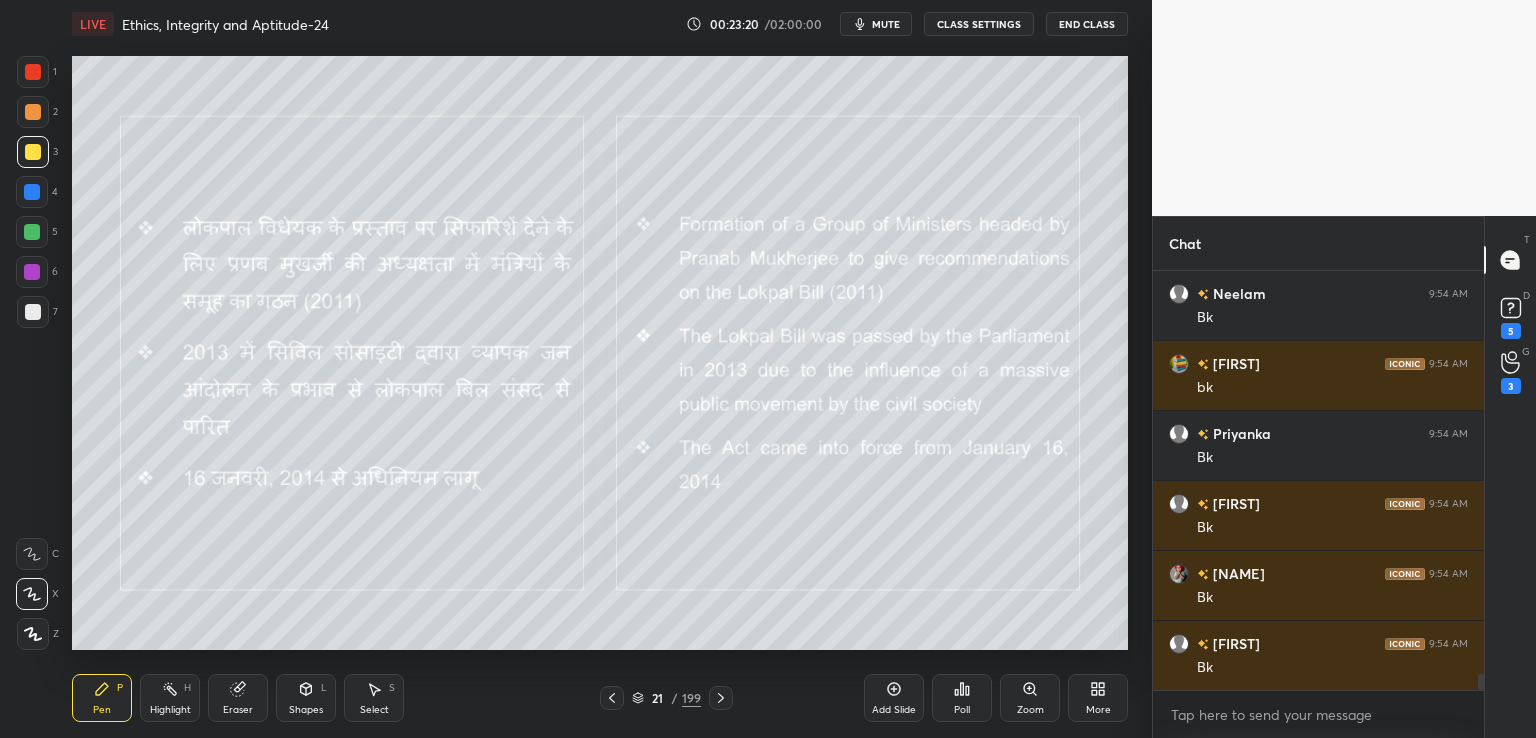 scroll, scrollTop: 10510, scrollLeft: 0, axis: vertical 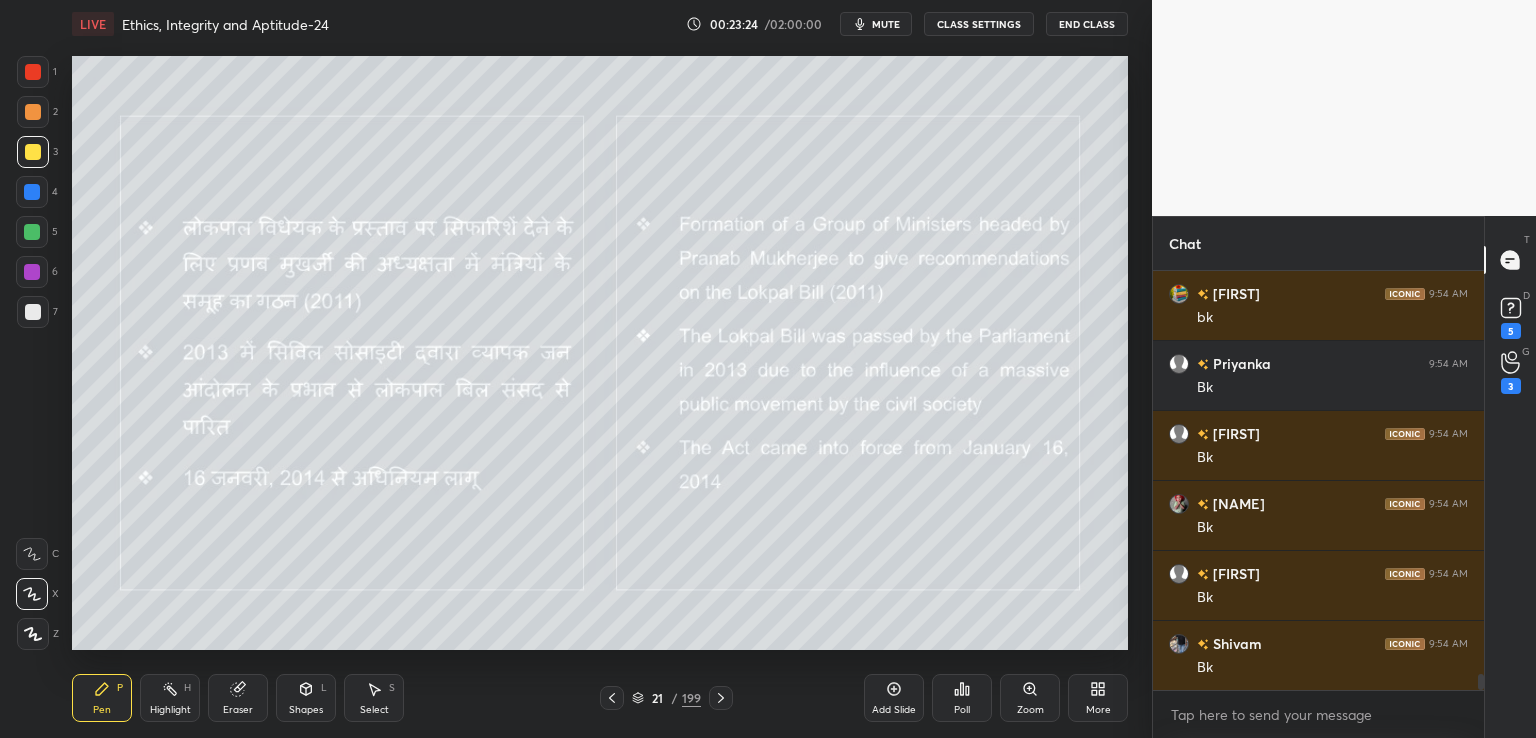 click 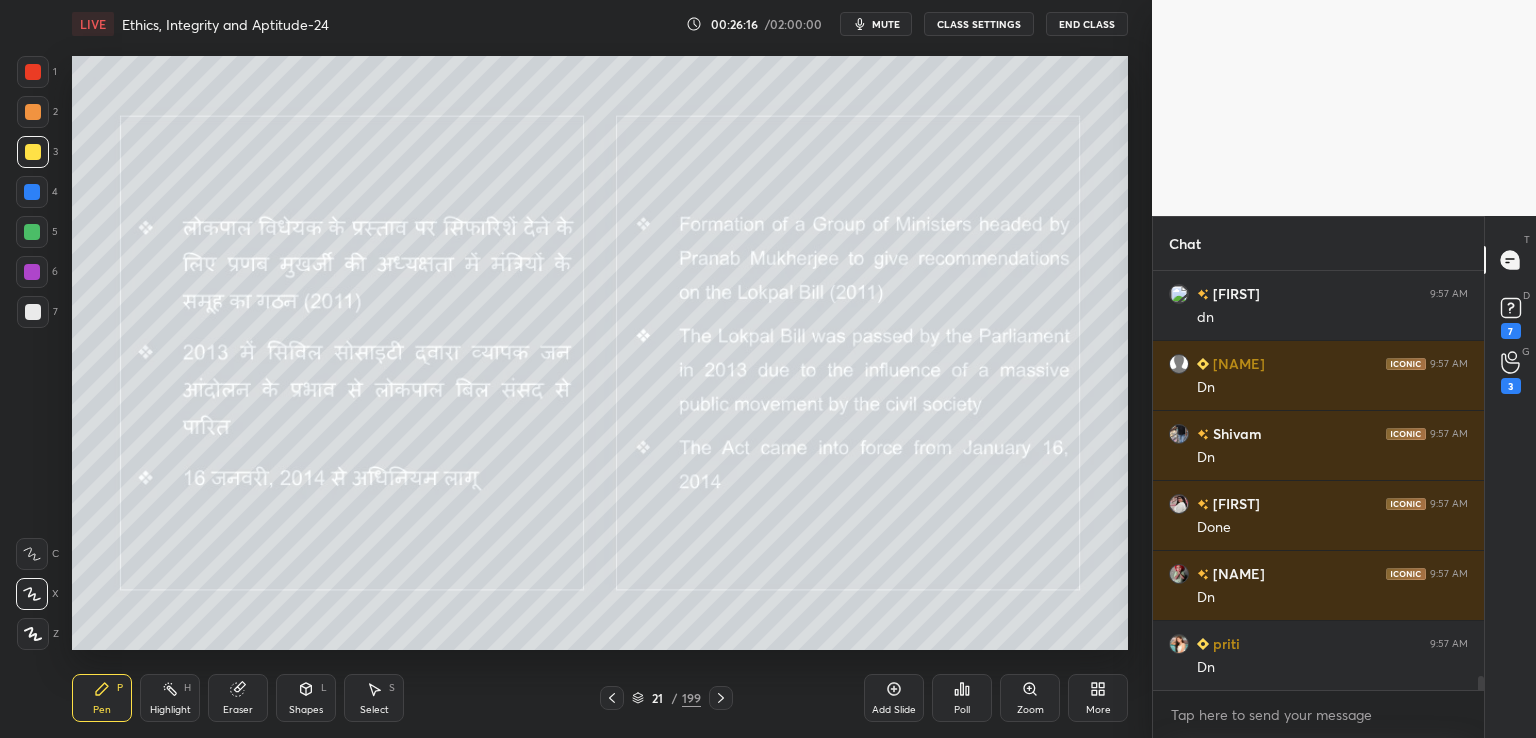 scroll, scrollTop: 12386, scrollLeft: 0, axis: vertical 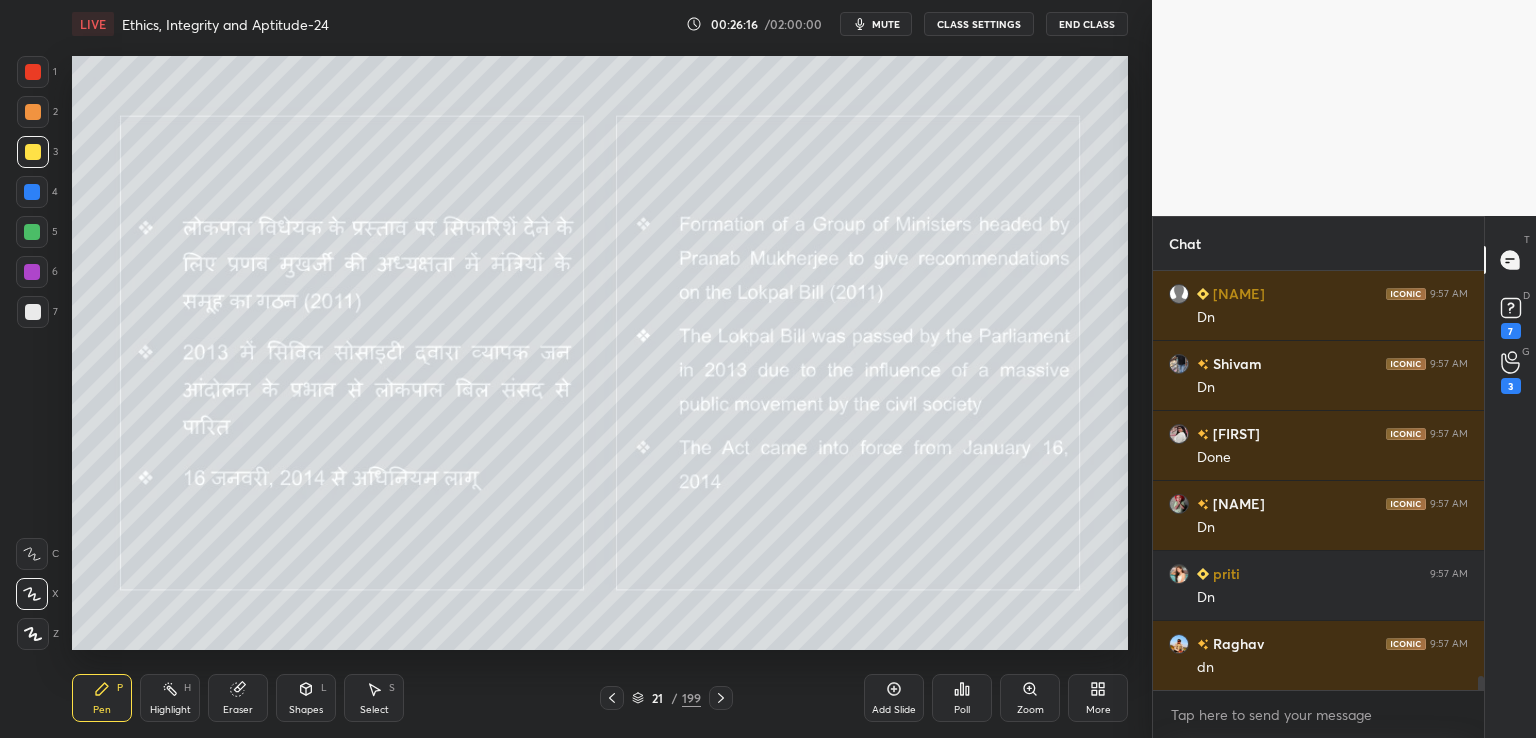 click at bounding box center [721, 698] 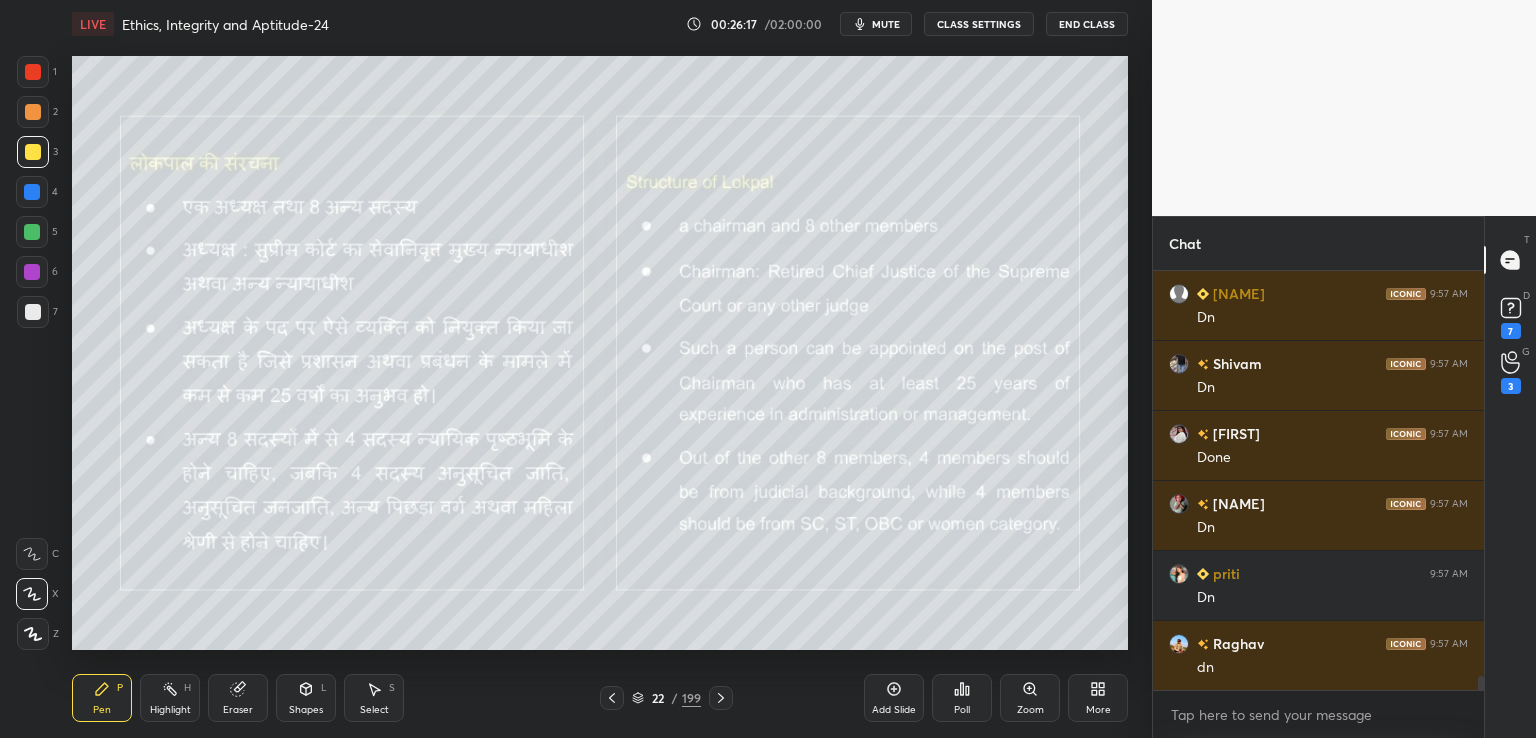 click 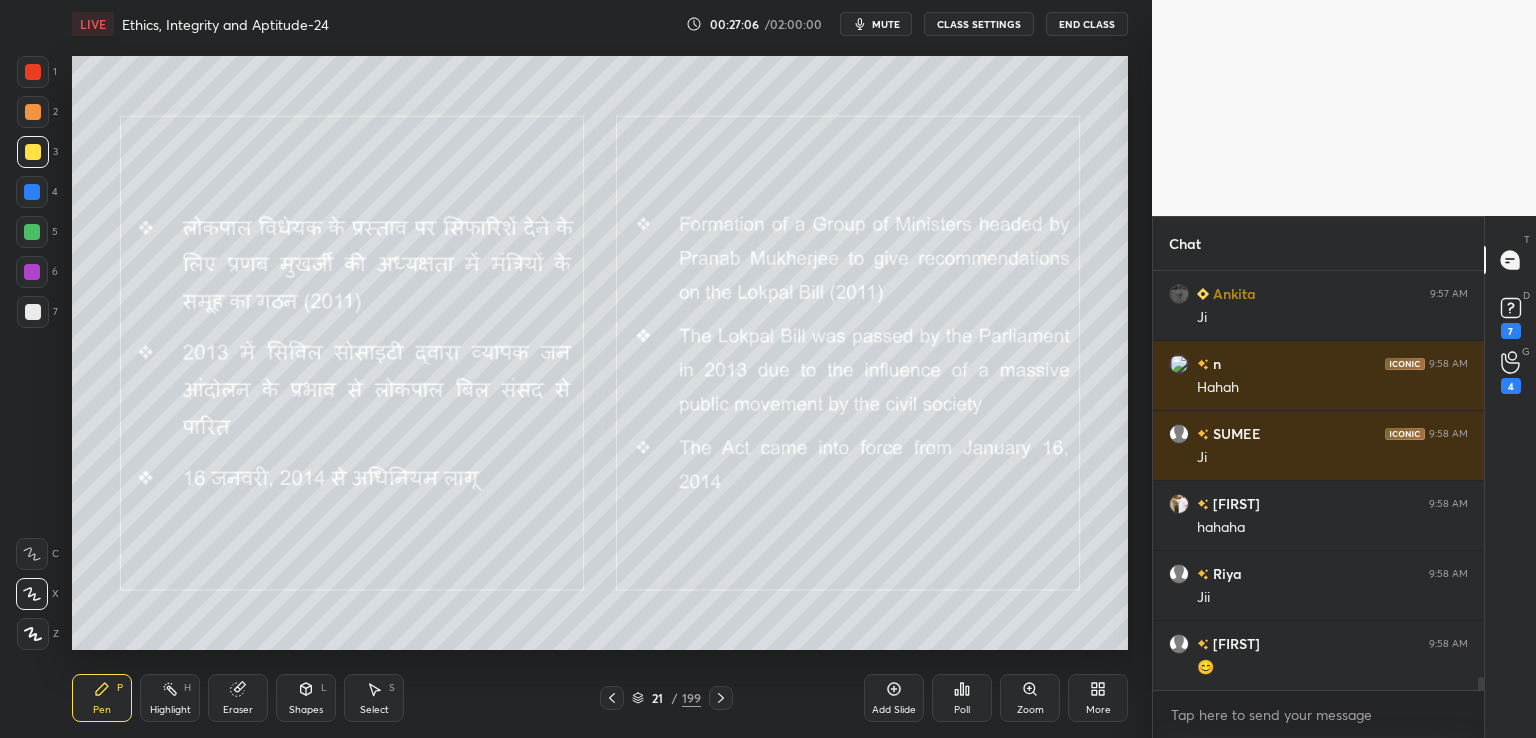 scroll, scrollTop: 13530, scrollLeft: 0, axis: vertical 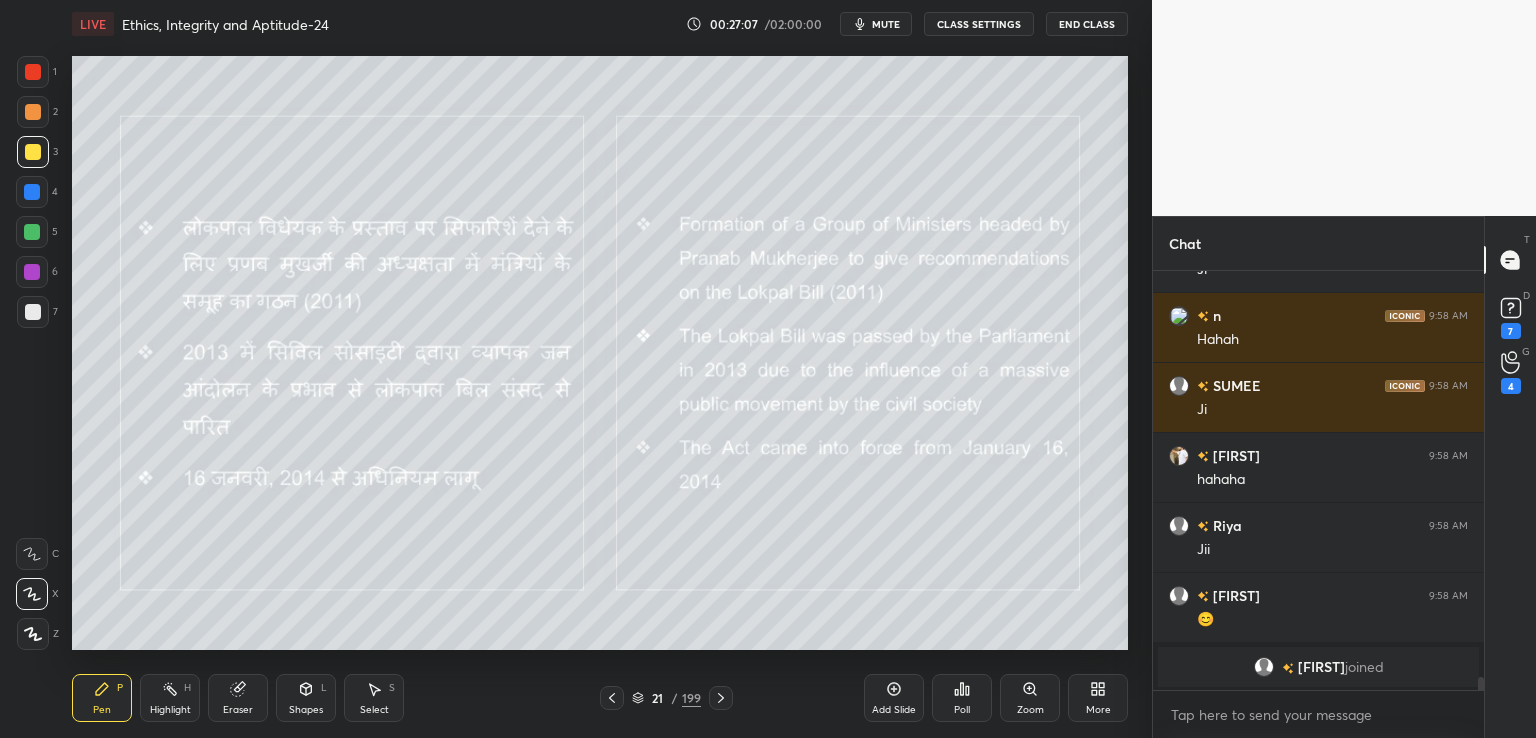 click 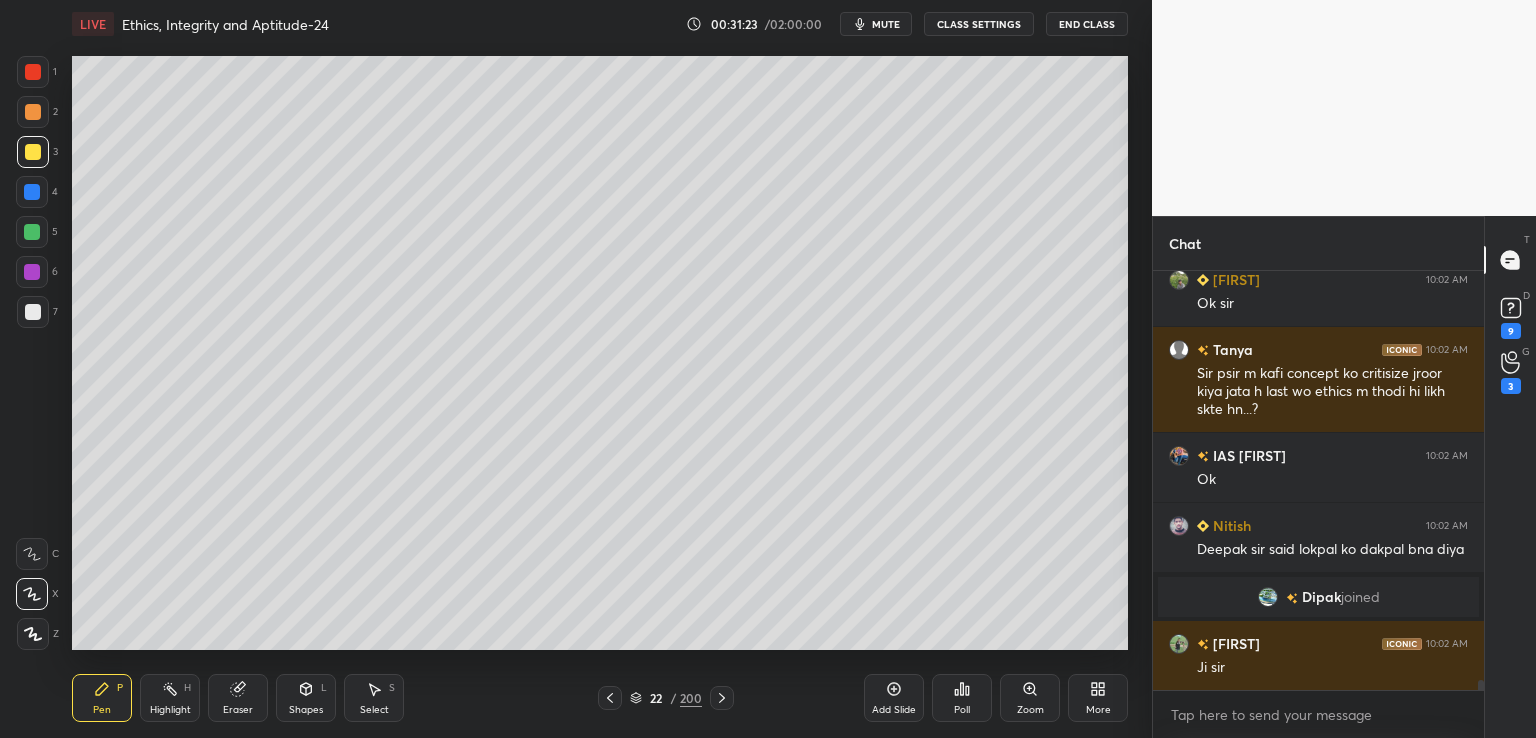 scroll, scrollTop: 17238, scrollLeft: 0, axis: vertical 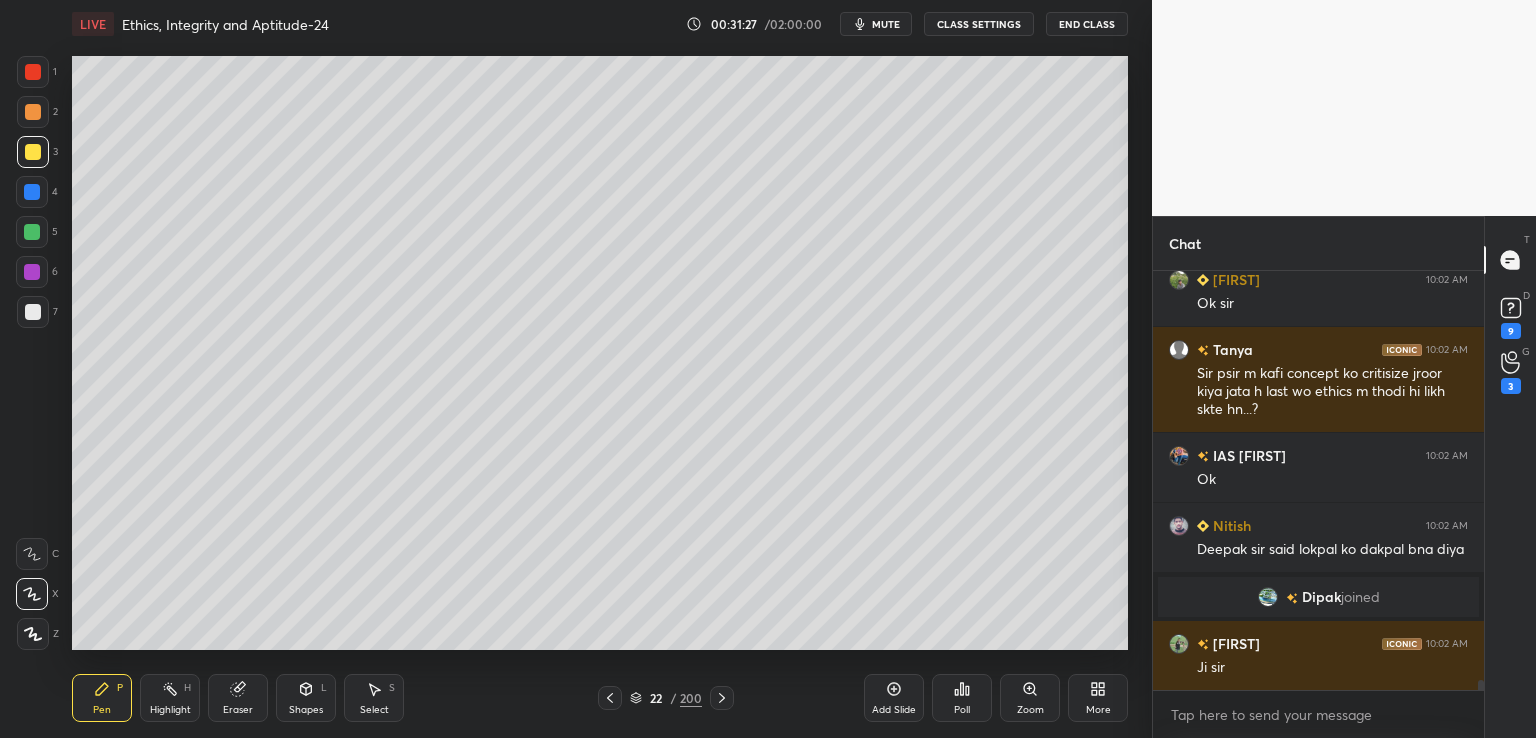 click 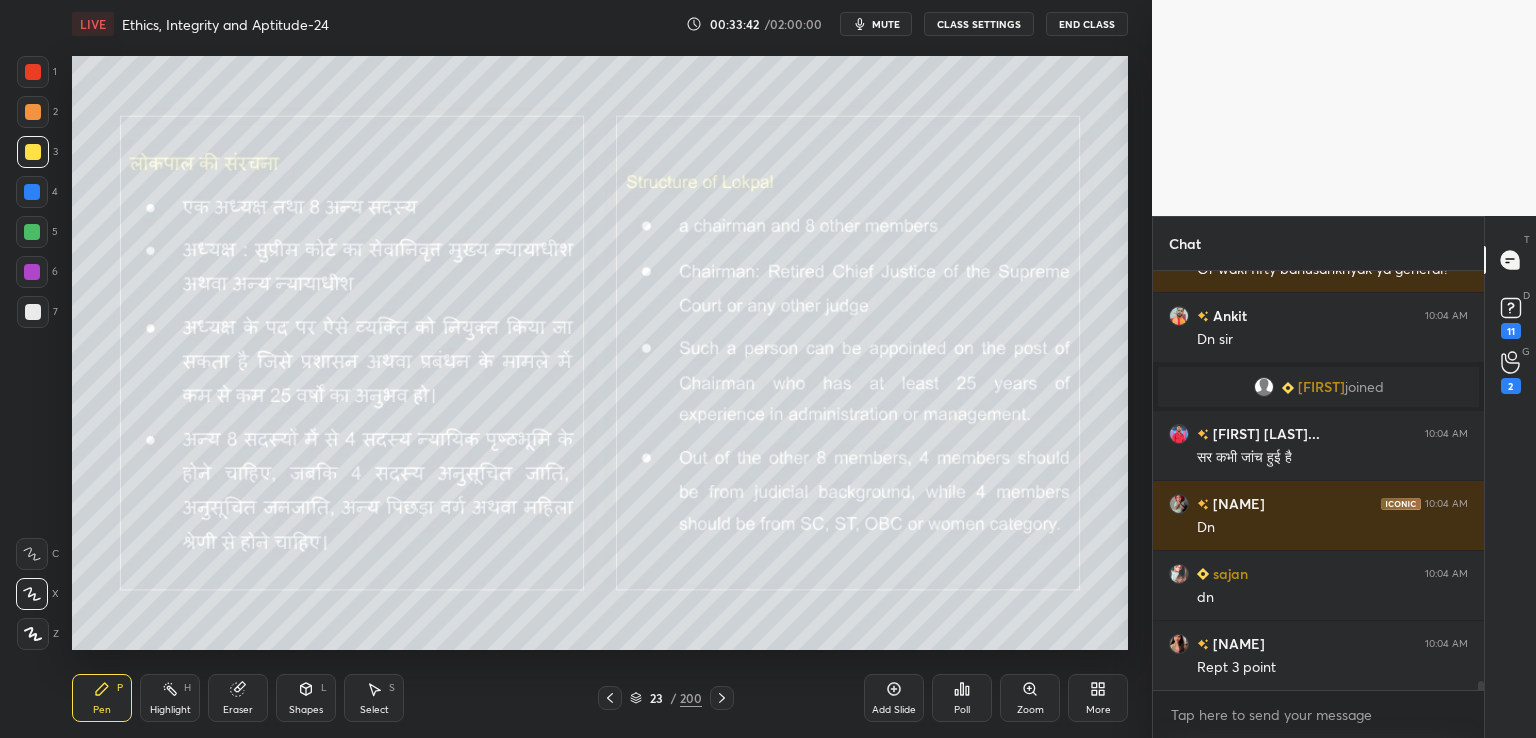 scroll, scrollTop: 18264, scrollLeft: 0, axis: vertical 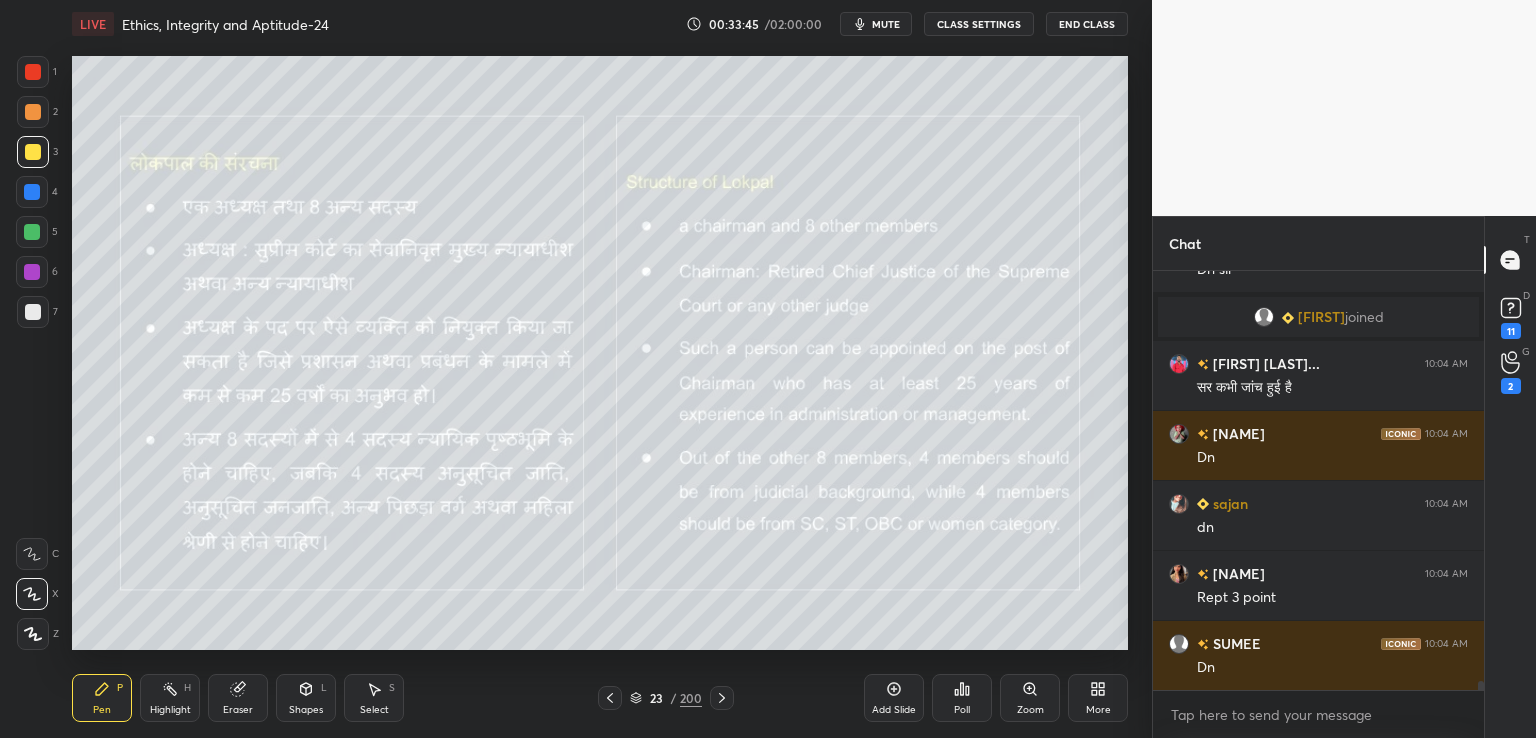 click on "Add Slide" at bounding box center (894, 698) 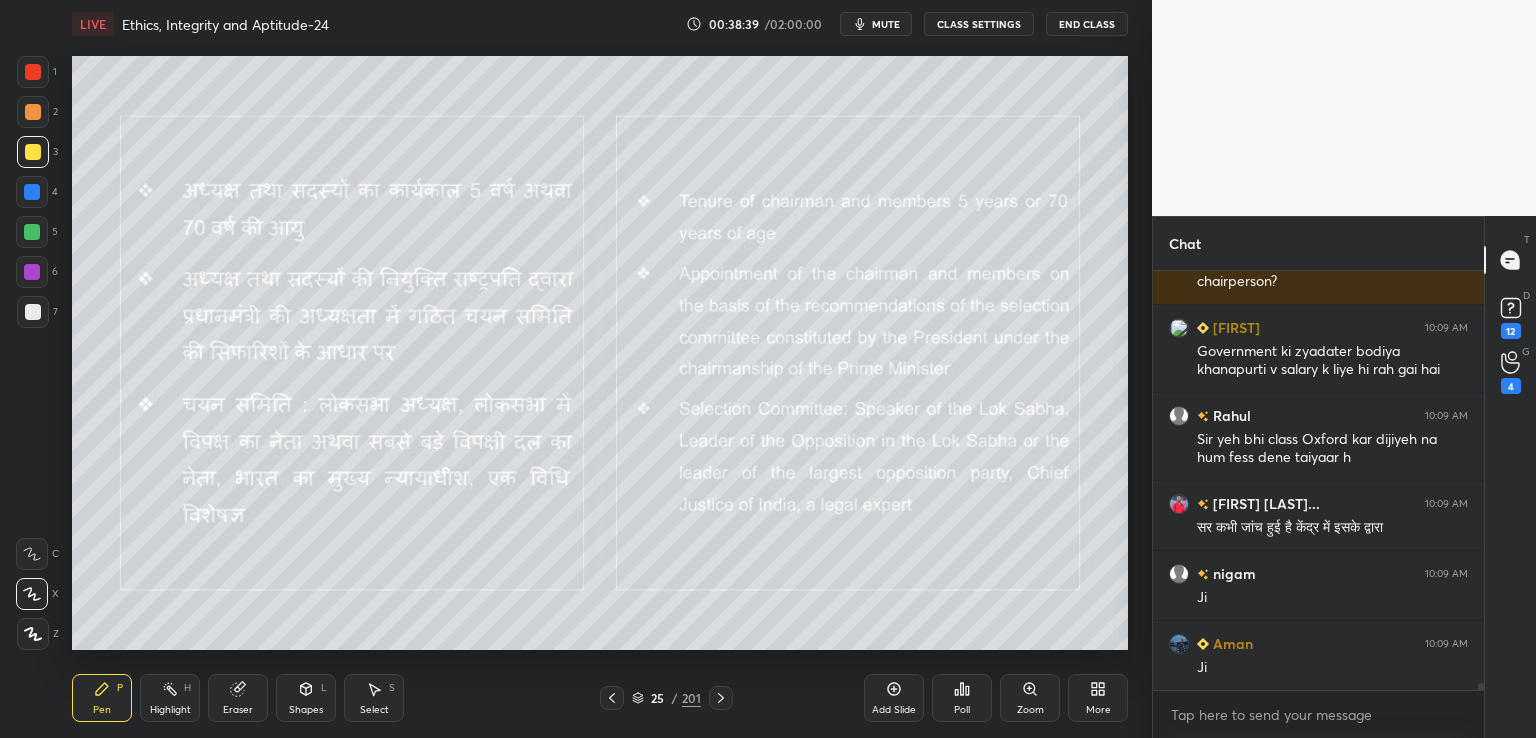 scroll, scrollTop: 23836, scrollLeft: 0, axis: vertical 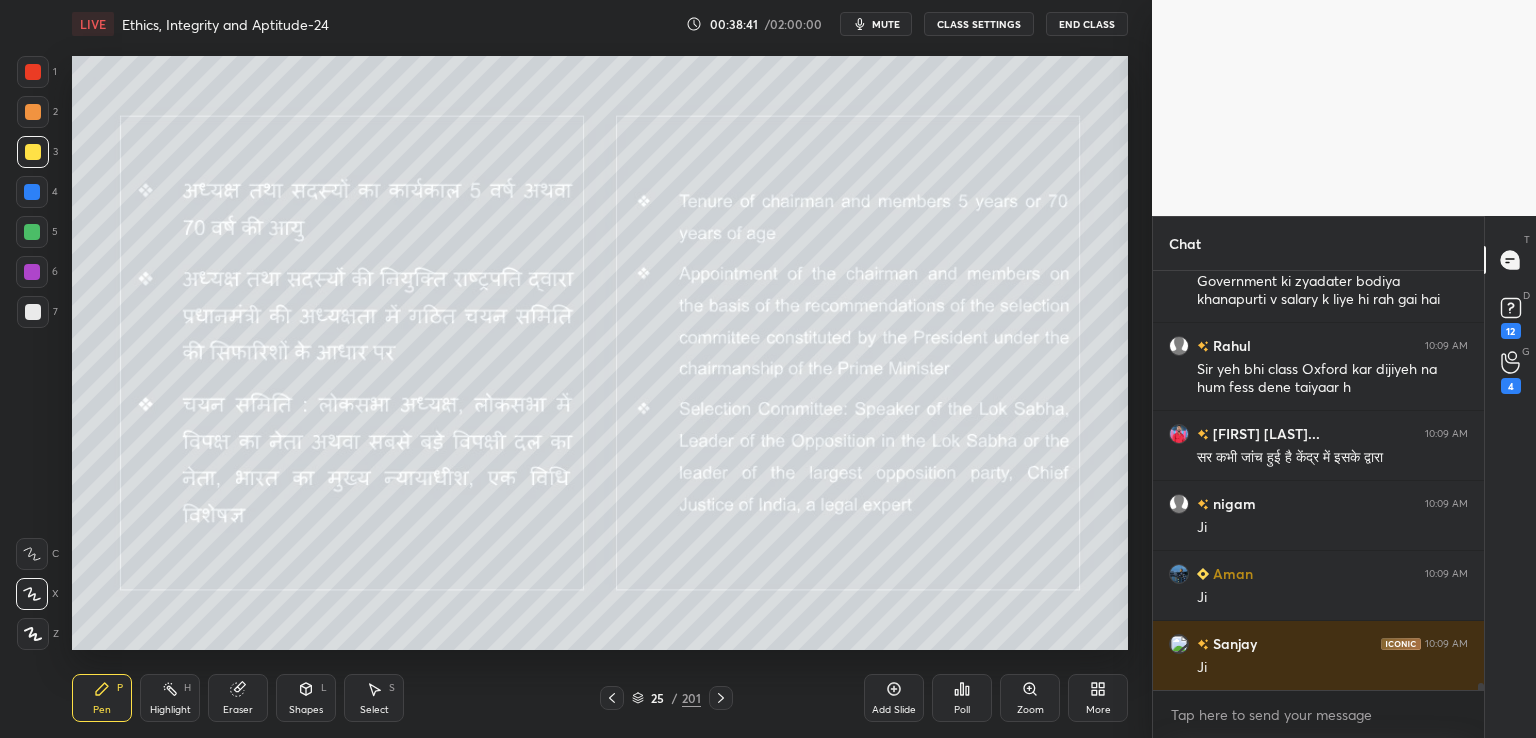 click 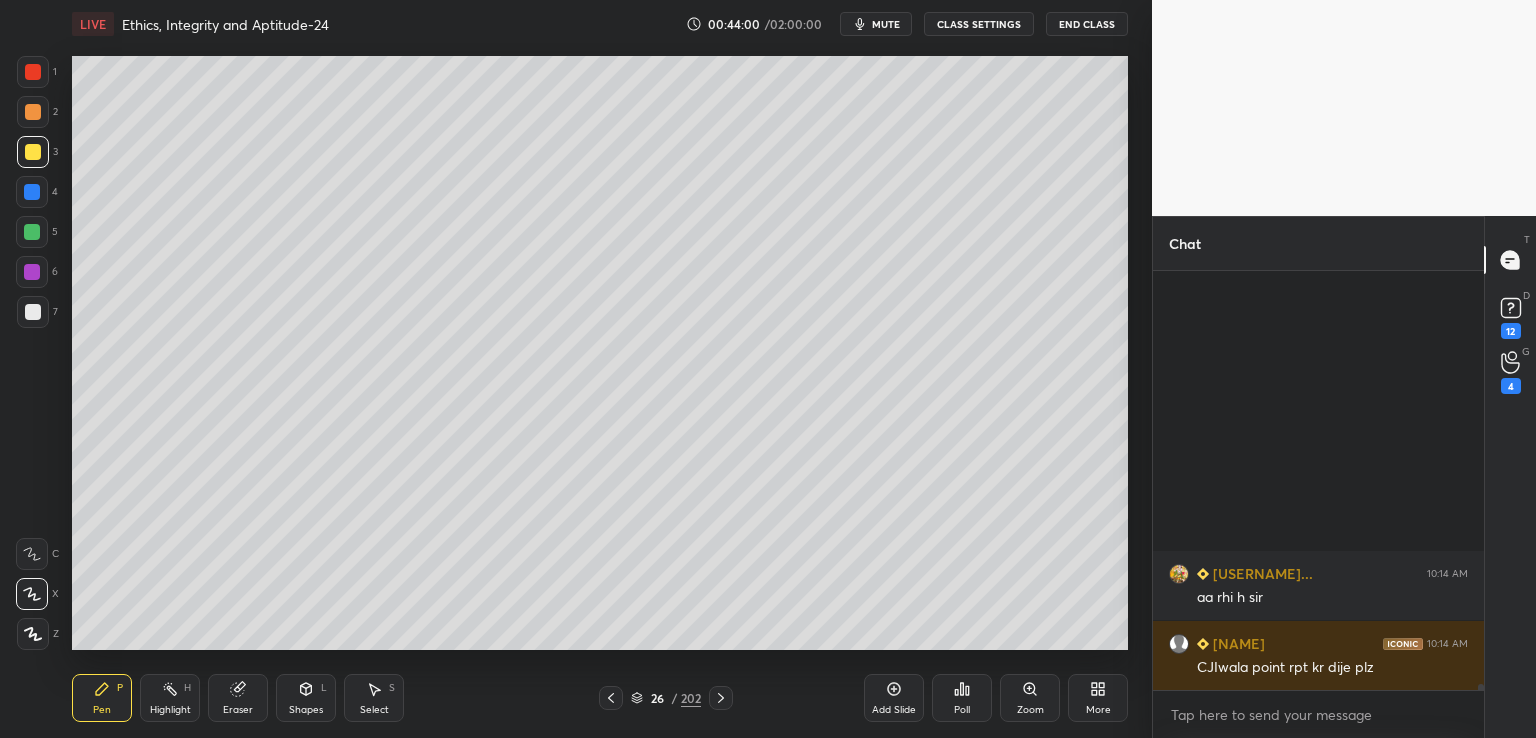 scroll, scrollTop: 28884, scrollLeft: 0, axis: vertical 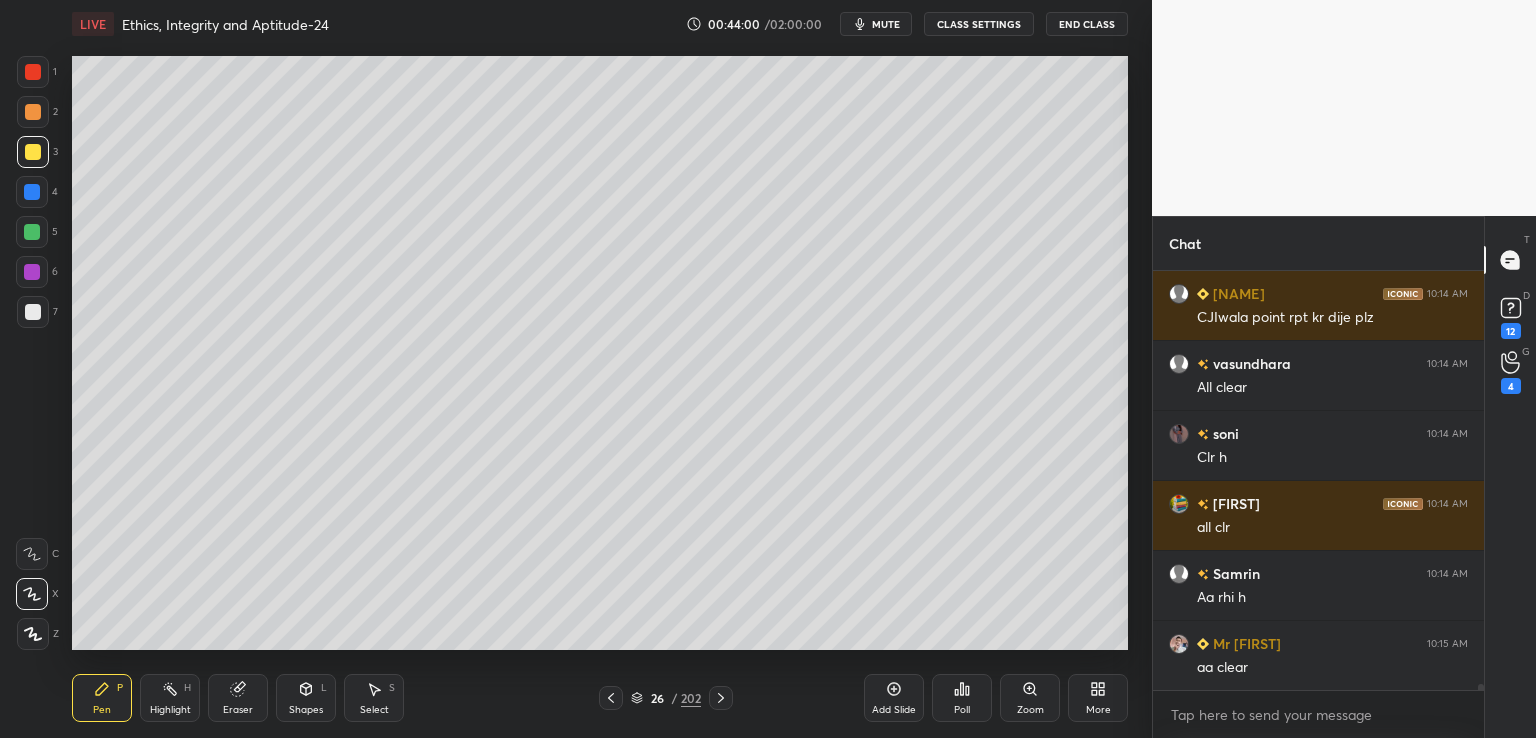 click on "/" at bounding box center (666, 698) 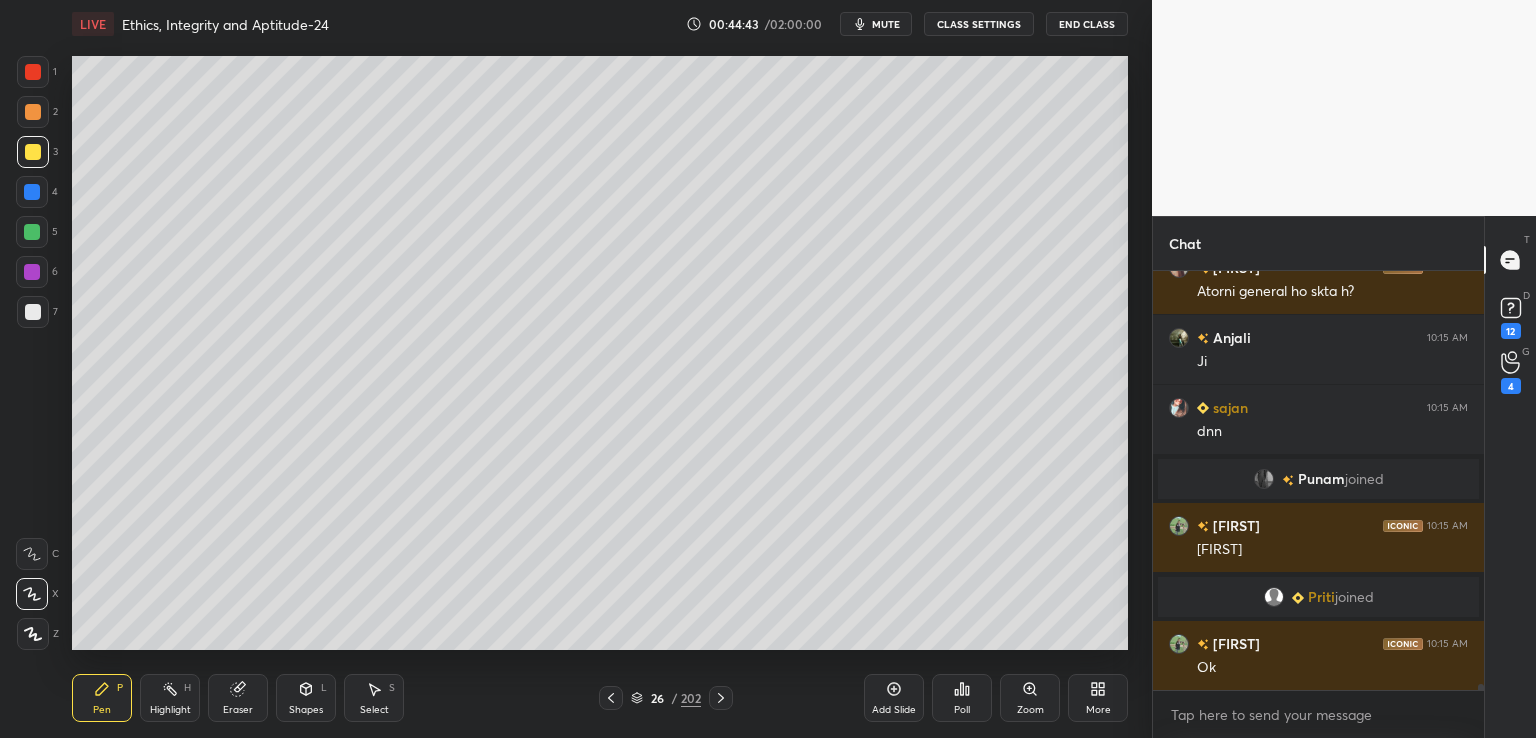 scroll, scrollTop: 29856, scrollLeft: 0, axis: vertical 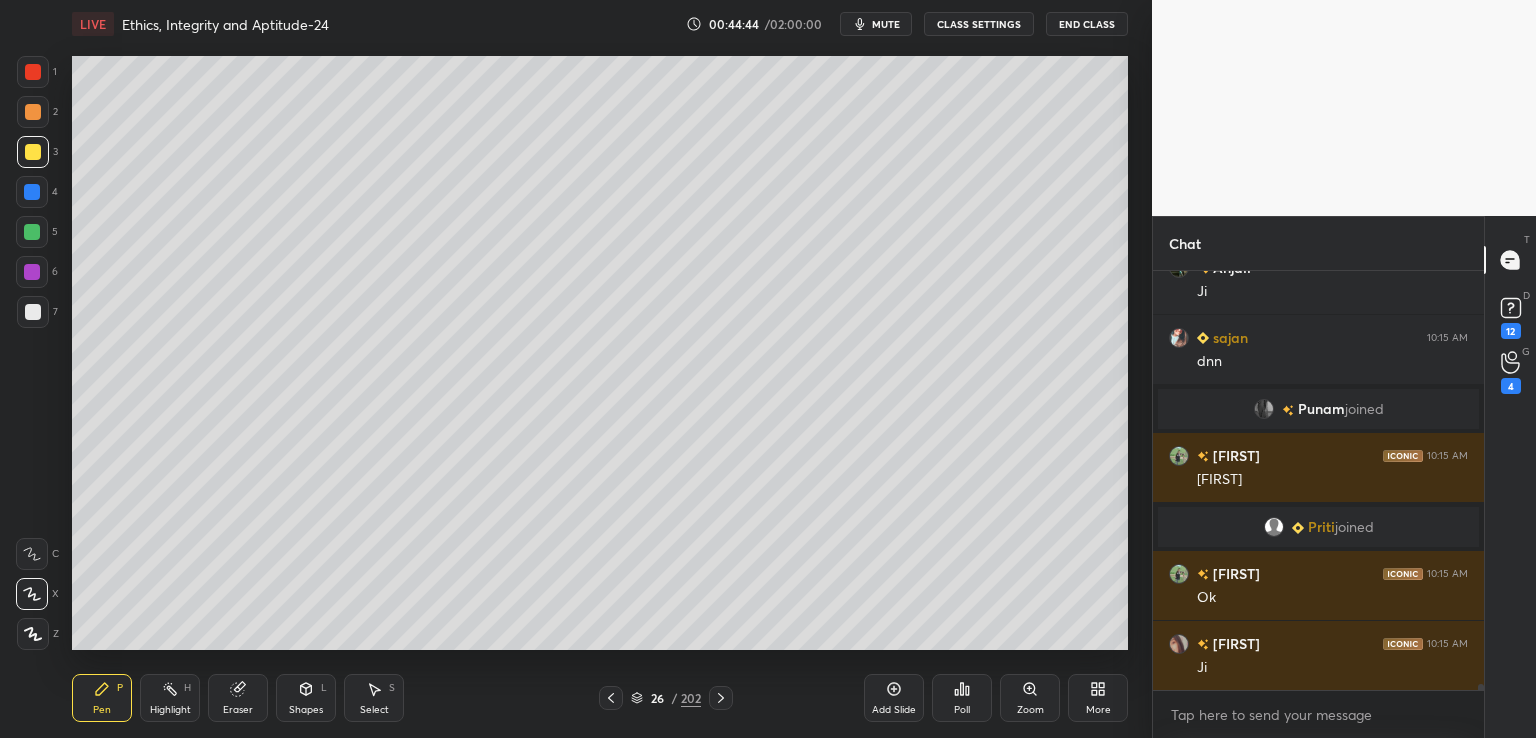 click 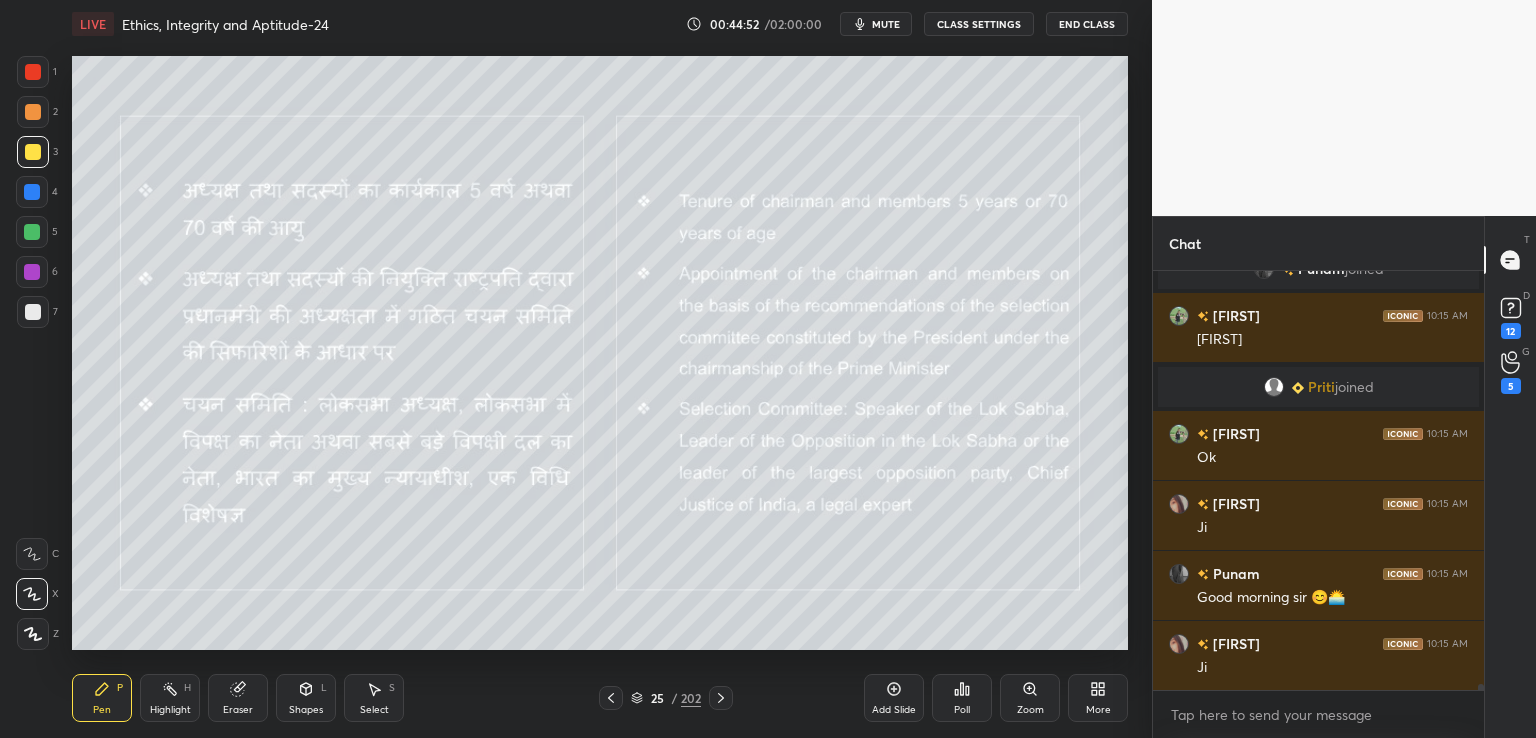 scroll, scrollTop: 30138, scrollLeft: 0, axis: vertical 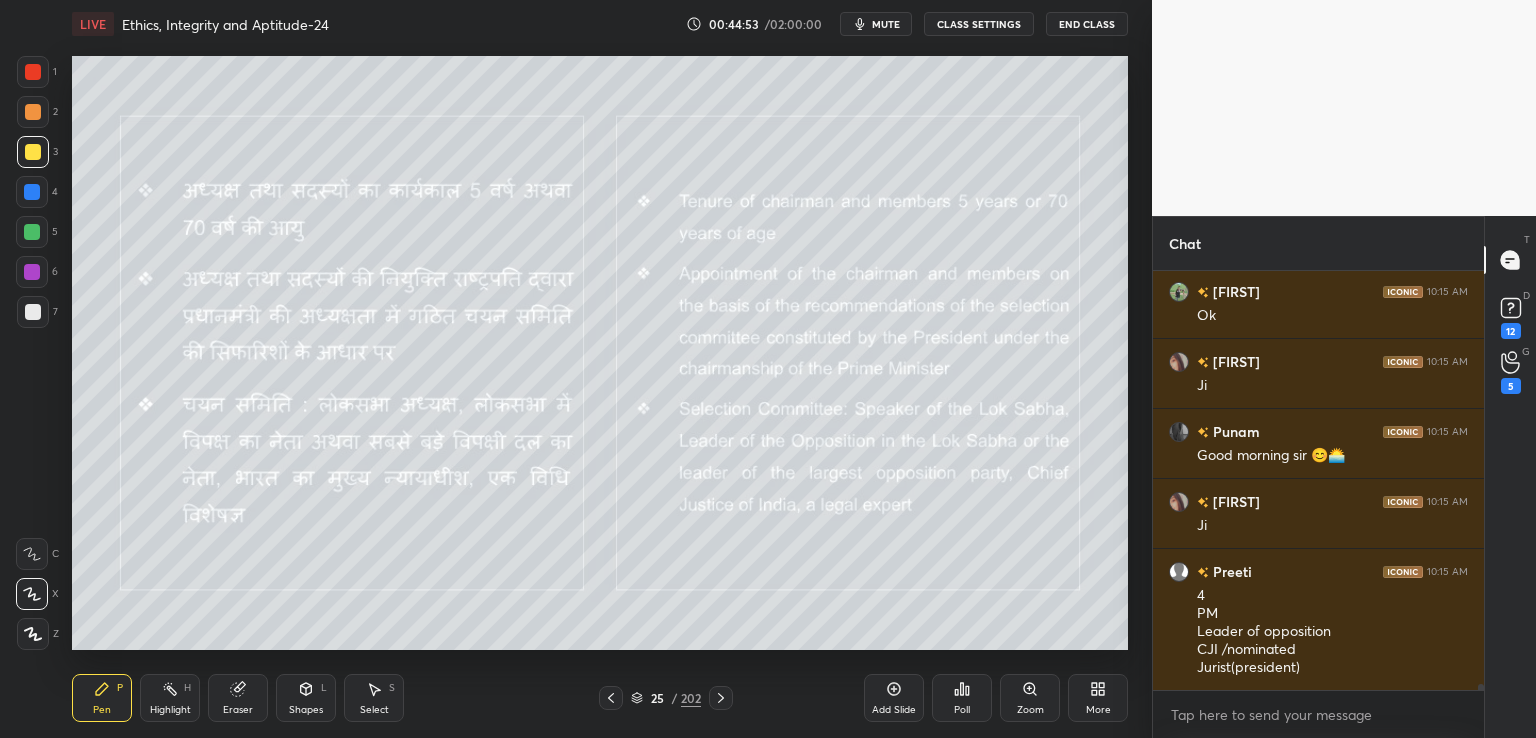 click 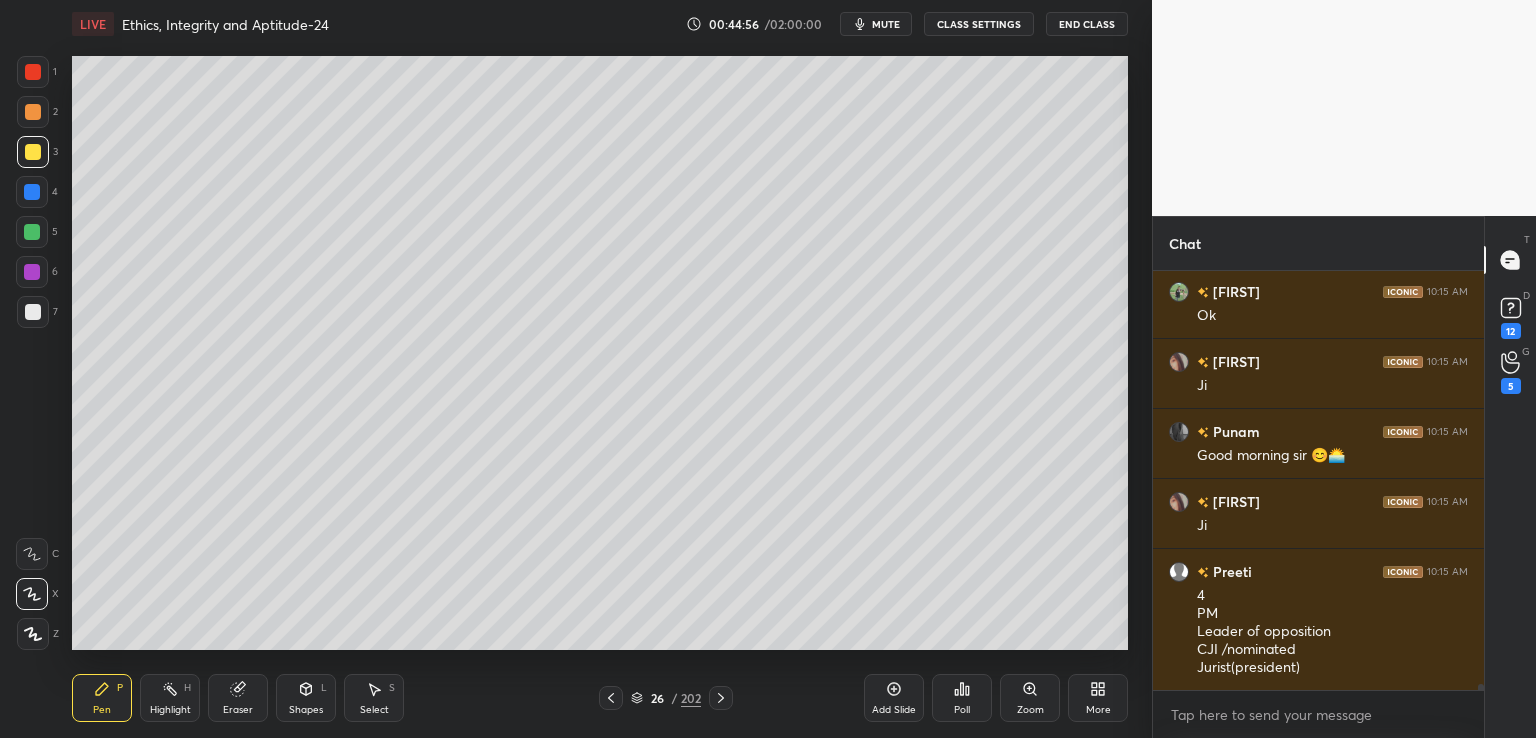 scroll, scrollTop: 30208, scrollLeft: 0, axis: vertical 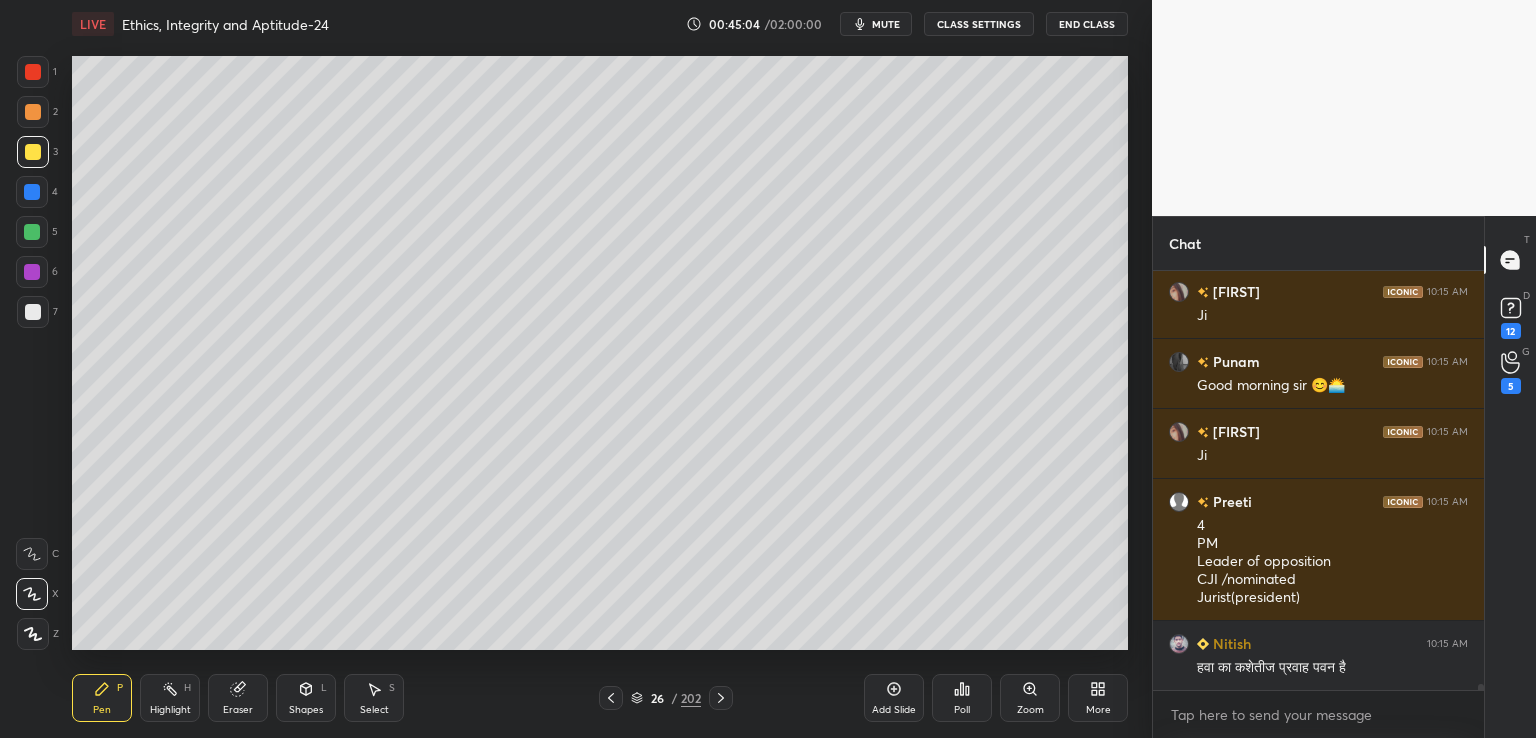 click 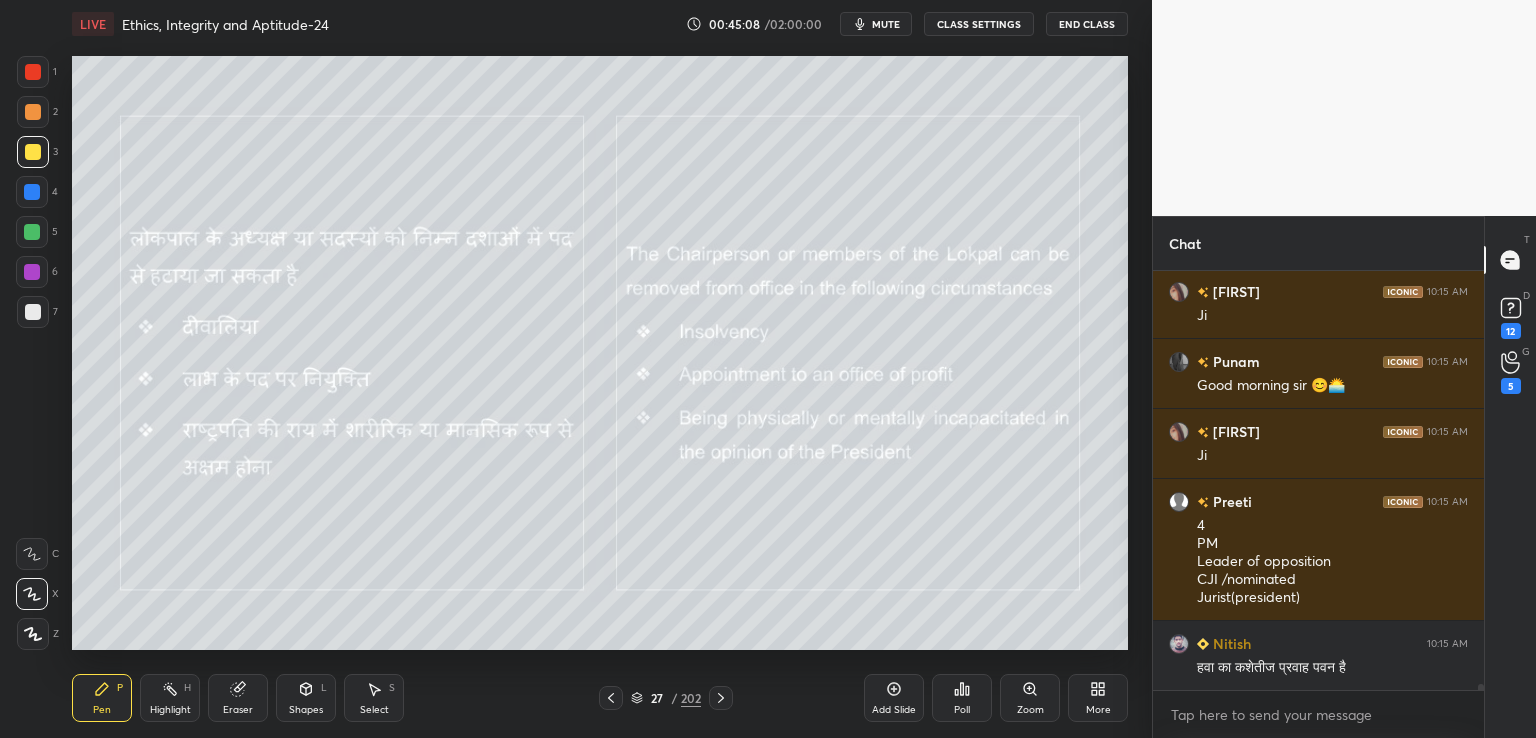 scroll, scrollTop: 30278, scrollLeft: 0, axis: vertical 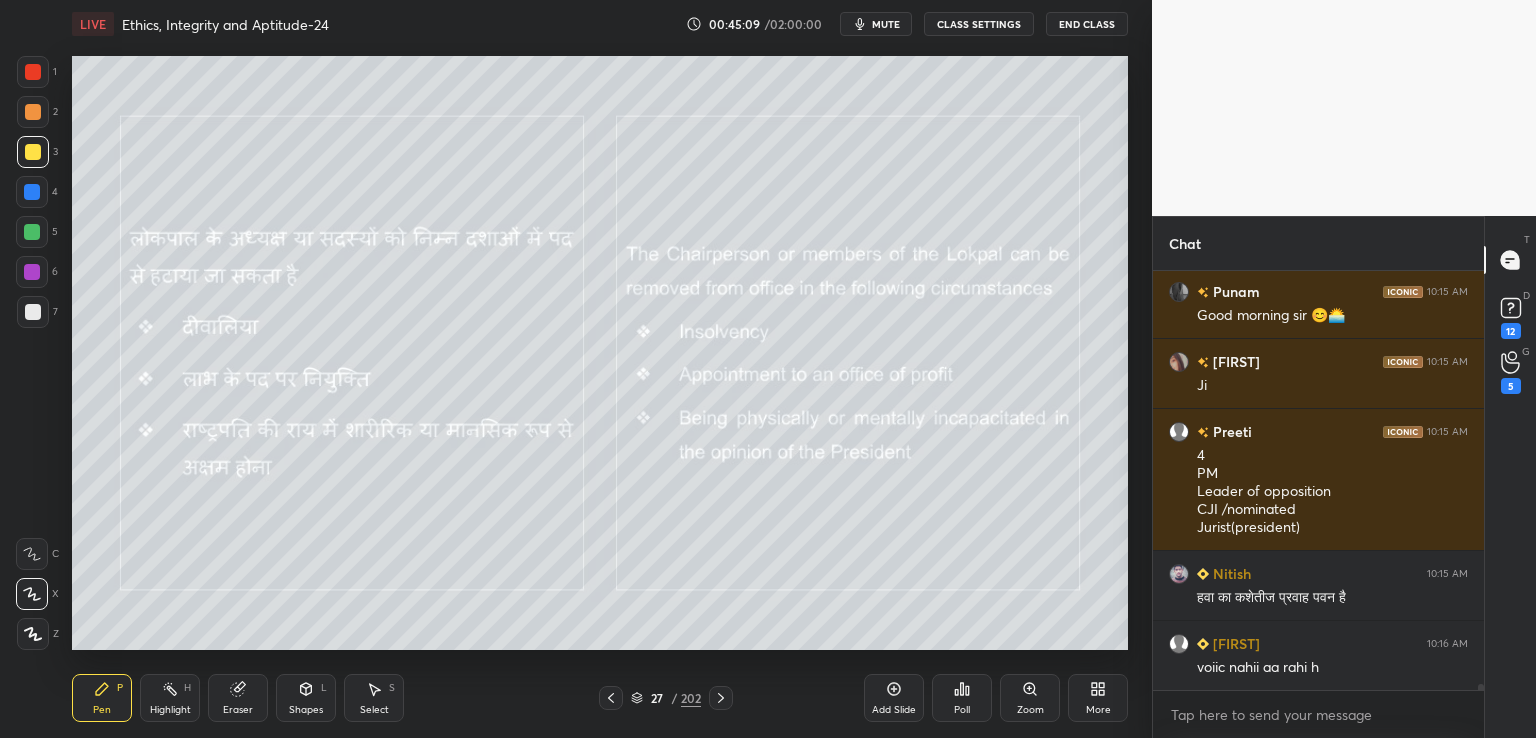 click 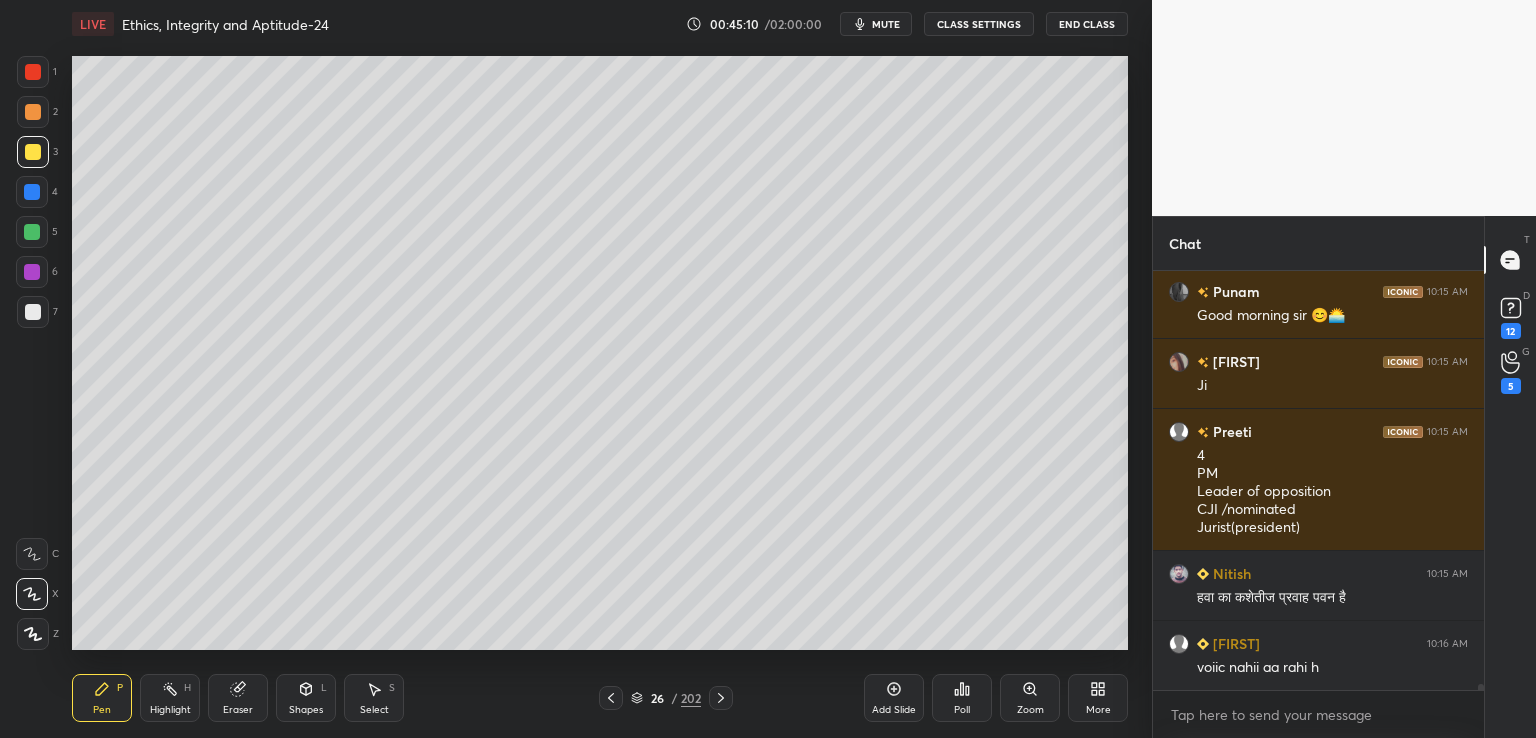 click 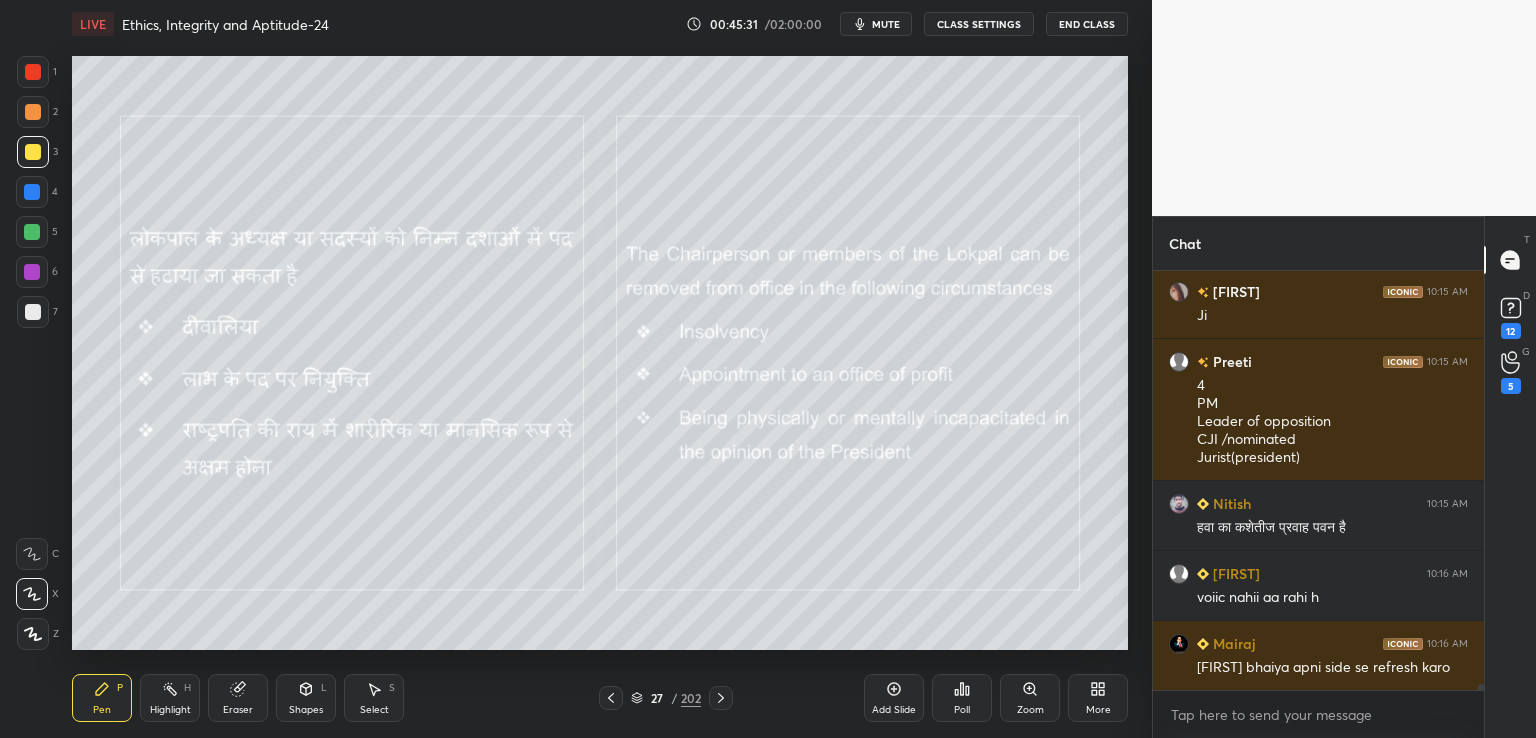 scroll, scrollTop: 30418, scrollLeft: 0, axis: vertical 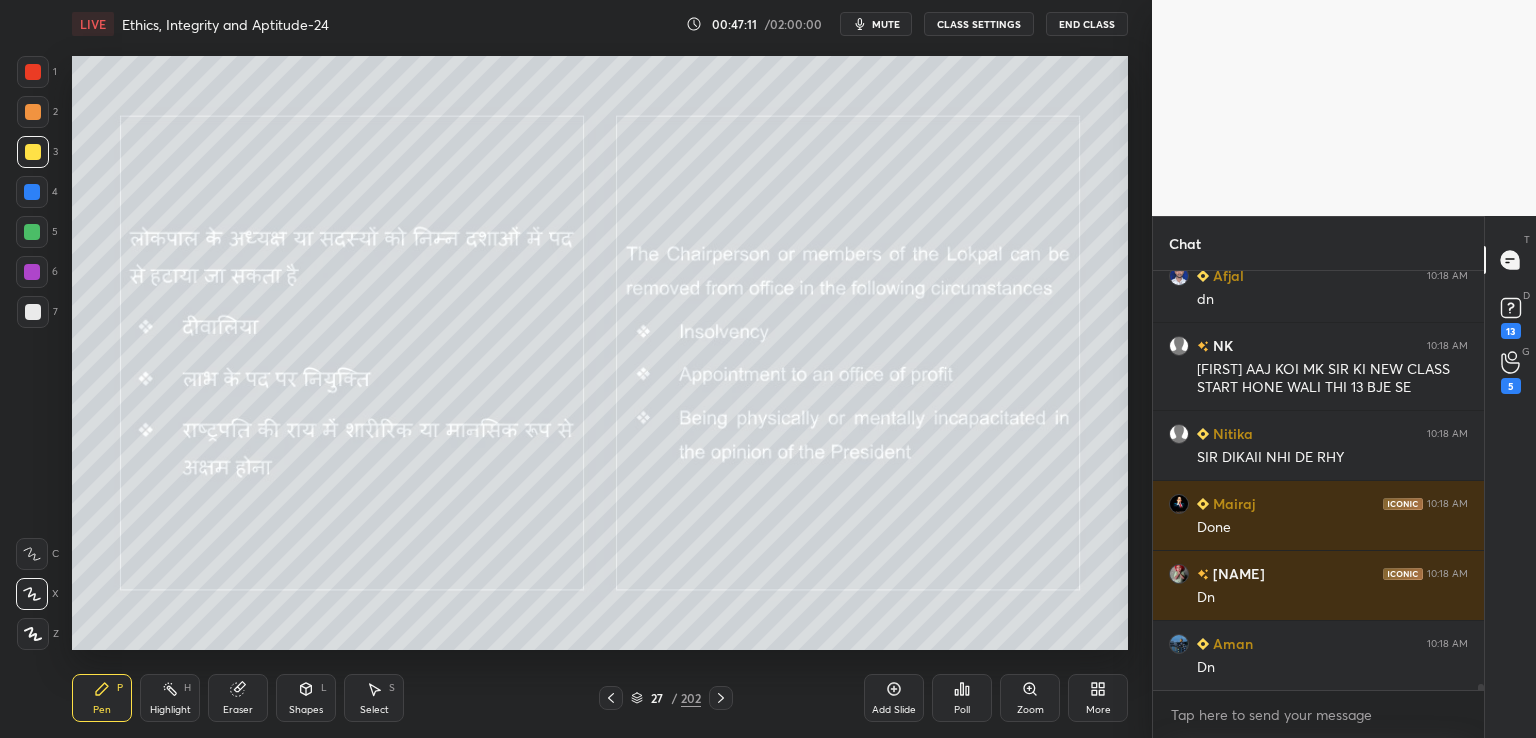 click 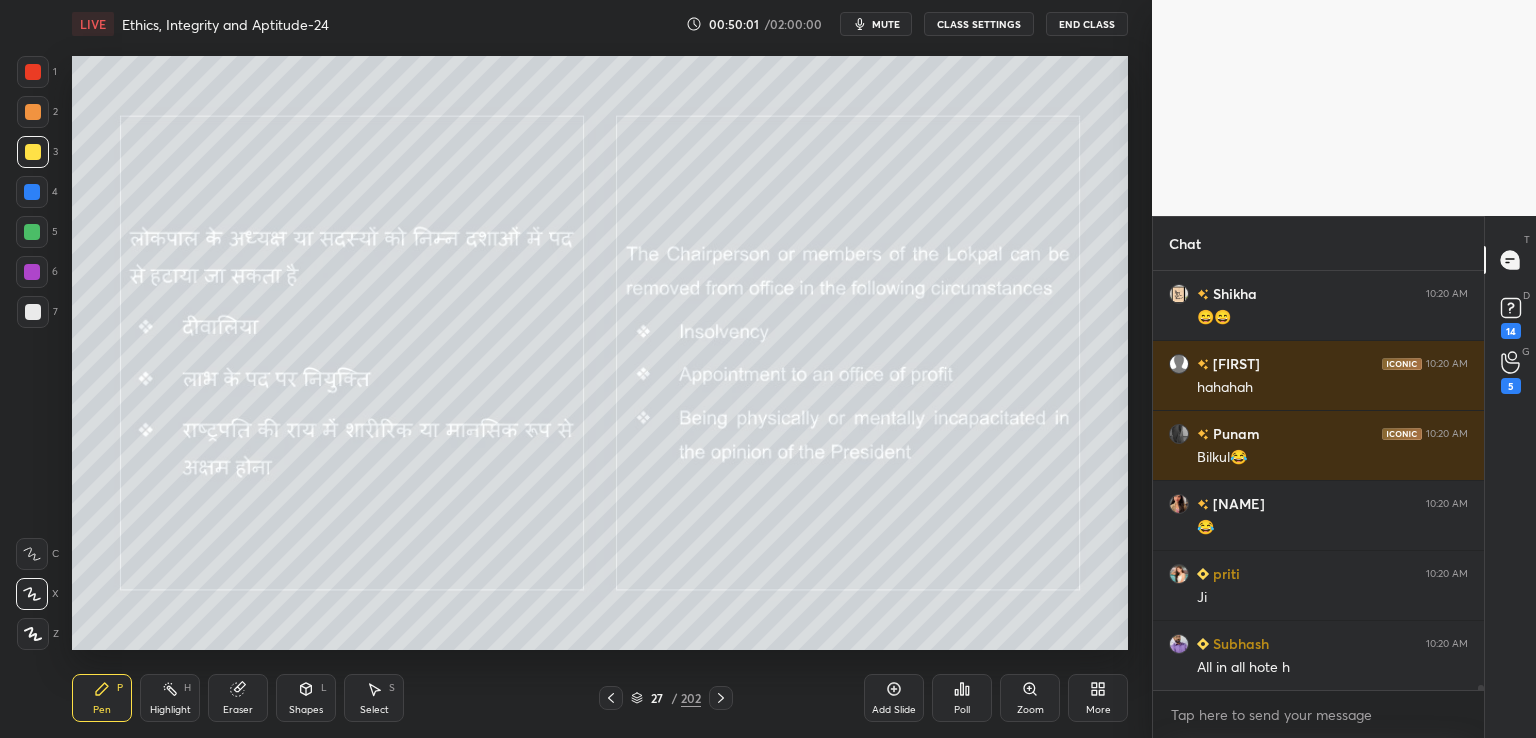 scroll, scrollTop: 36446, scrollLeft: 0, axis: vertical 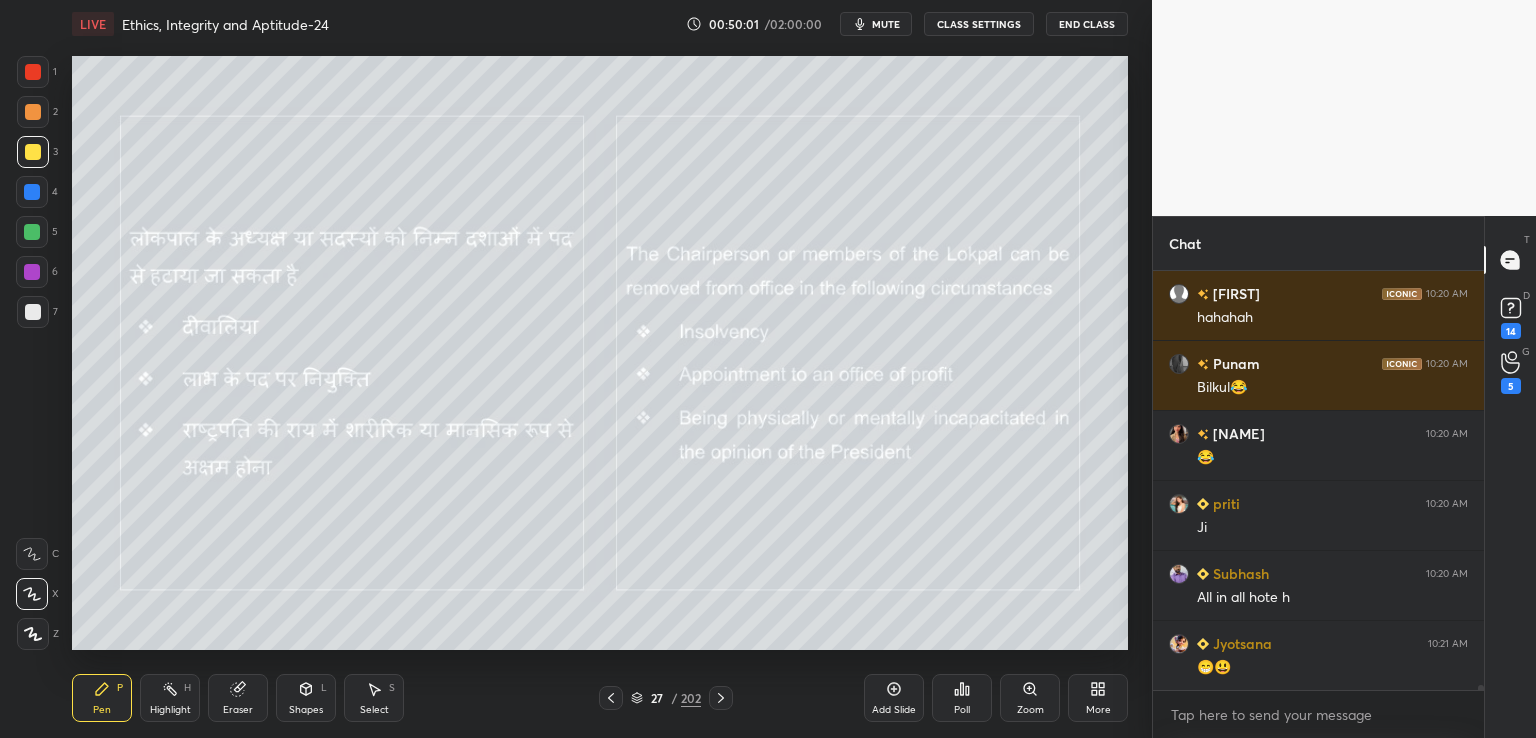 click 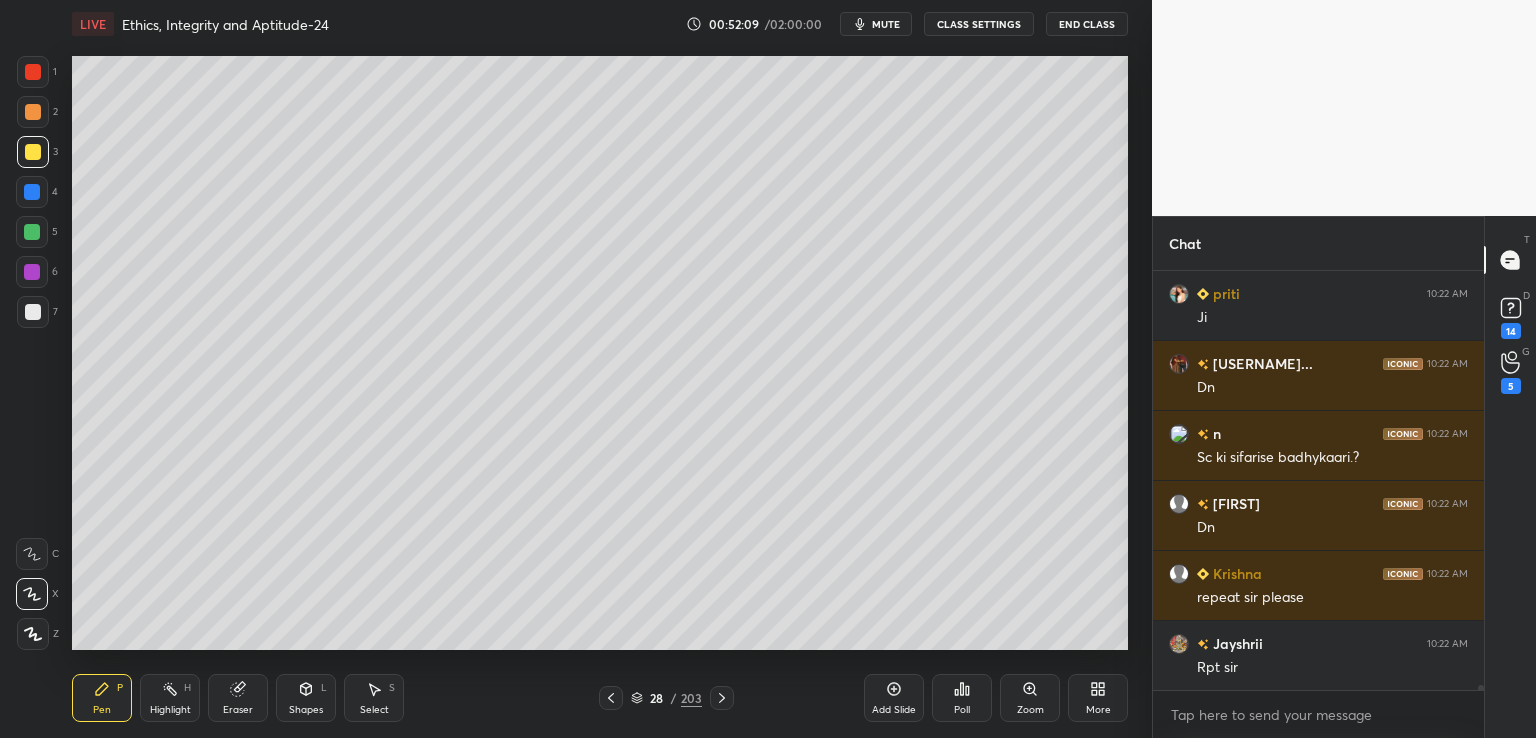 scroll, scrollTop: 36056, scrollLeft: 0, axis: vertical 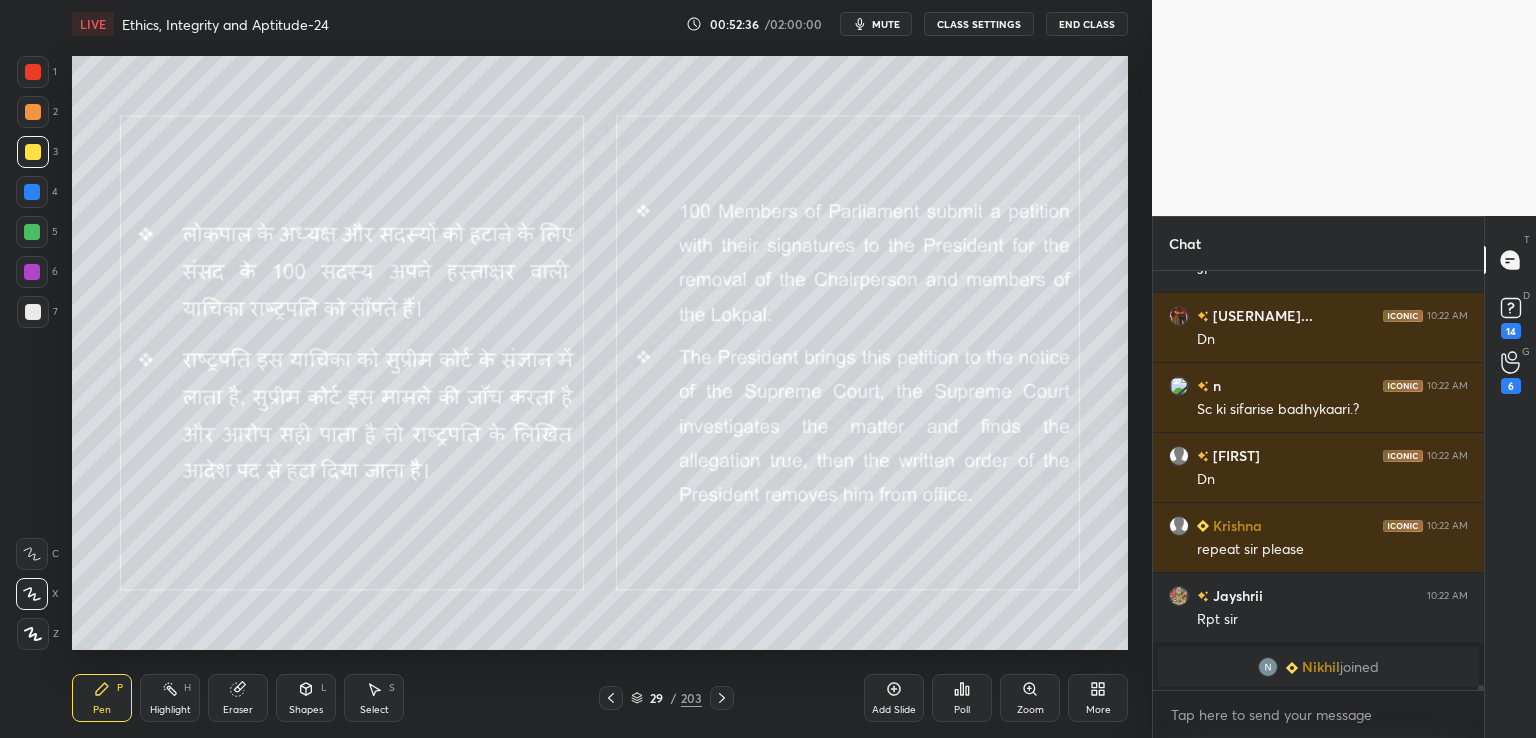 click 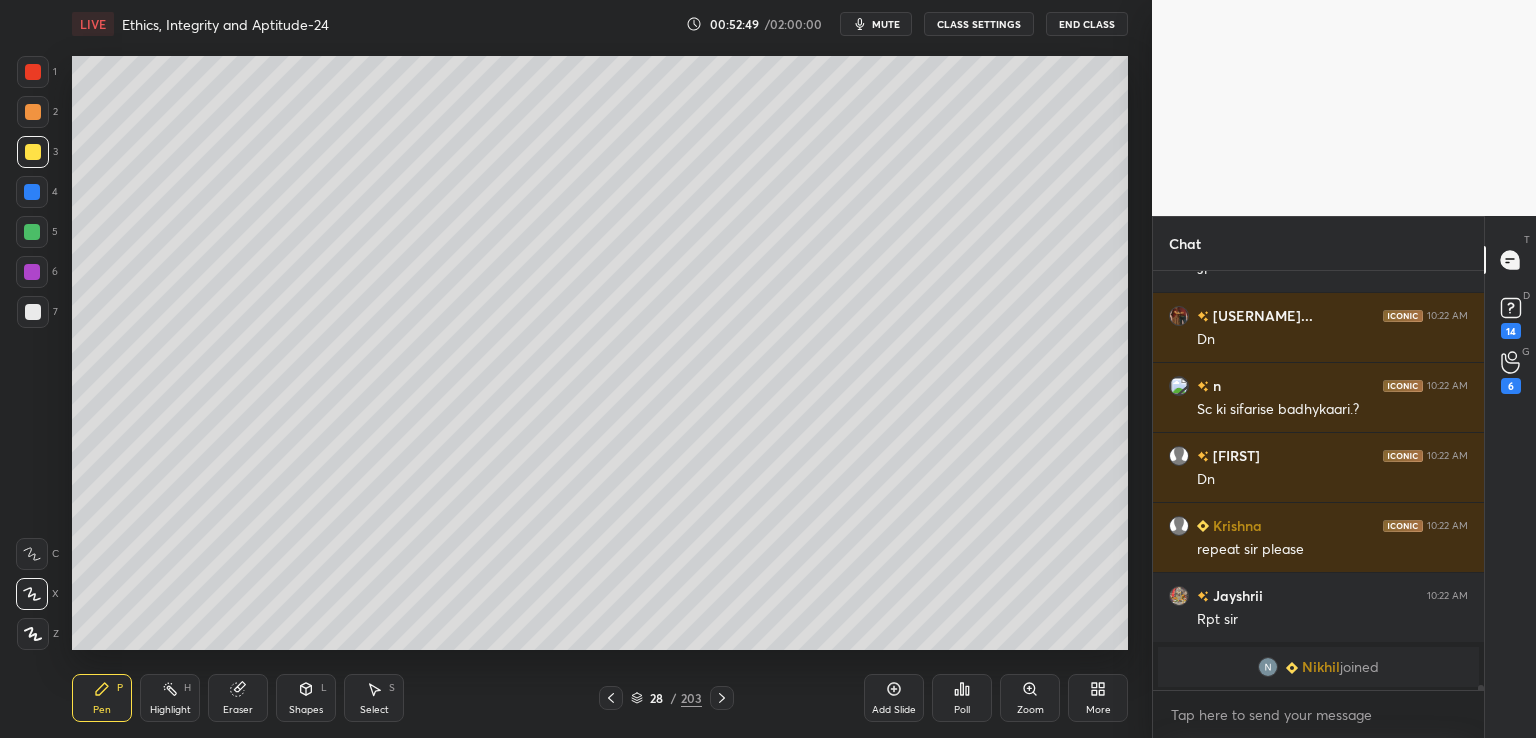 scroll, scrollTop: 36080, scrollLeft: 0, axis: vertical 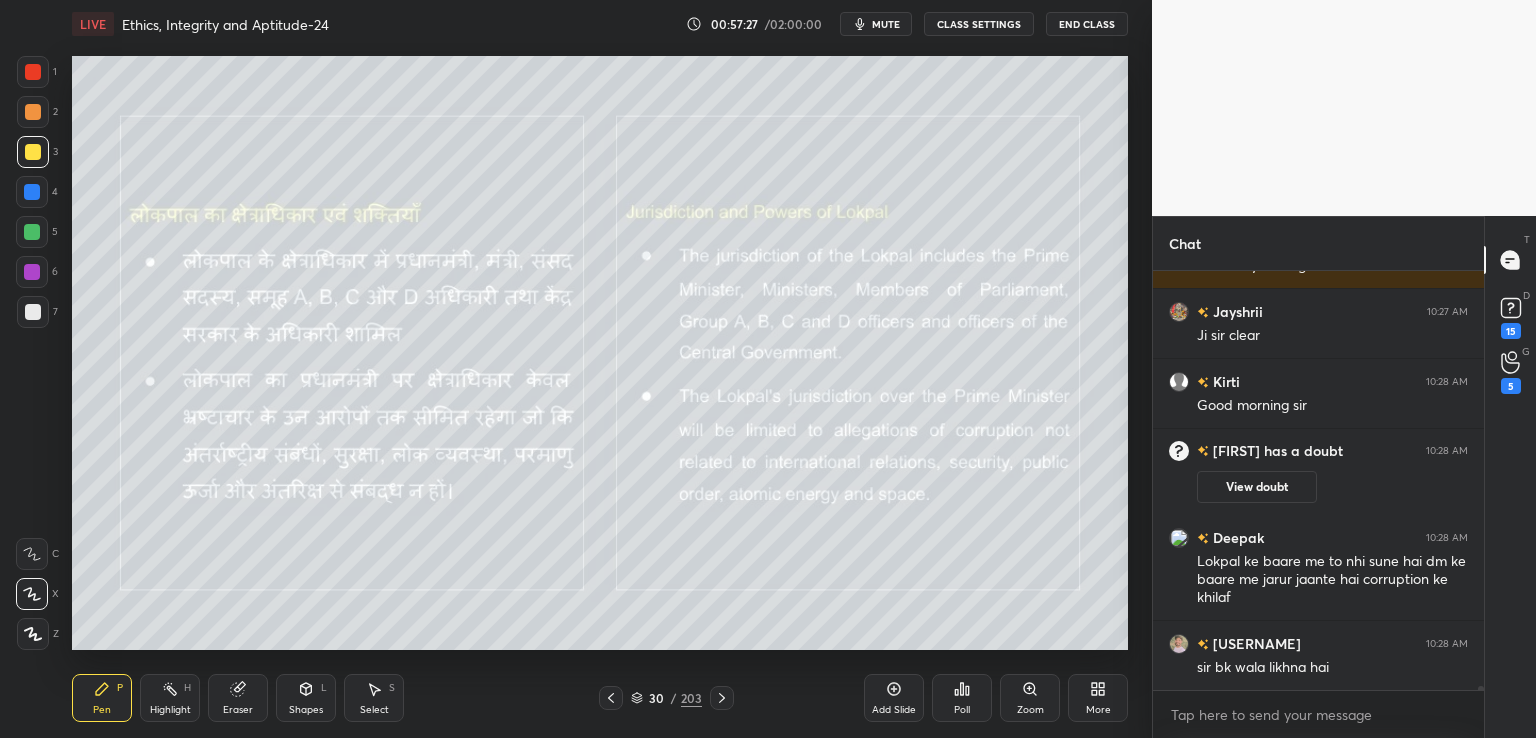 click 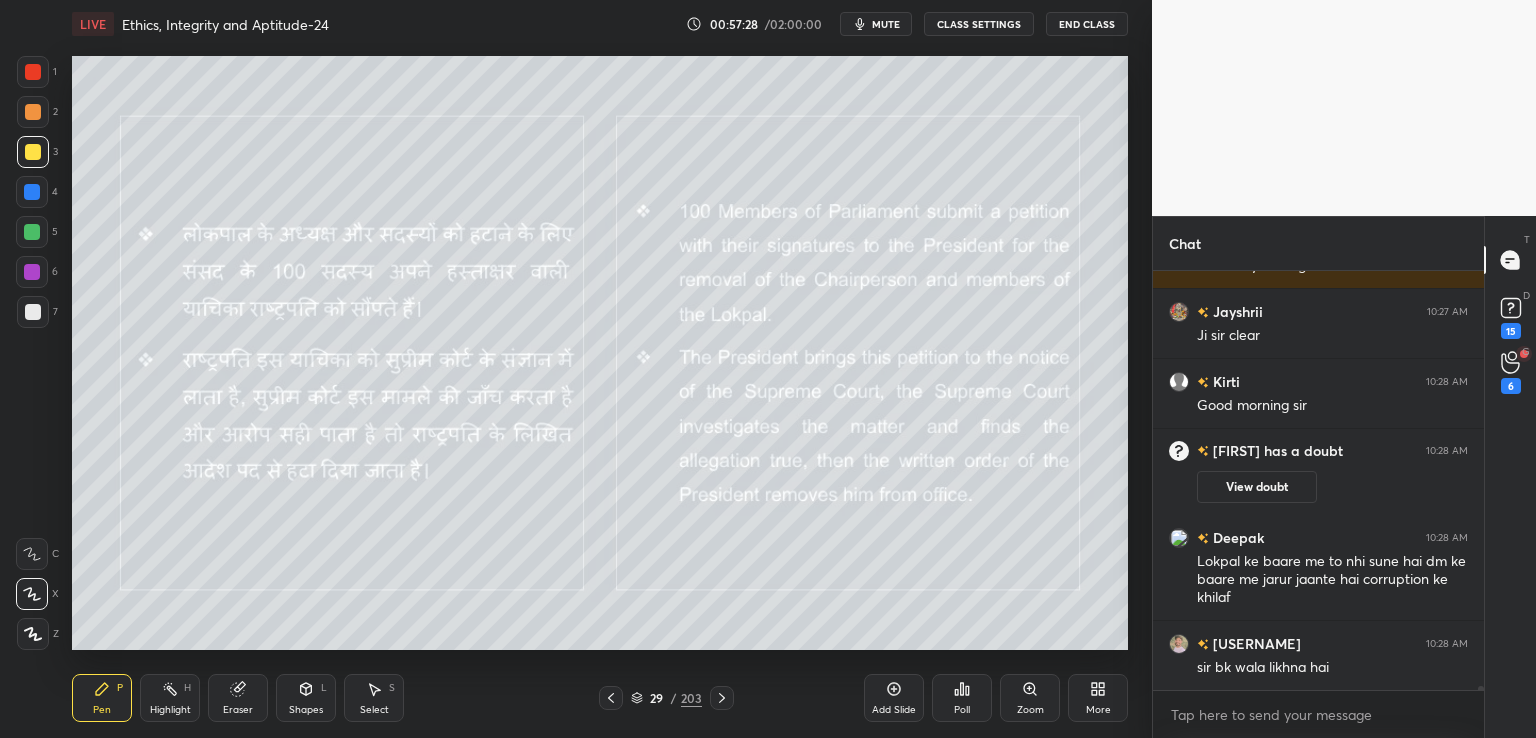 click 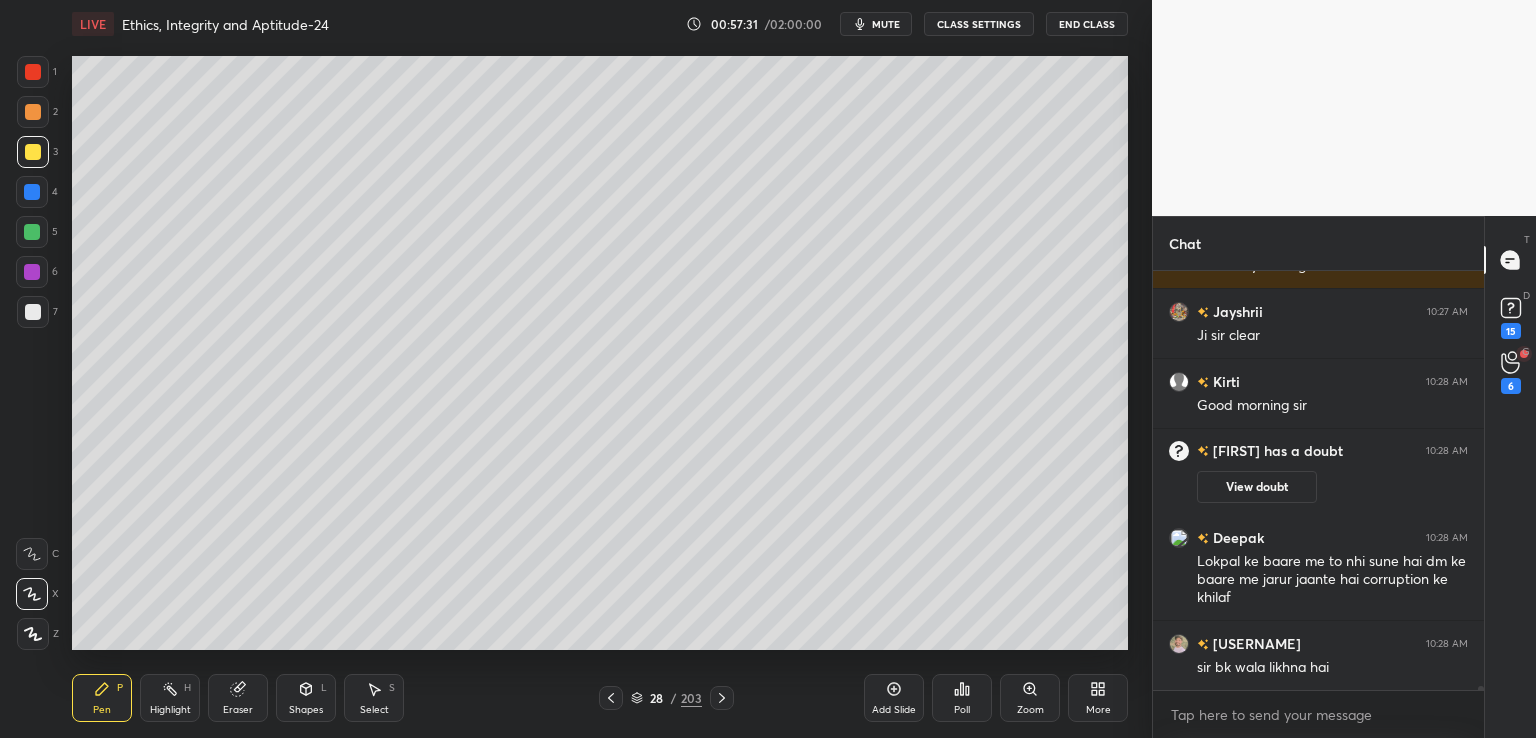 click 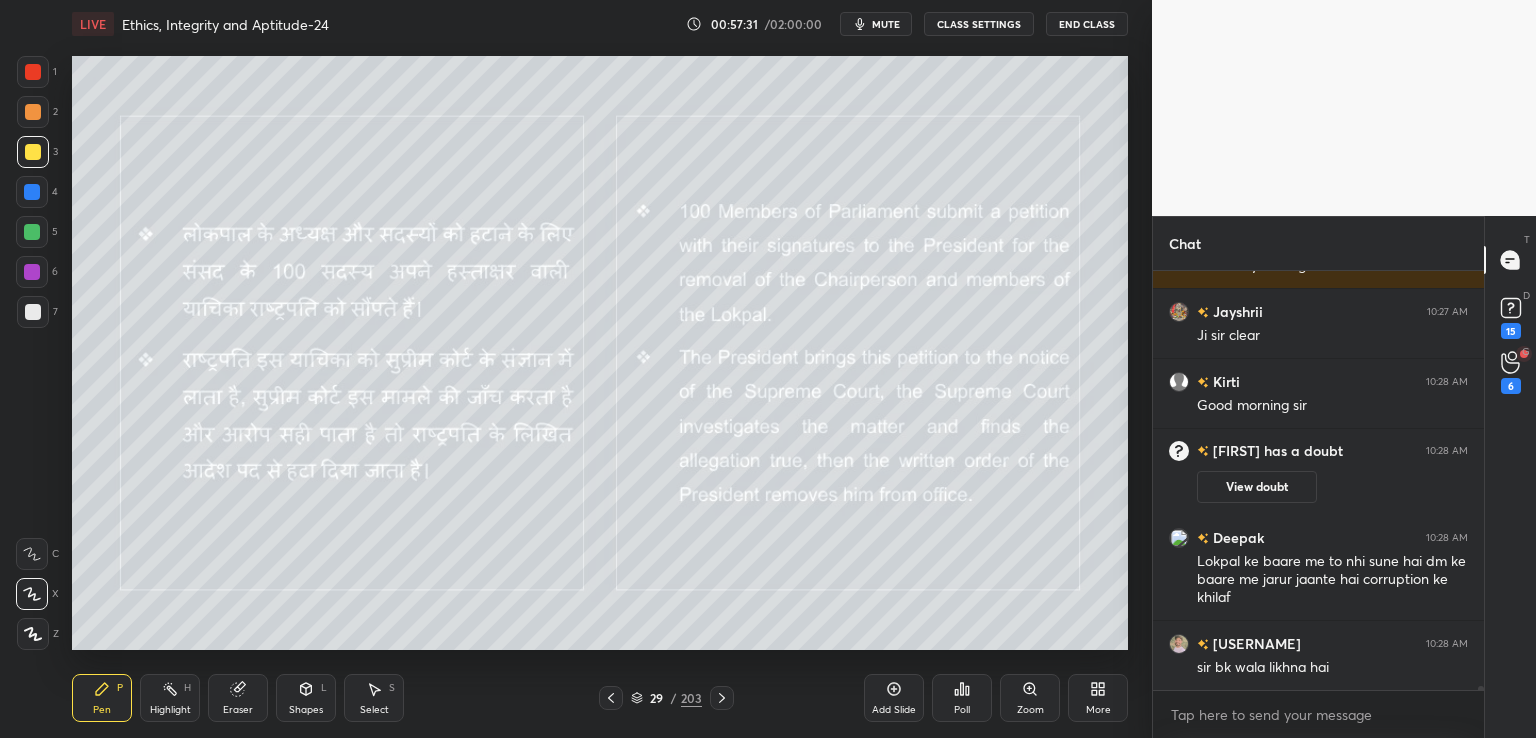 click 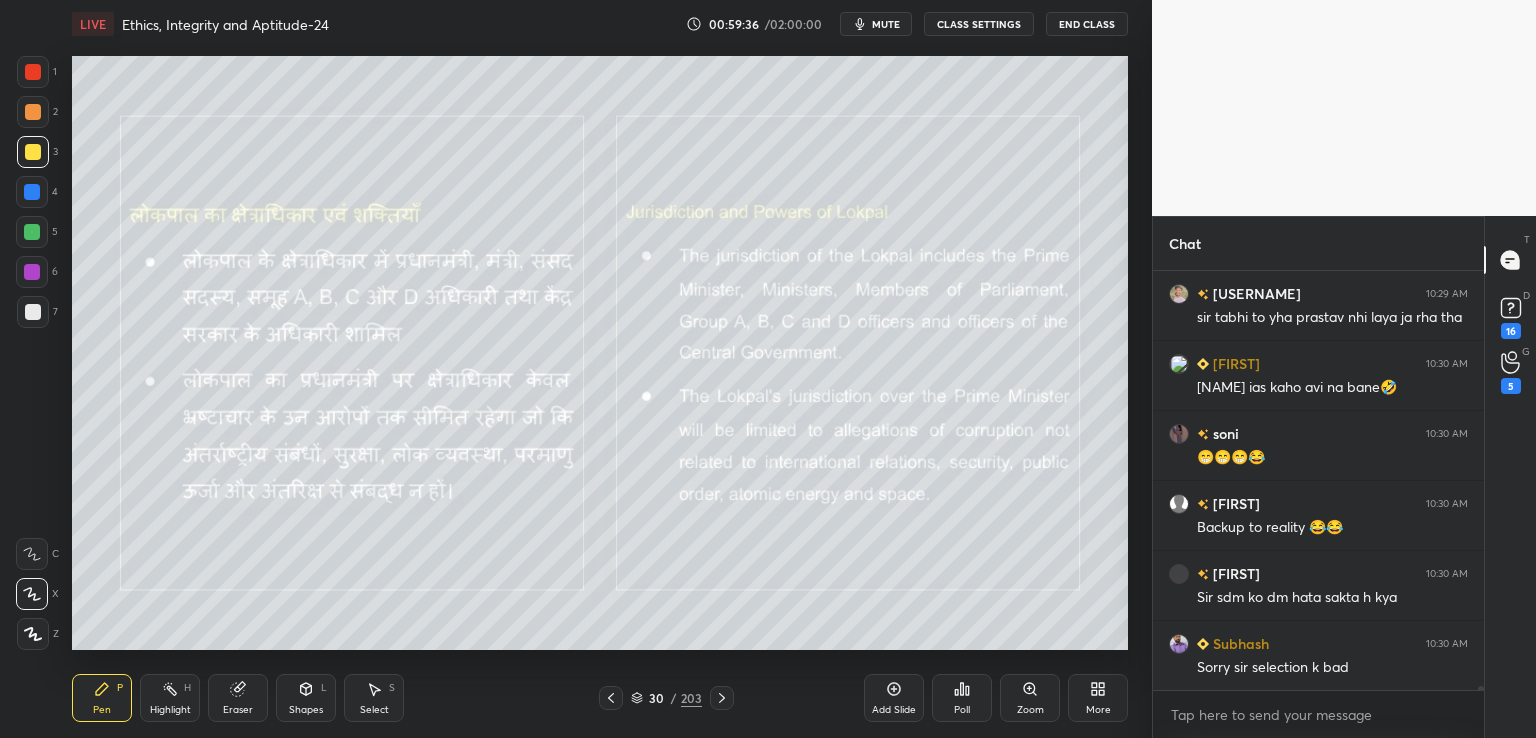 scroll, scrollTop: 40554, scrollLeft: 0, axis: vertical 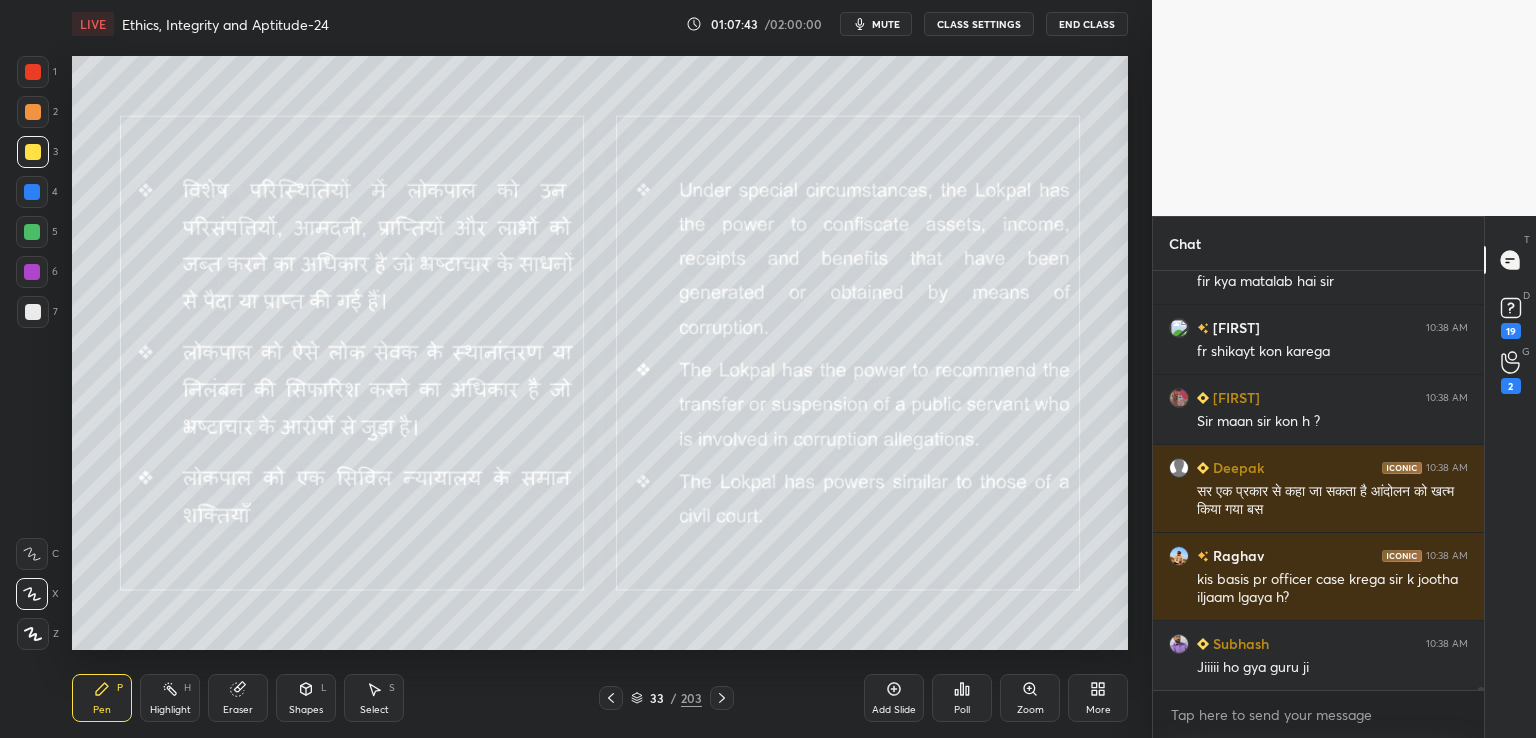 click 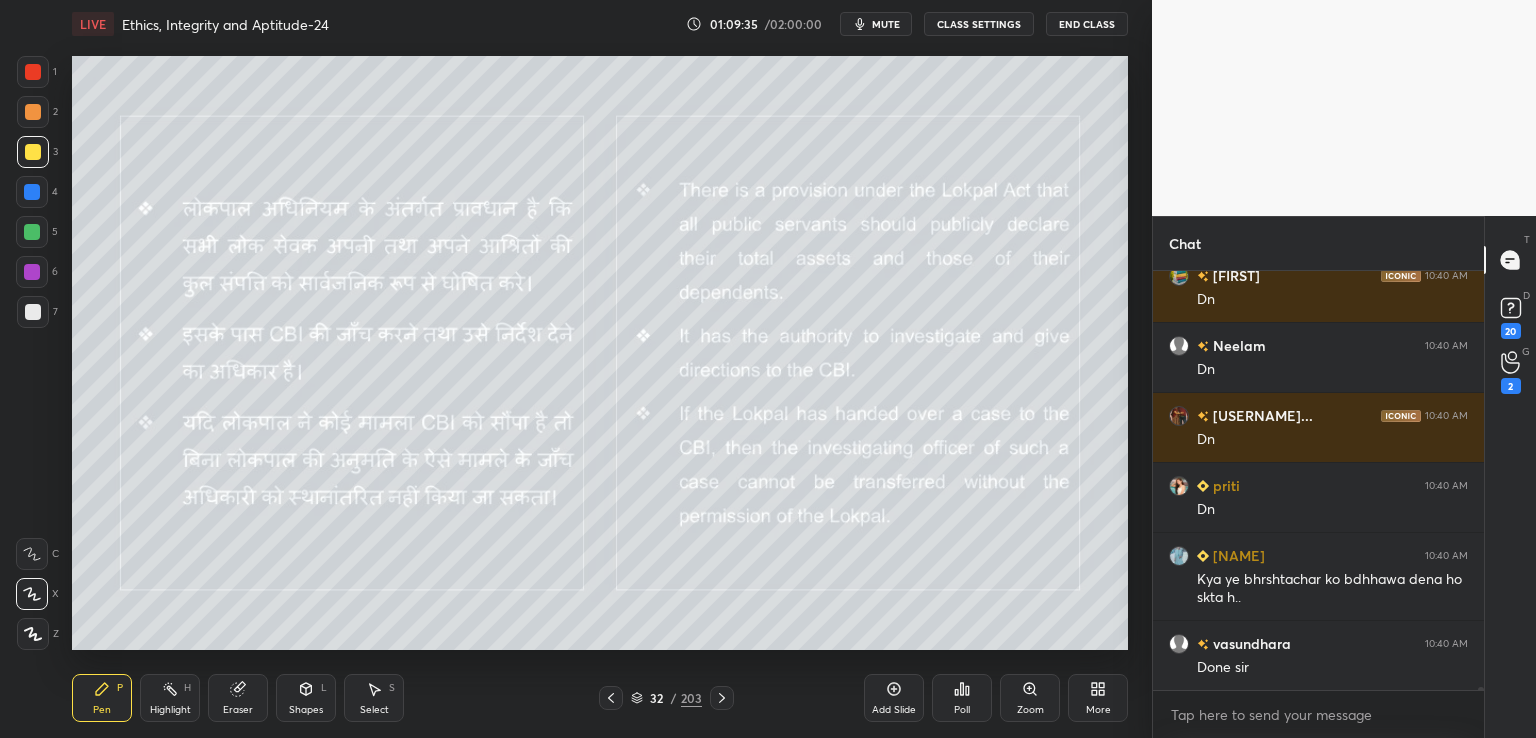 scroll, scrollTop: 51478, scrollLeft: 0, axis: vertical 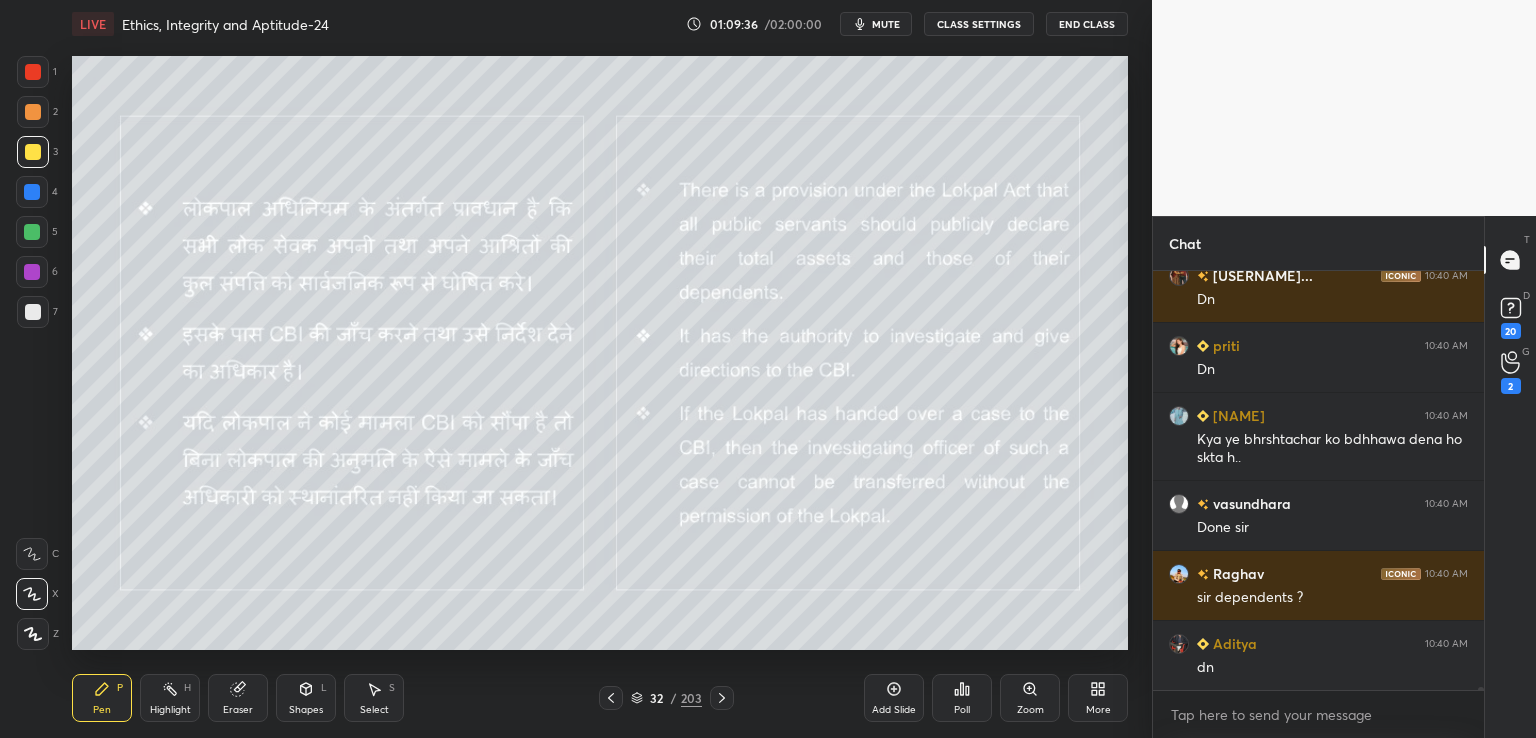 click 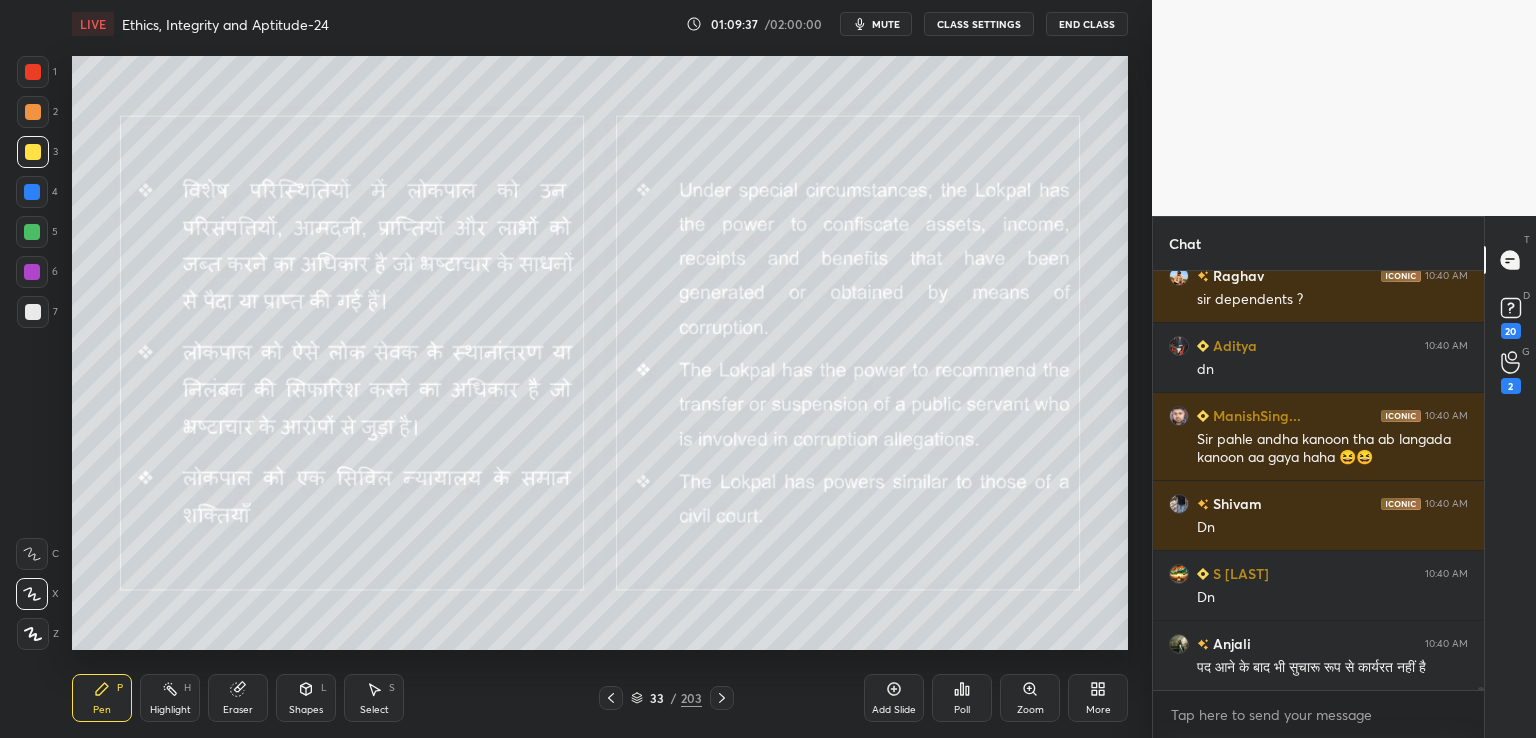 scroll, scrollTop: 51846, scrollLeft: 0, axis: vertical 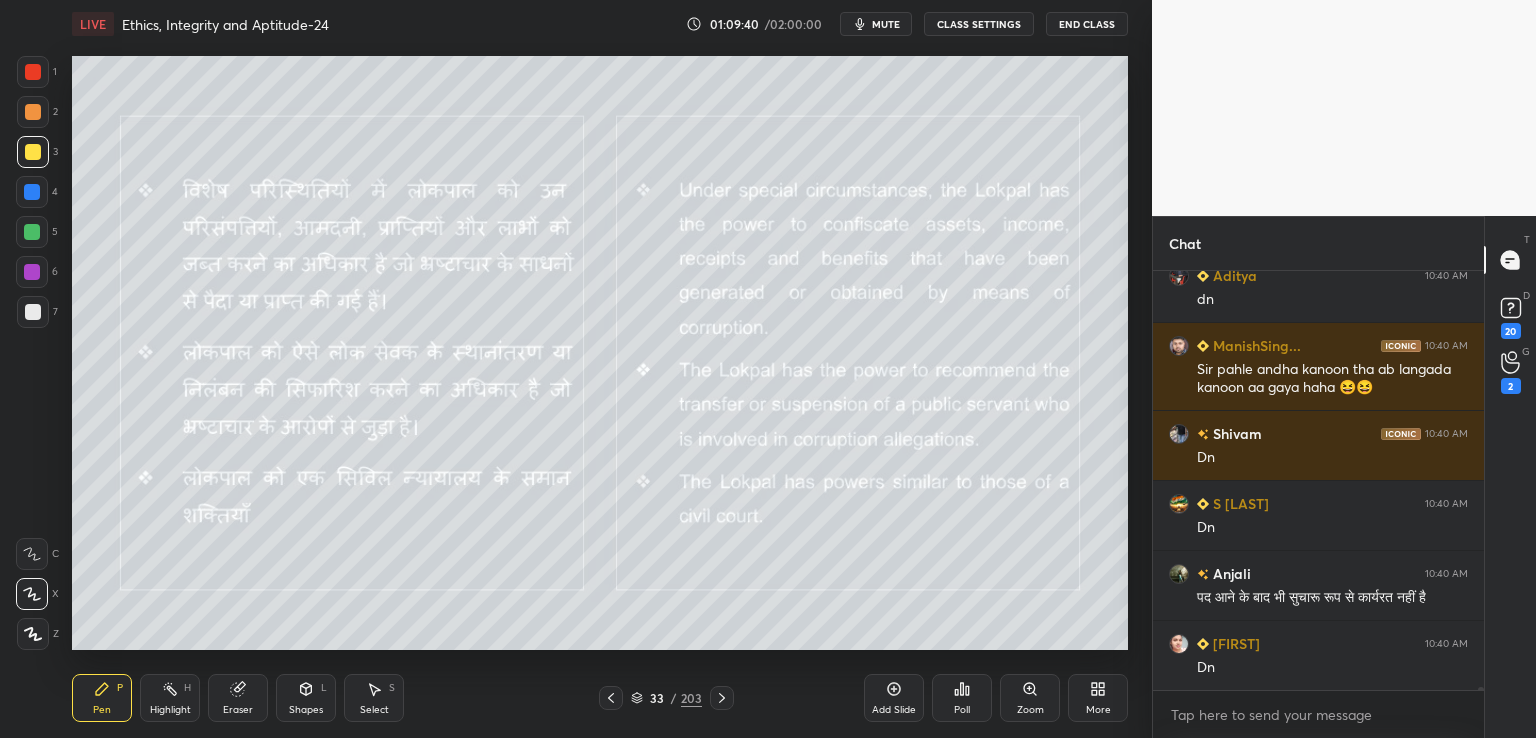 click 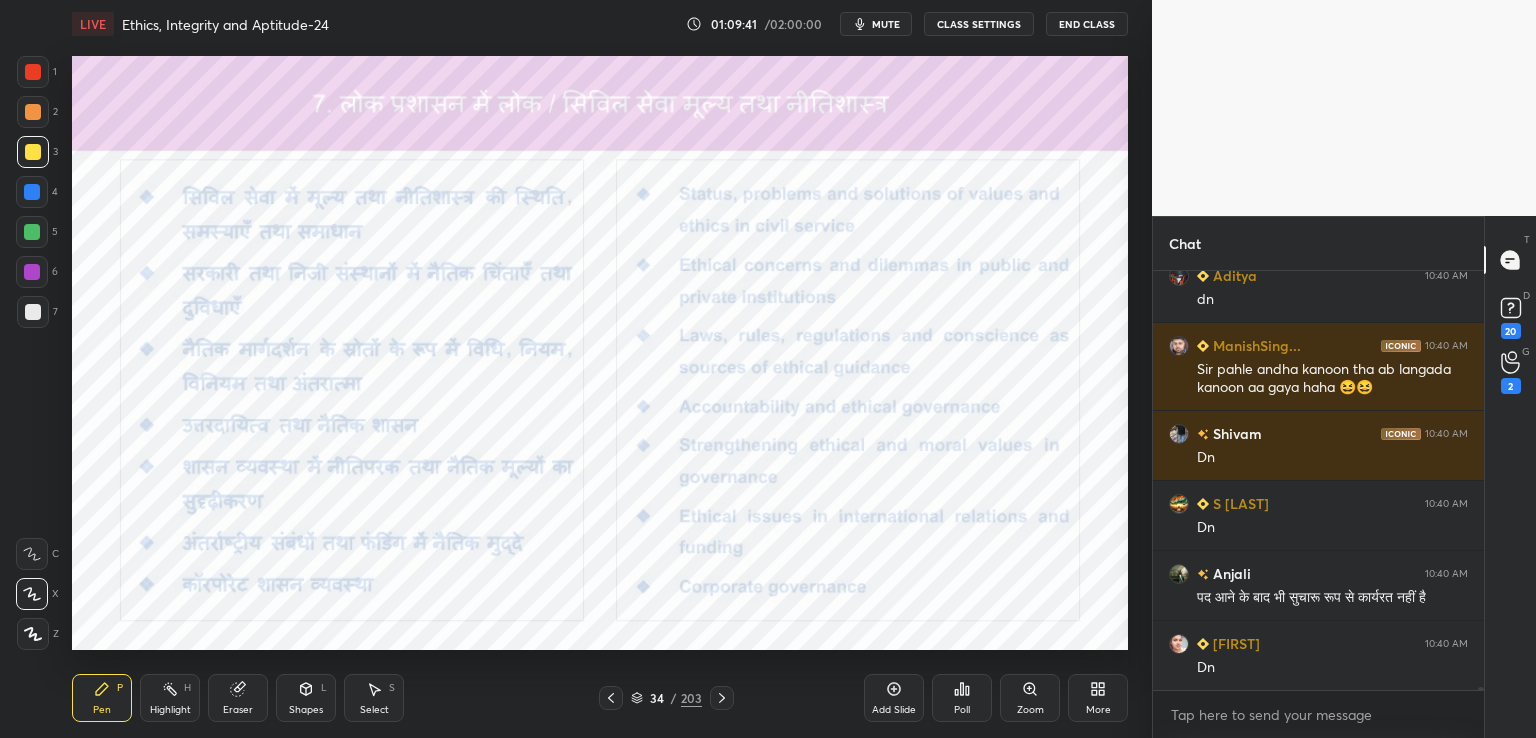 click at bounding box center (611, 698) 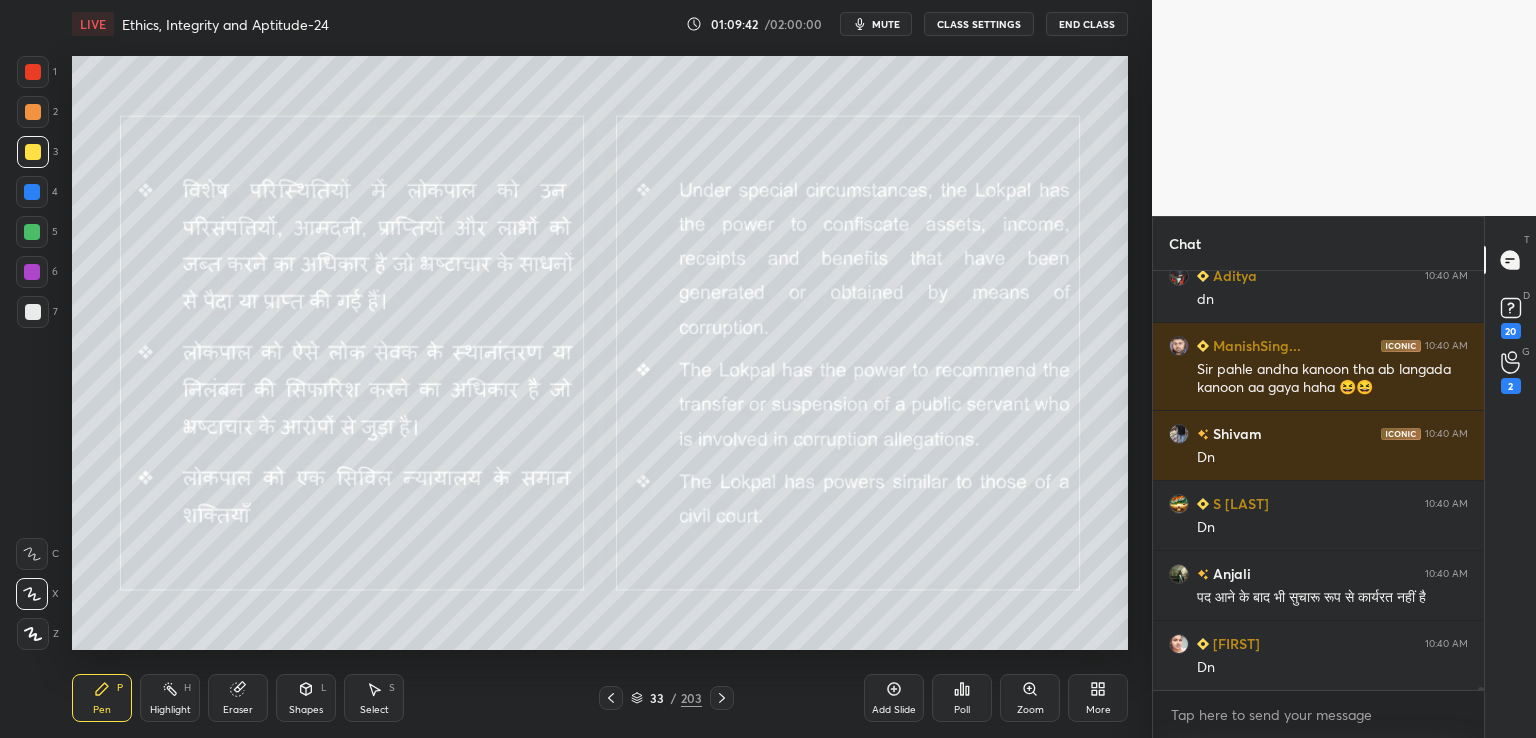click on "Add Slide" at bounding box center [894, 698] 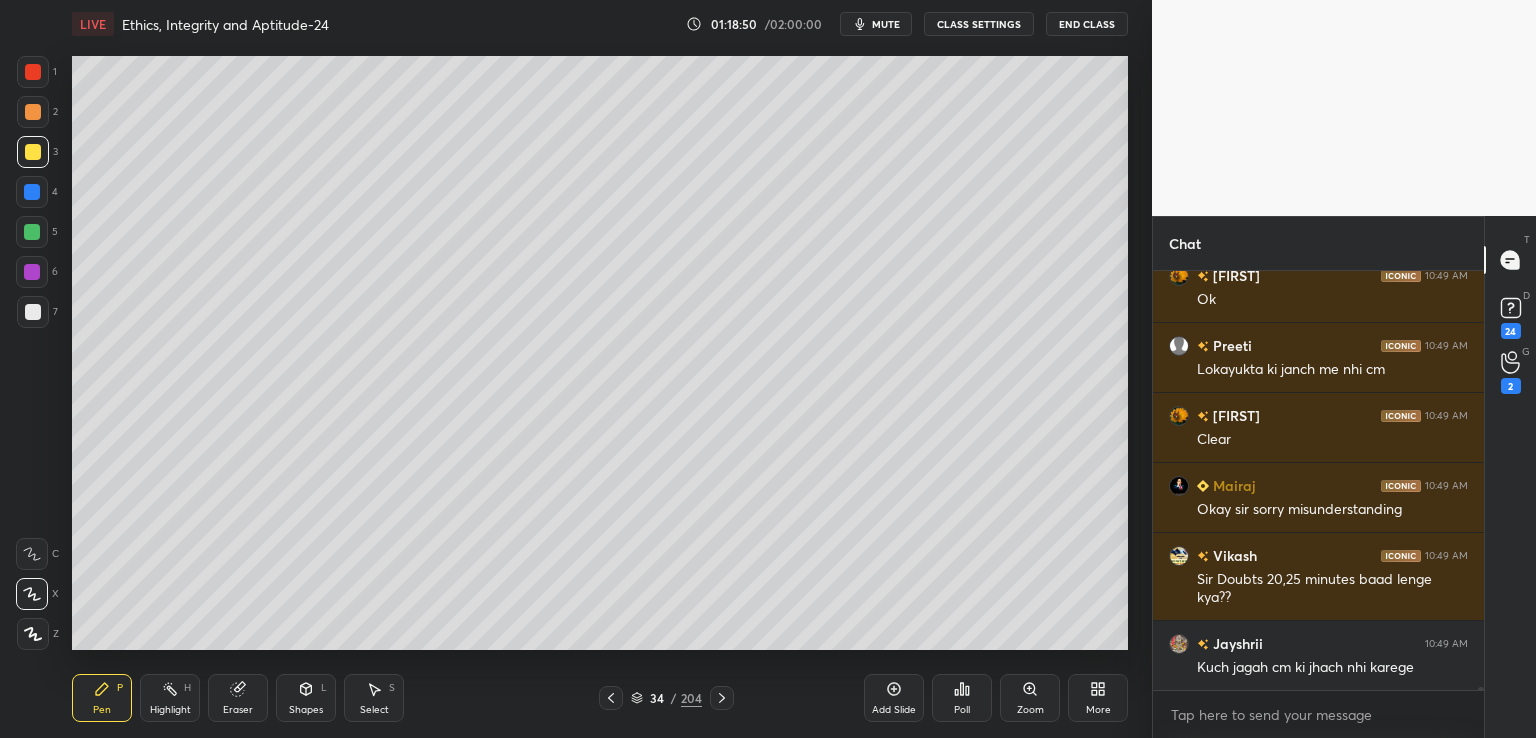 scroll, scrollTop: 59720, scrollLeft: 0, axis: vertical 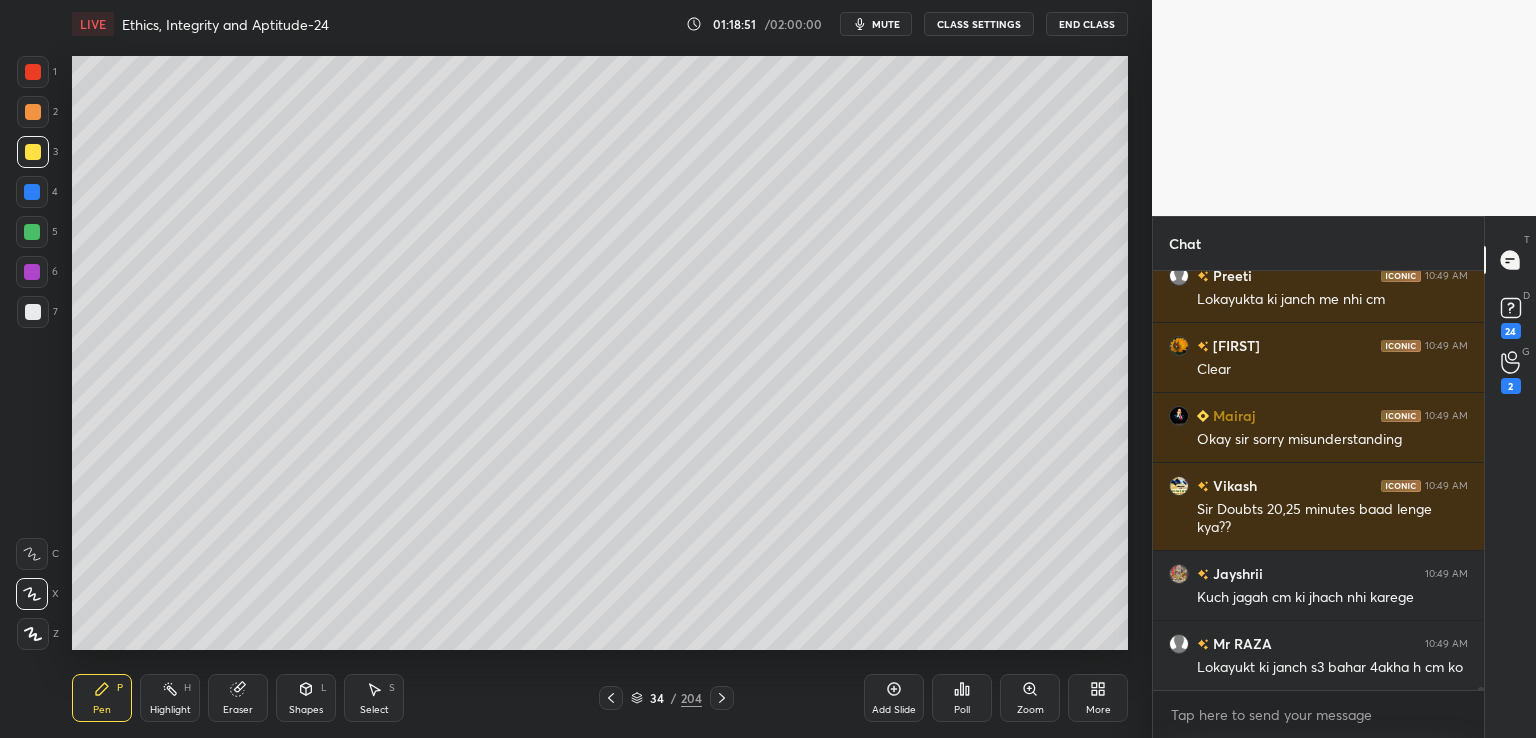 click 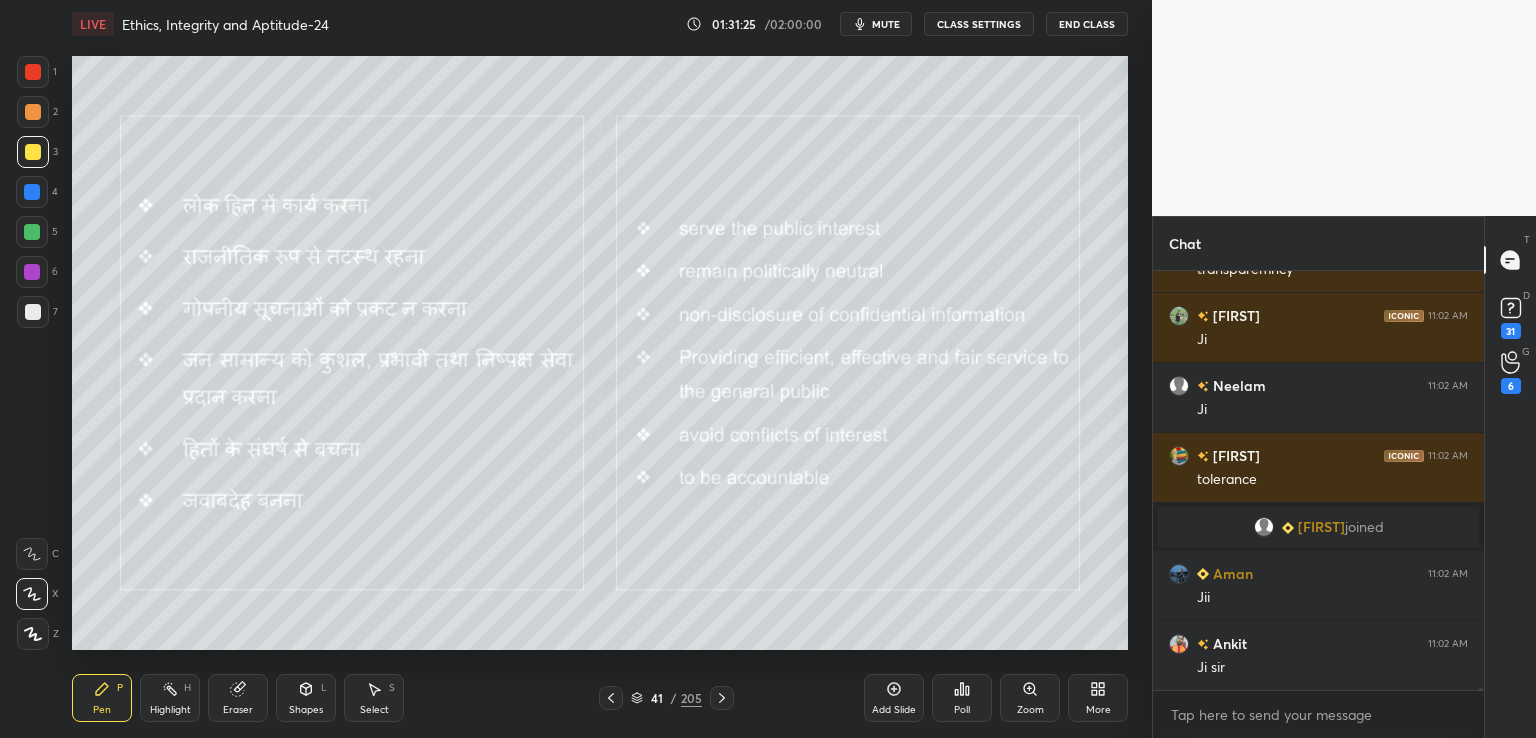 scroll, scrollTop: 71406, scrollLeft: 0, axis: vertical 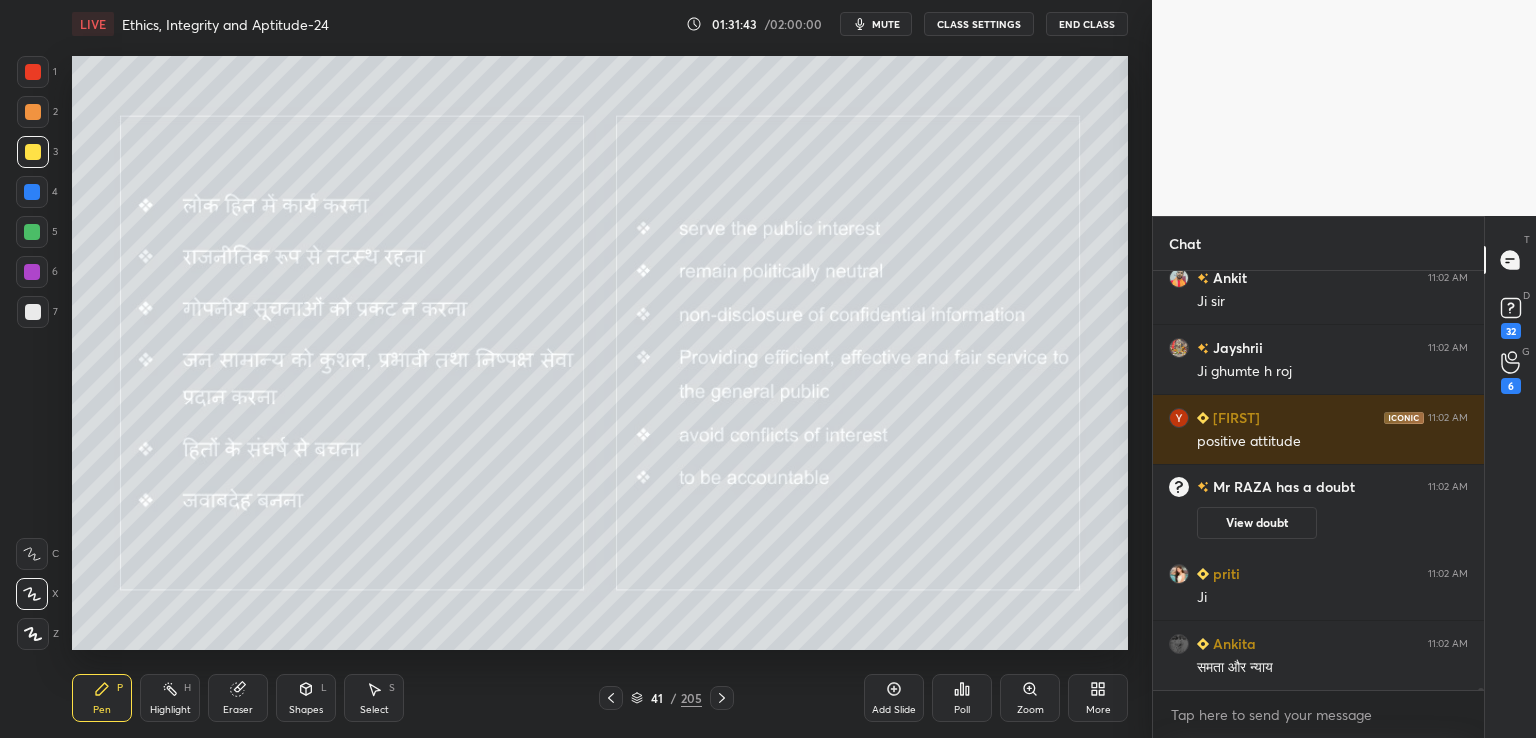 click on "mute" at bounding box center [876, 24] 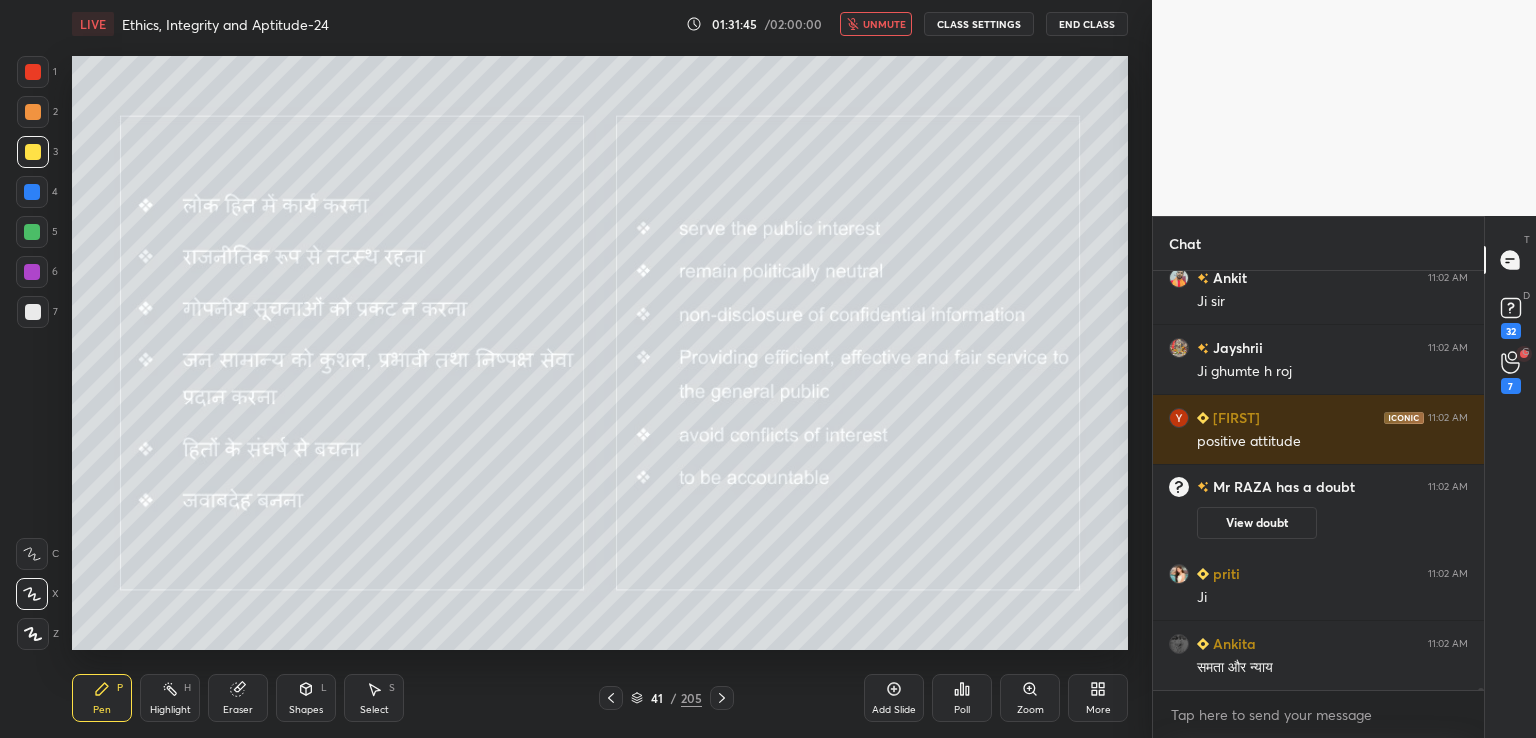 click on "End Class" at bounding box center (1087, 24) 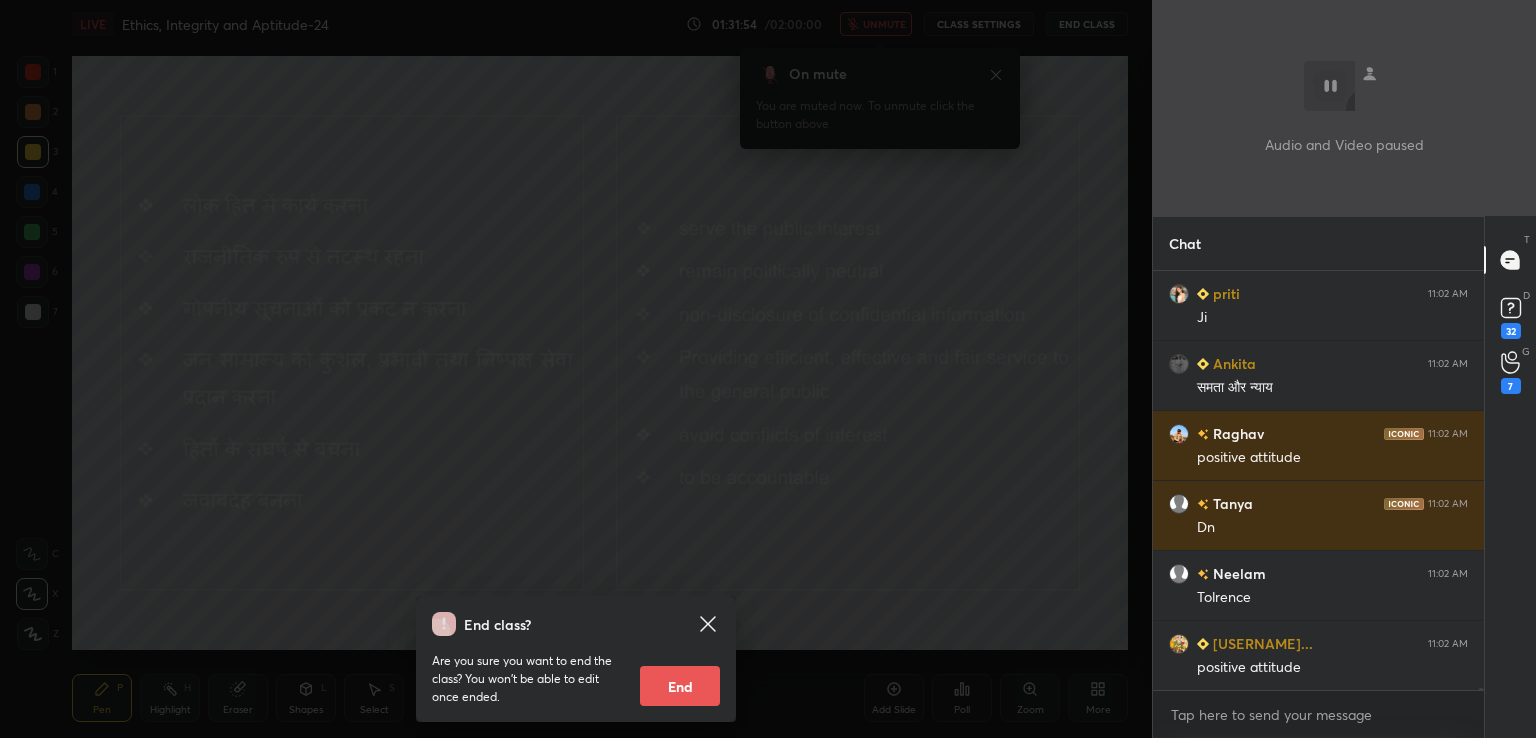 scroll, scrollTop: 72072, scrollLeft: 0, axis: vertical 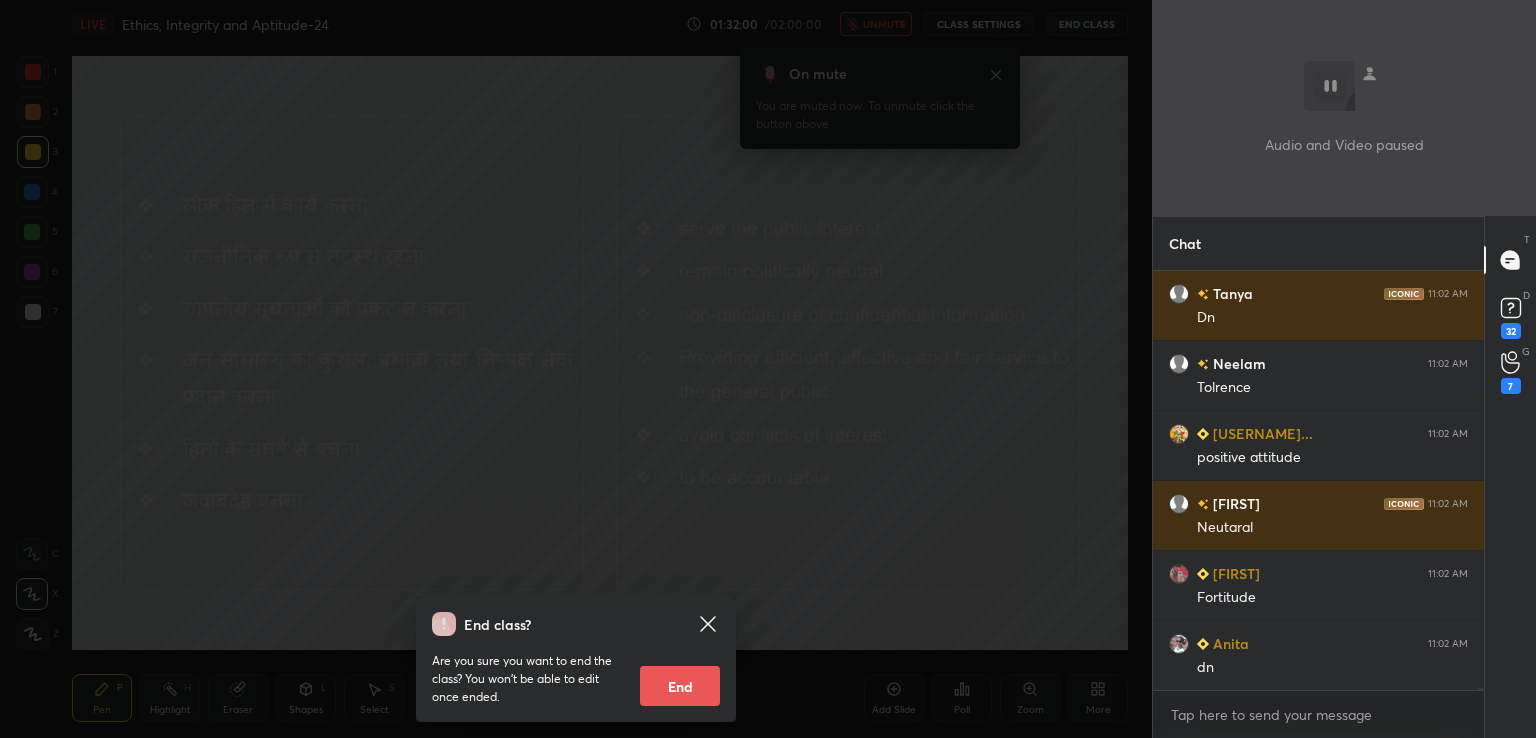 click on "End class? Are you sure you want to end the class? You won’t be able to edit once ended. End" at bounding box center [576, 369] 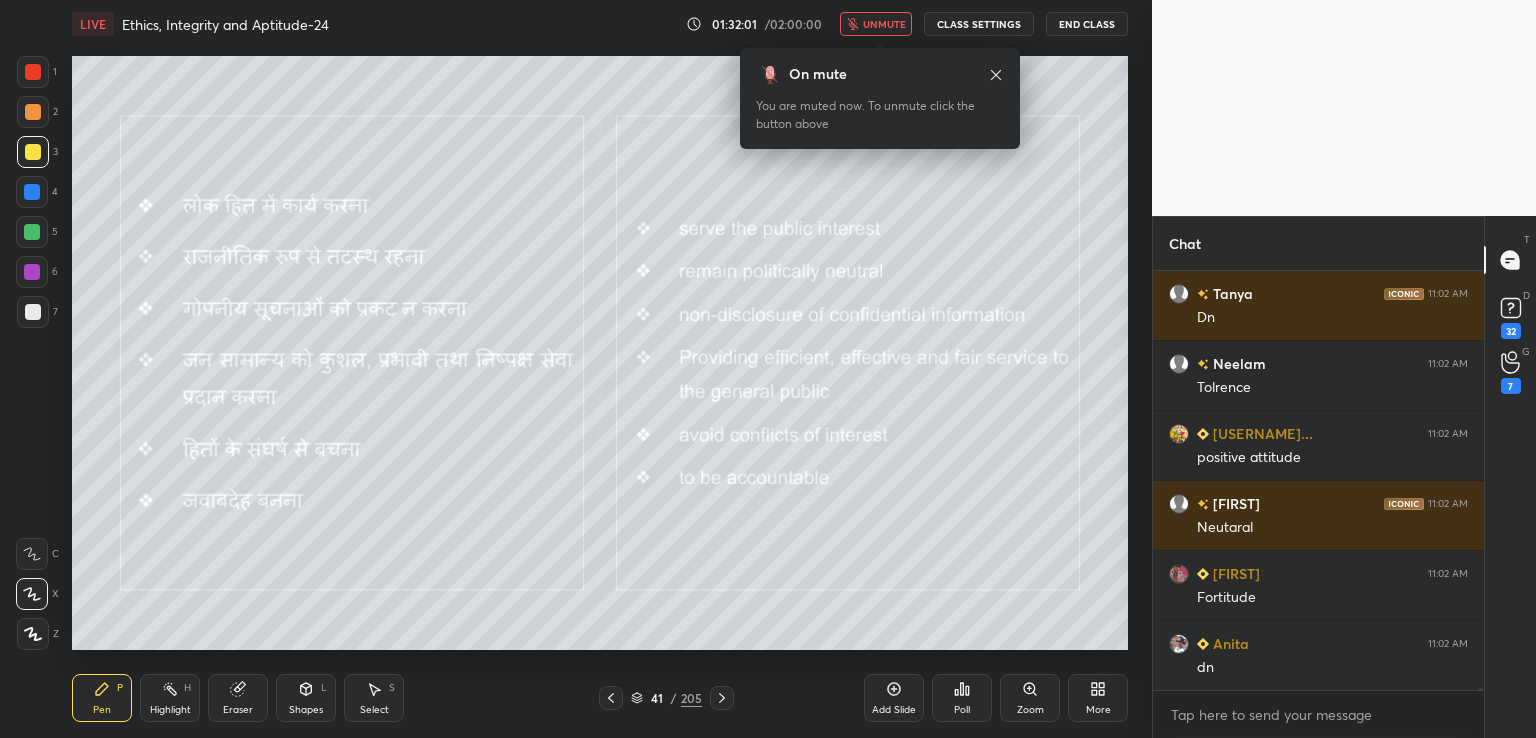 click on "unmute" at bounding box center [884, 24] 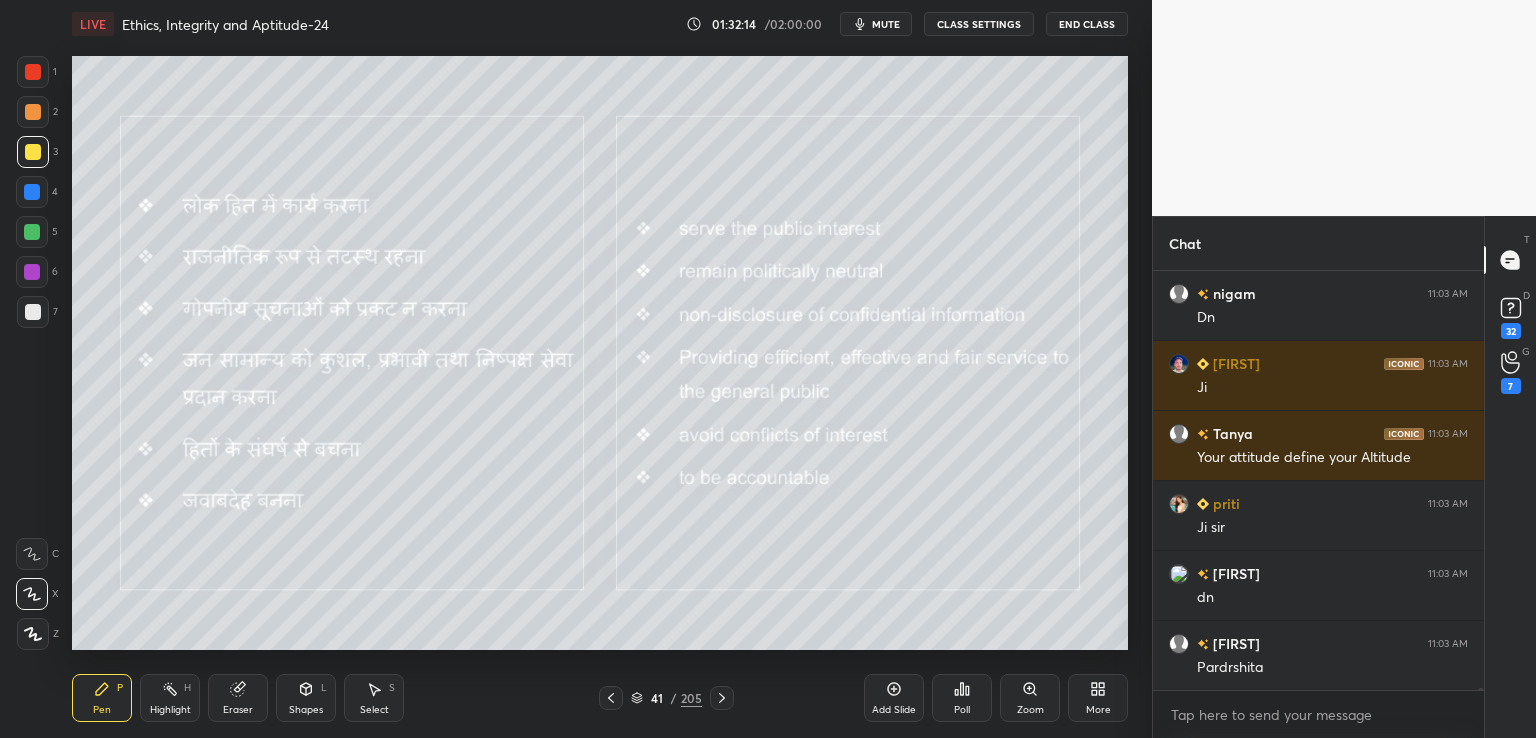 scroll, scrollTop: 72562, scrollLeft: 0, axis: vertical 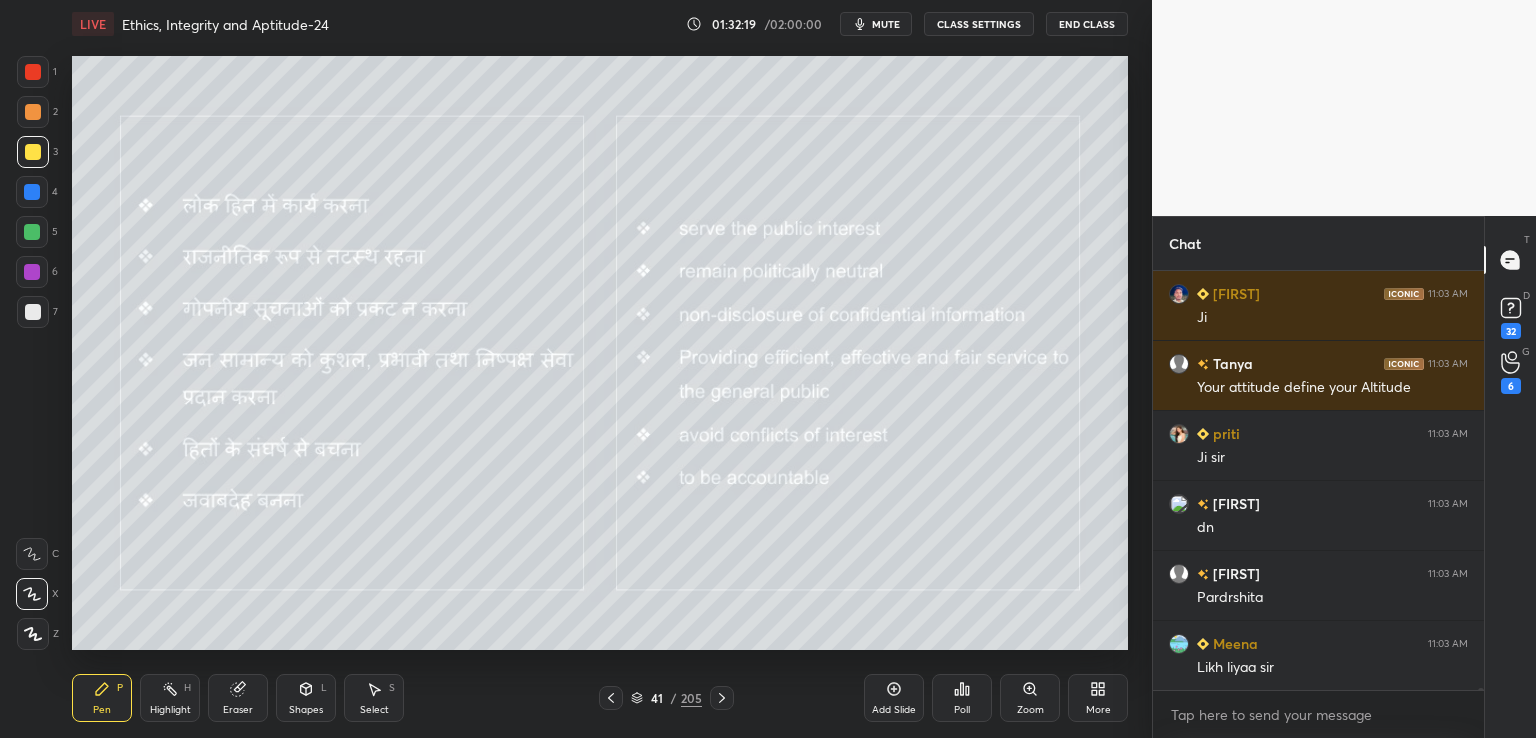 type 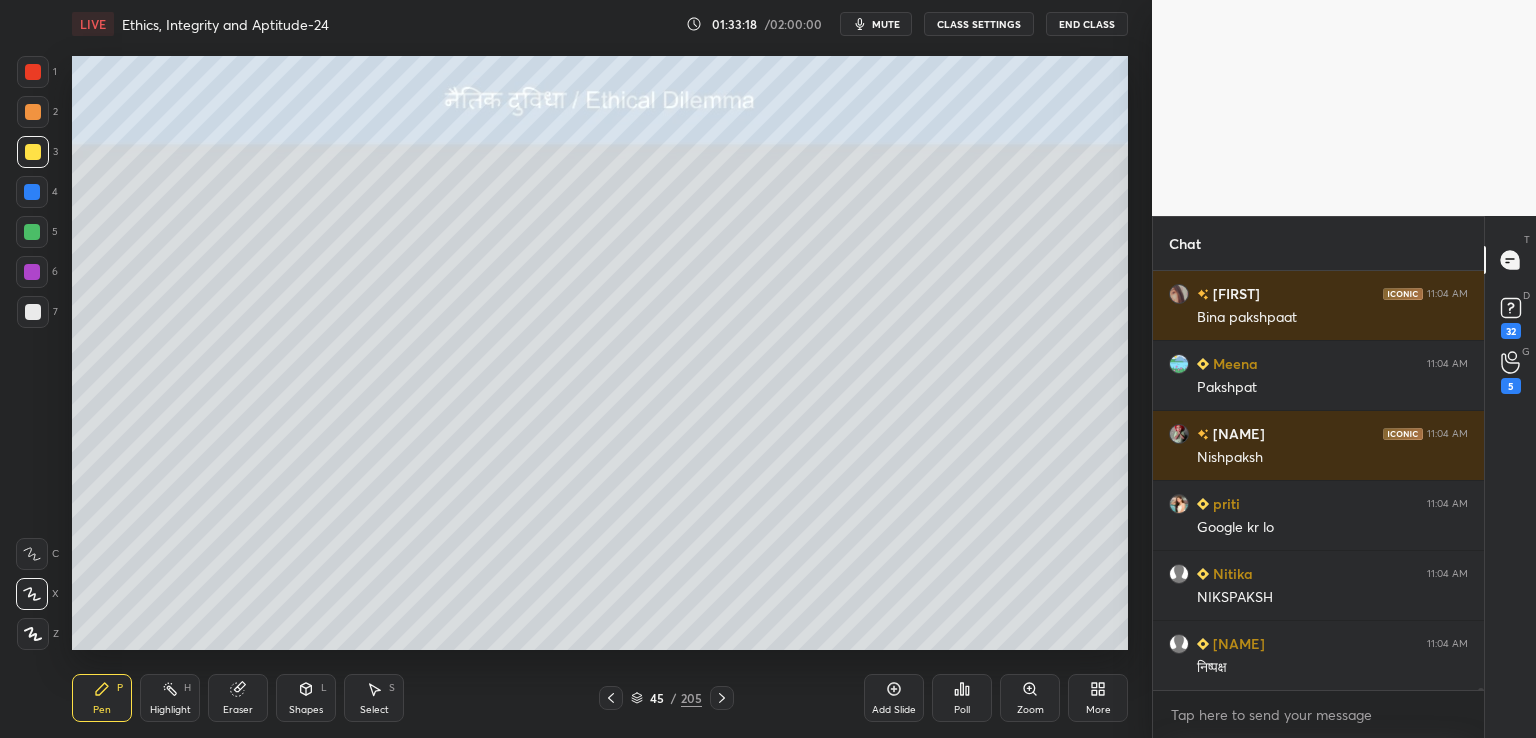 scroll, scrollTop: 73278, scrollLeft: 0, axis: vertical 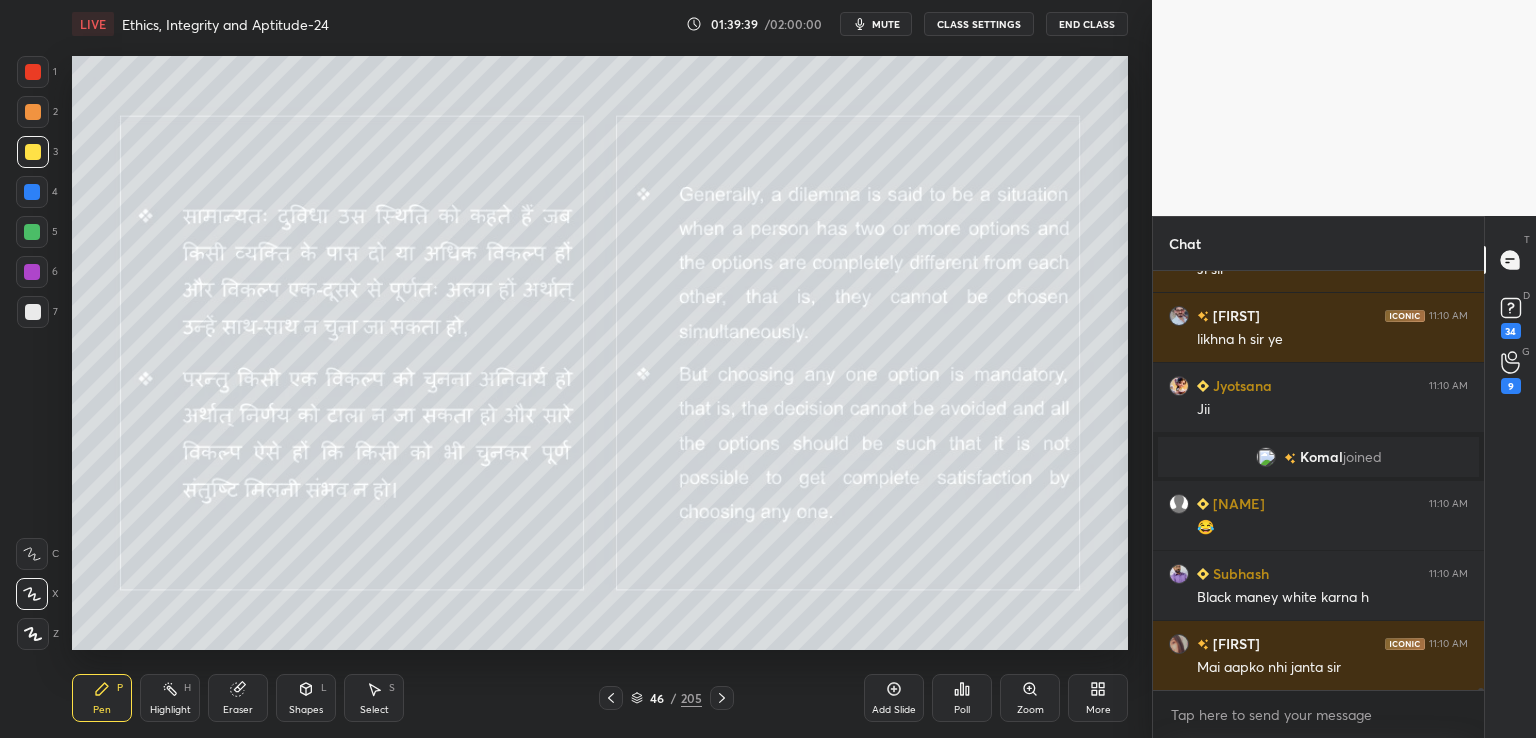 click 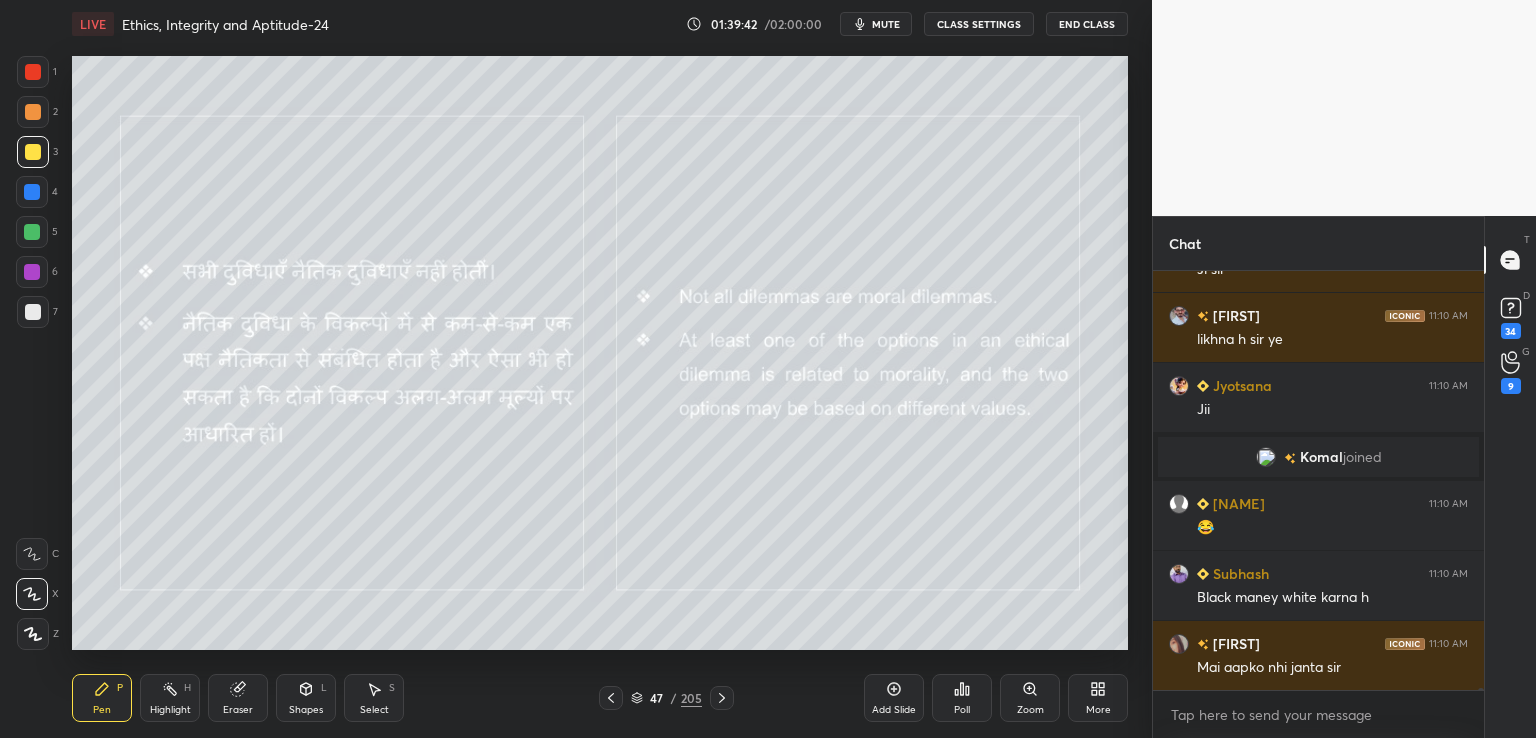scroll, scrollTop: 76974, scrollLeft: 0, axis: vertical 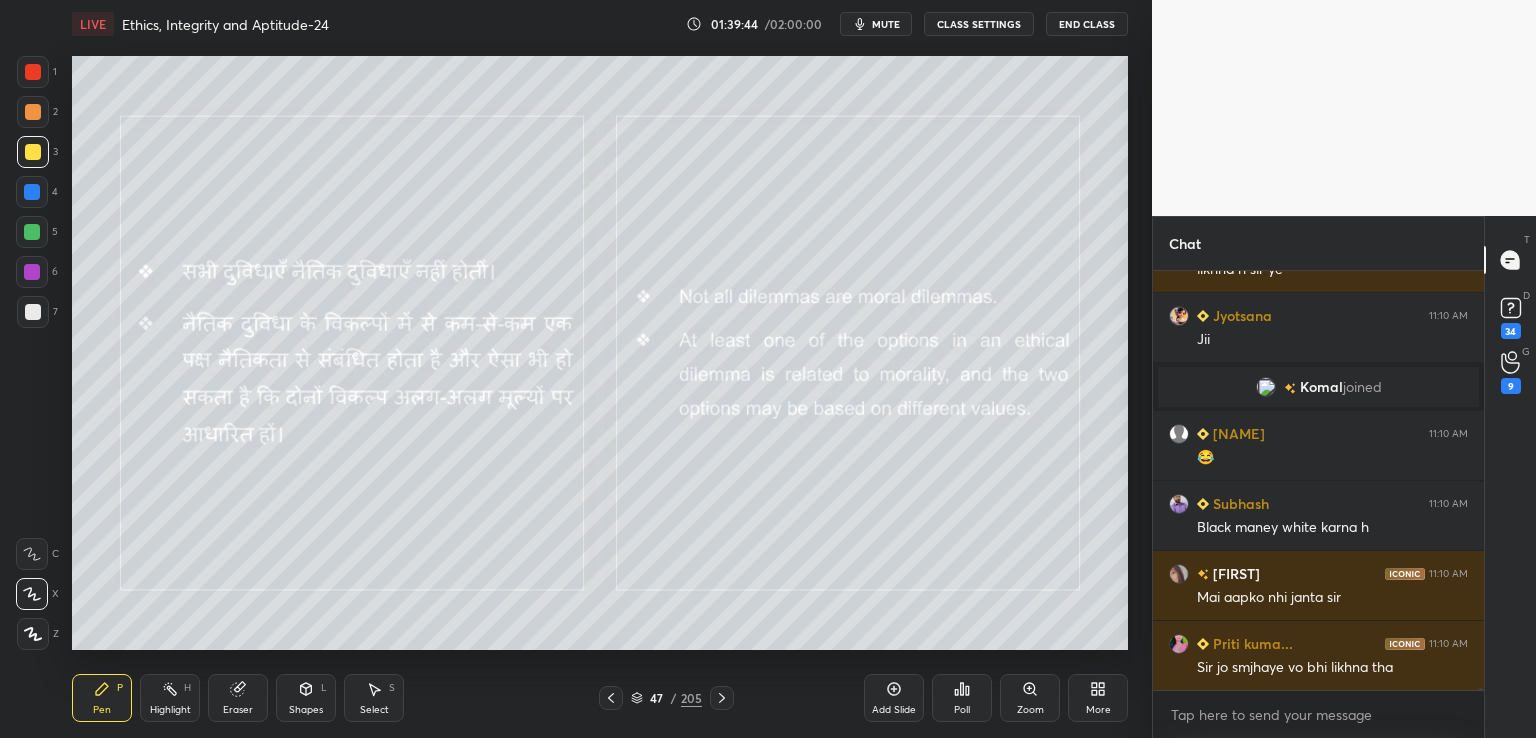click 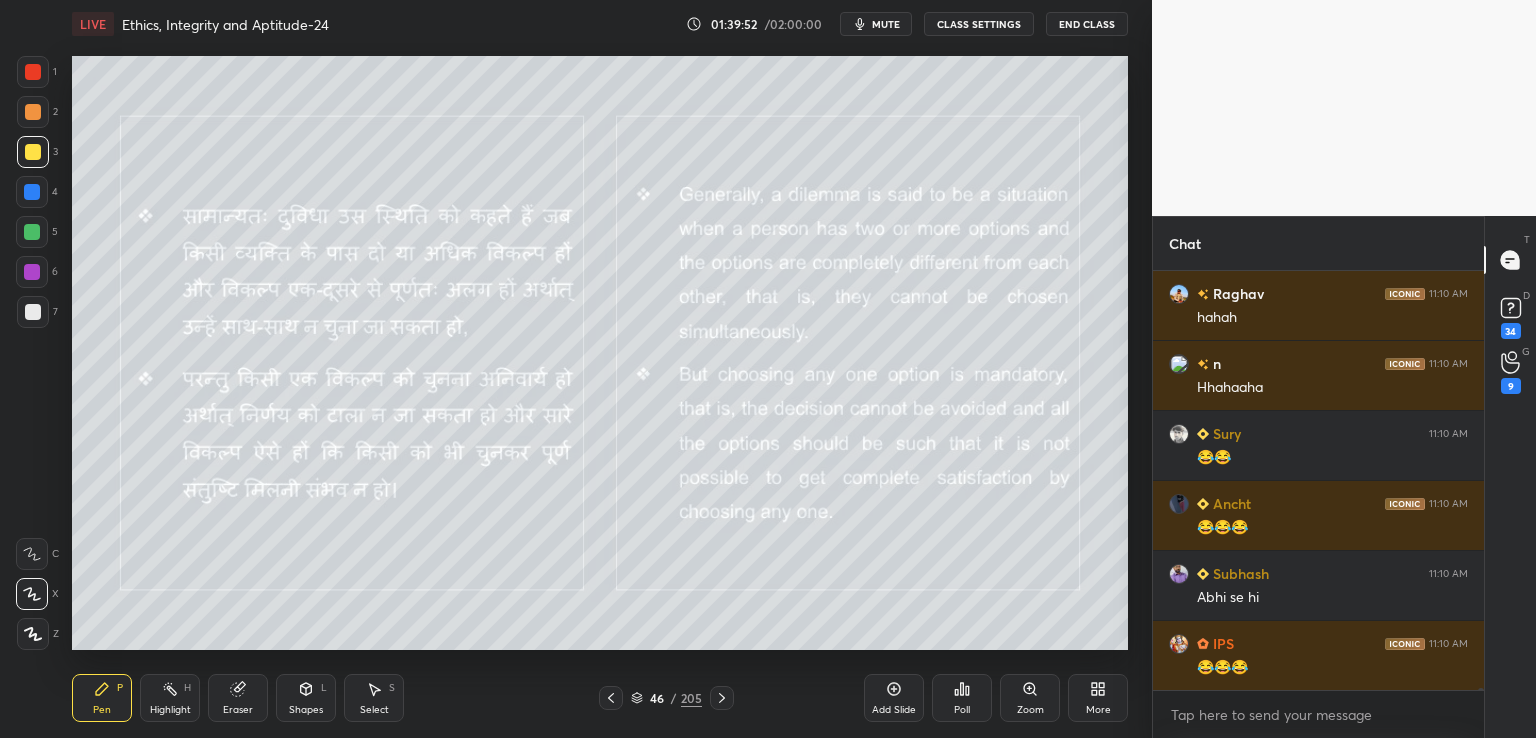 scroll, scrollTop: 77604, scrollLeft: 0, axis: vertical 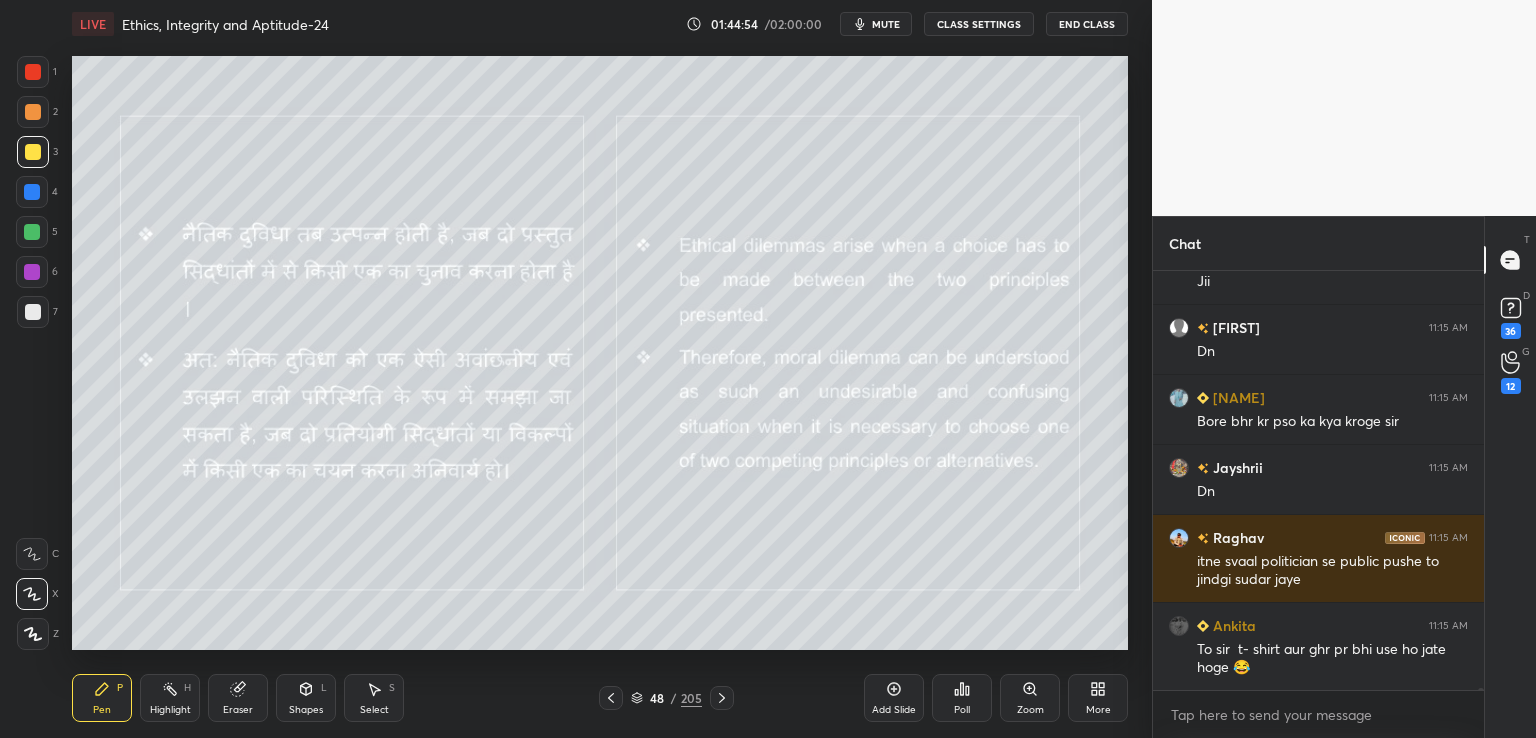 click 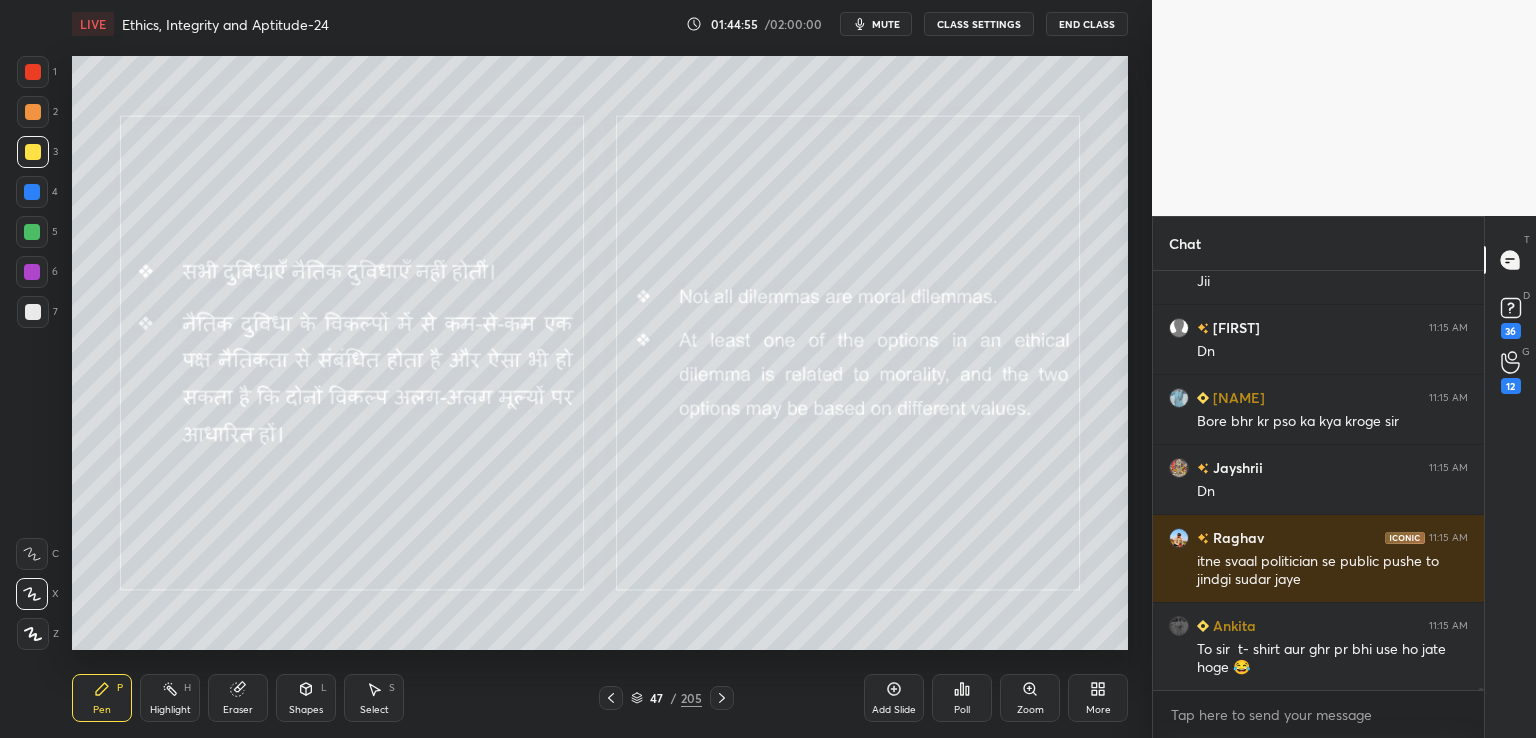 click 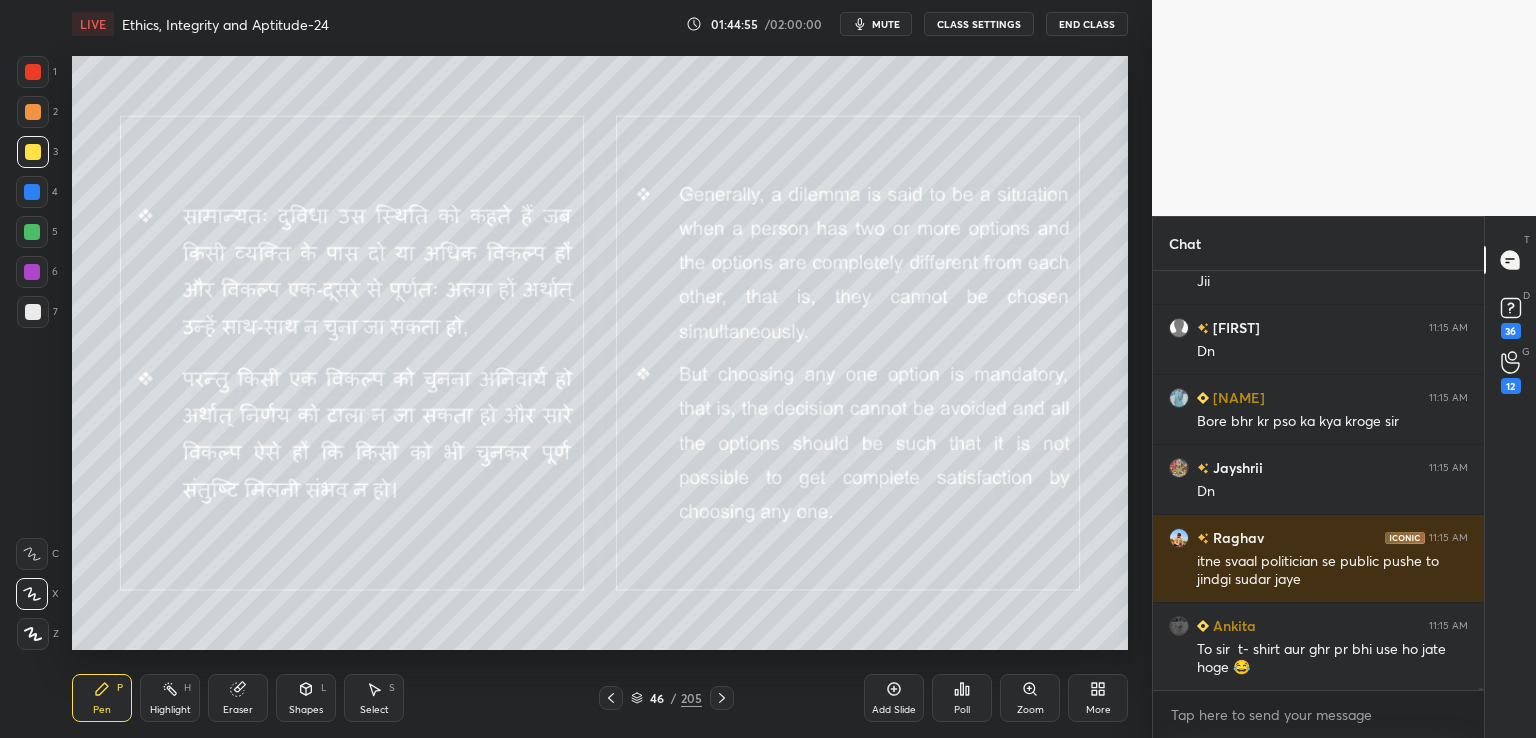 scroll, scrollTop: 84552, scrollLeft: 0, axis: vertical 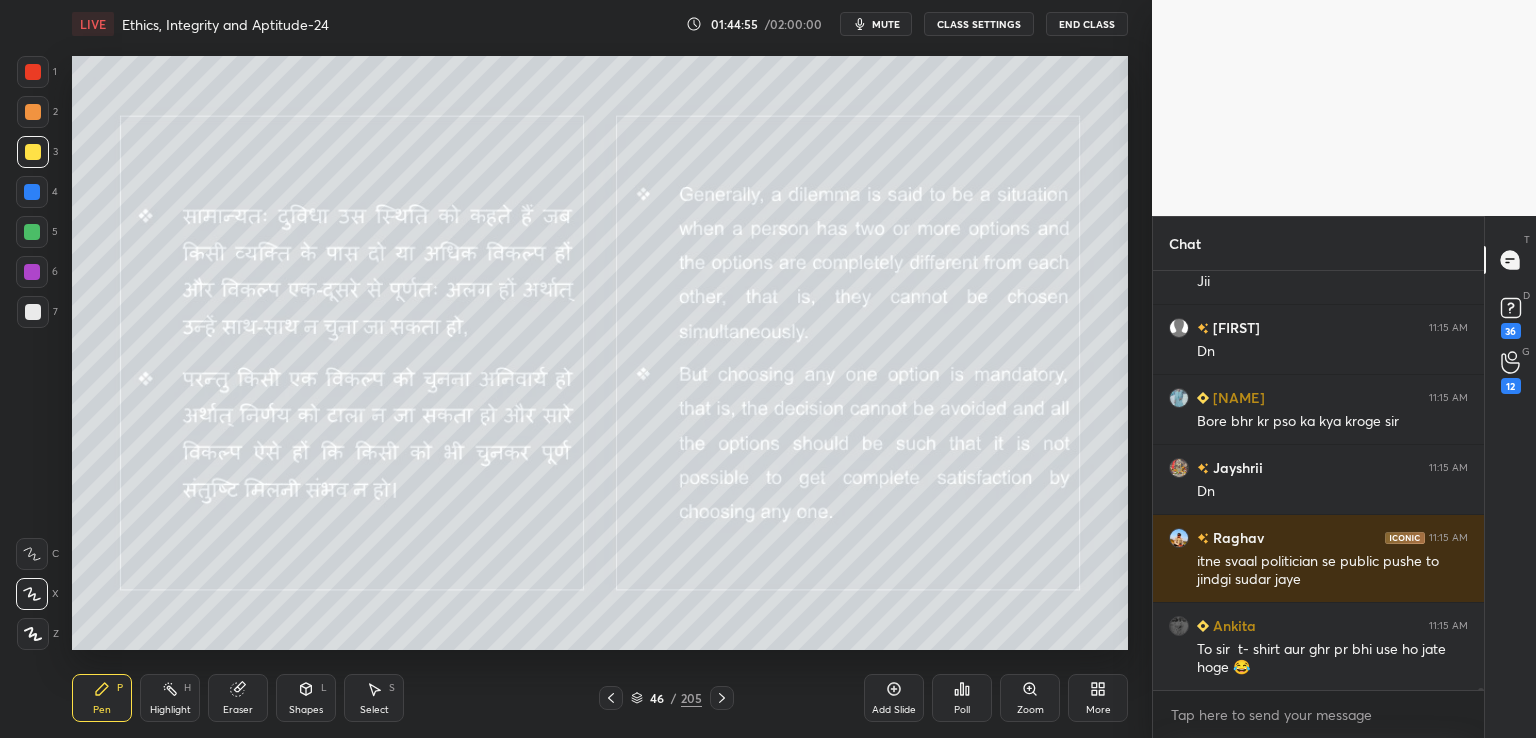 click 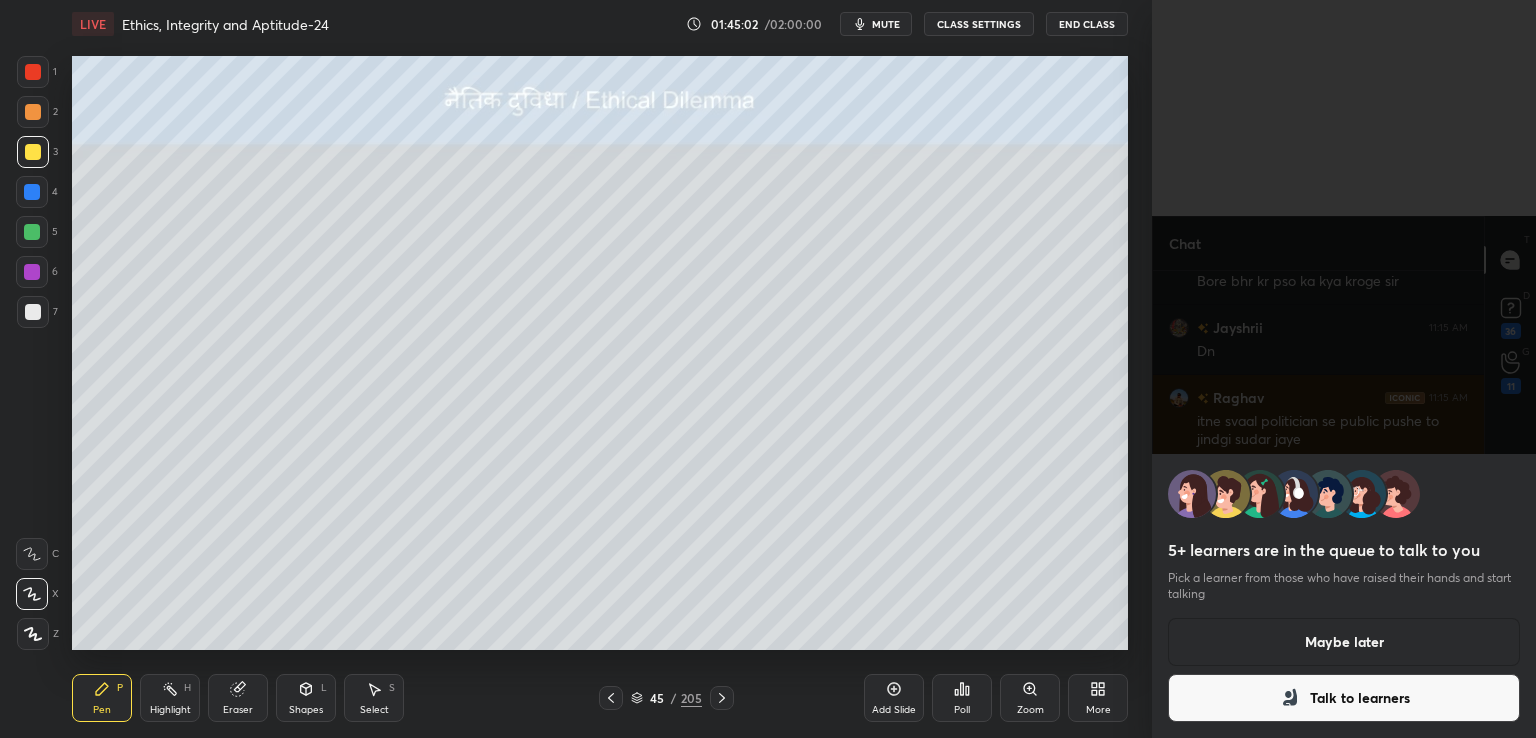 scroll, scrollTop: 84692, scrollLeft: 0, axis: vertical 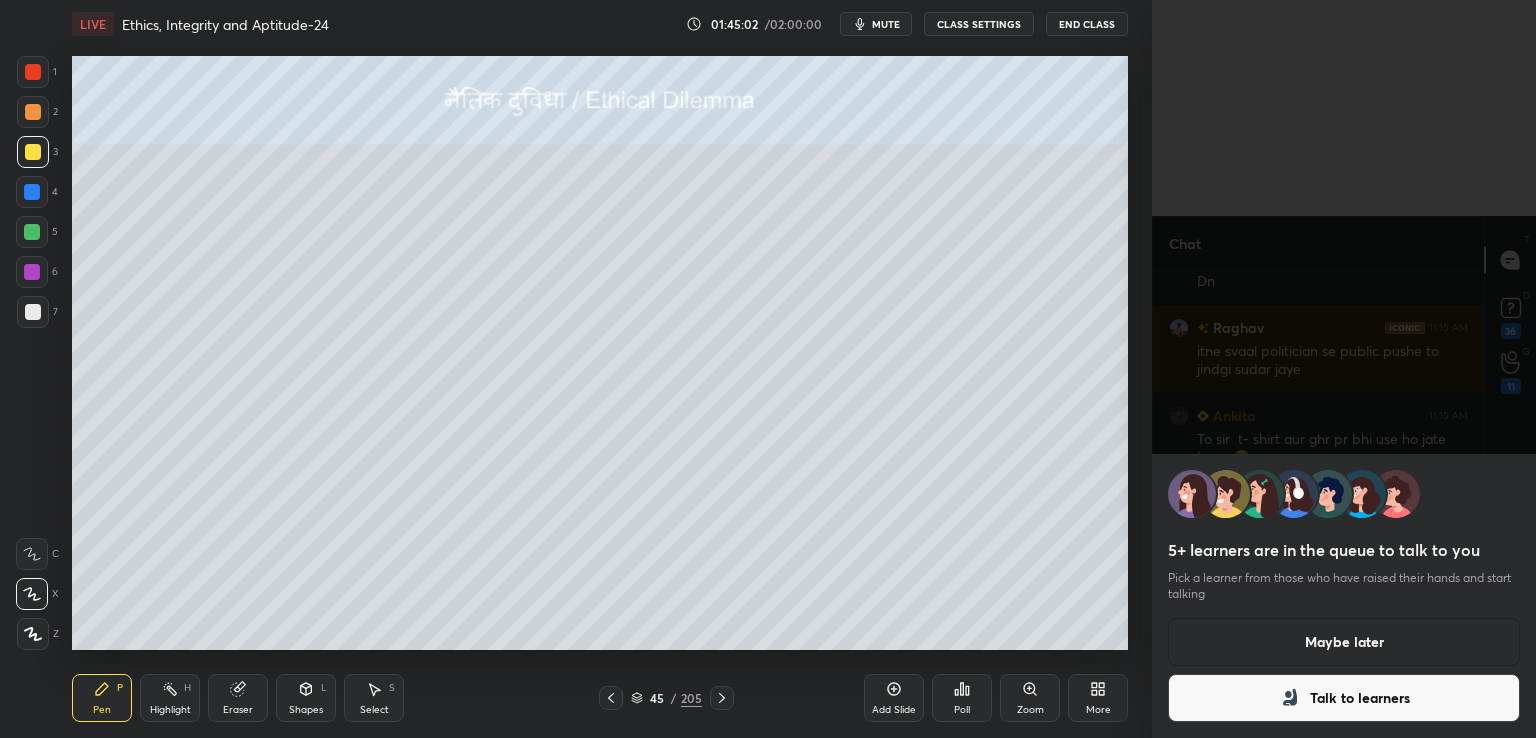 click on "Maybe later" at bounding box center (1344, 642) 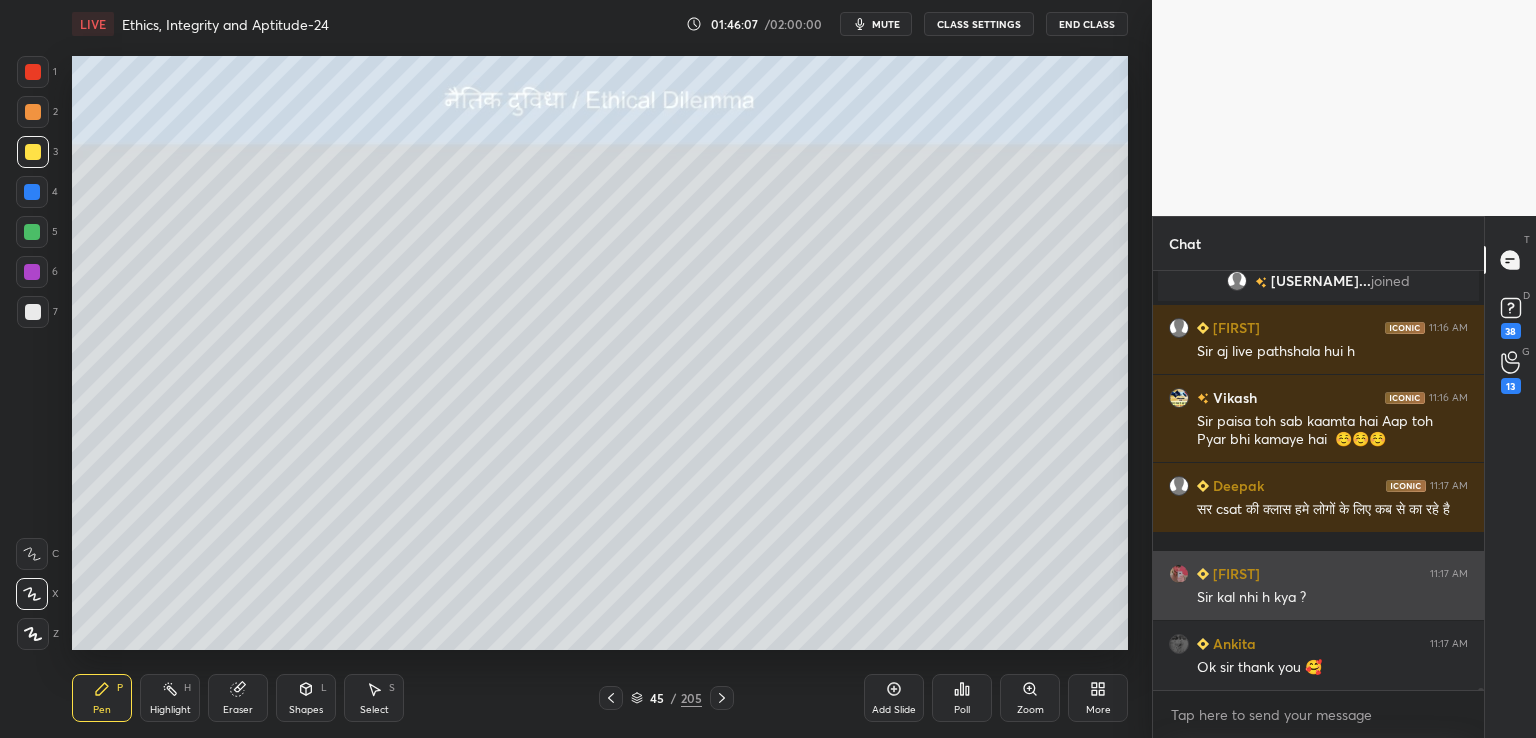 scroll, scrollTop: 85922, scrollLeft: 0, axis: vertical 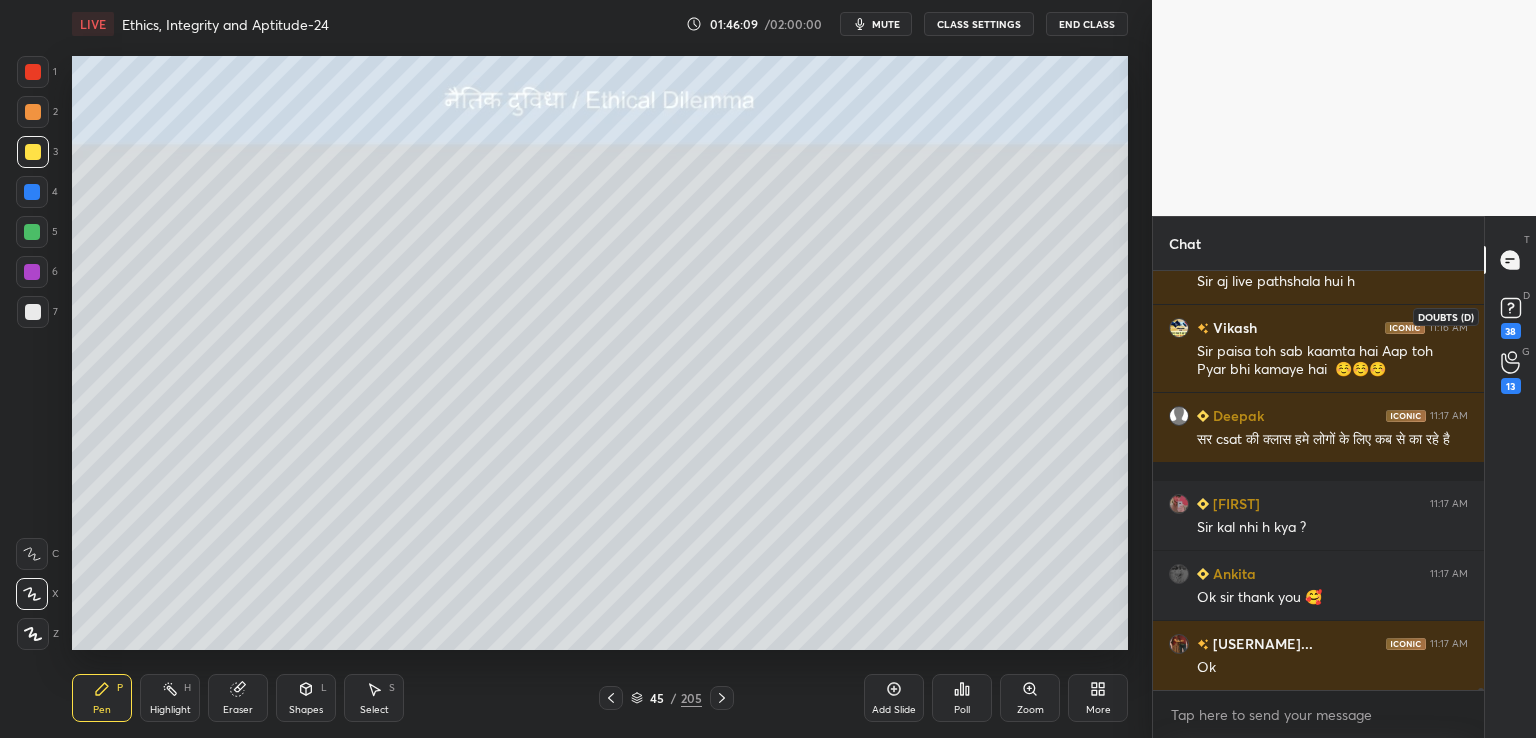 click 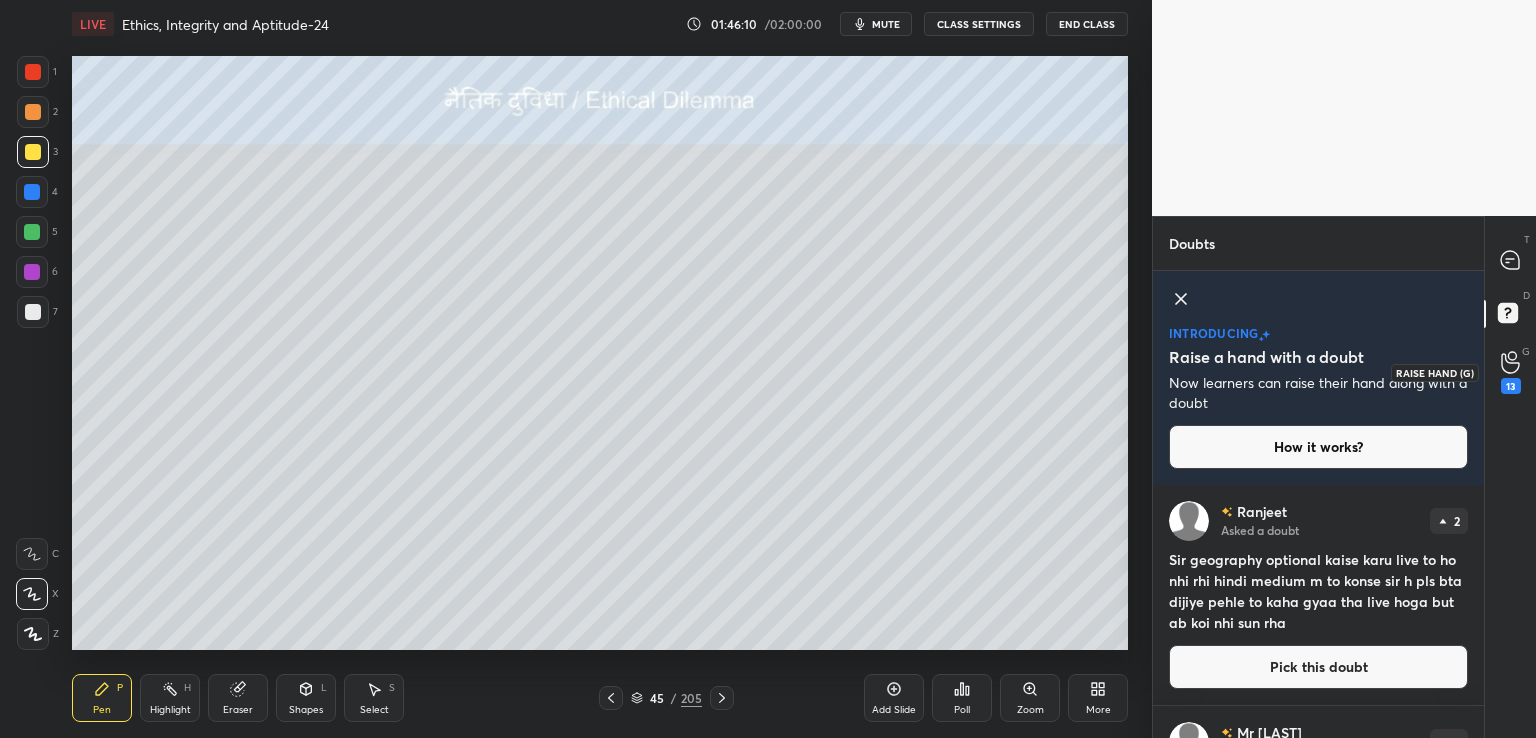 click 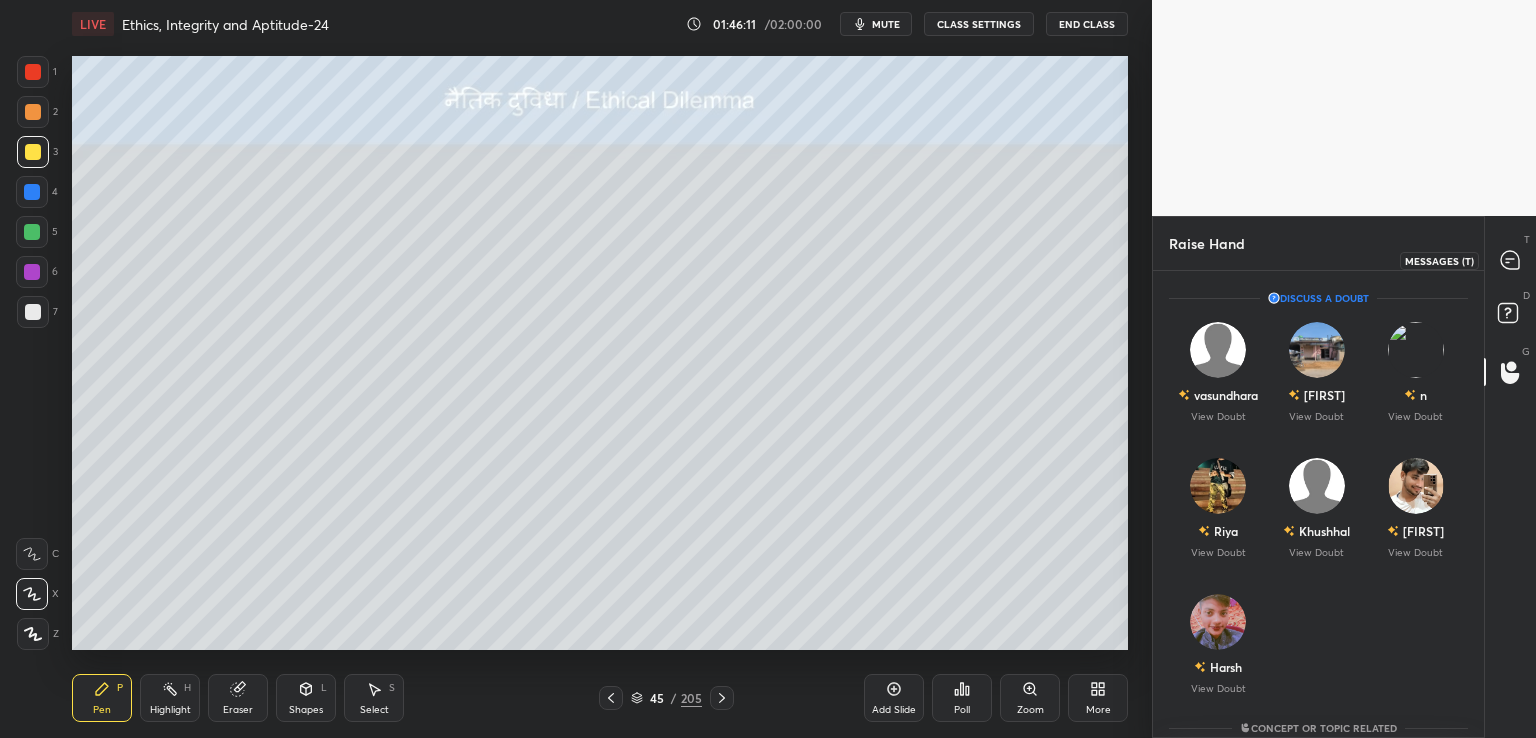 click 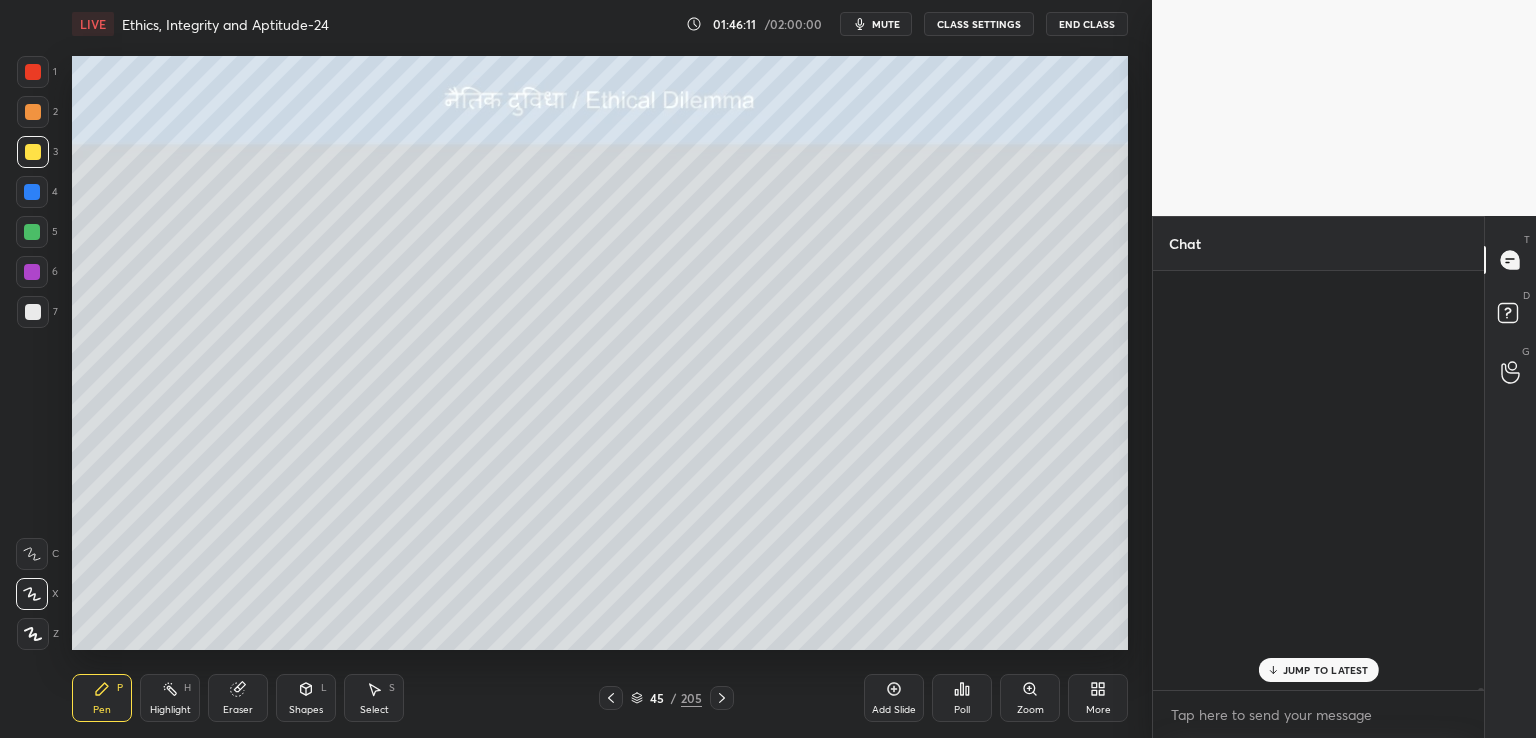 scroll, scrollTop: 86490, scrollLeft: 0, axis: vertical 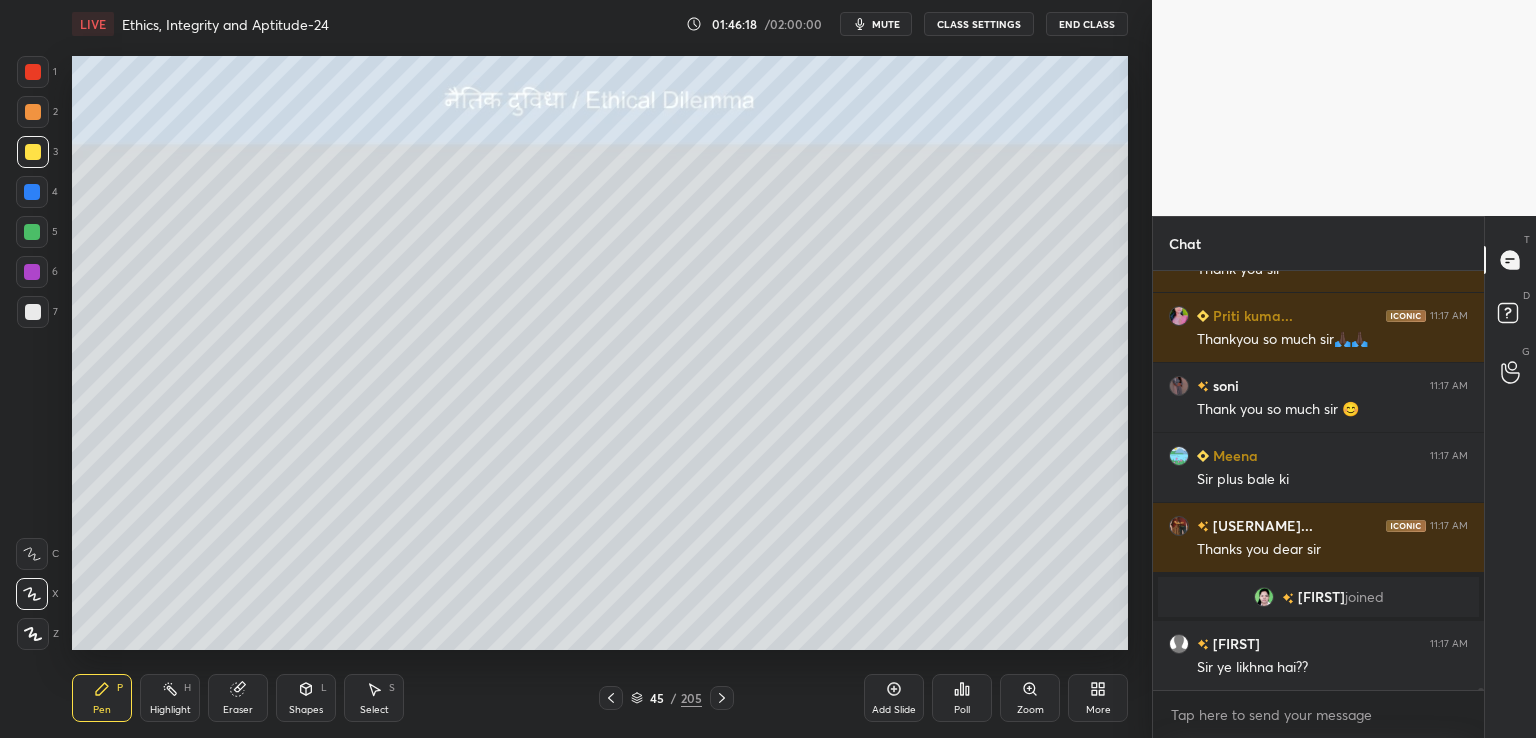 click on "CLASS SETTINGS" at bounding box center (979, 24) 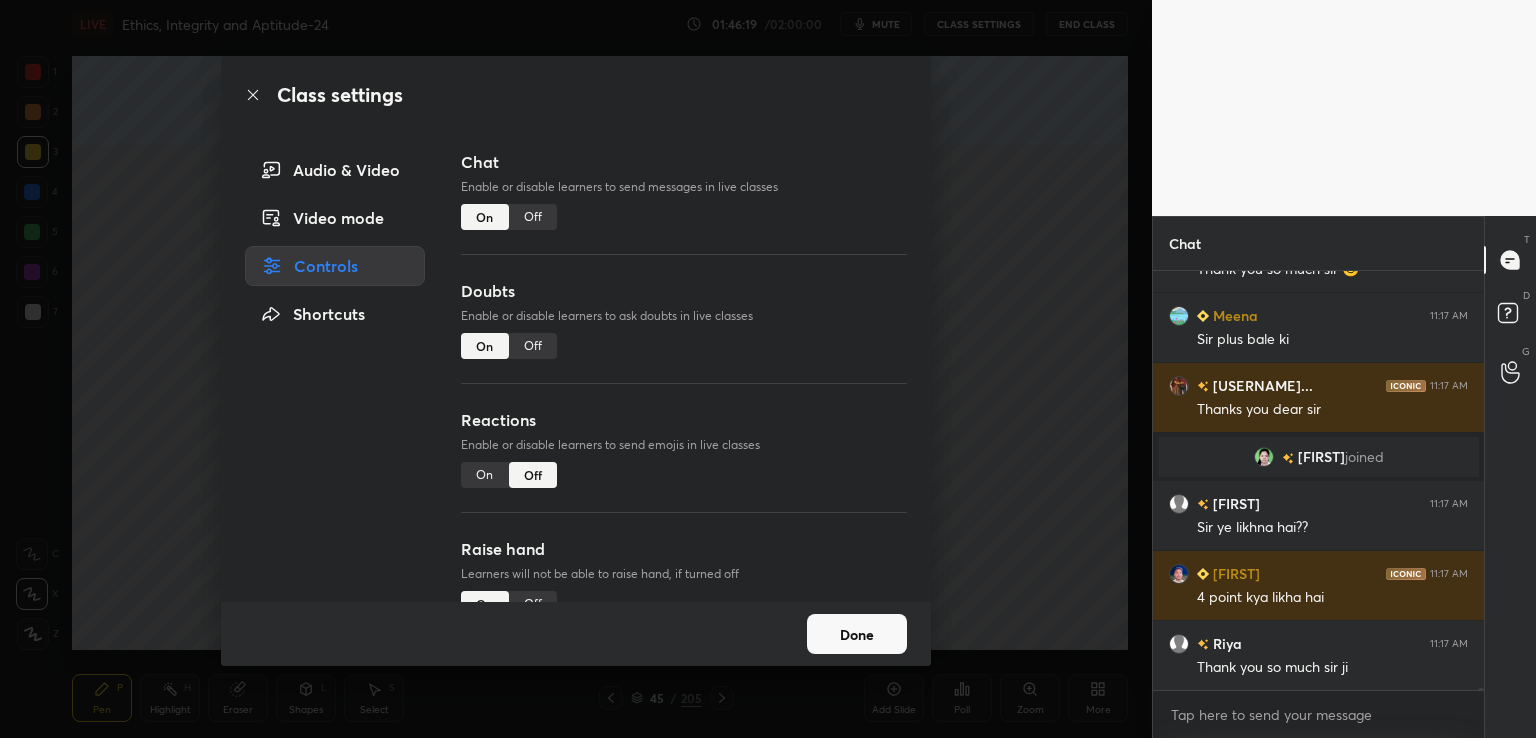click on "Off" at bounding box center (533, 217) 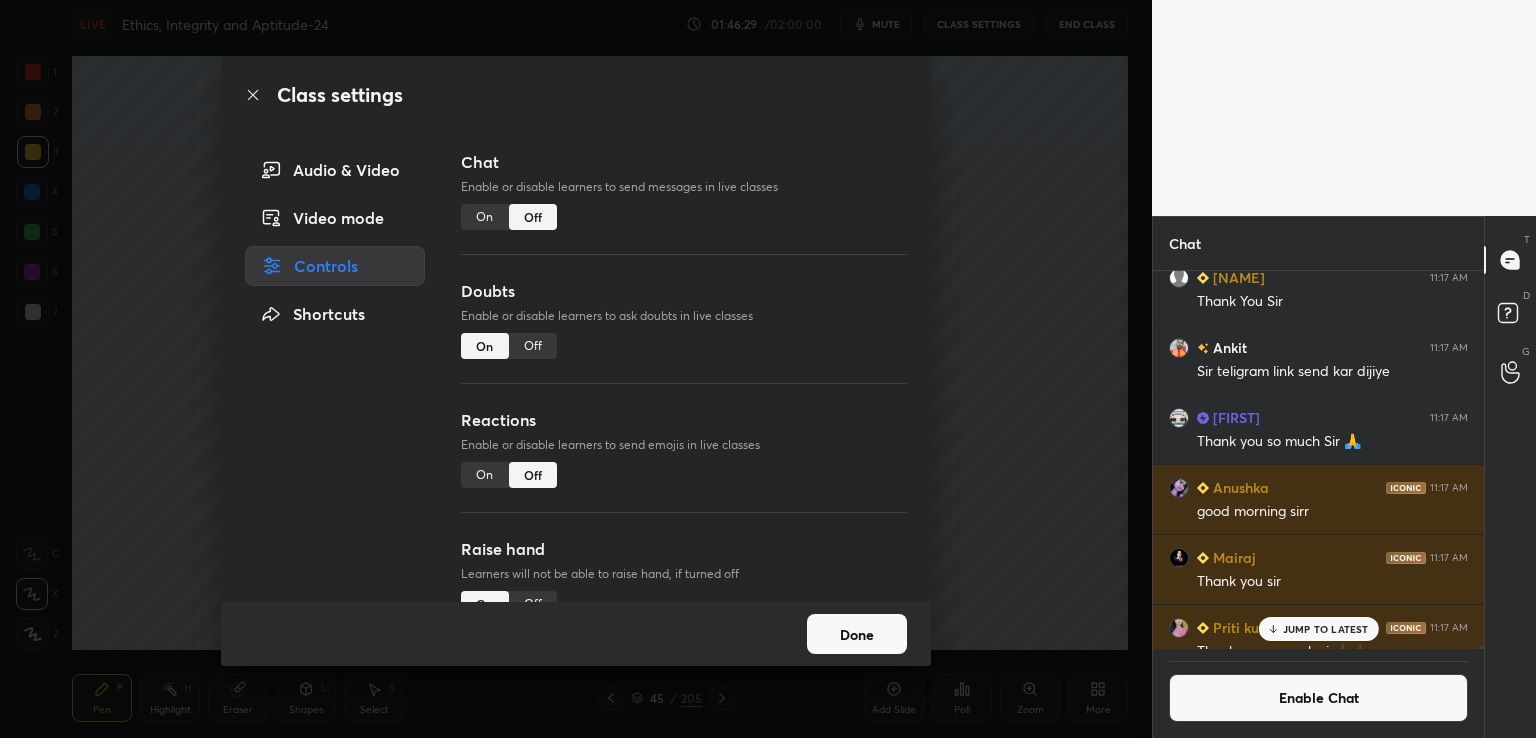 click on "Done" at bounding box center [857, 634] 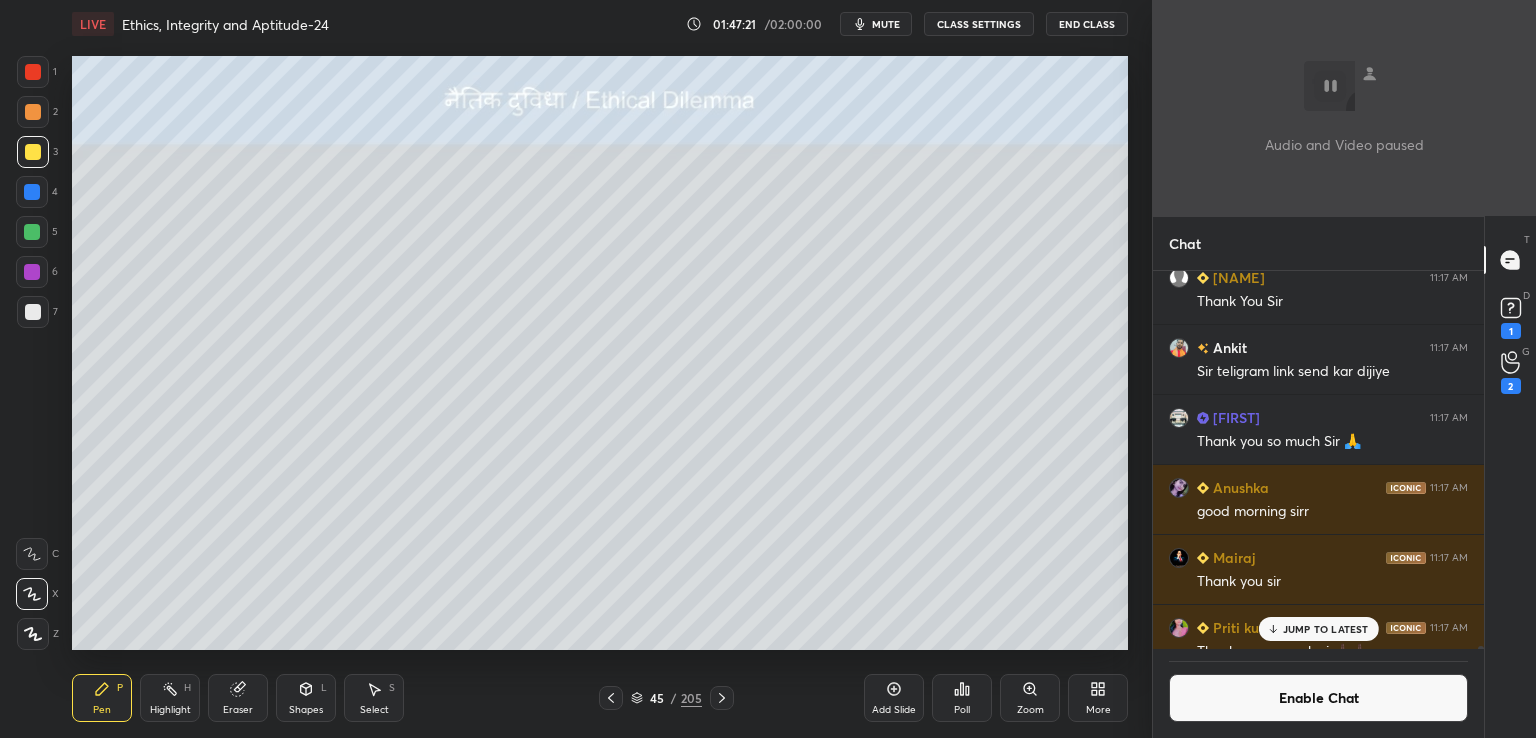 scroll, scrollTop: 86608, scrollLeft: 0, axis: vertical 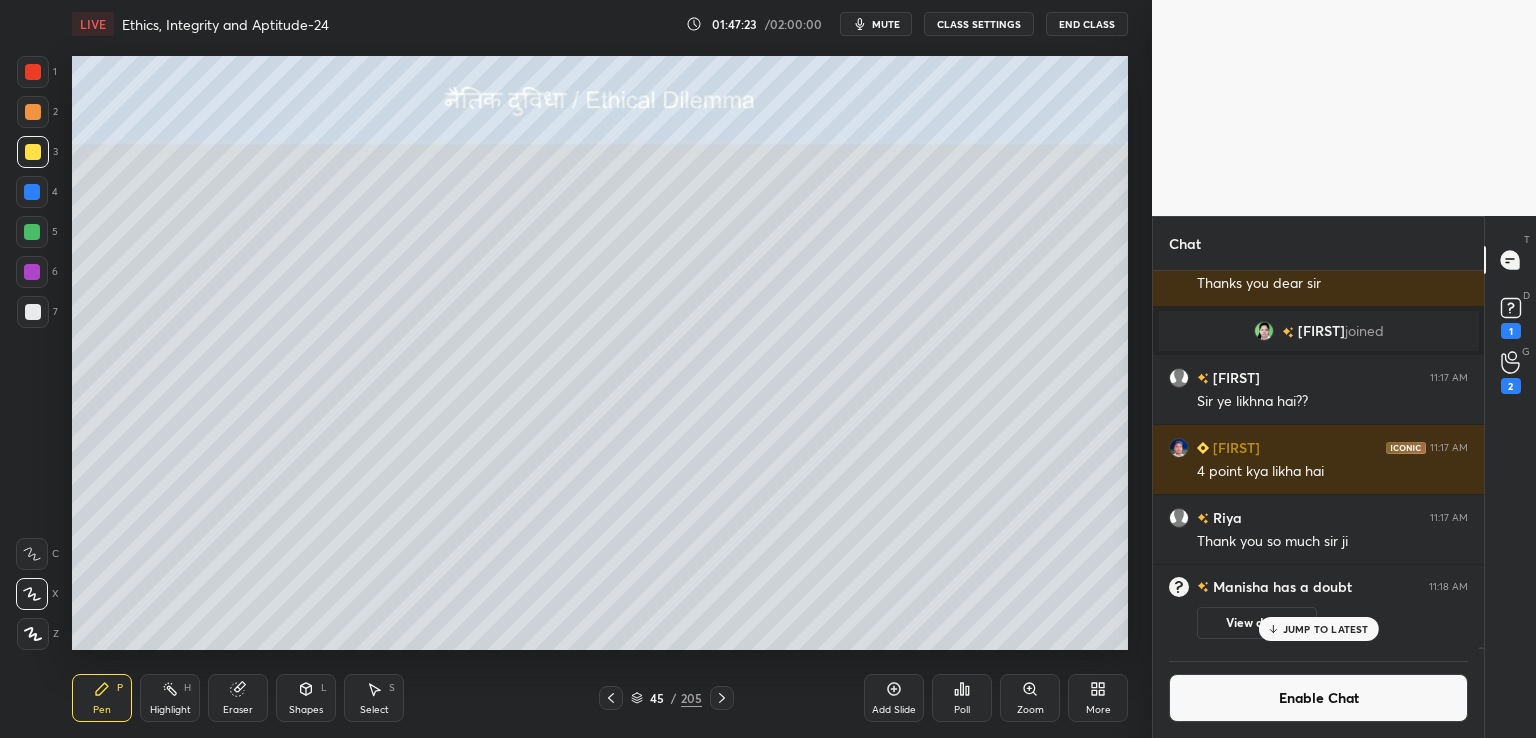 click on "Enable Chat" at bounding box center (1318, 698) 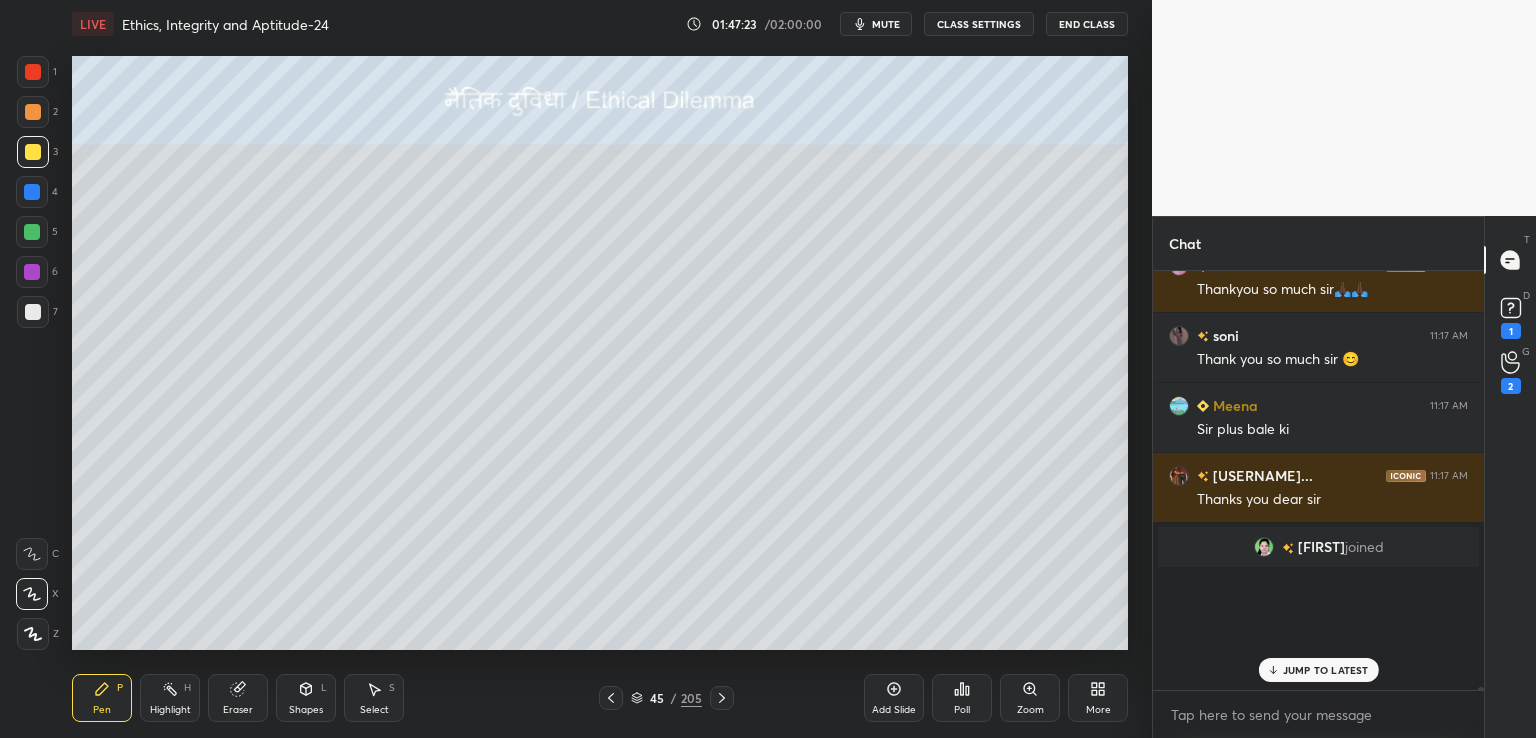 scroll, scrollTop: 6, scrollLeft: 6, axis: both 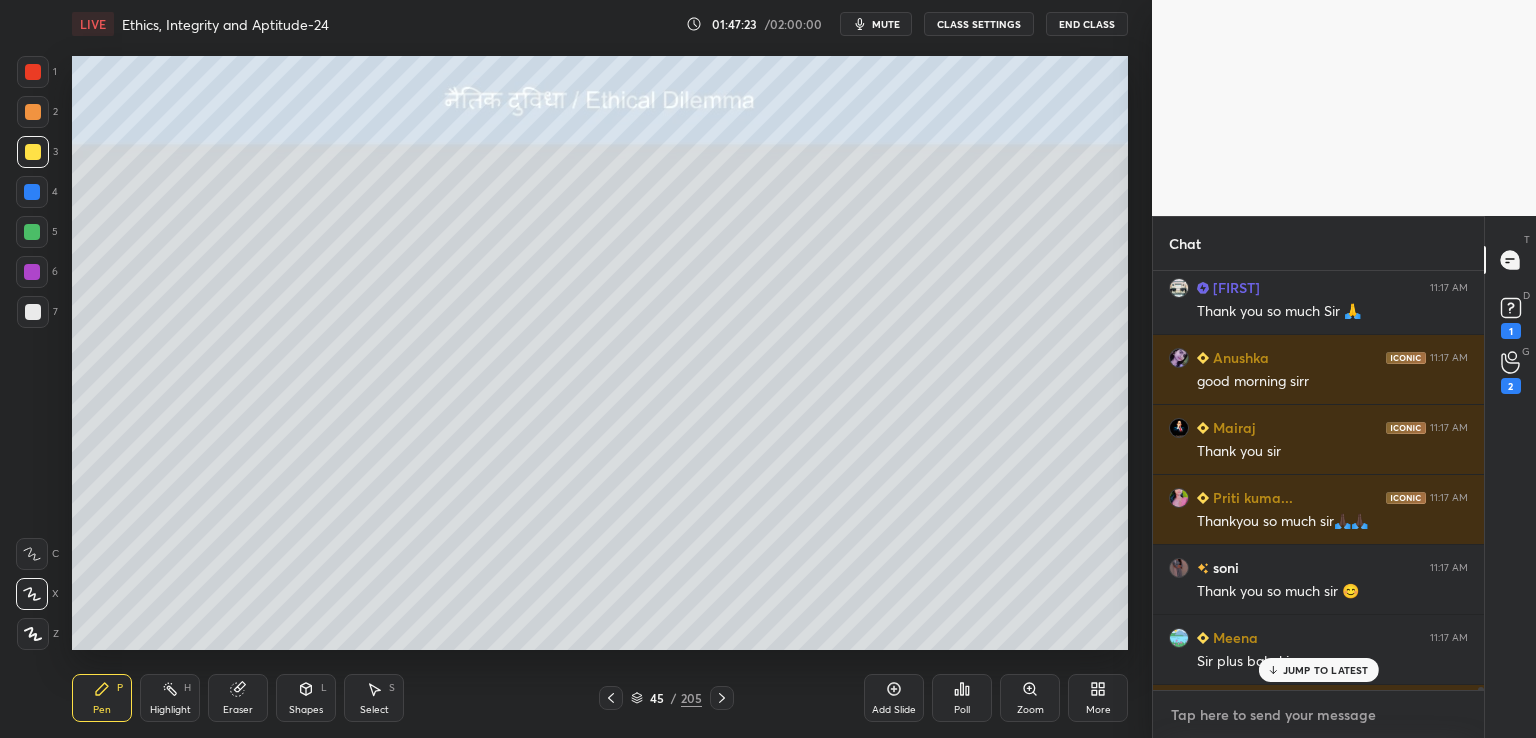 type on "x" 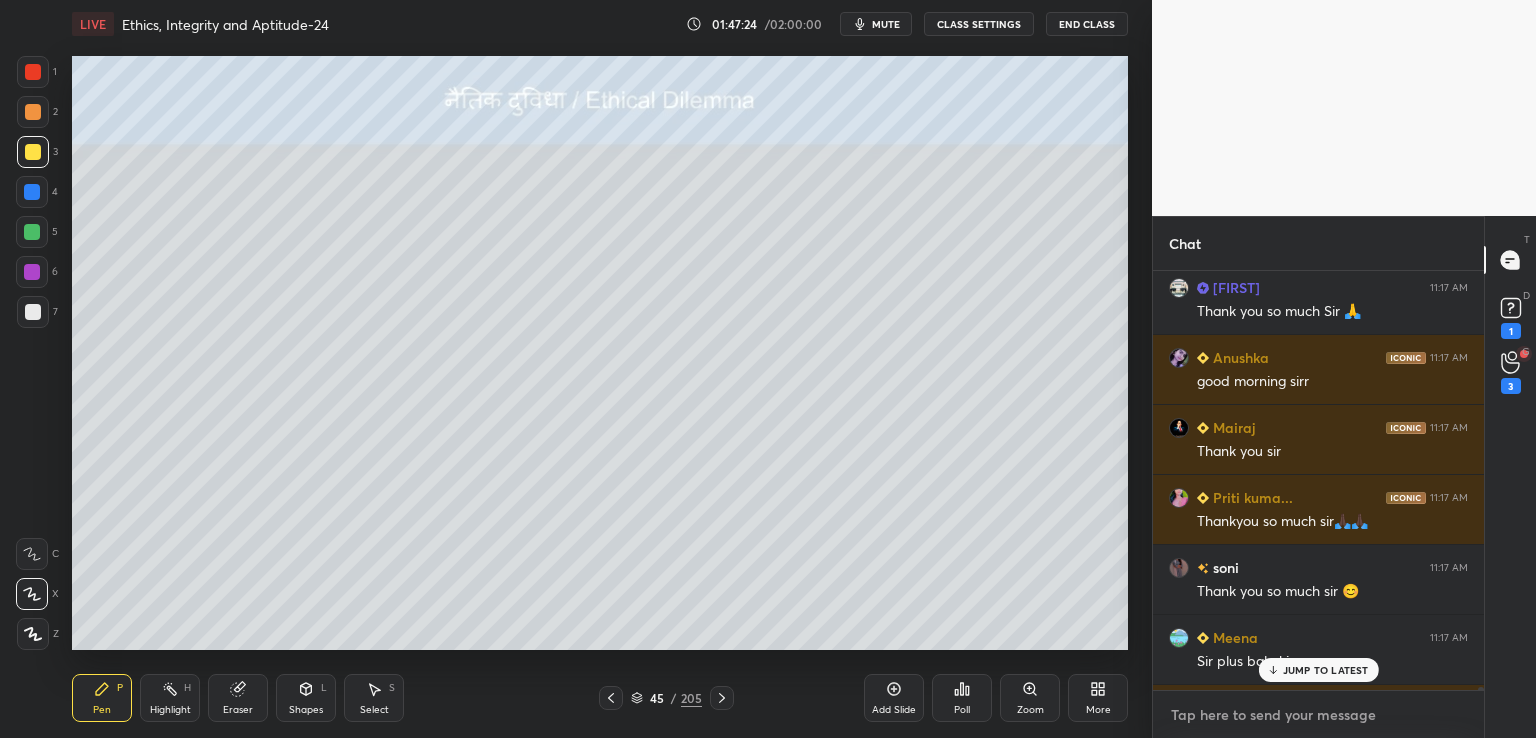 paste on "https://unacademy.com/goal/upsc-civil-services-examination-ias-preparation/KSCGY/subscribe/H59RIYLWZY" 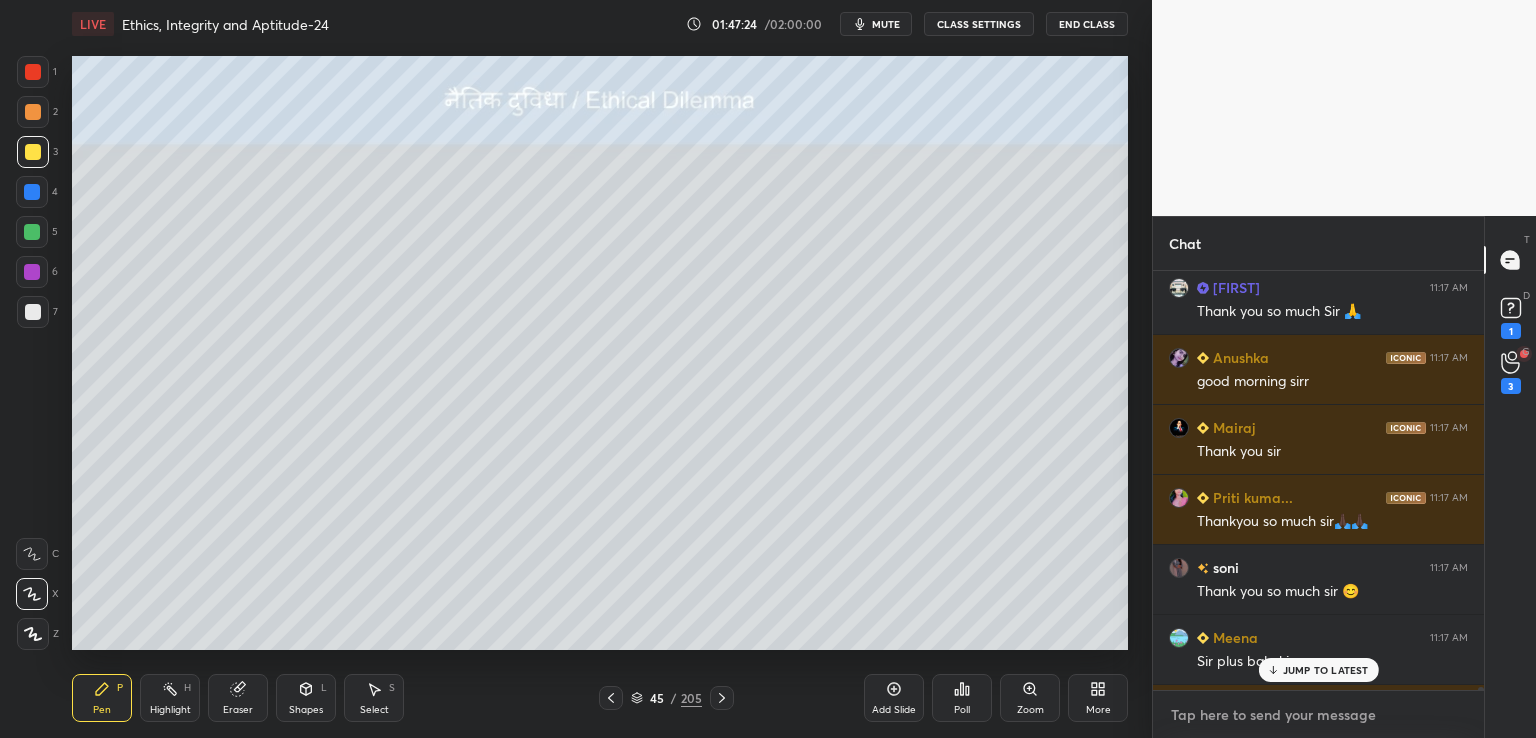 type on "https://unacademy.com/goal/upsc-civil-services-examination-ias-preparation/KSCGY/subscribe/H59RIYLWZY" 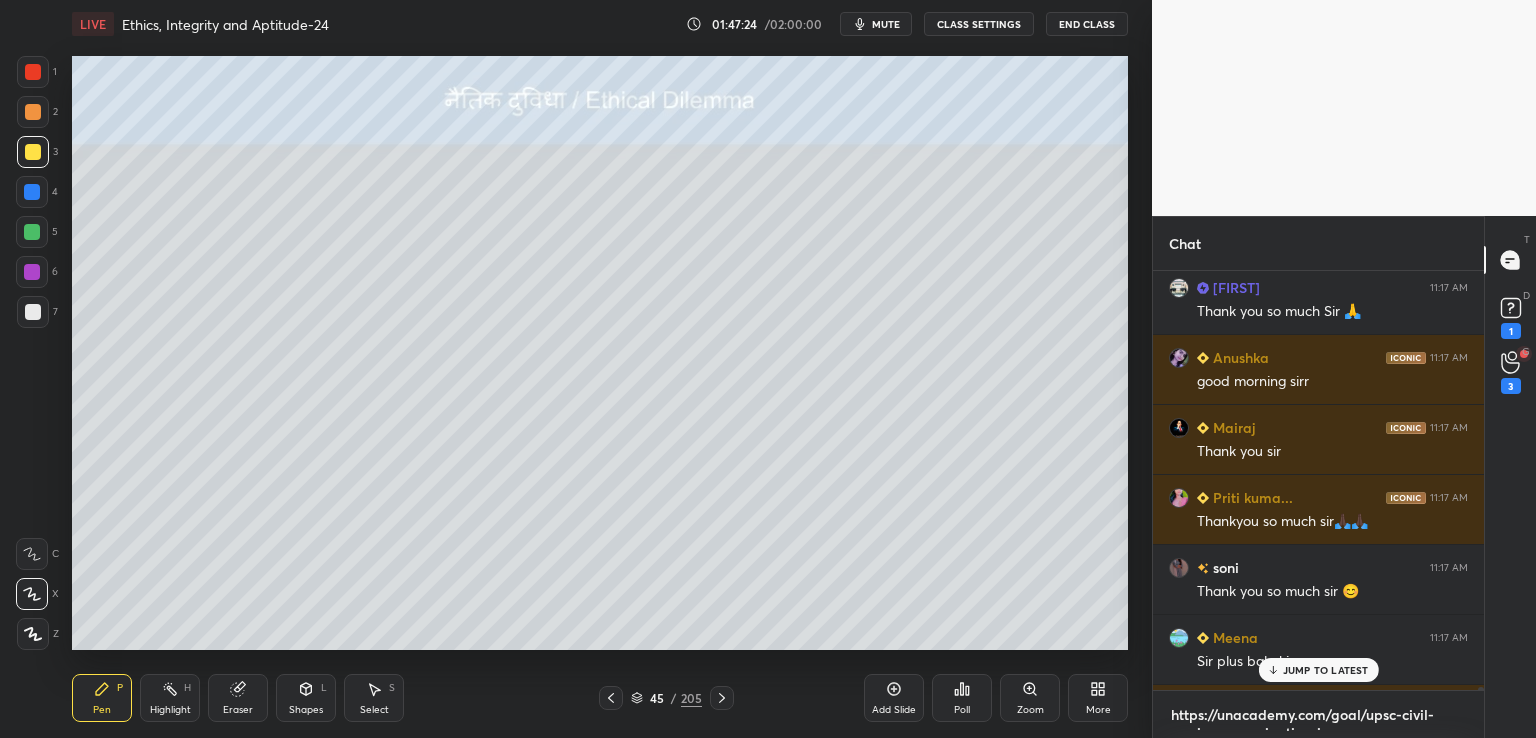 scroll, scrollTop: 18, scrollLeft: 0, axis: vertical 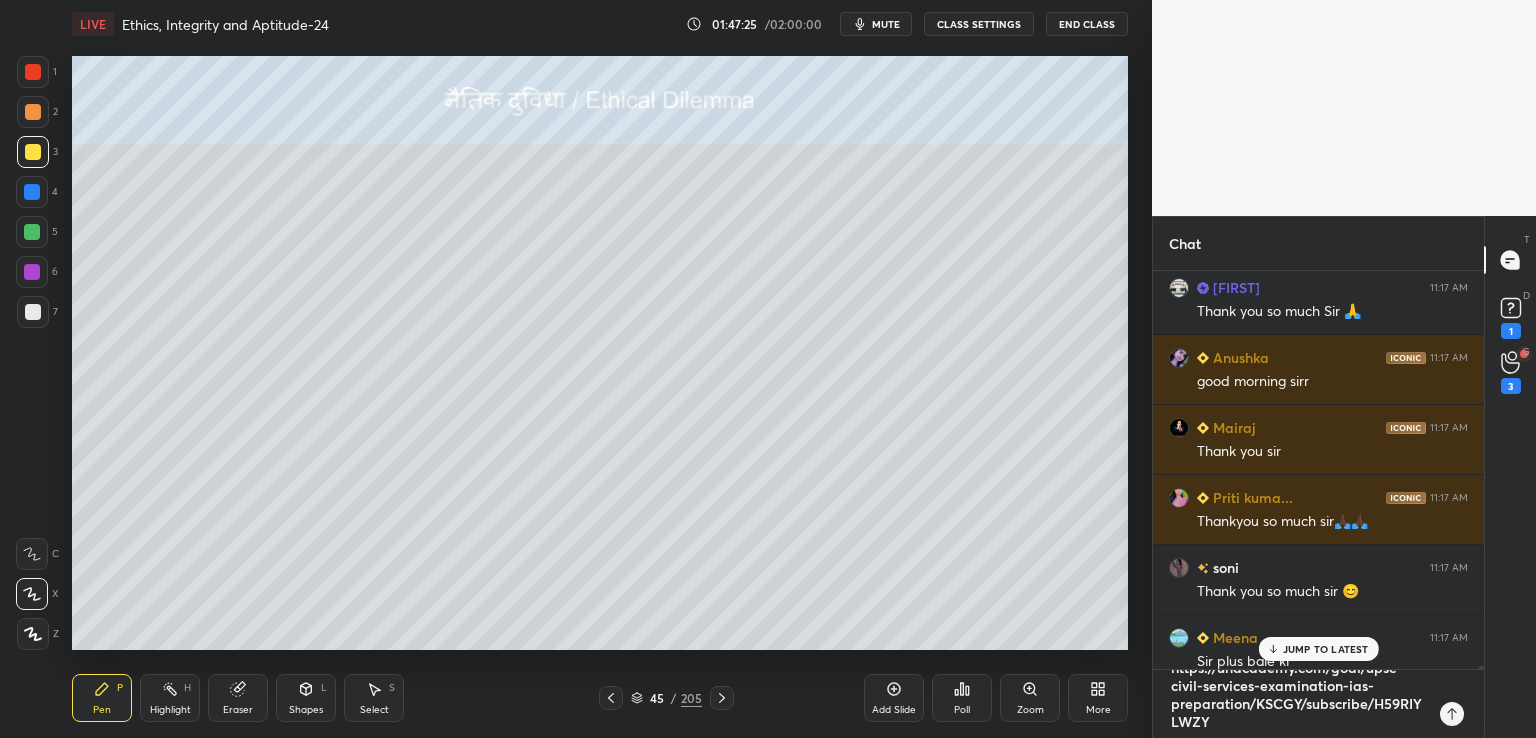 type 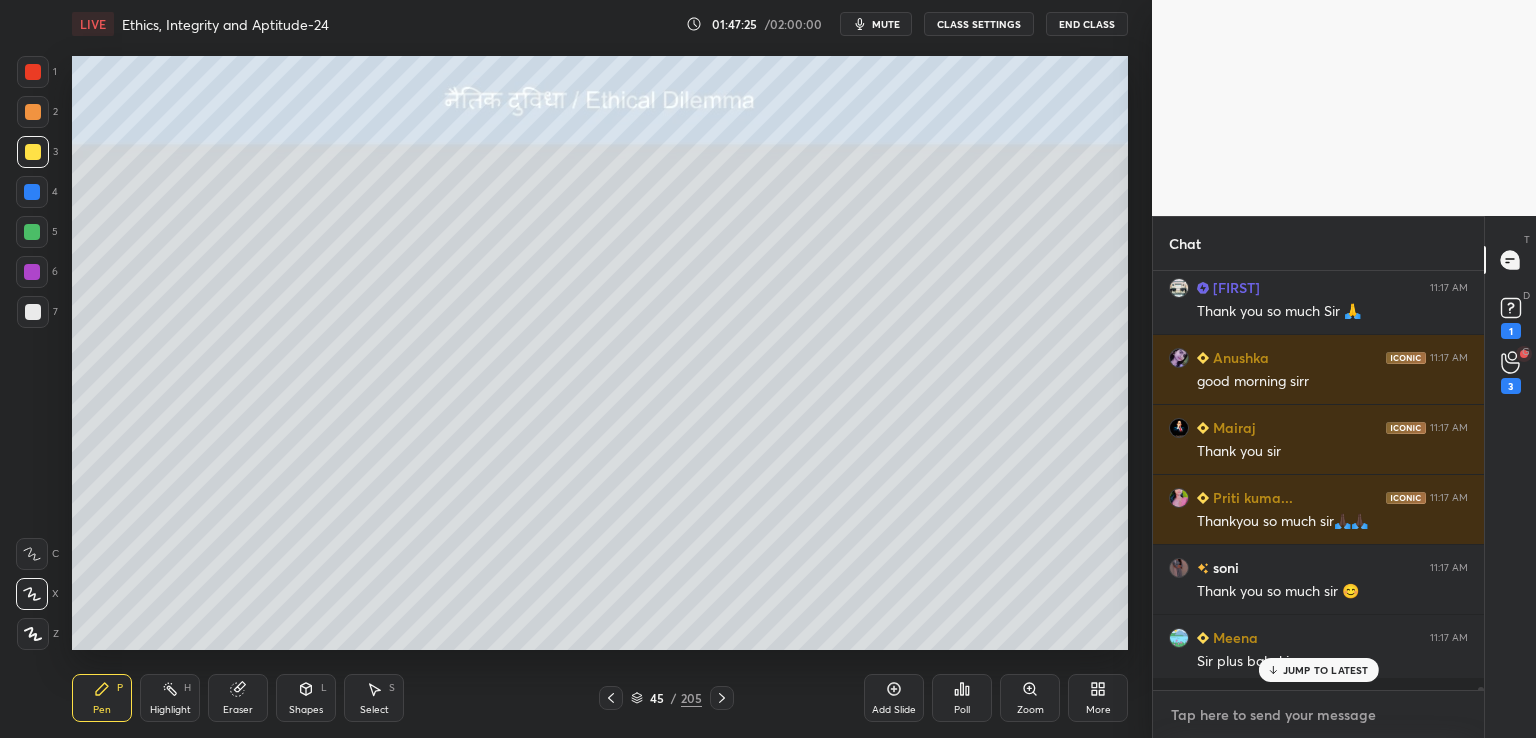 scroll, scrollTop: 0, scrollLeft: 0, axis: both 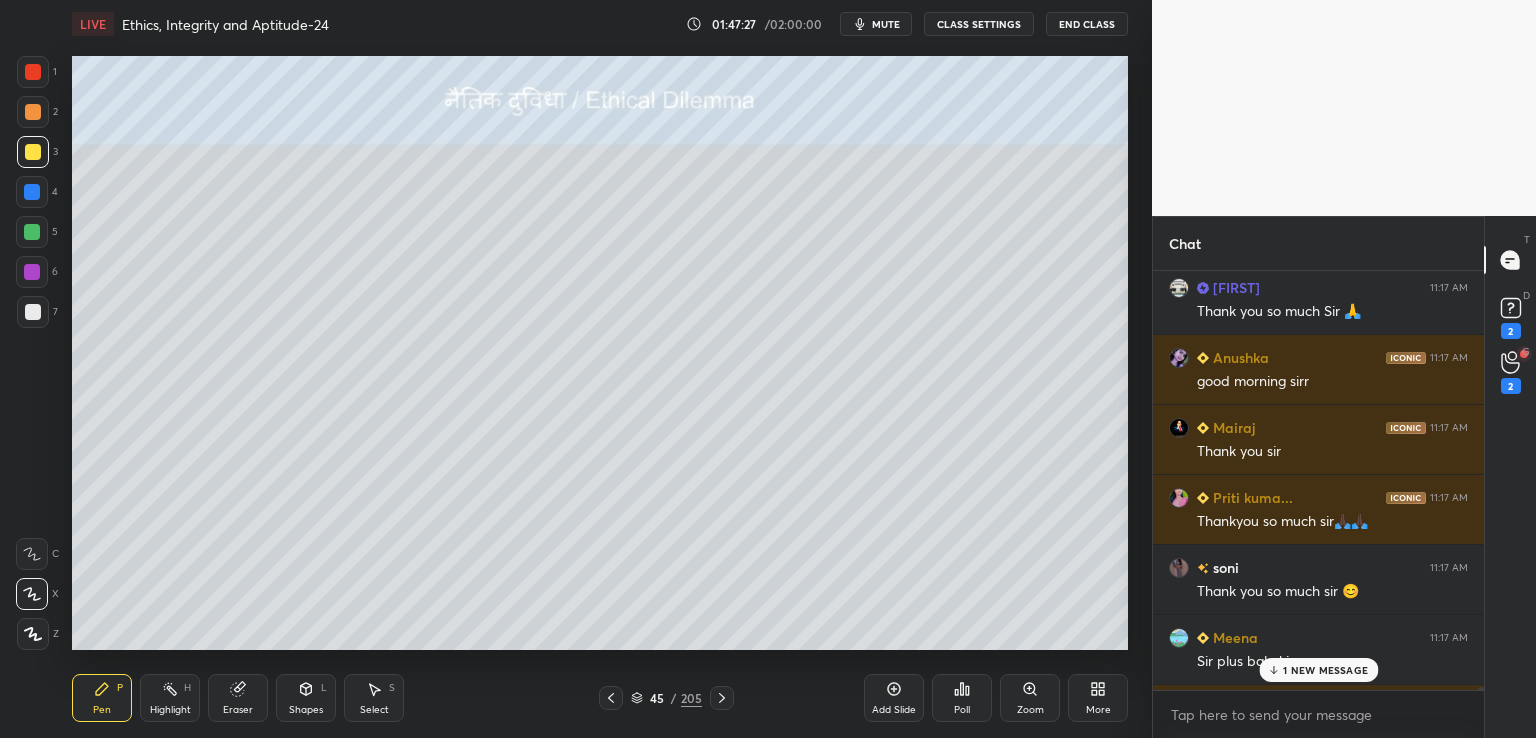 type on "x" 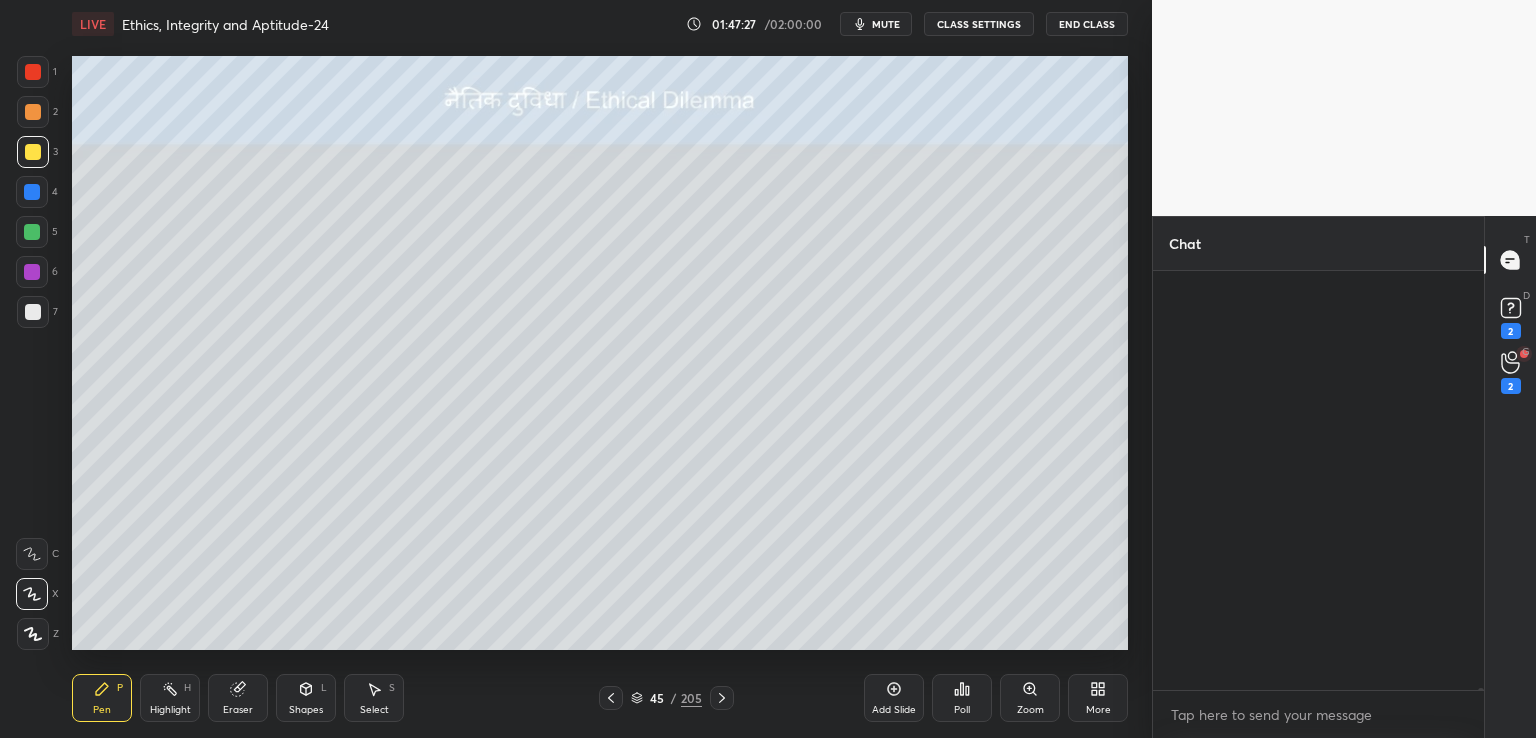 scroll, scrollTop: 86780, scrollLeft: 0, axis: vertical 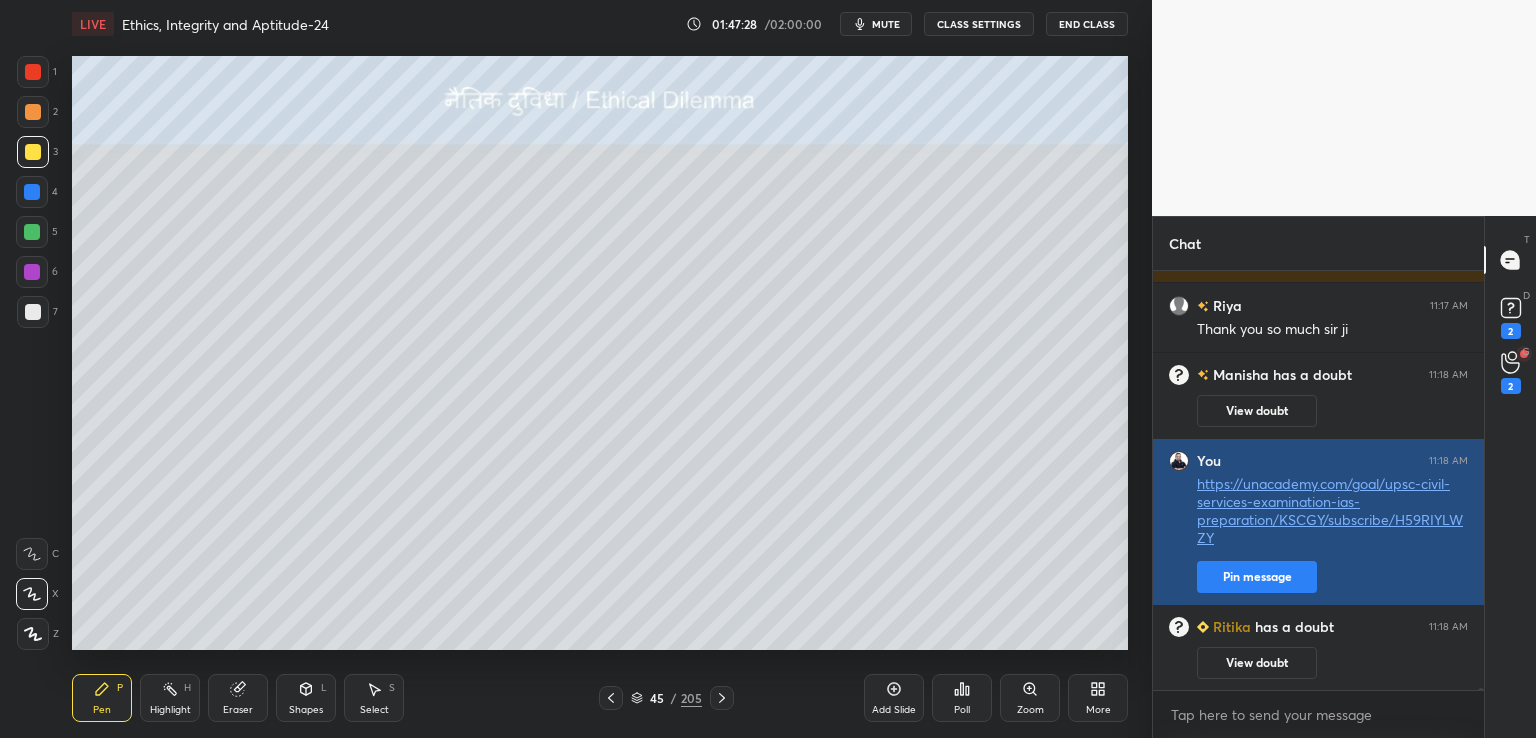 click on "Pin message" at bounding box center (1257, 577) 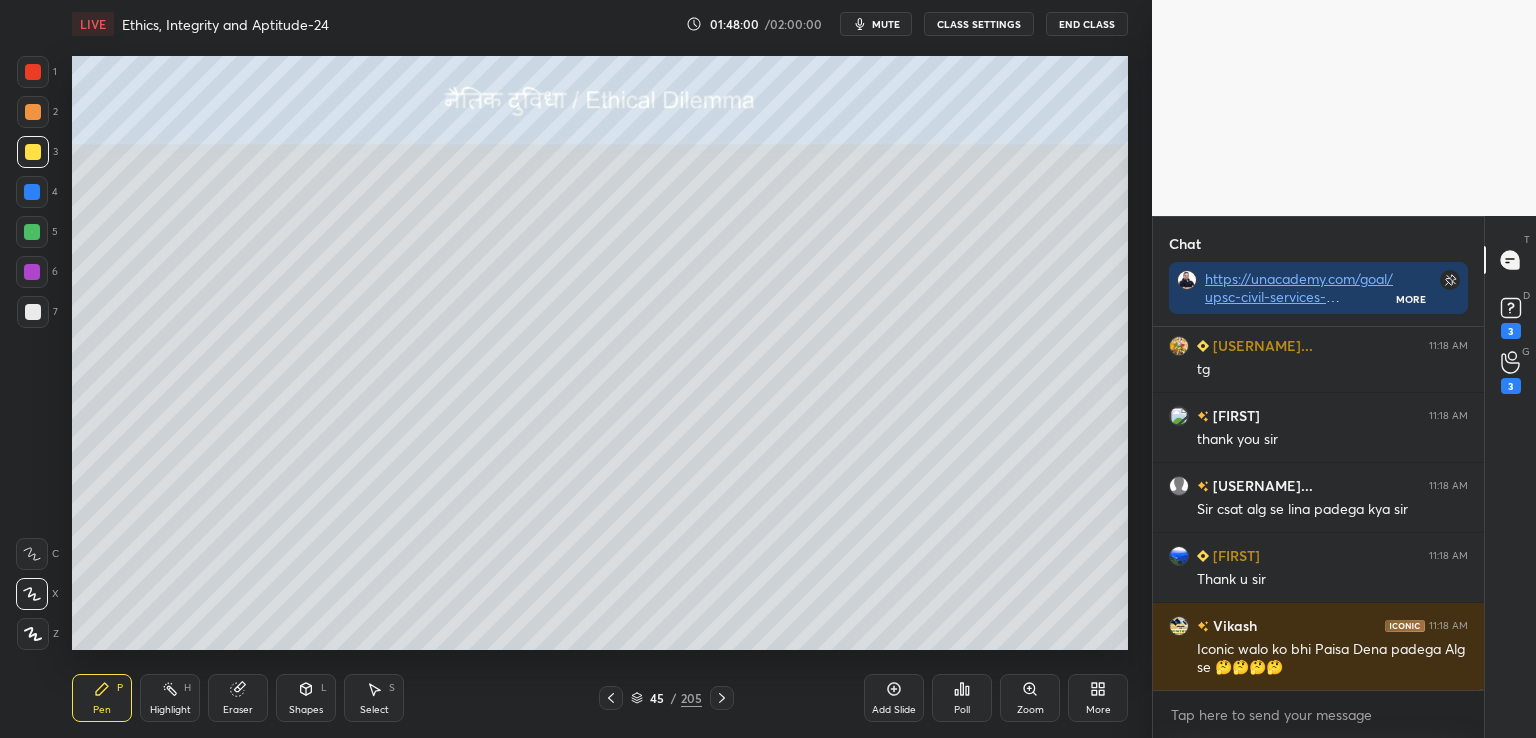 scroll, scrollTop: 87876, scrollLeft: 0, axis: vertical 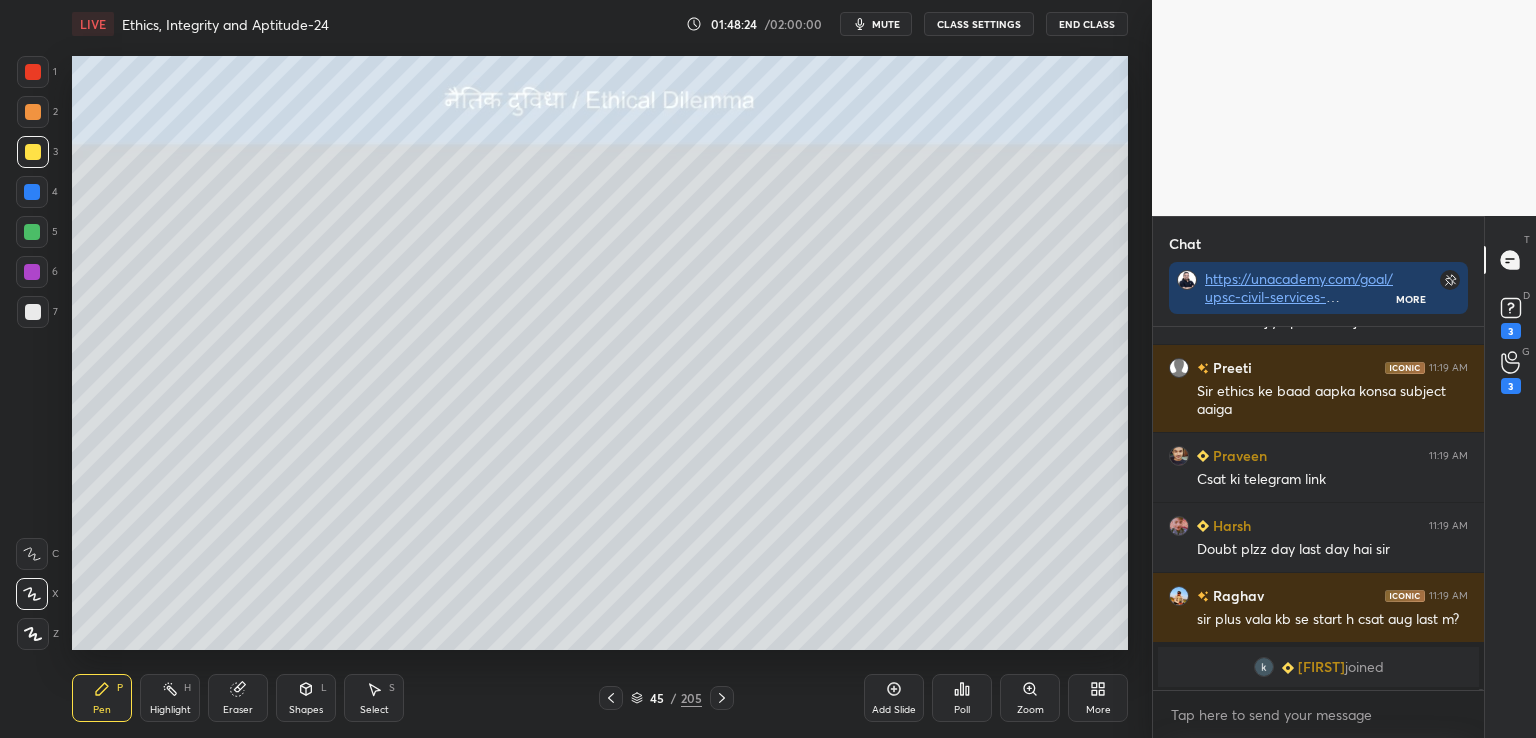 click on "CLASS SETTINGS" at bounding box center (979, 24) 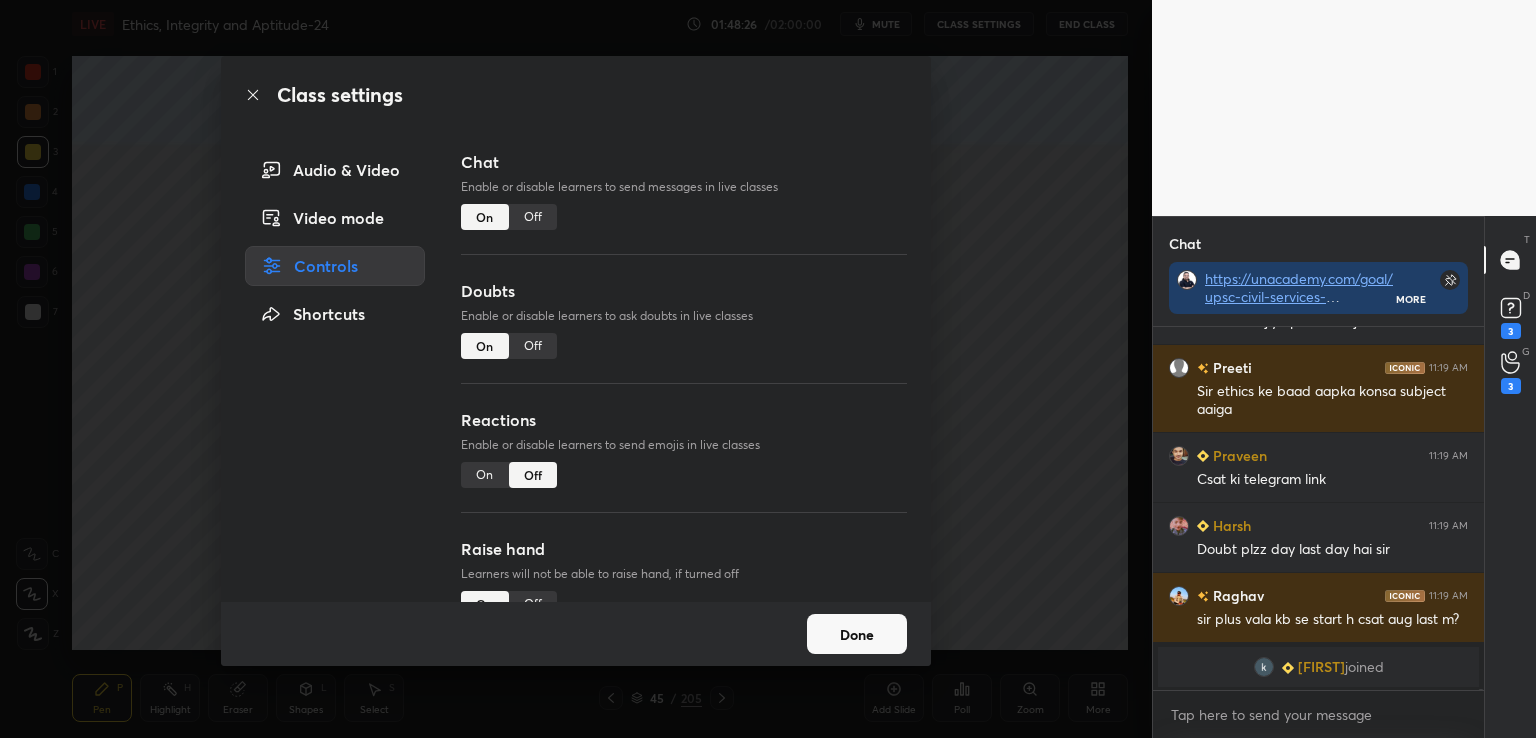 click on "Off" at bounding box center (533, 217) 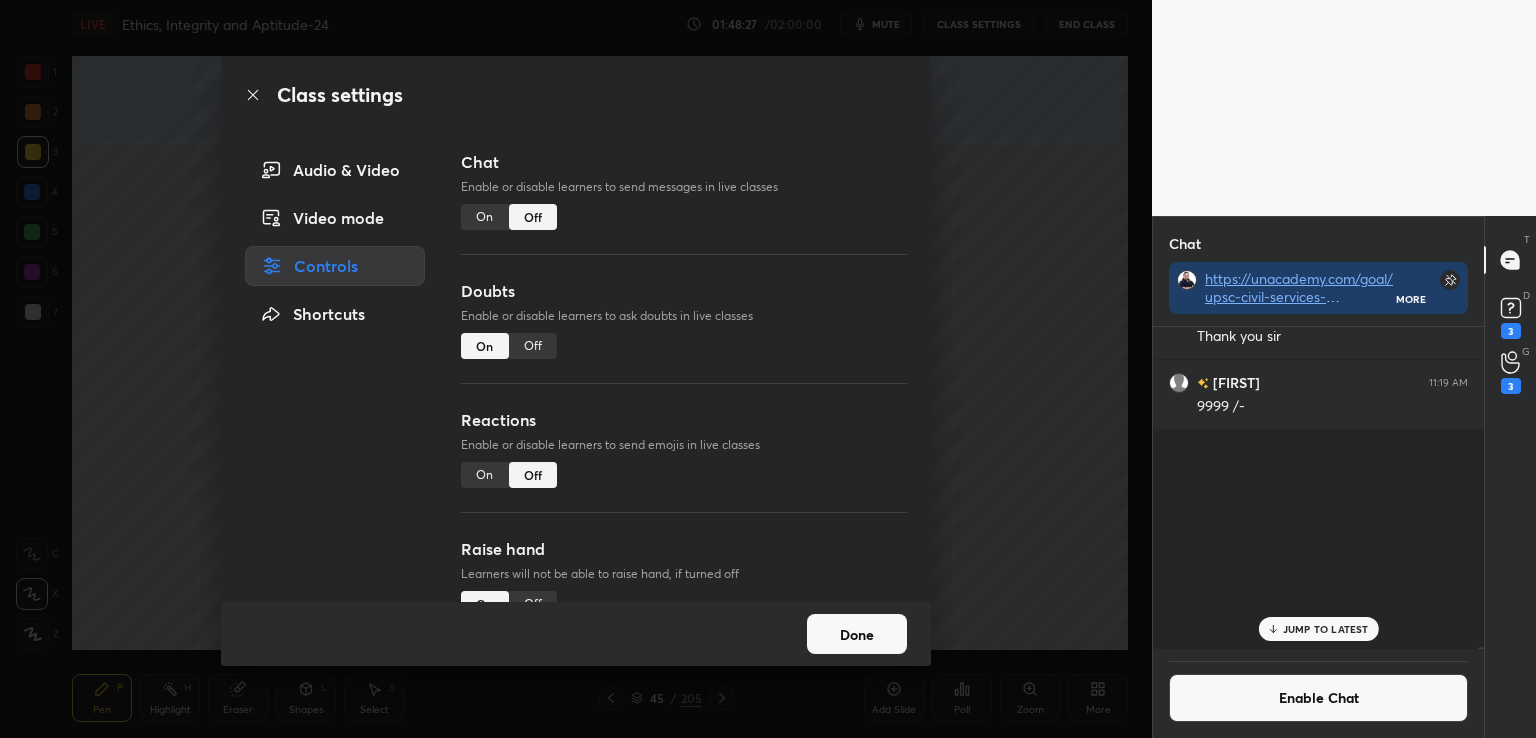 scroll, scrollTop: 87486, scrollLeft: 0, axis: vertical 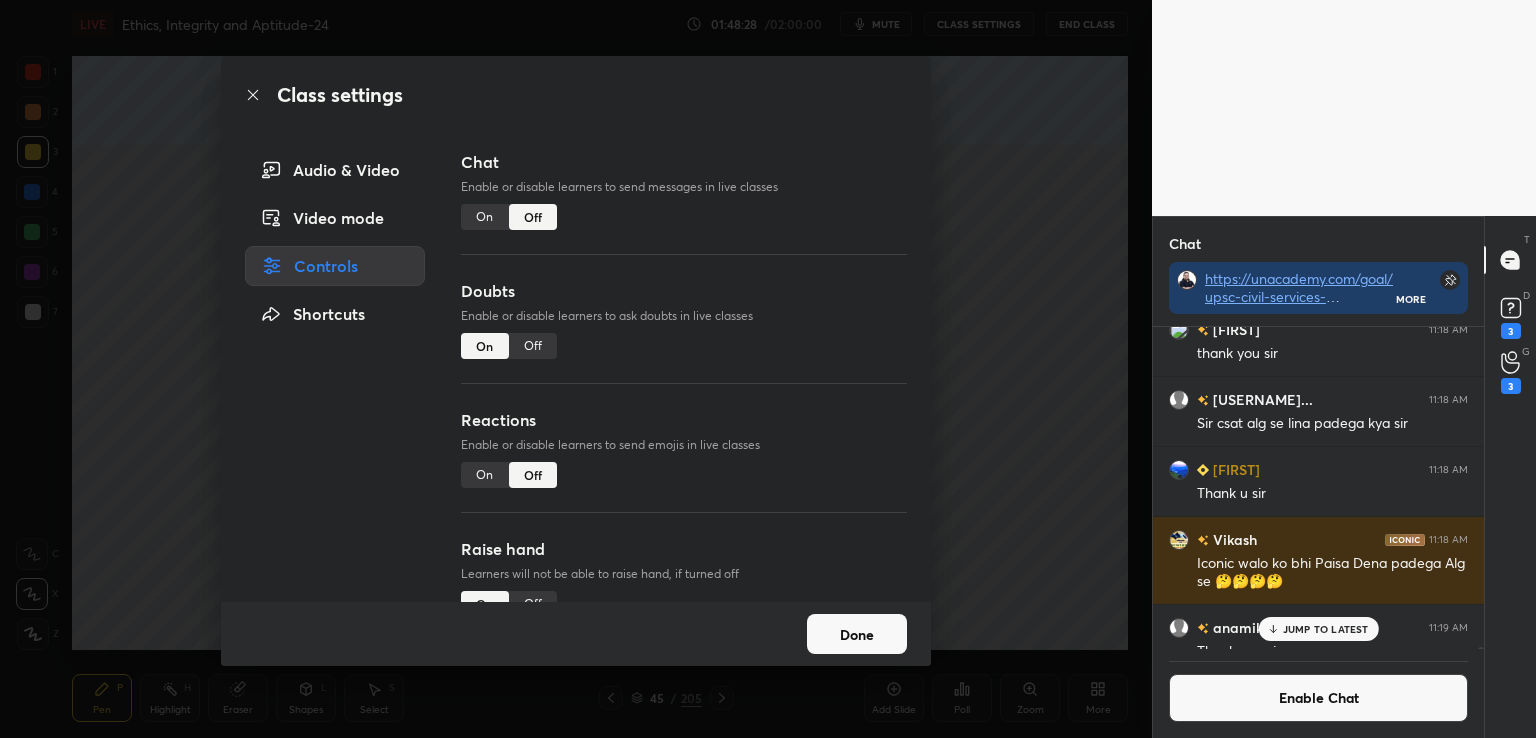 click on "Class settings Audio & Video Video mode Controls Shortcuts Chat Enable or disable learners to send messages in live classes On Off Doubts Enable or disable learners to ask doubts in live classes On Off Reactions Enable or disable learners to send emojis in live classes On Off Raise hand Learners will not be able to raise hand, if turned off On Off Poll Prediction Enable or disable poll prediction in case of a question on the slide On Off Done" at bounding box center (576, 369) 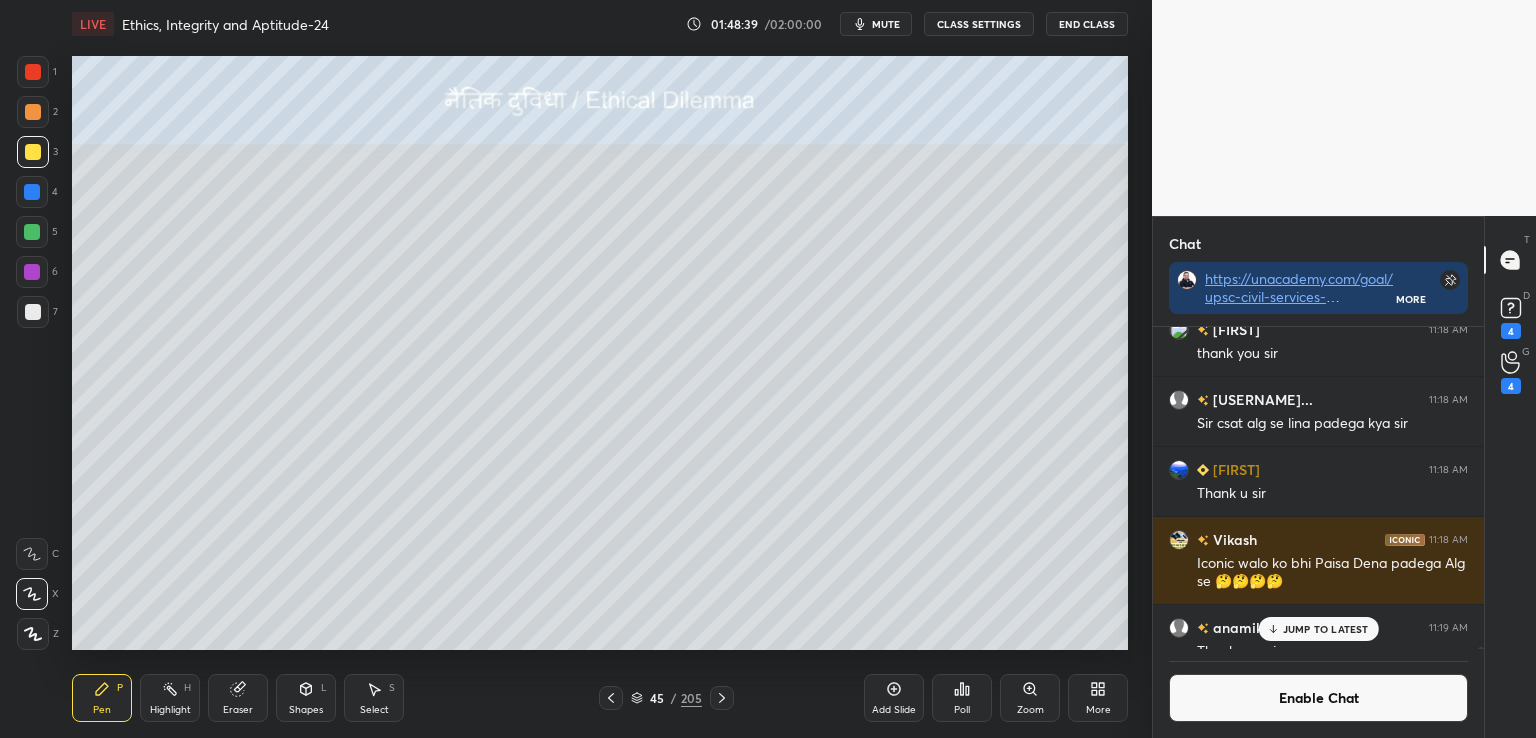 scroll, scrollTop: 88083, scrollLeft: 0, axis: vertical 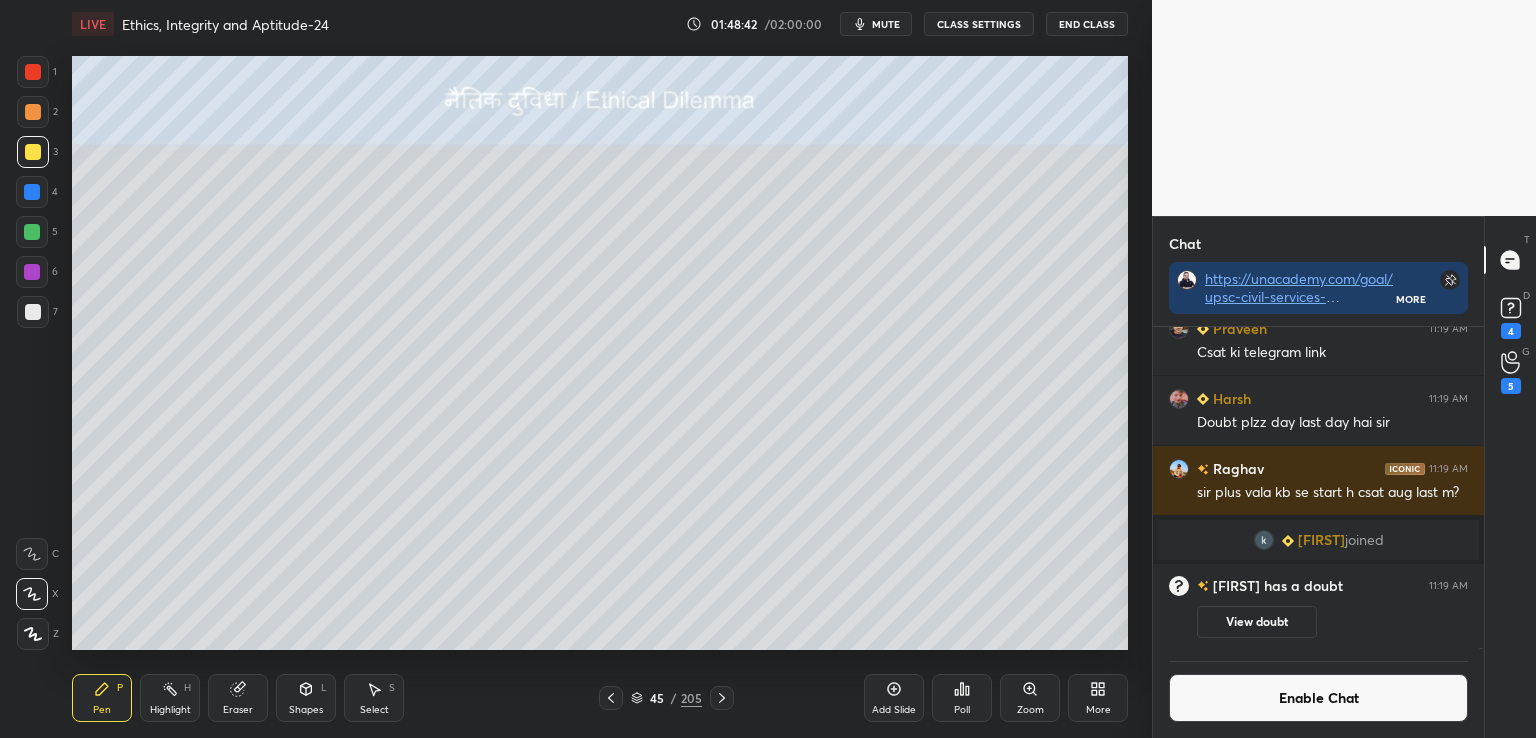 click on "Enable Chat" at bounding box center [1318, 698] 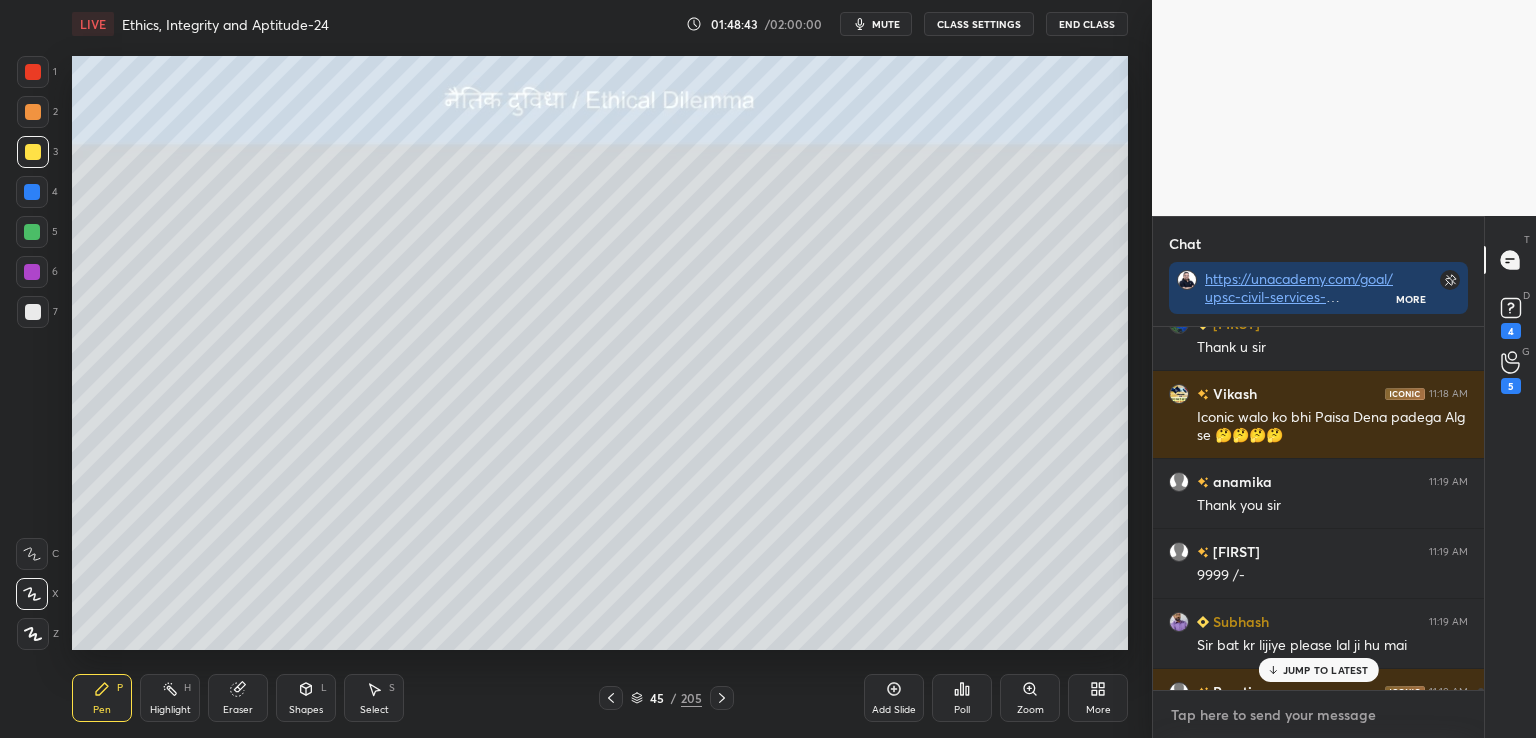 type on "x" 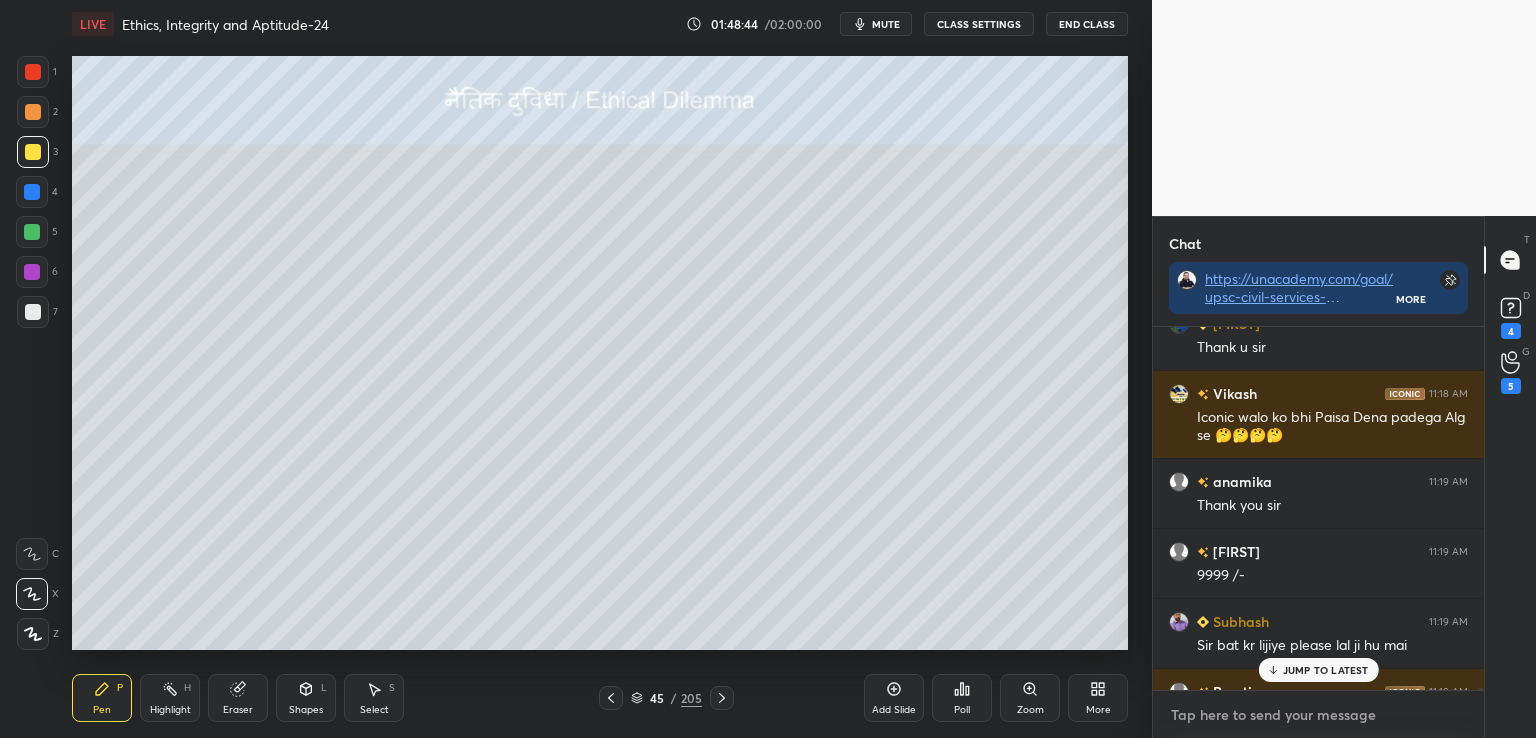 paste on "https://t.me/+8mKJZvhNoeE4ZDM1" 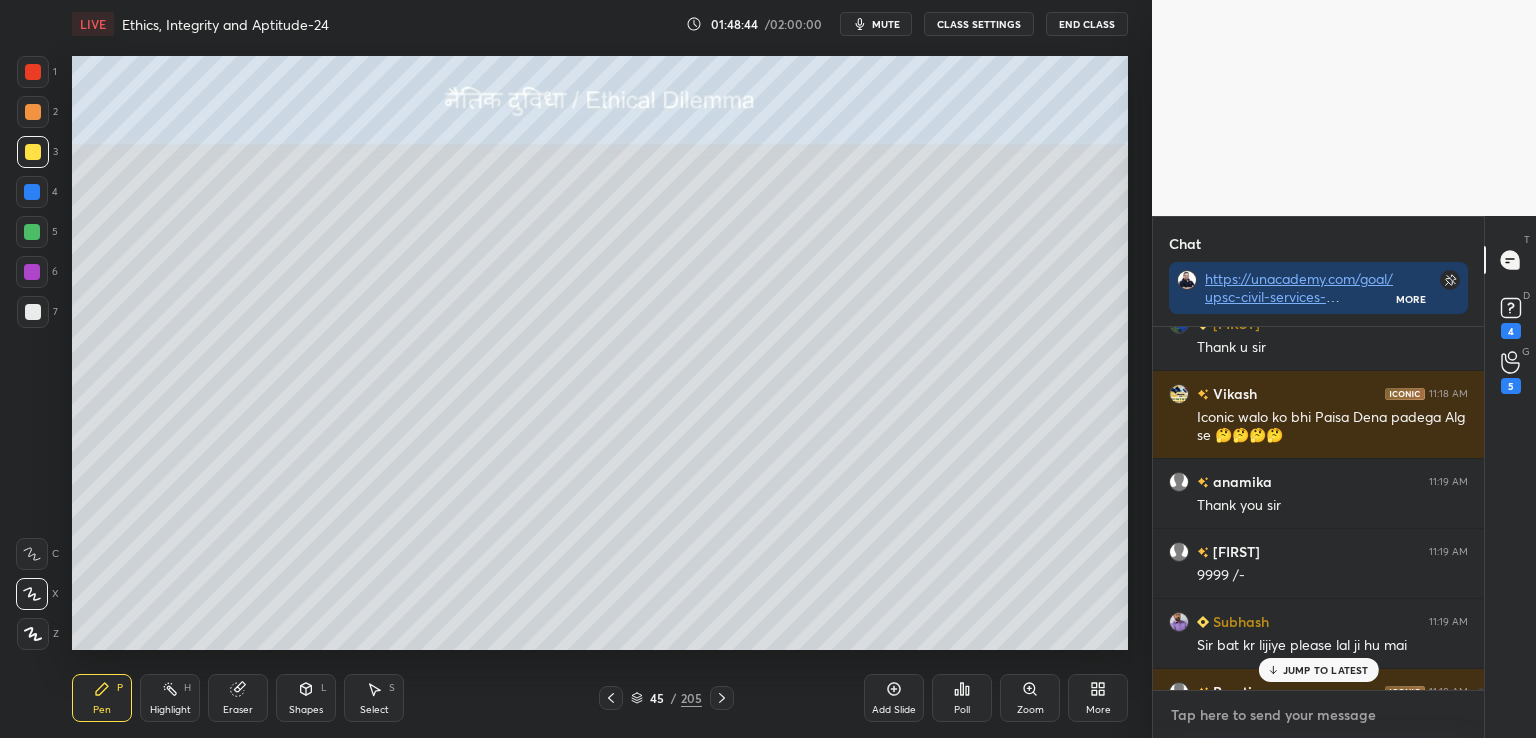 type on "https://t.me/+8mKJZvhNoeE4ZDM1" 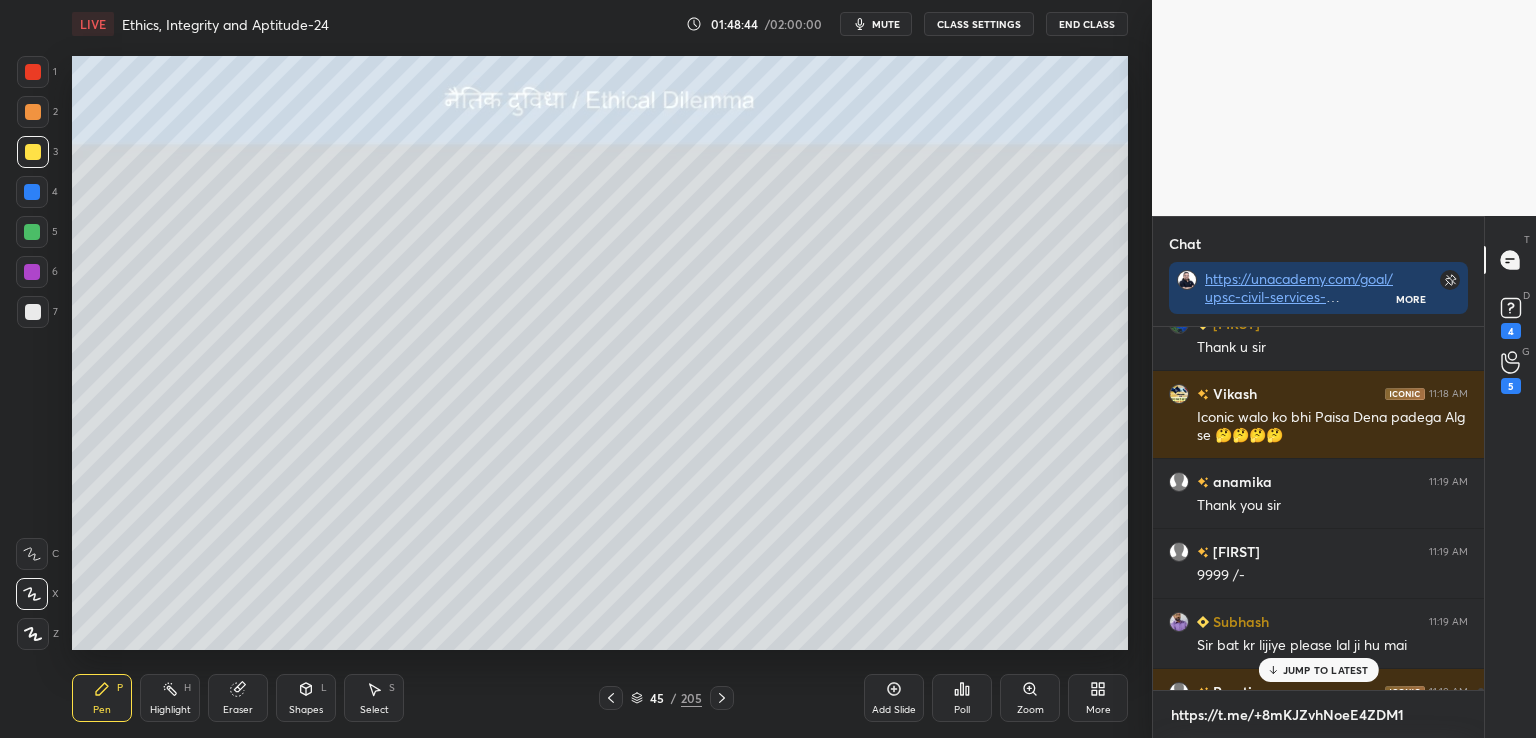 scroll, scrollTop: 352, scrollLeft: 325, axis: both 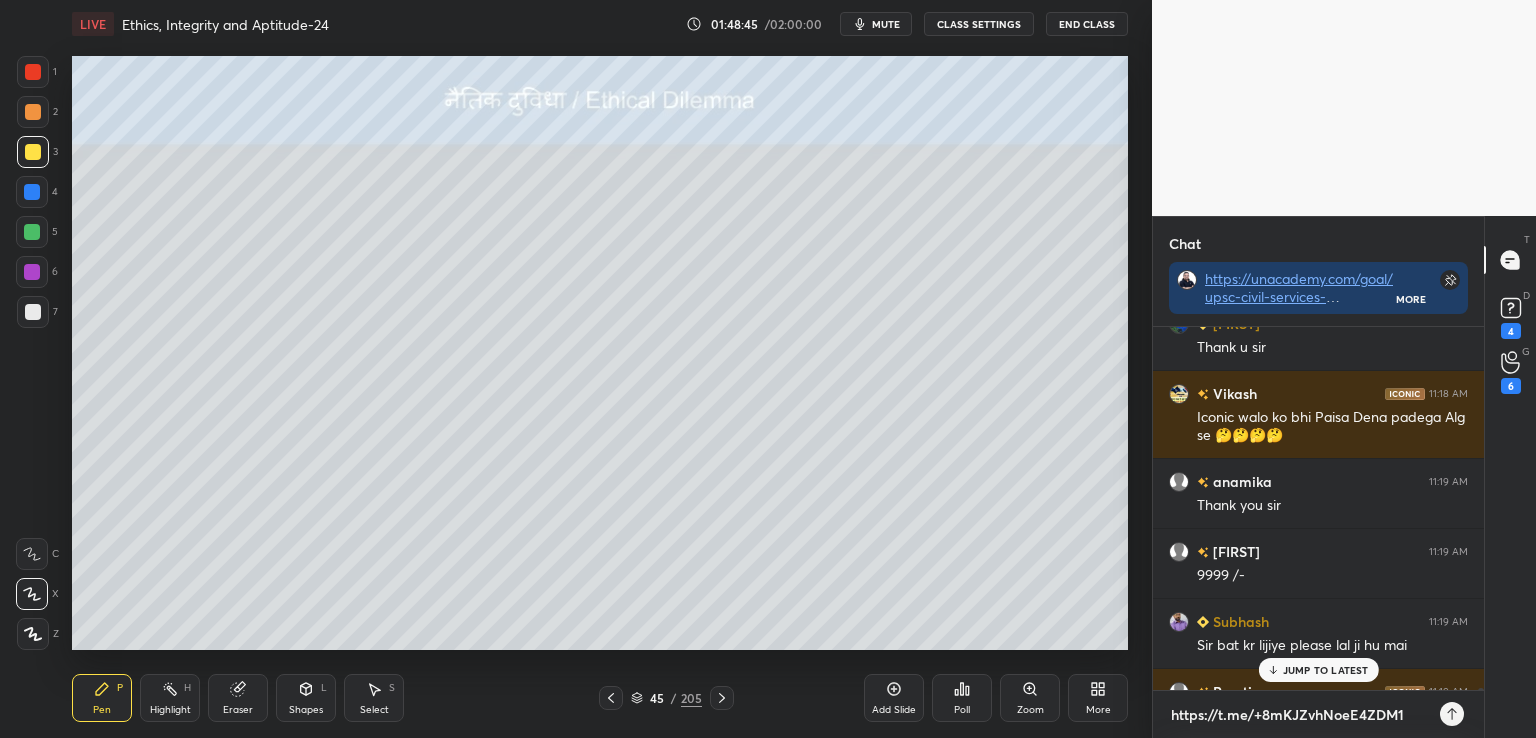 type 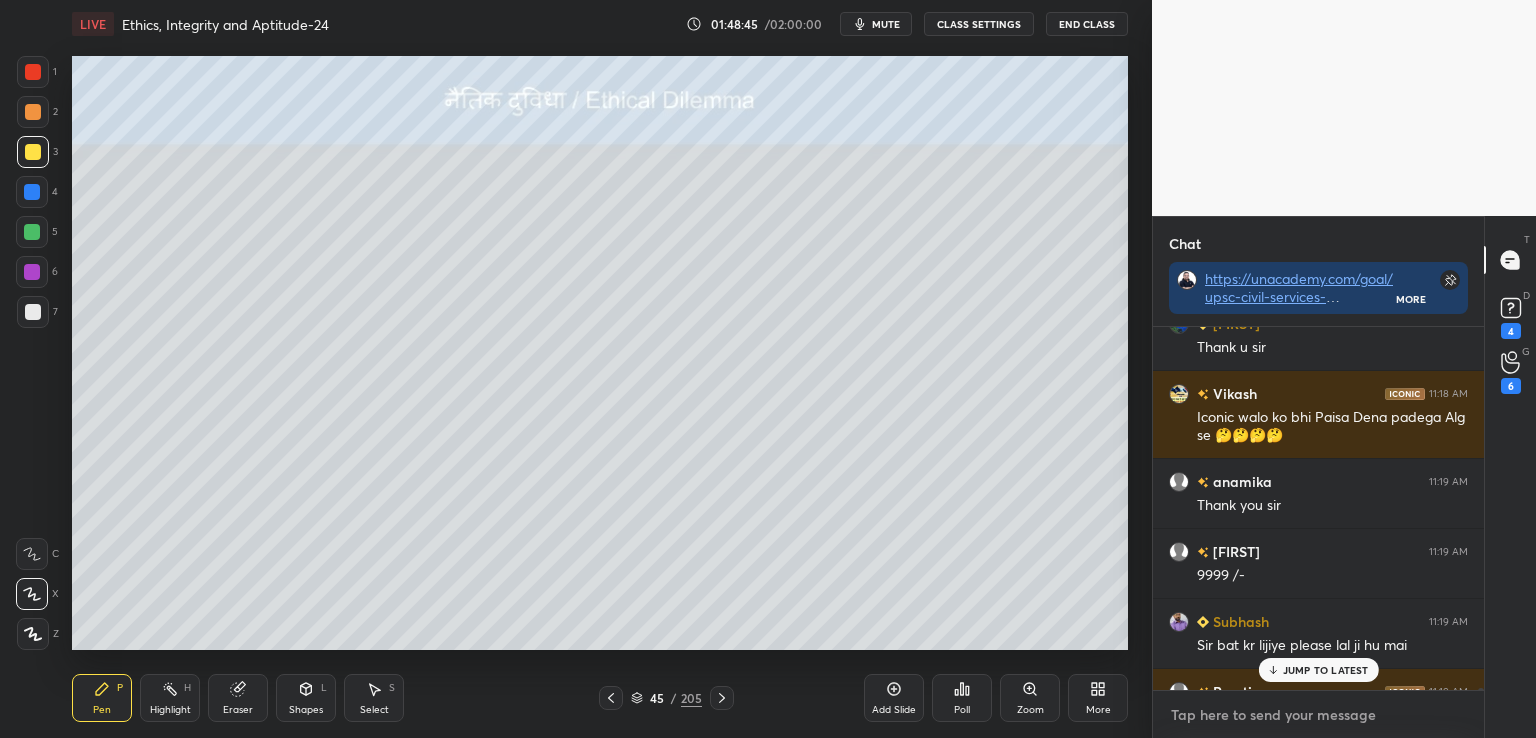 scroll, scrollTop: 88098, scrollLeft: 0, axis: vertical 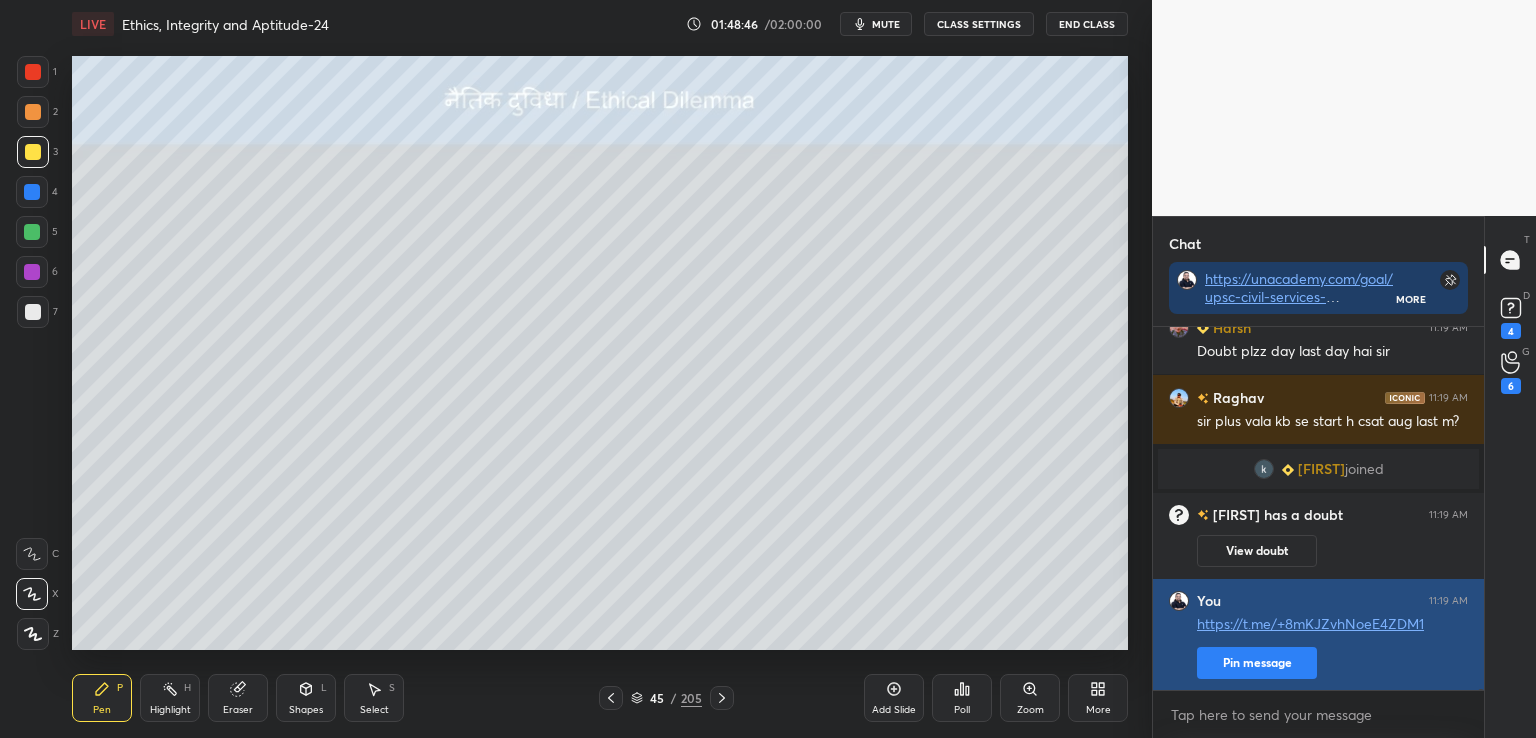 type on "x" 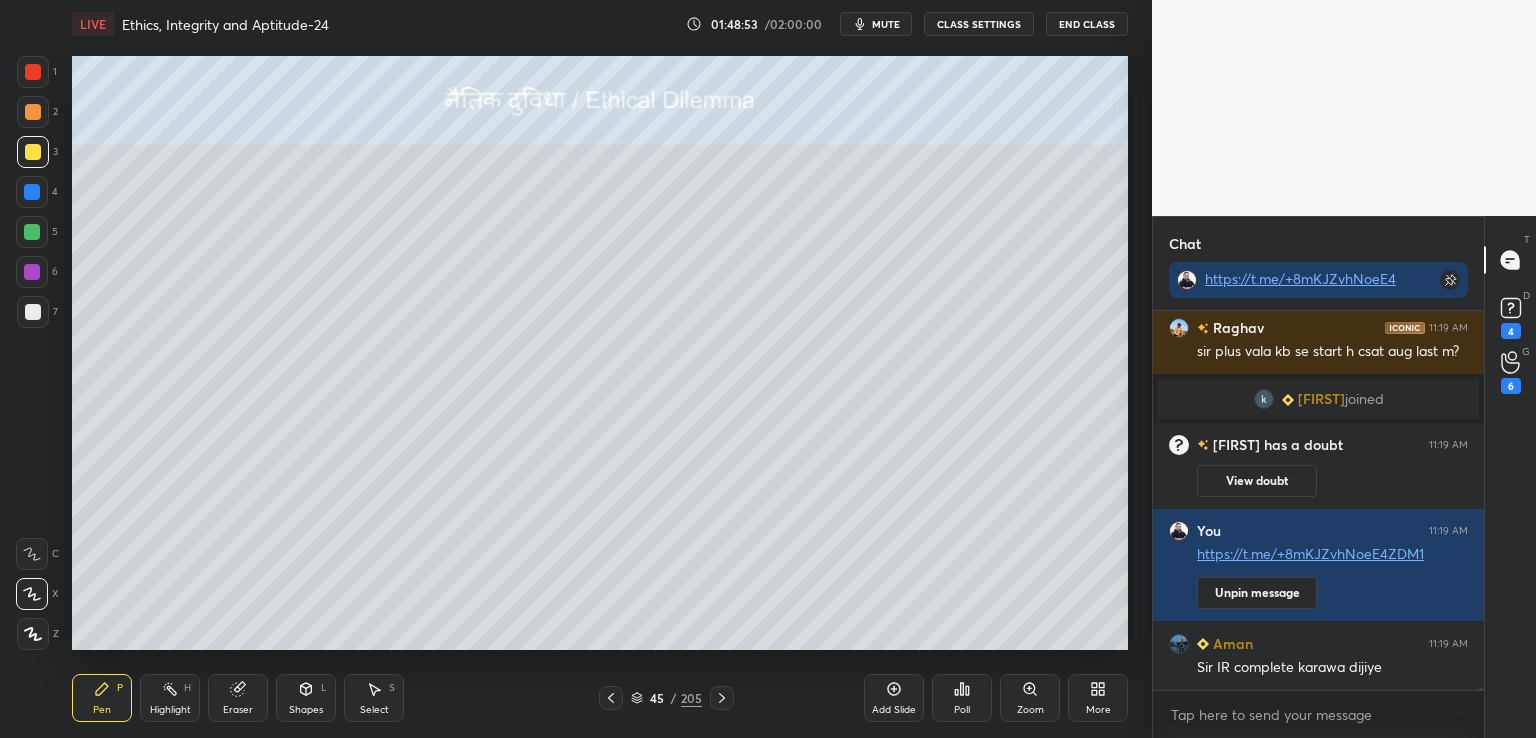 click on "CLASS SETTINGS" at bounding box center (979, 24) 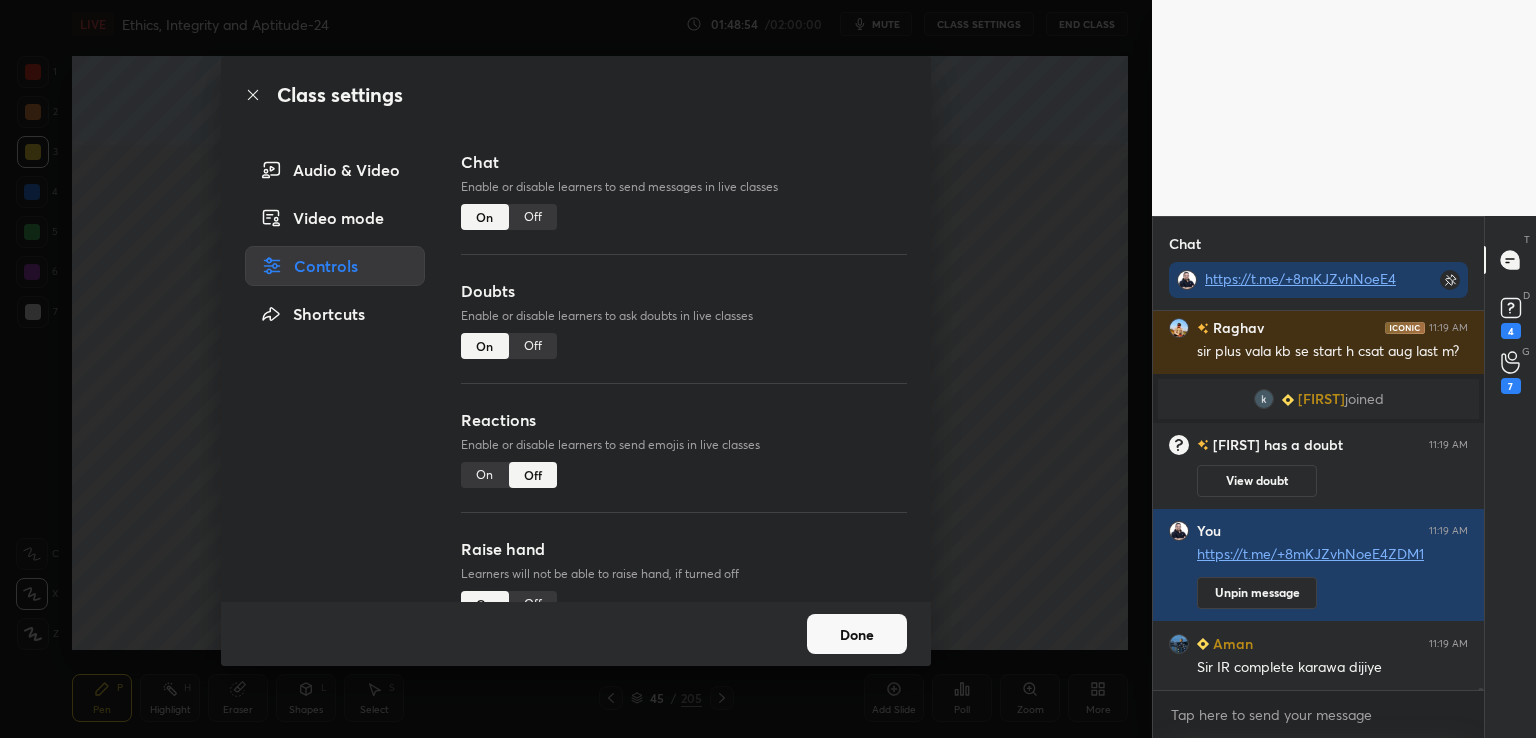 click on "Off" at bounding box center [533, 217] 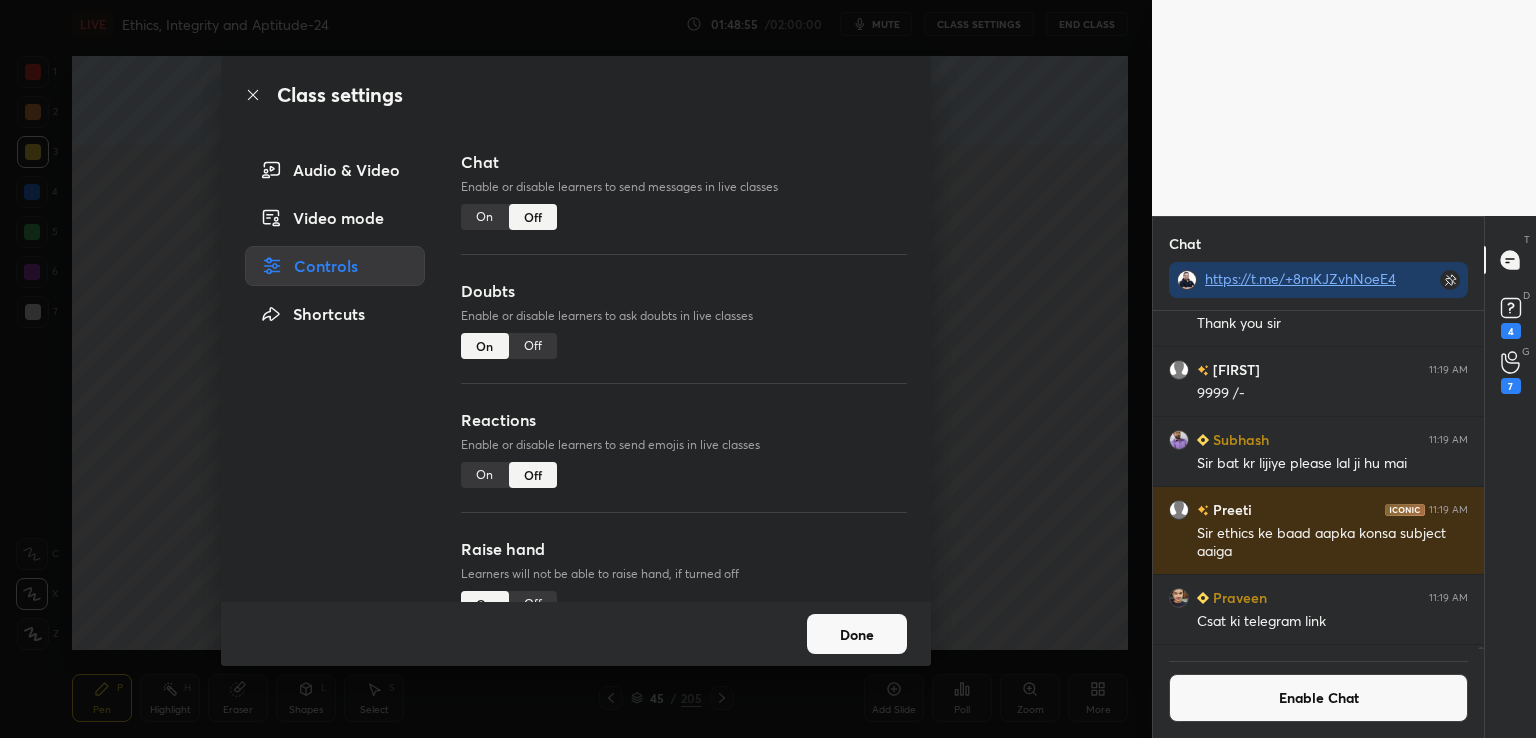 click on "Class settings Audio & Video Video mode Controls Shortcuts Chat Enable or disable learners to send messages in live classes On Off Doubts Enable or disable learners to ask doubts in live classes On Off Reactions Enable or disable learners to send emojis in live classes On Off Raise hand Learners will not be able to raise hand, if turned off On Off Poll Prediction Enable or disable poll prediction in case of a question on the slide On Off Done" at bounding box center (576, 369) 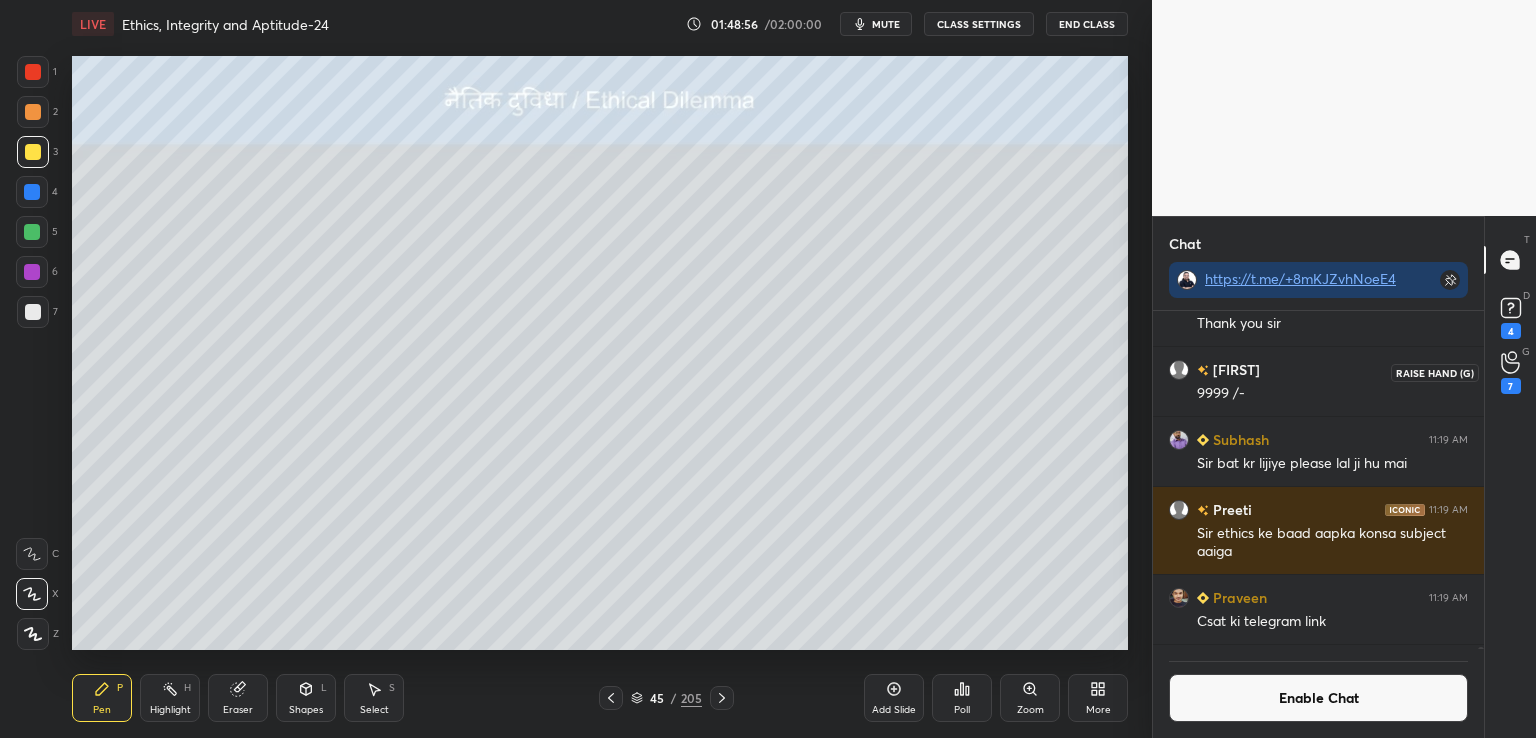 click on "7" at bounding box center (1511, 386) 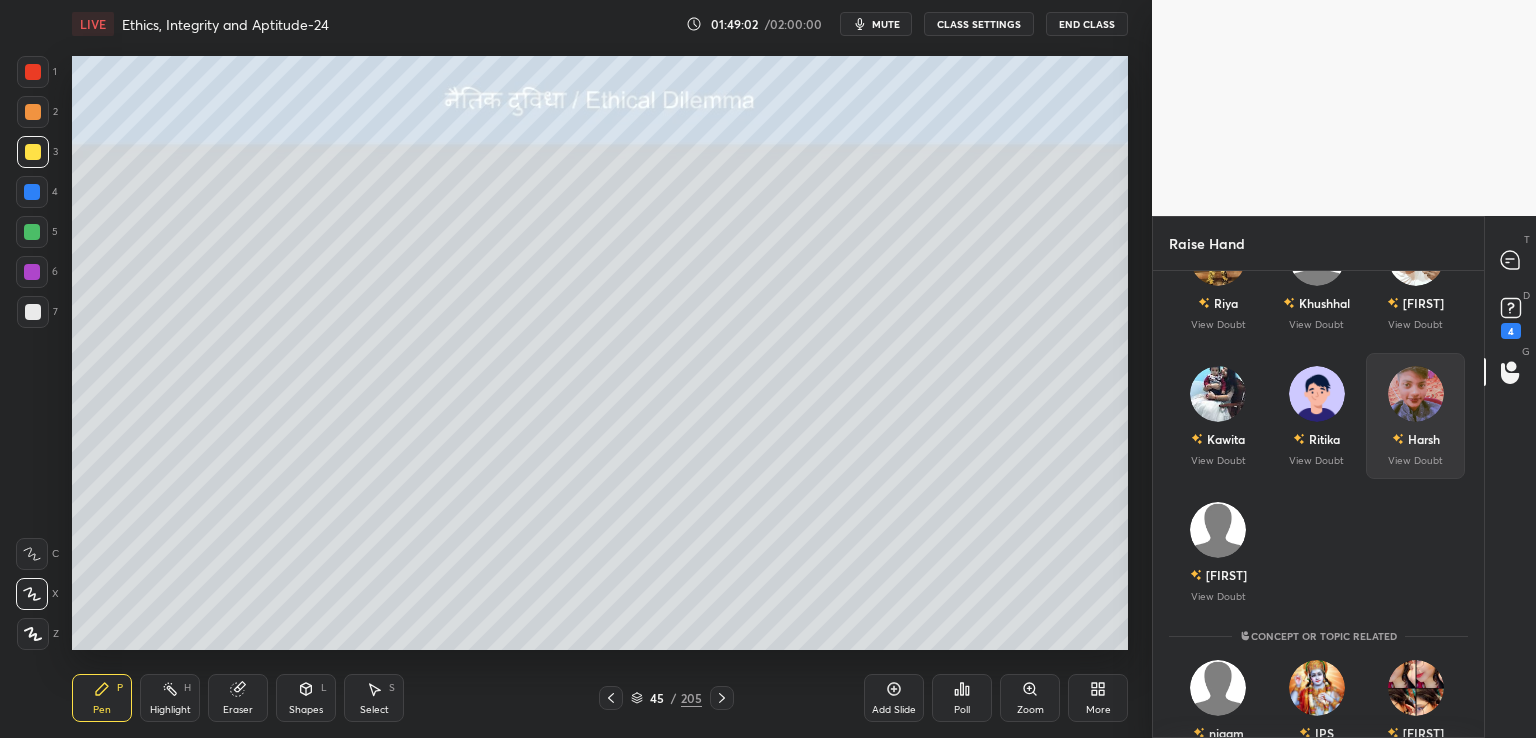 click on "Harsh" at bounding box center (1424, 439) 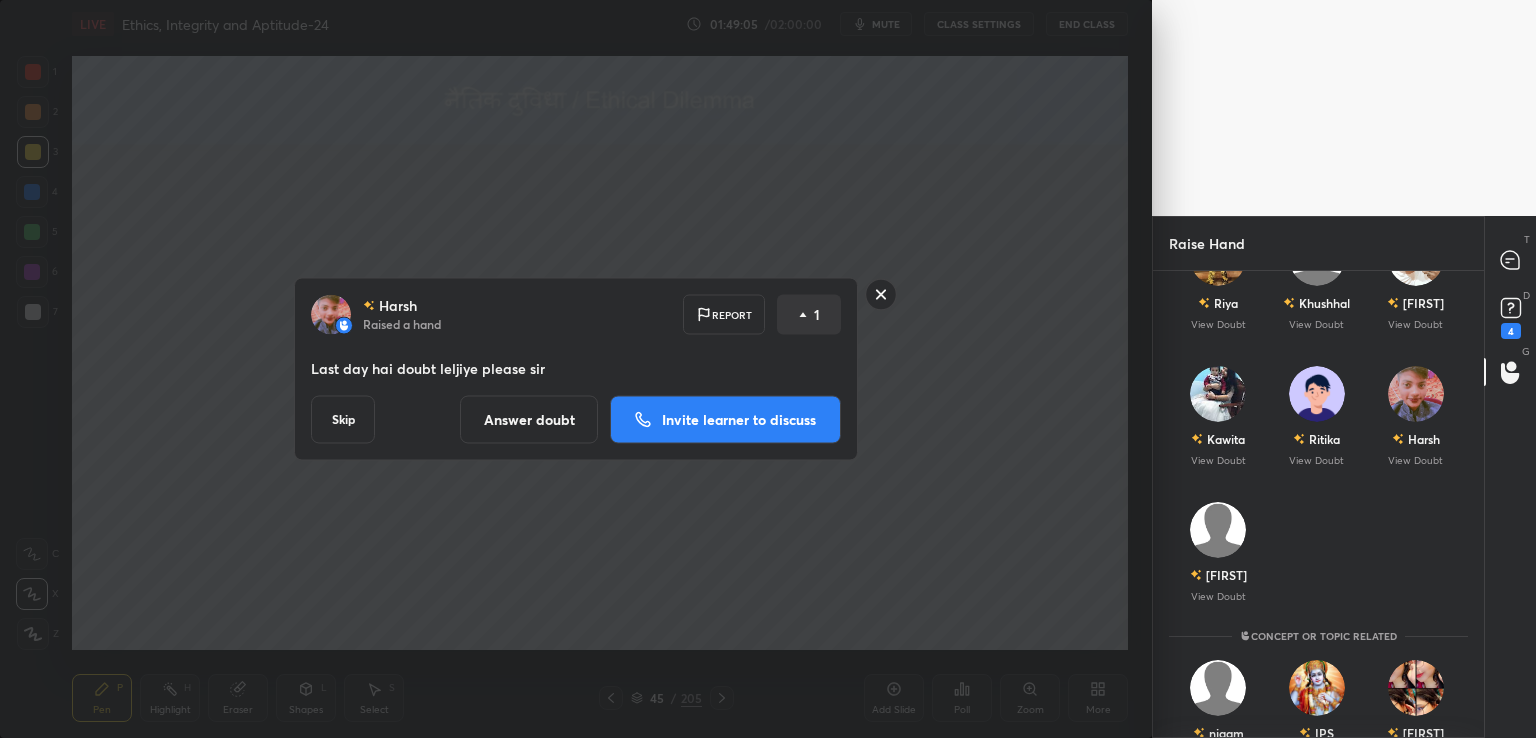 click on "Invite learner to discuss" at bounding box center [739, 420] 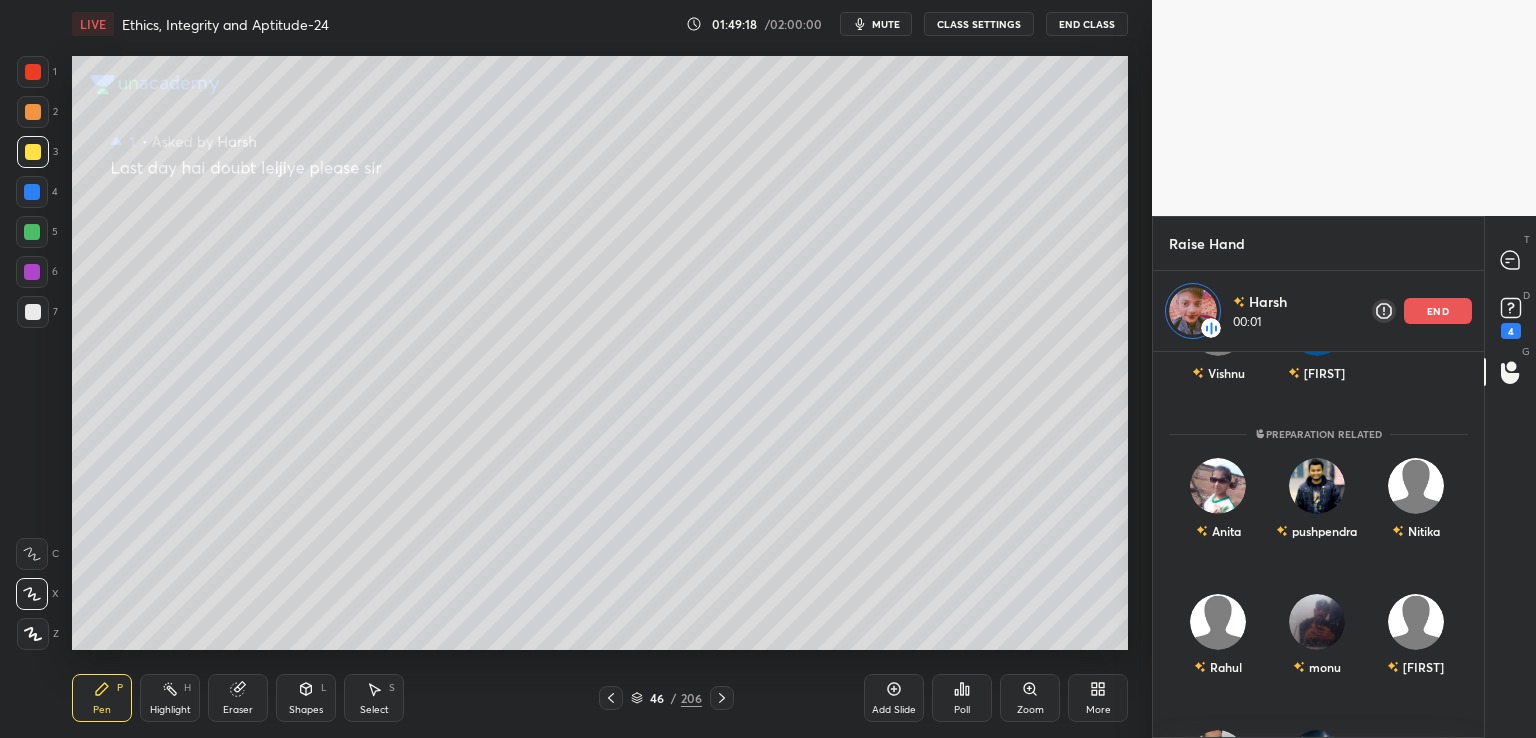 scroll, scrollTop: 942, scrollLeft: 0, axis: vertical 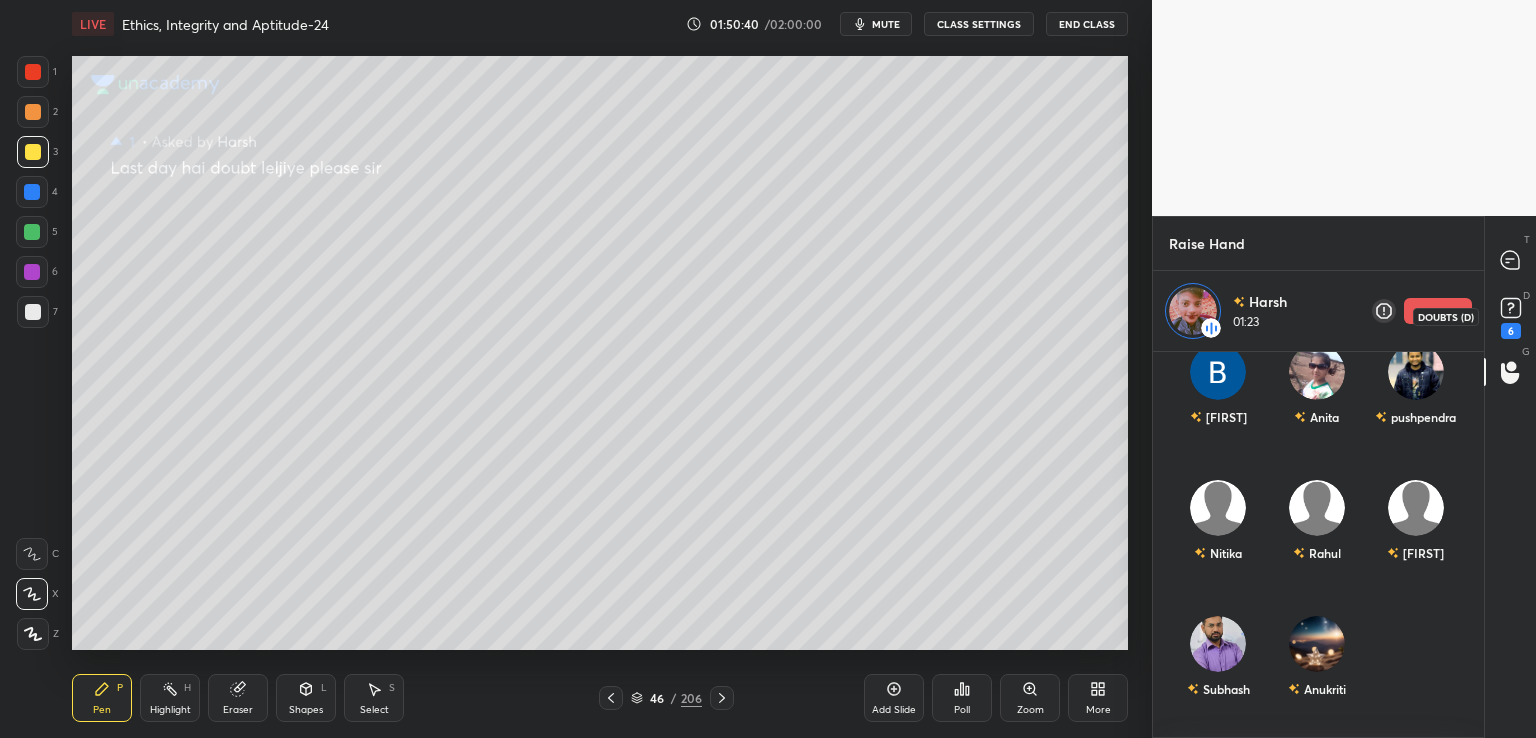 click on "6" at bounding box center [1511, 331] 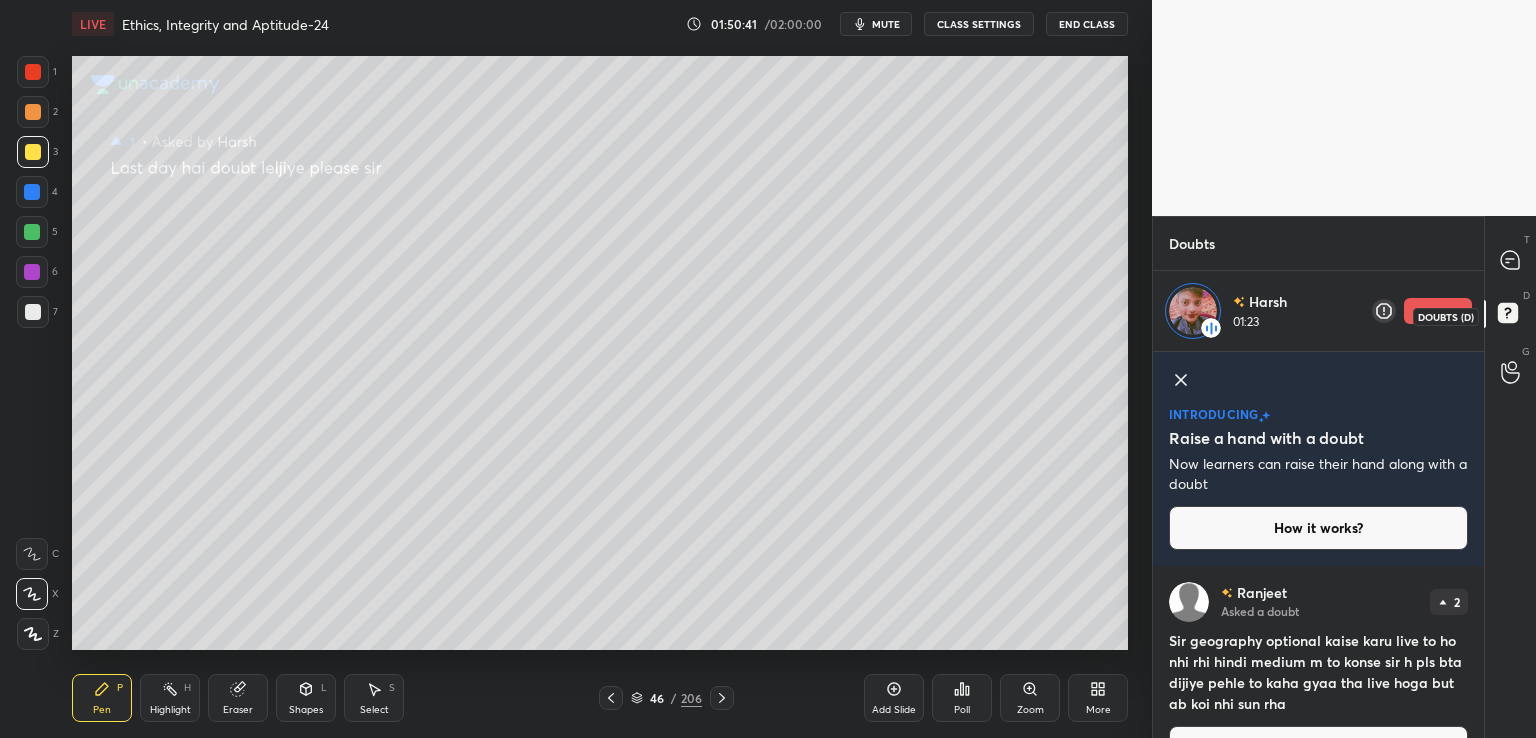 scroll, scrollTop: 167, scrollLeft: 325, axis: both 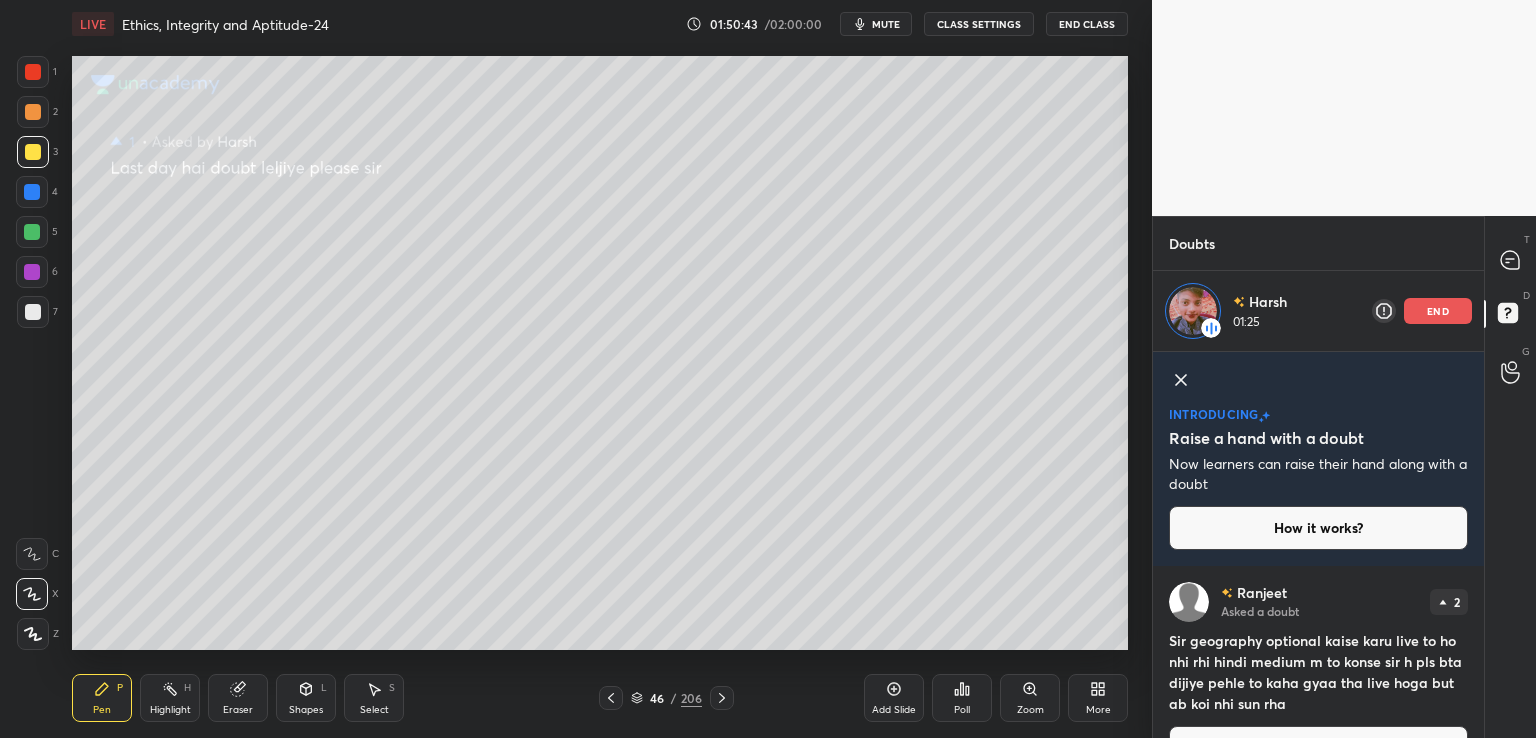 click 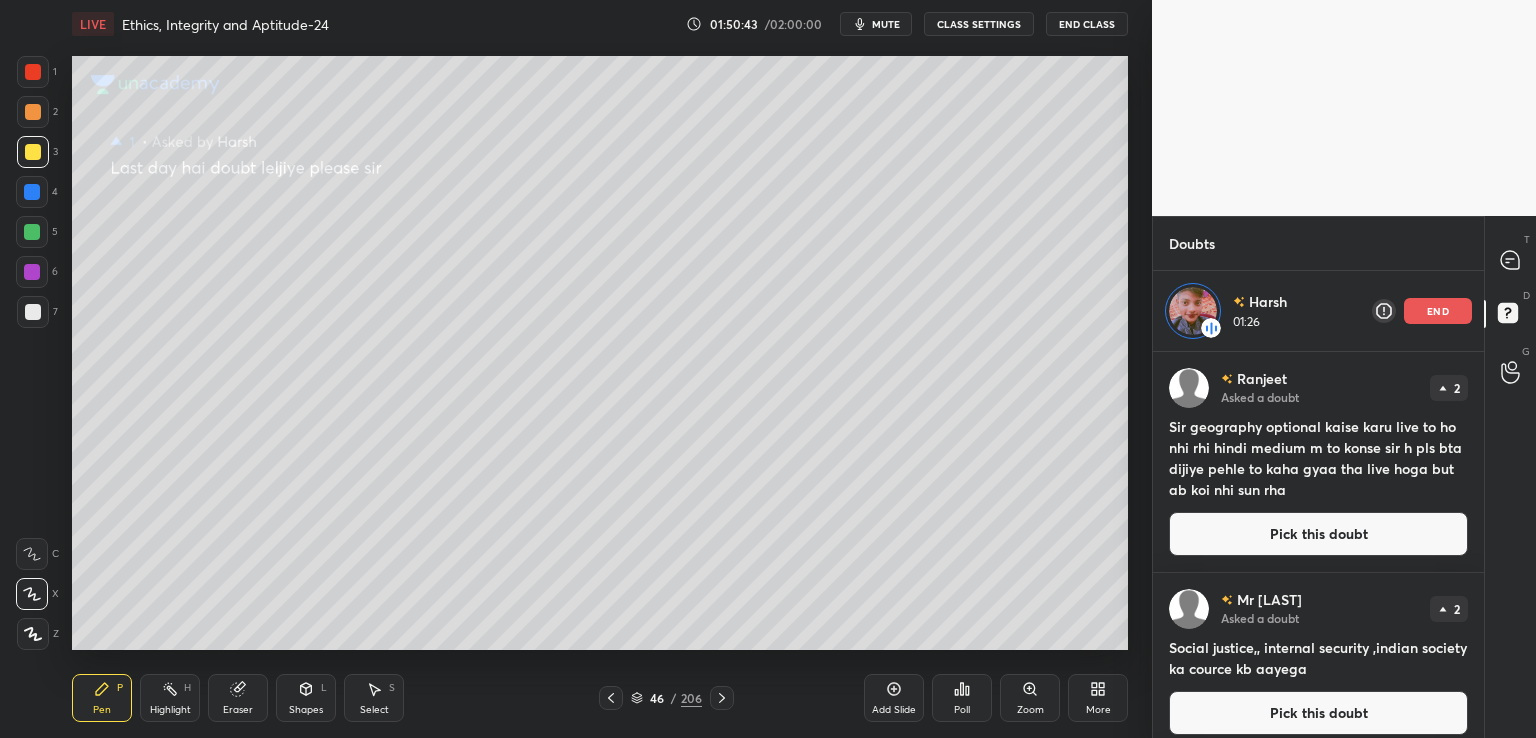 scroll, scrollTop: 6, scrollLeft: 6, axis: both 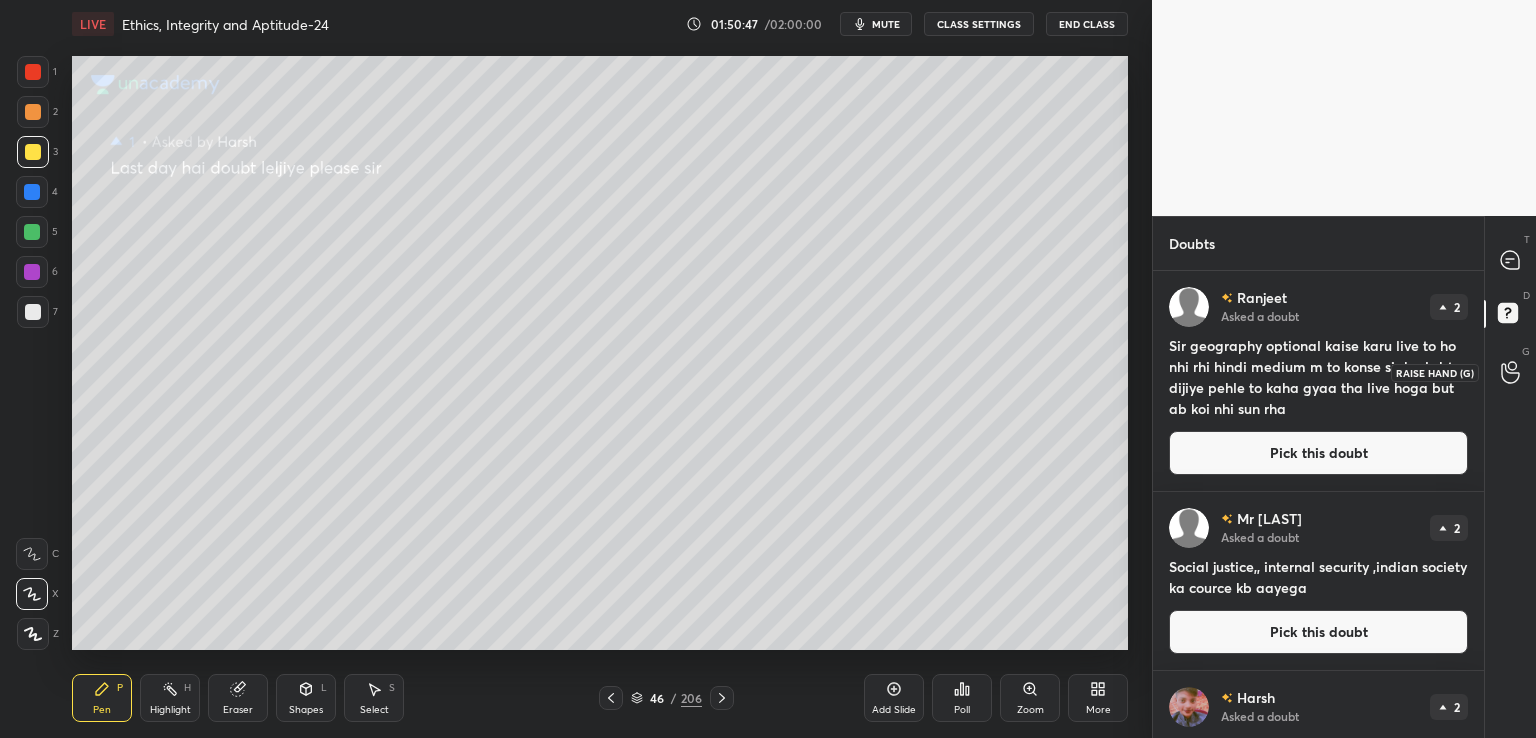 click 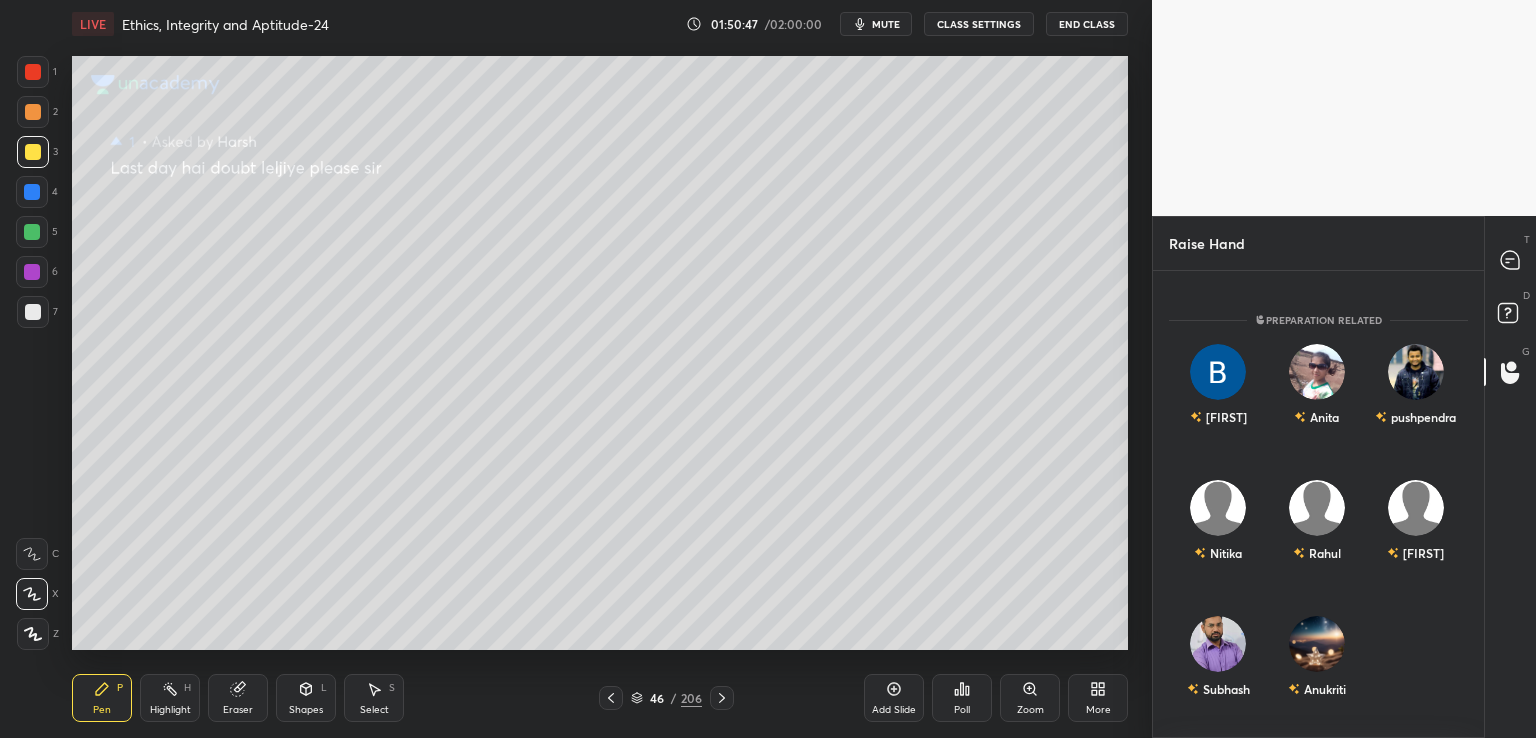 scroll, scrollTop: 6, scrollLeft: 6, axis: both 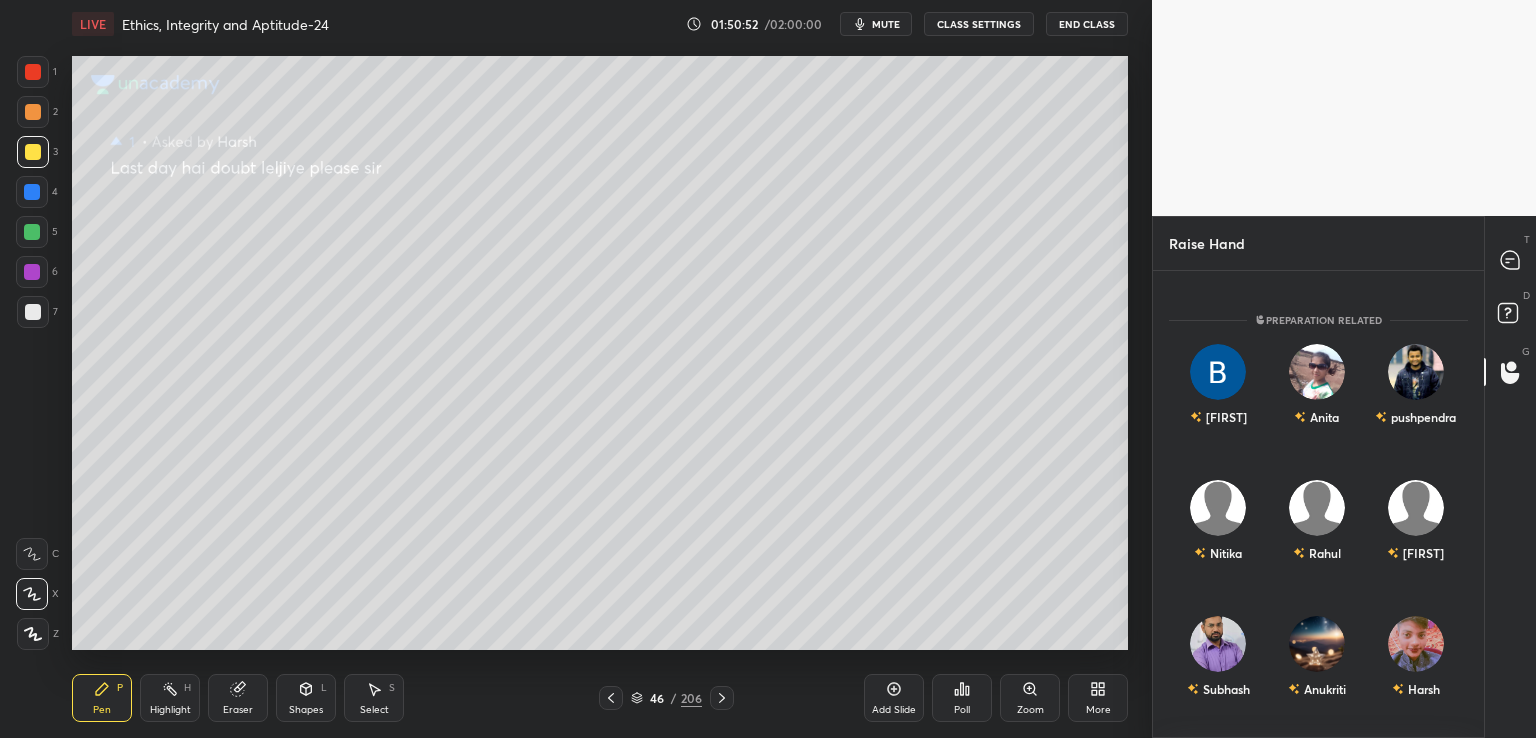 drag, startPoint x: 1477, startPoint y: 596, endPoint x: 1477, endPoint y: 525, distance: 71 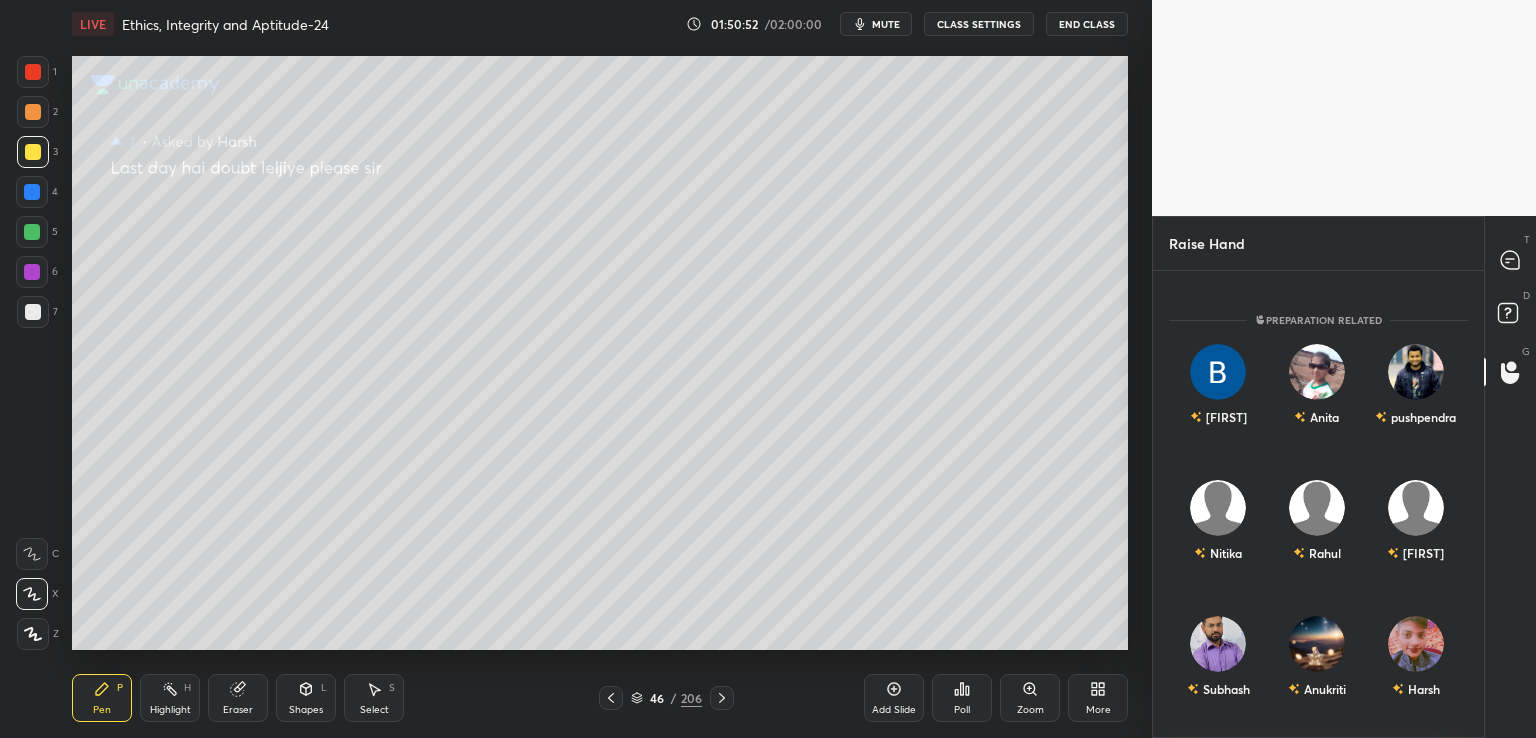 click on "[FIRST] [FIRST] [FIRST]" at bounding box center (1318, 535) 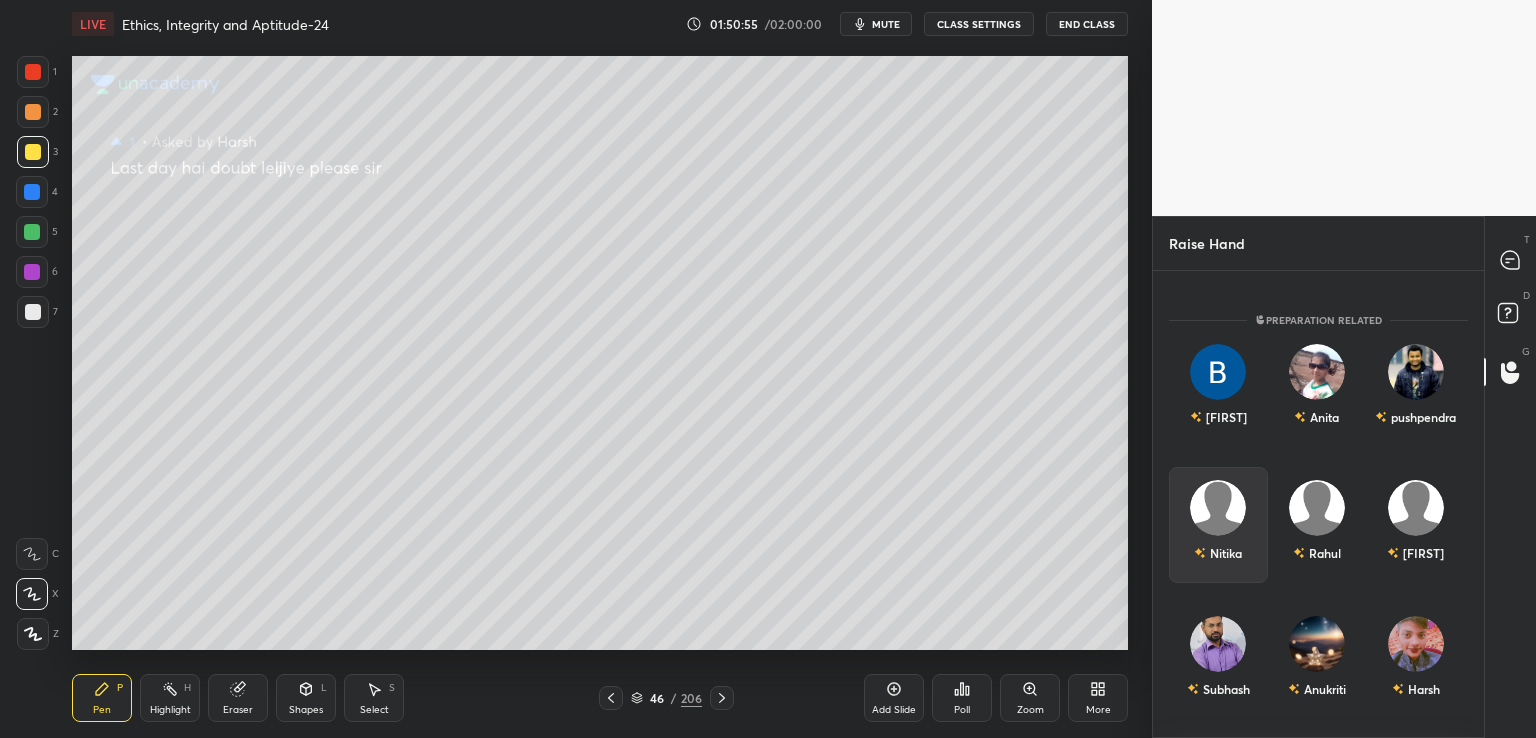 click on "Nitika" at bounding box center [1218, 525] 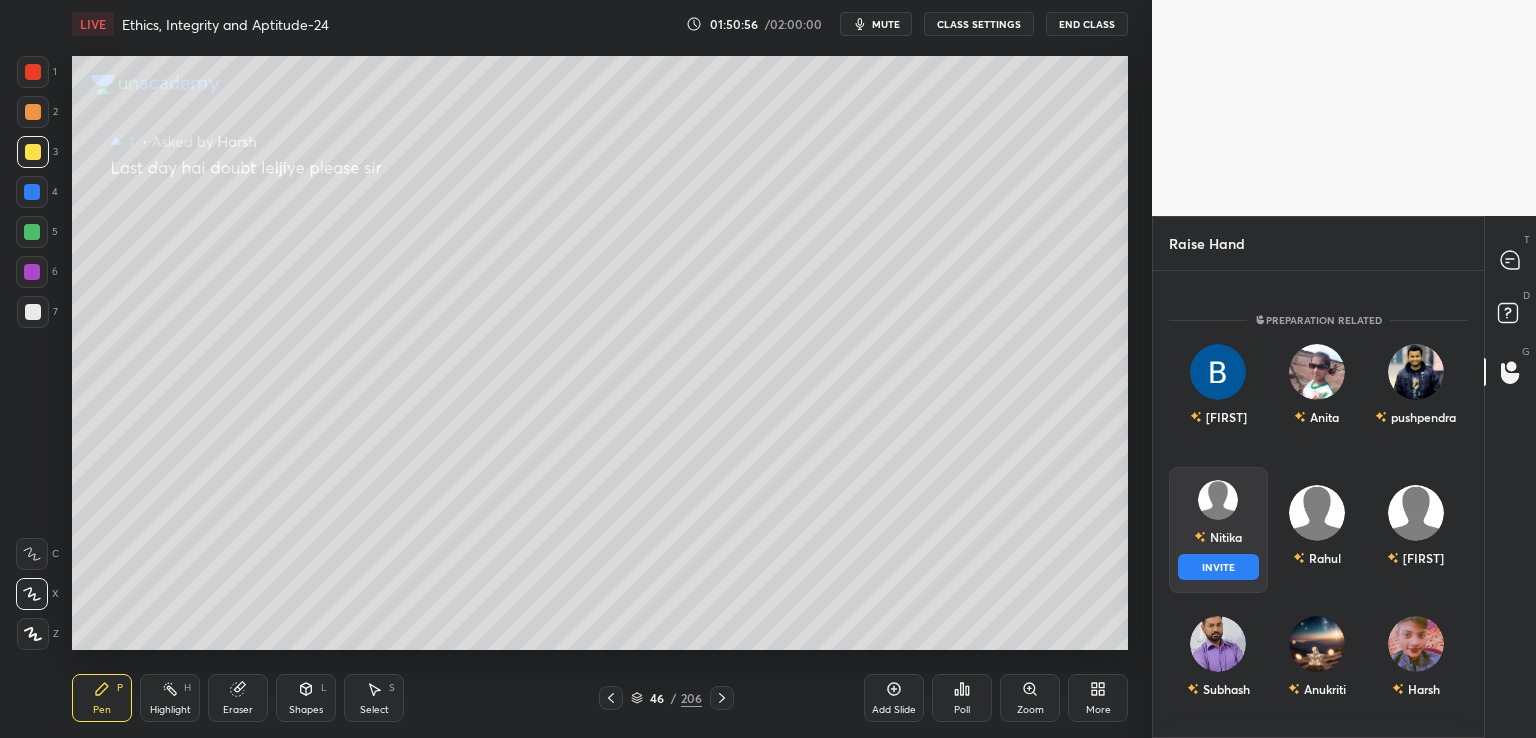 click on "INVITE" at bounding box center (1218, 567) 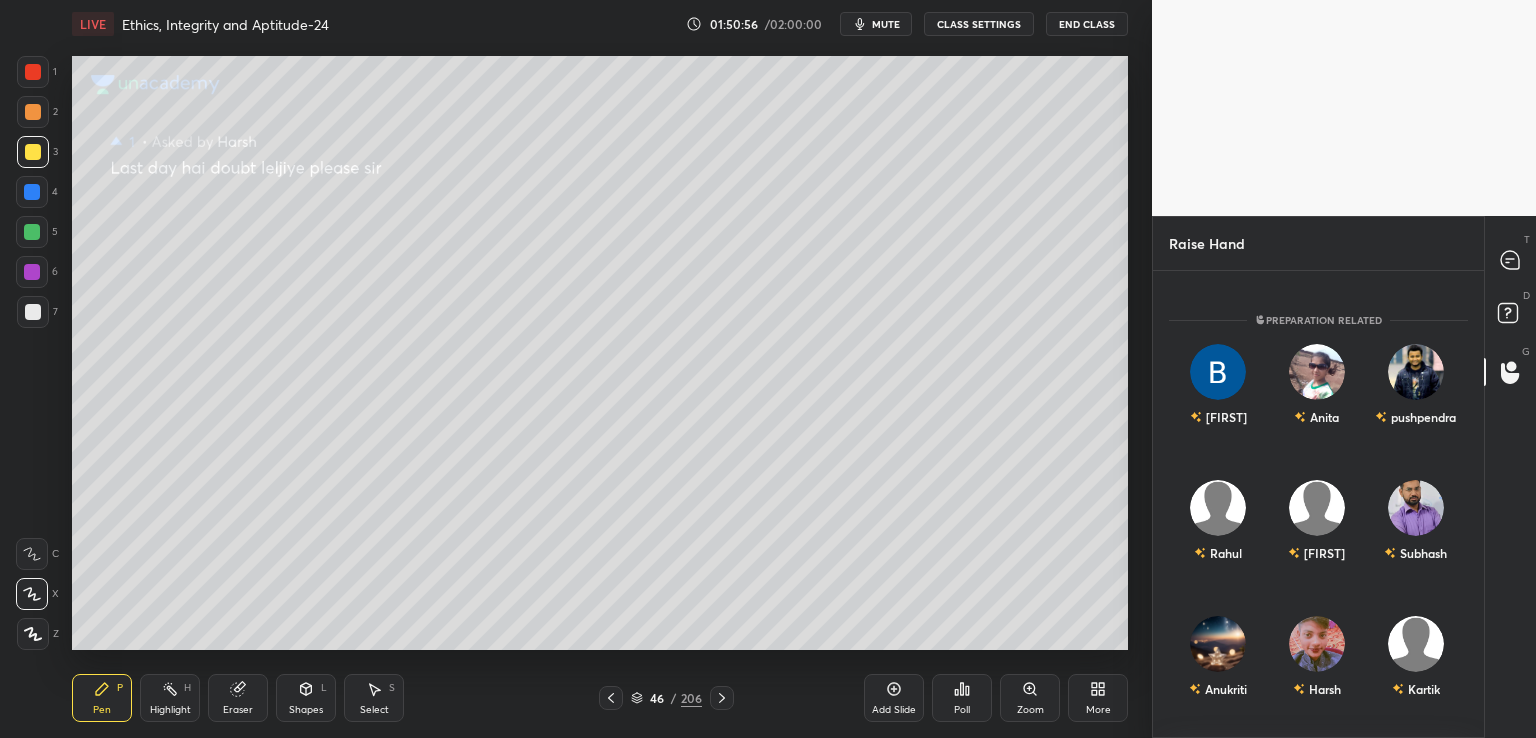 scroll, scrollTop: 381, scrollLeft: 325, axis: both 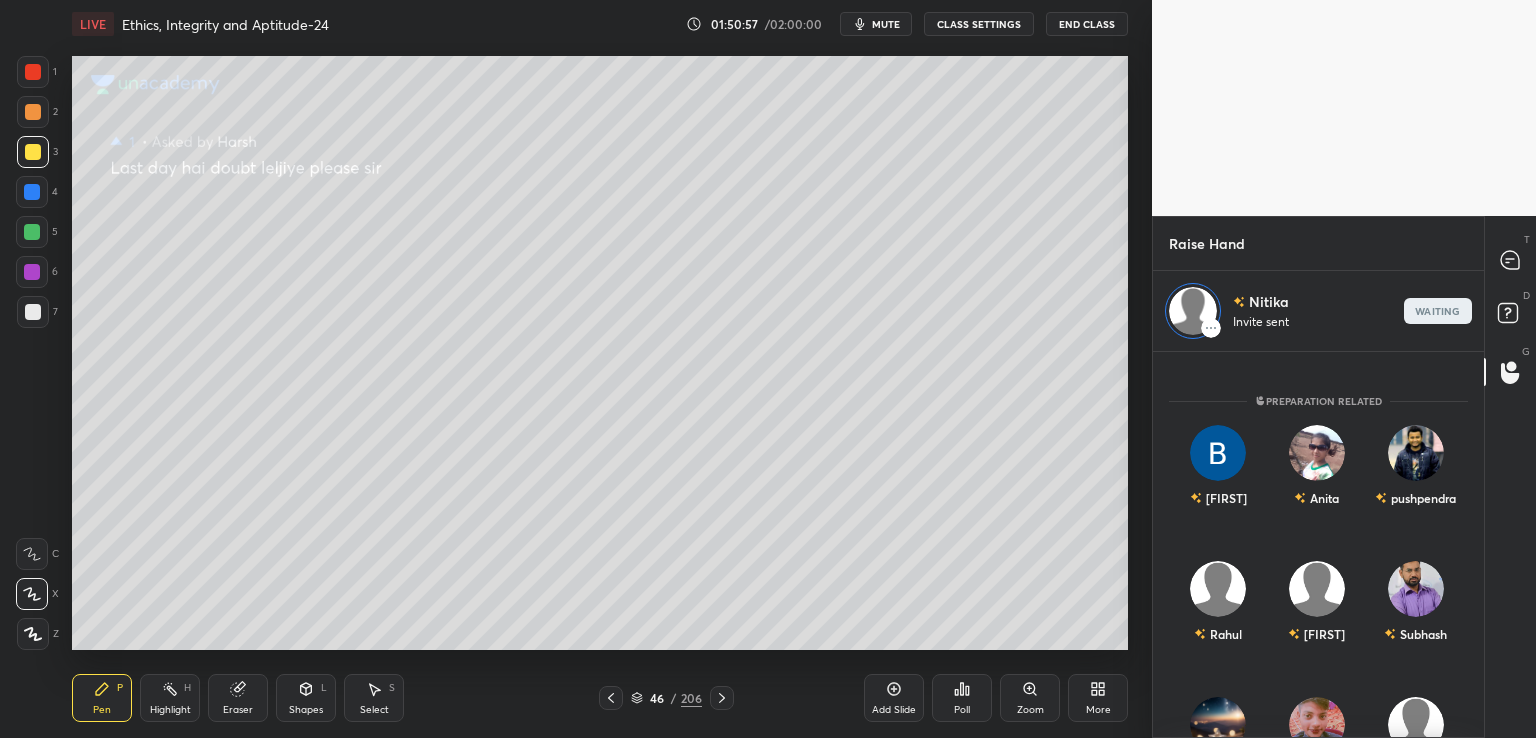click 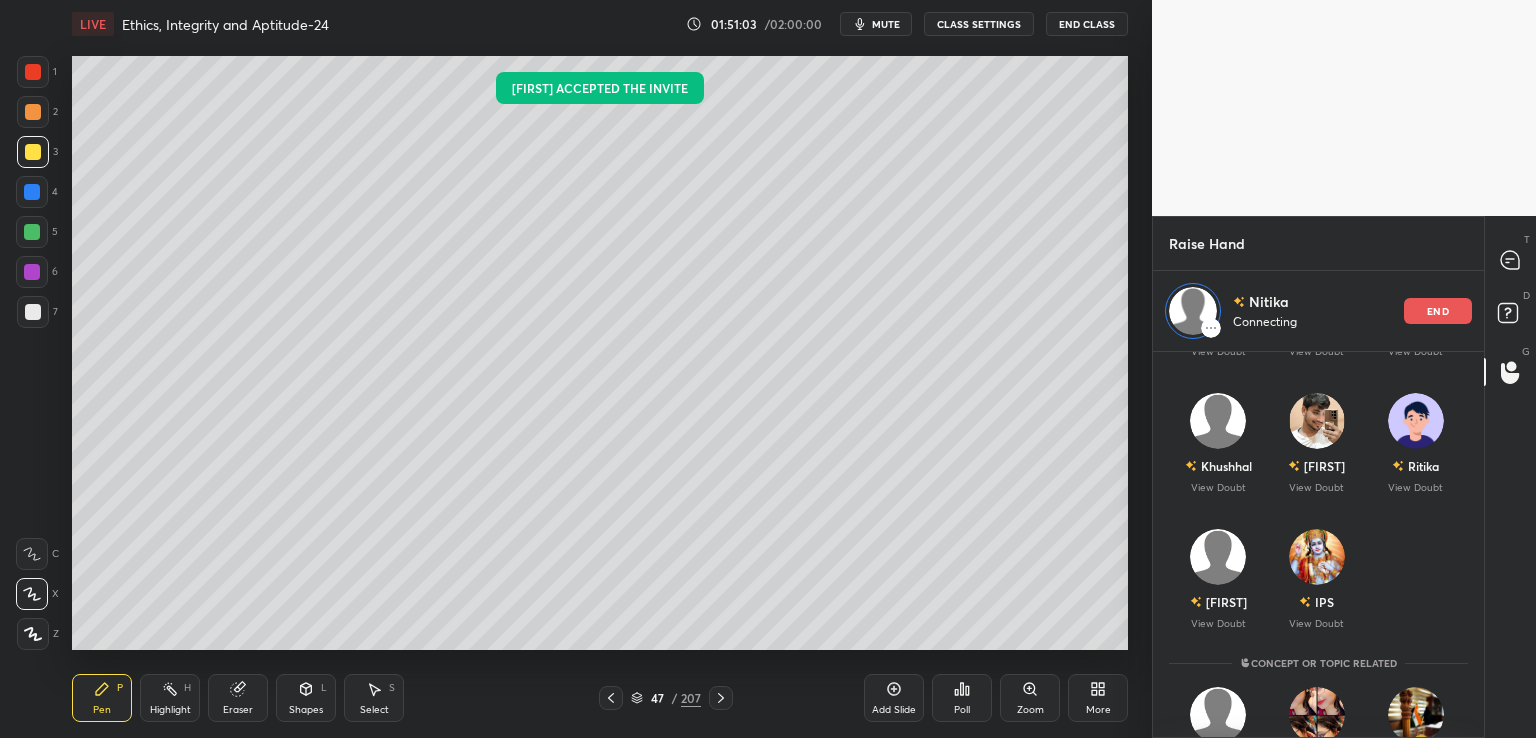 scroll, scrollTop: 0, scrollLeft: 0, axis: both 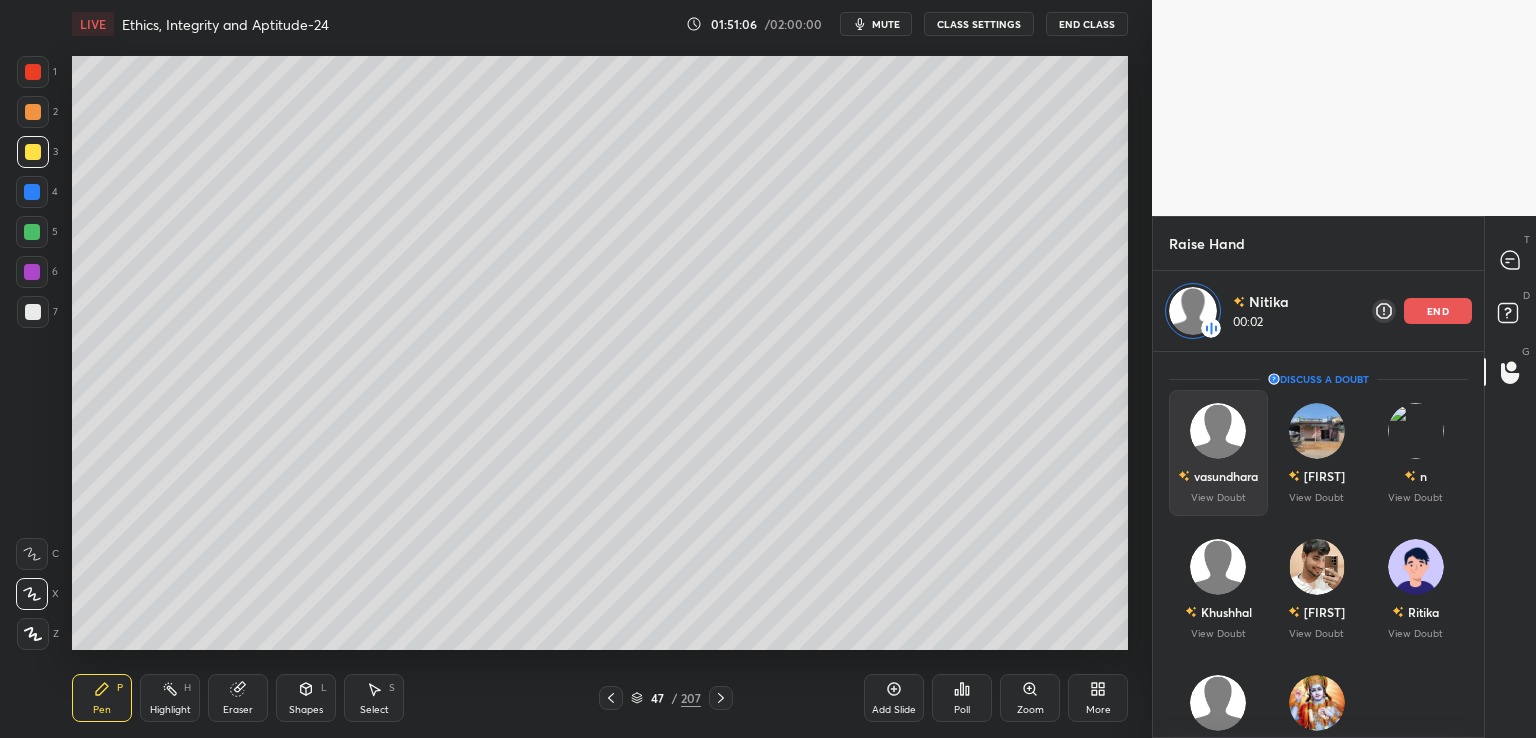click on "vasundhara" at bounding box center (1218, 476) 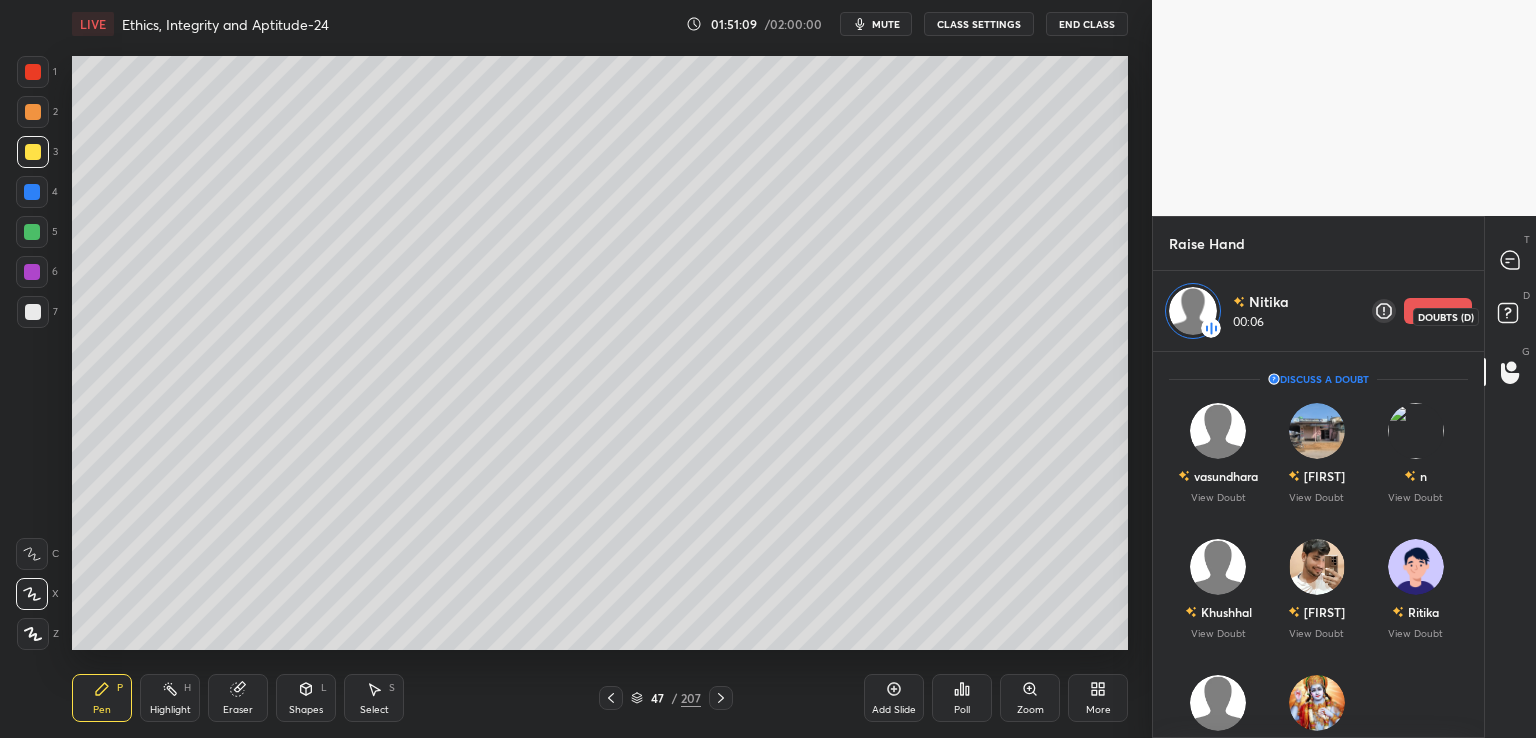 click 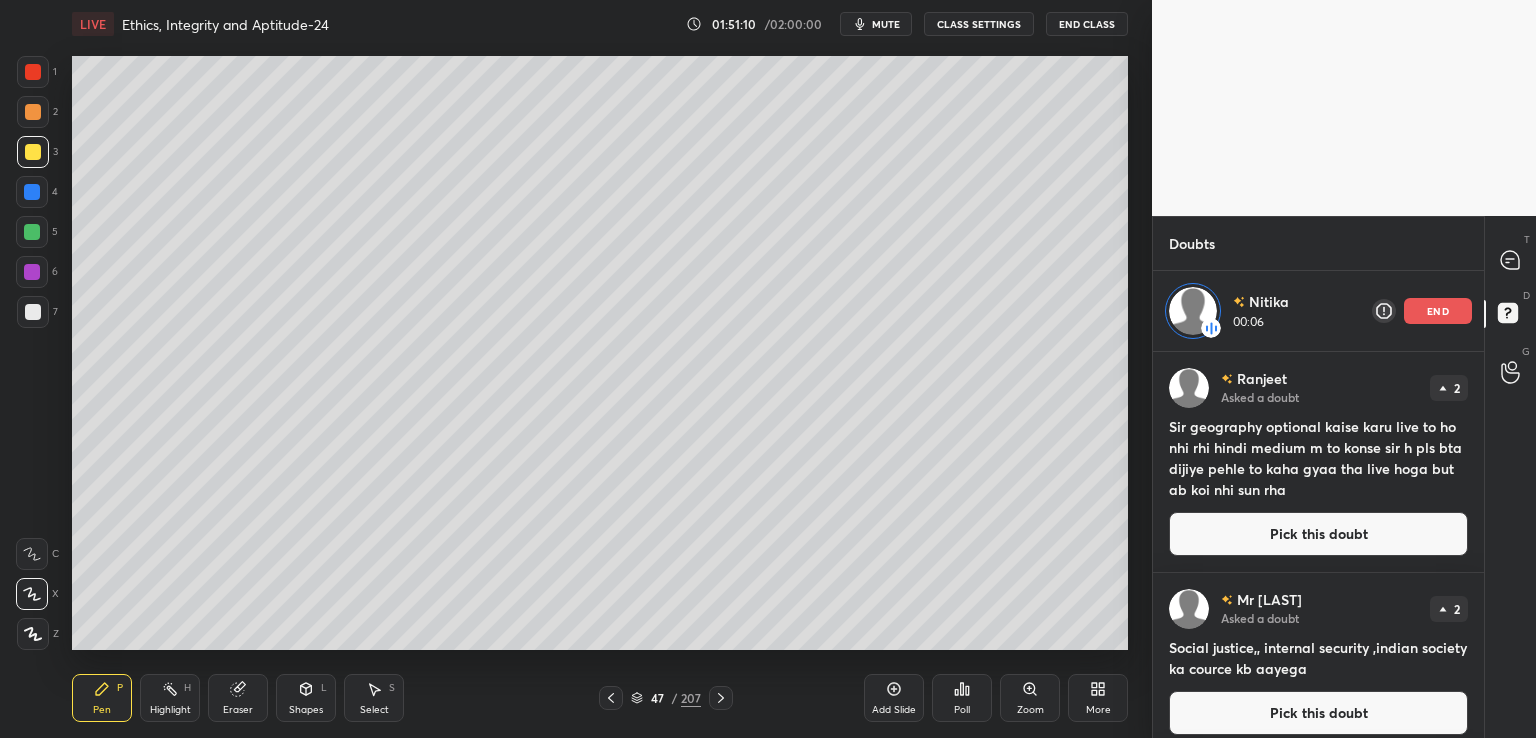 scroll, scrollTop: 380, scrollLeft: 325, axis: both 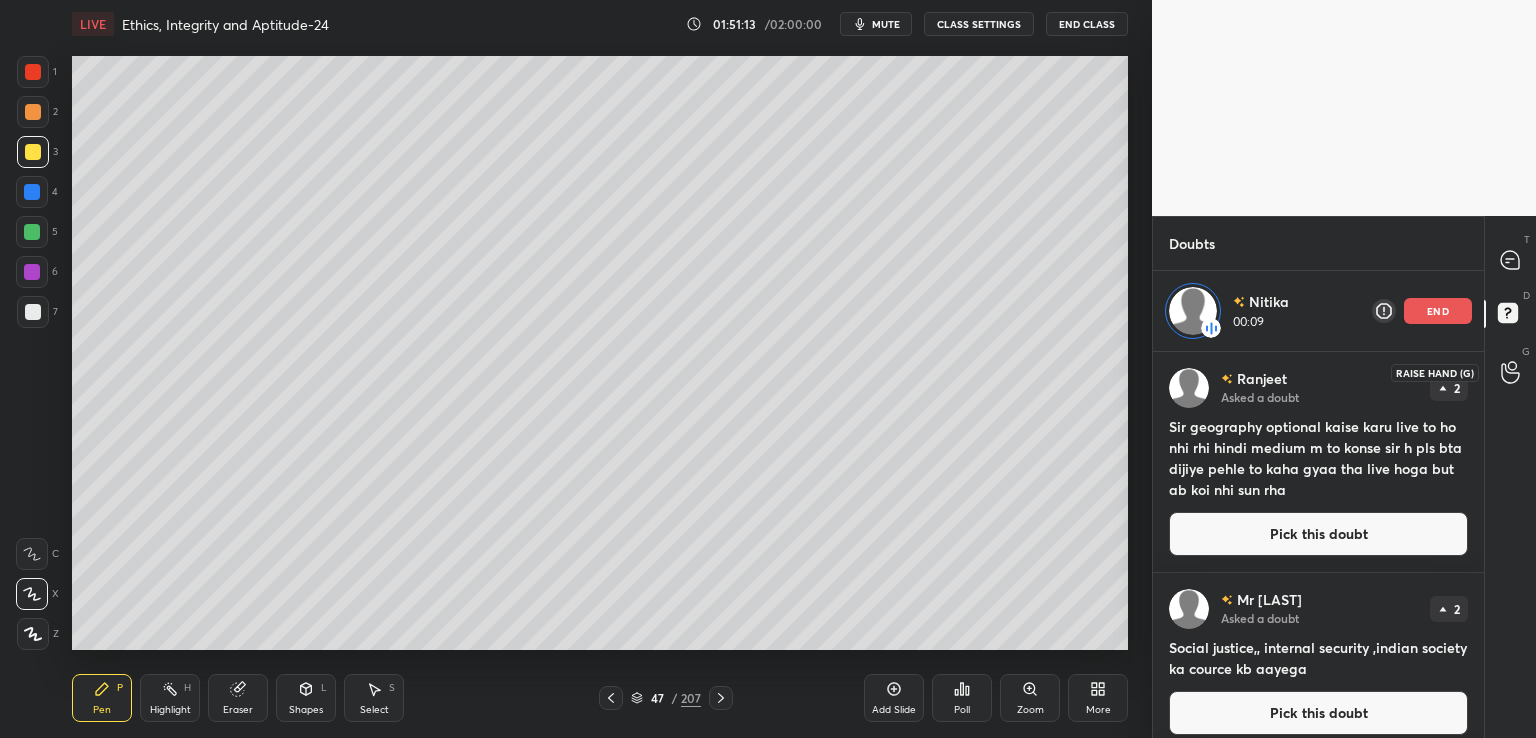 click 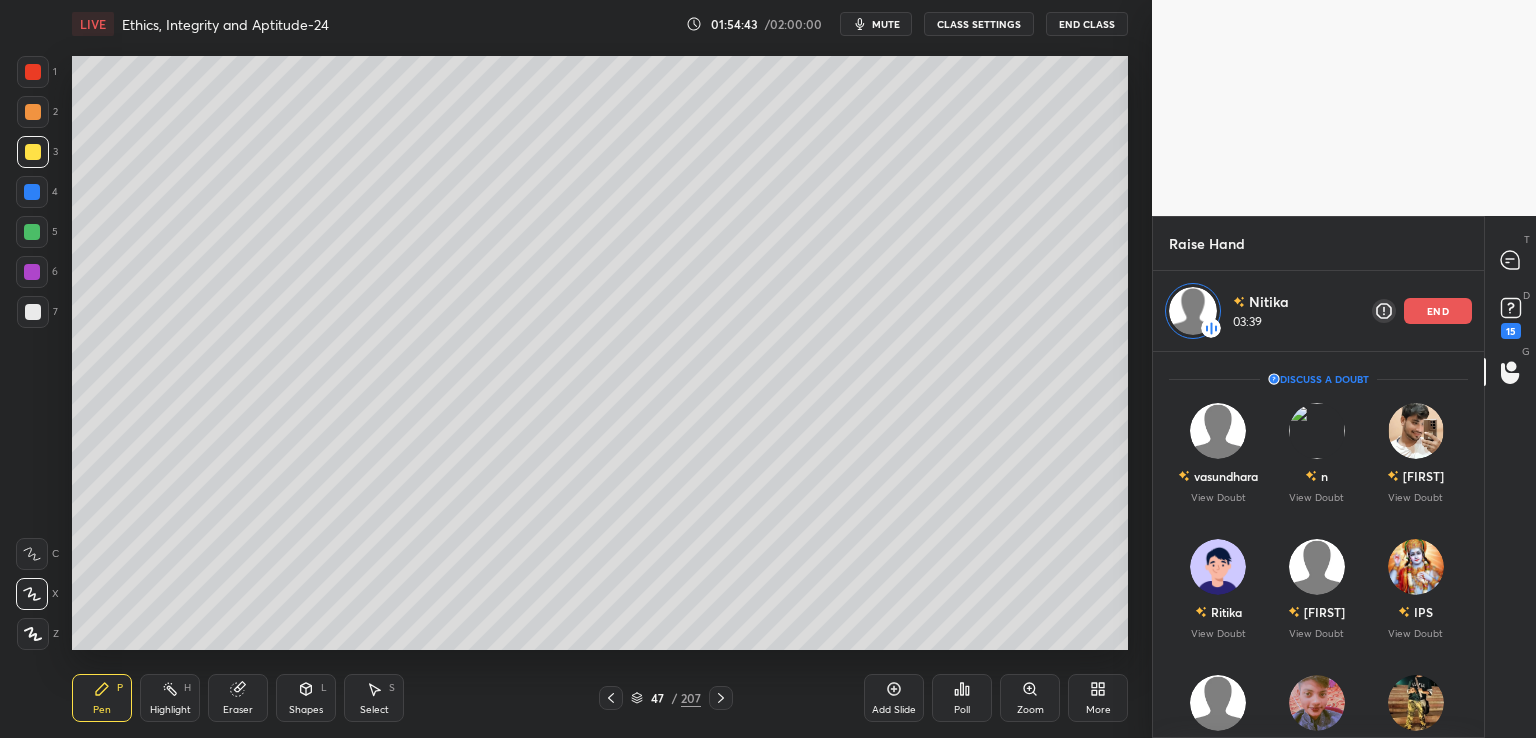 click 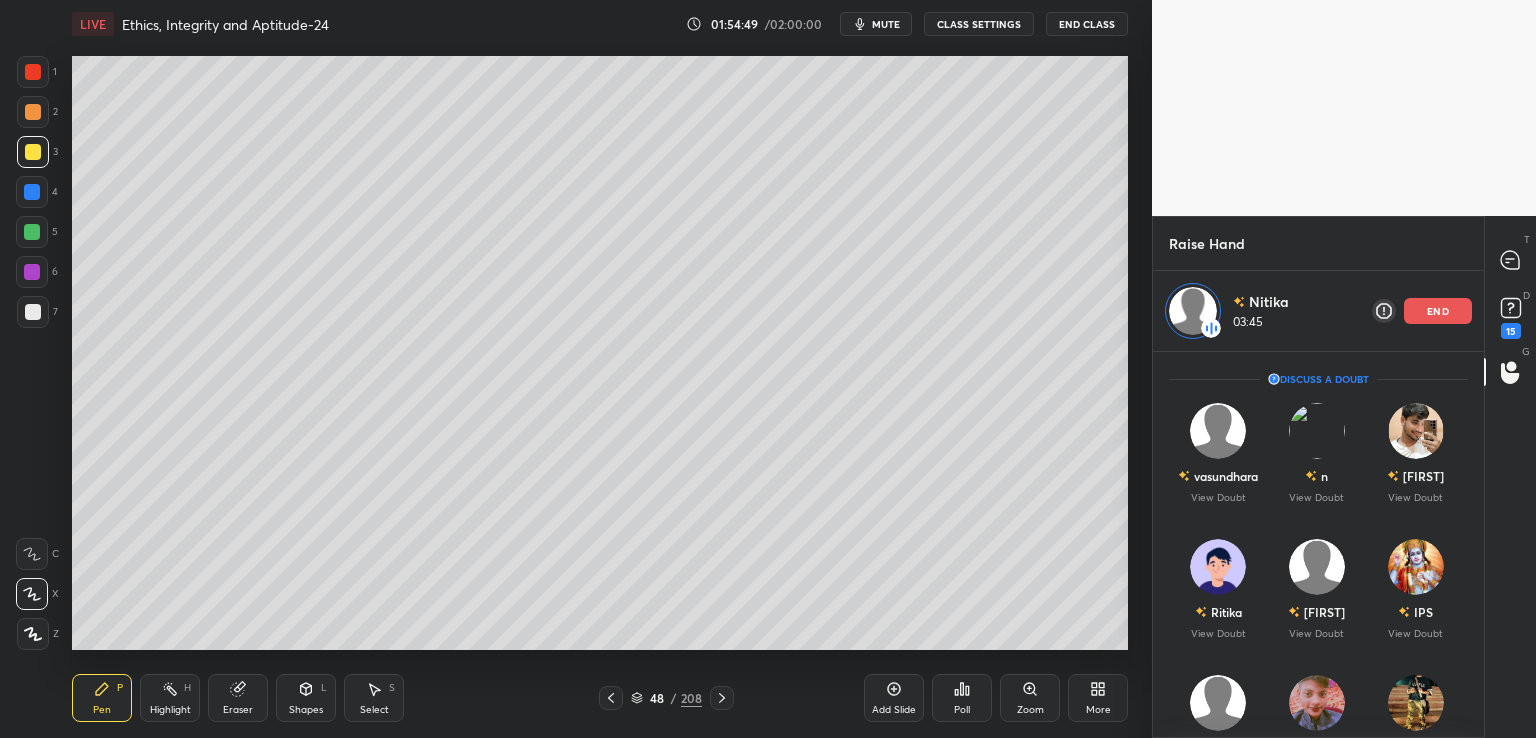 click on "end" at bounding box center [1438, 311] 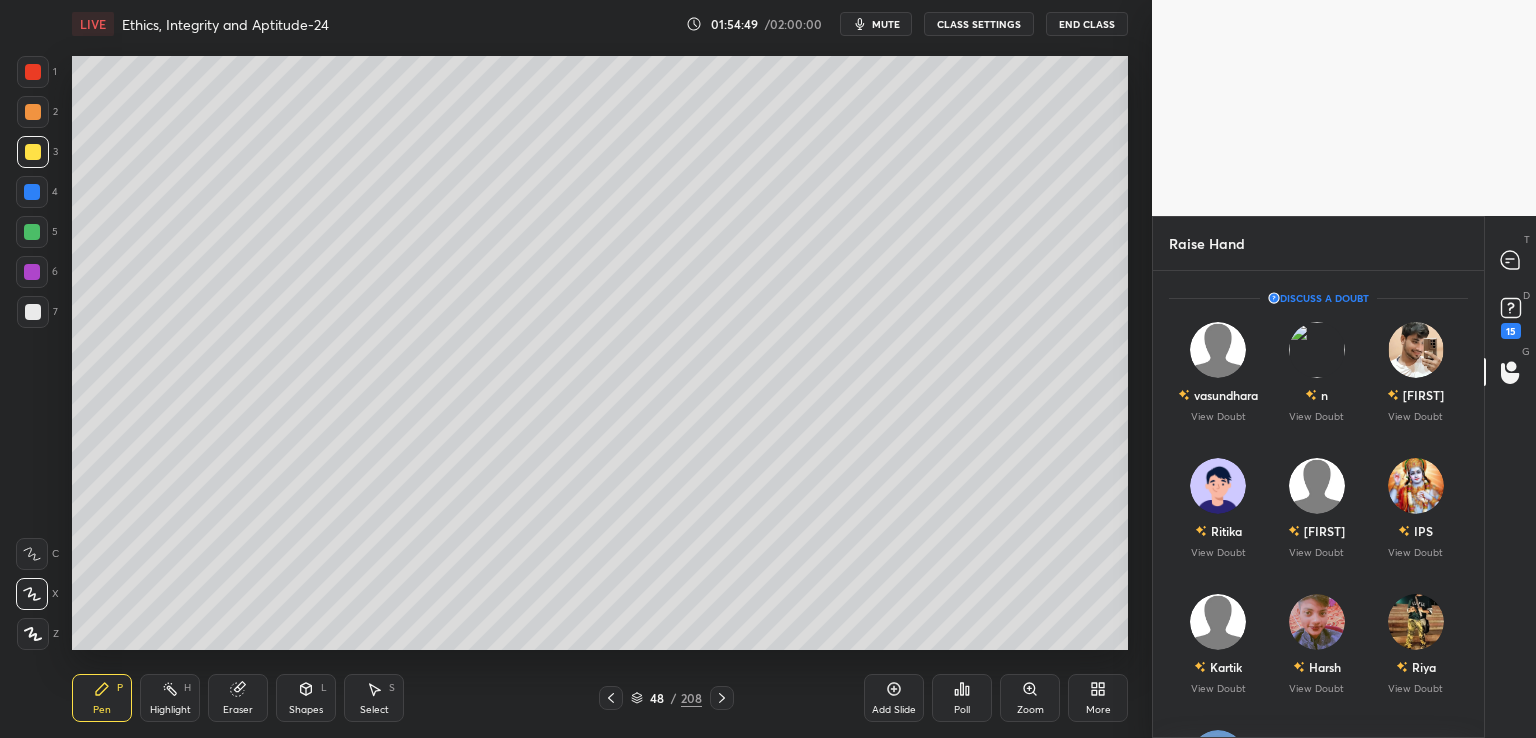 scroll, scrollTop: 6, scrollLeft: 6, axis: both 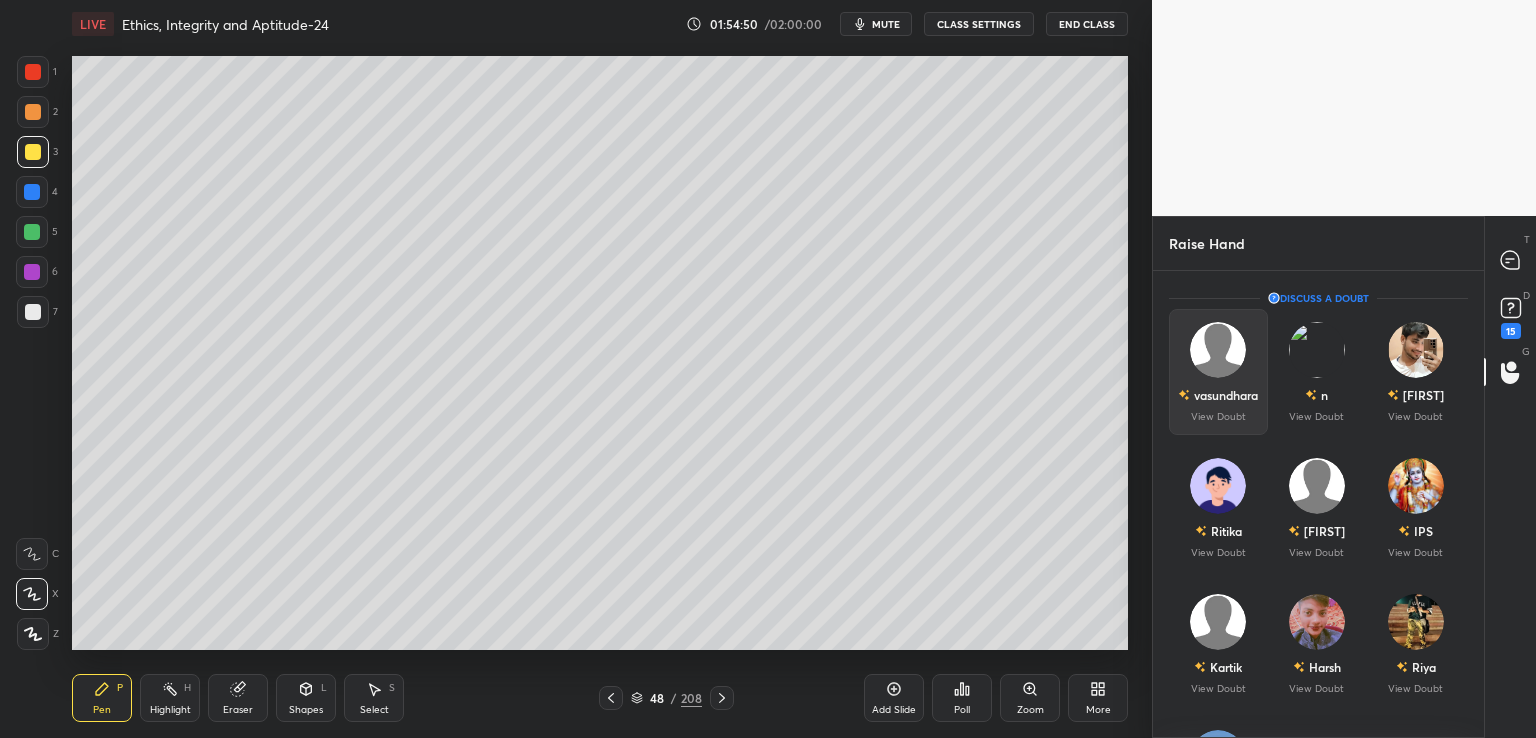 click on "vasundhara" at bounding box center [1226, 395] 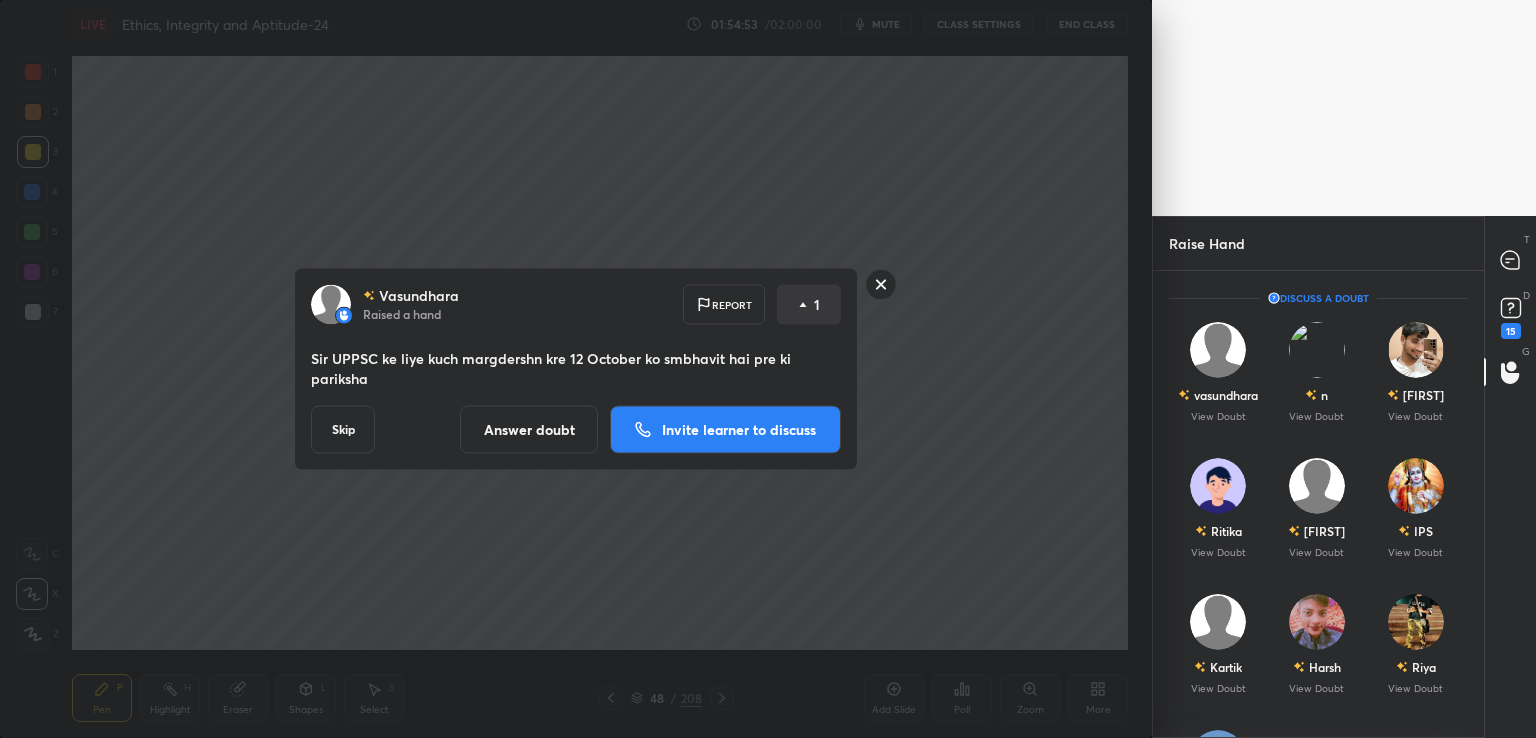 click on "Answer doubt" at bounding box center (529, 430) 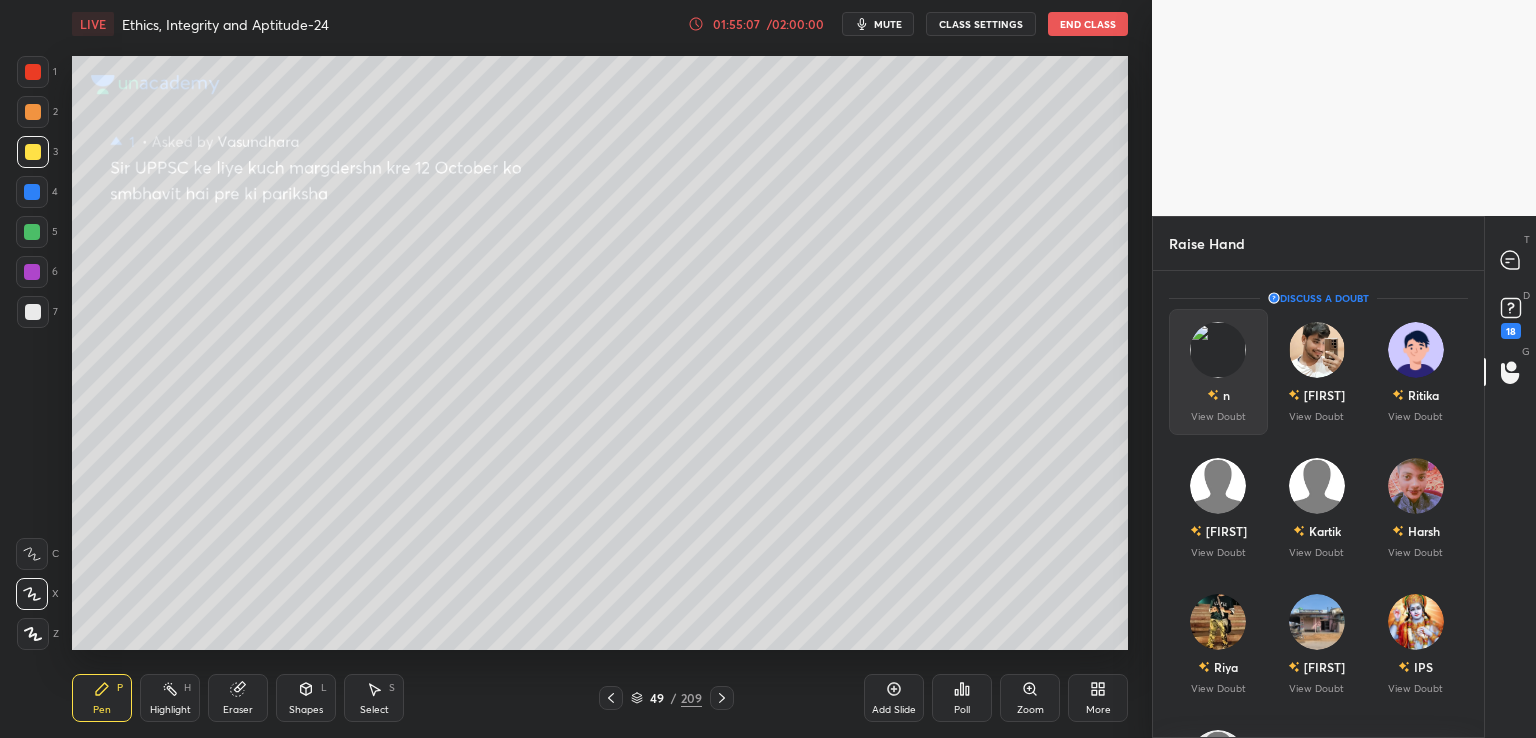 click on "View Doubt" at bounding box center (1218, 417) 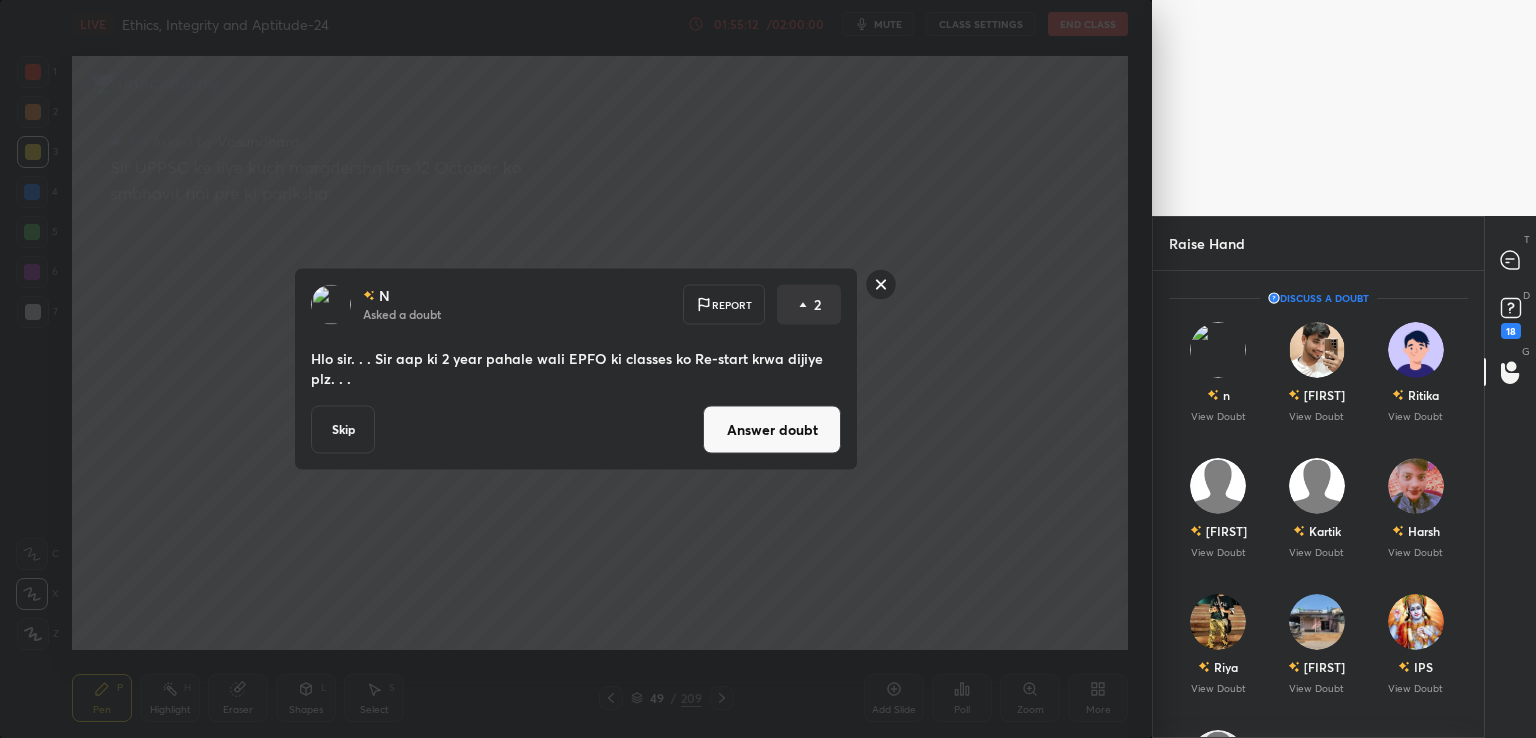 click on "Answer doubt" at bounding box center [772, 430] 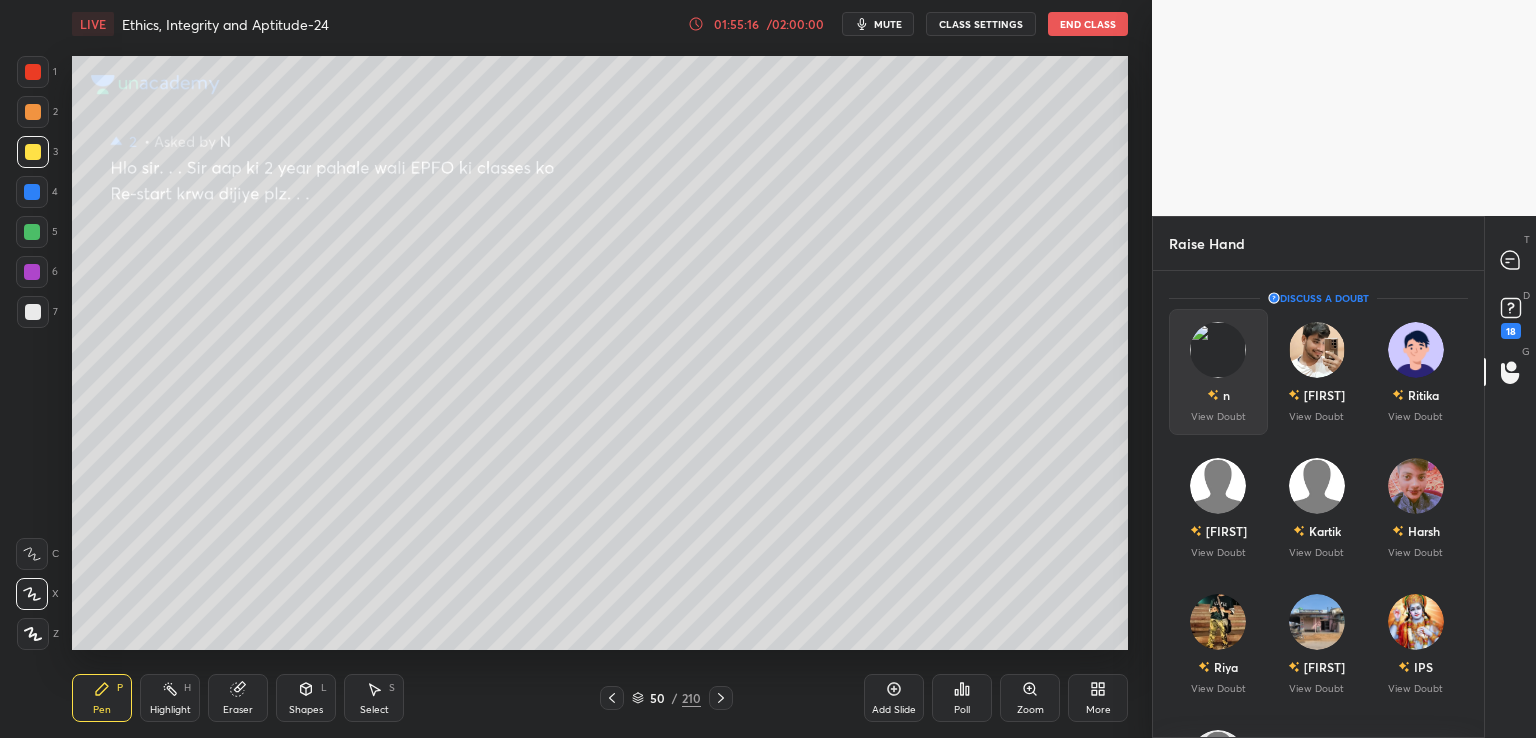 click at bounding box center [1213, 395] 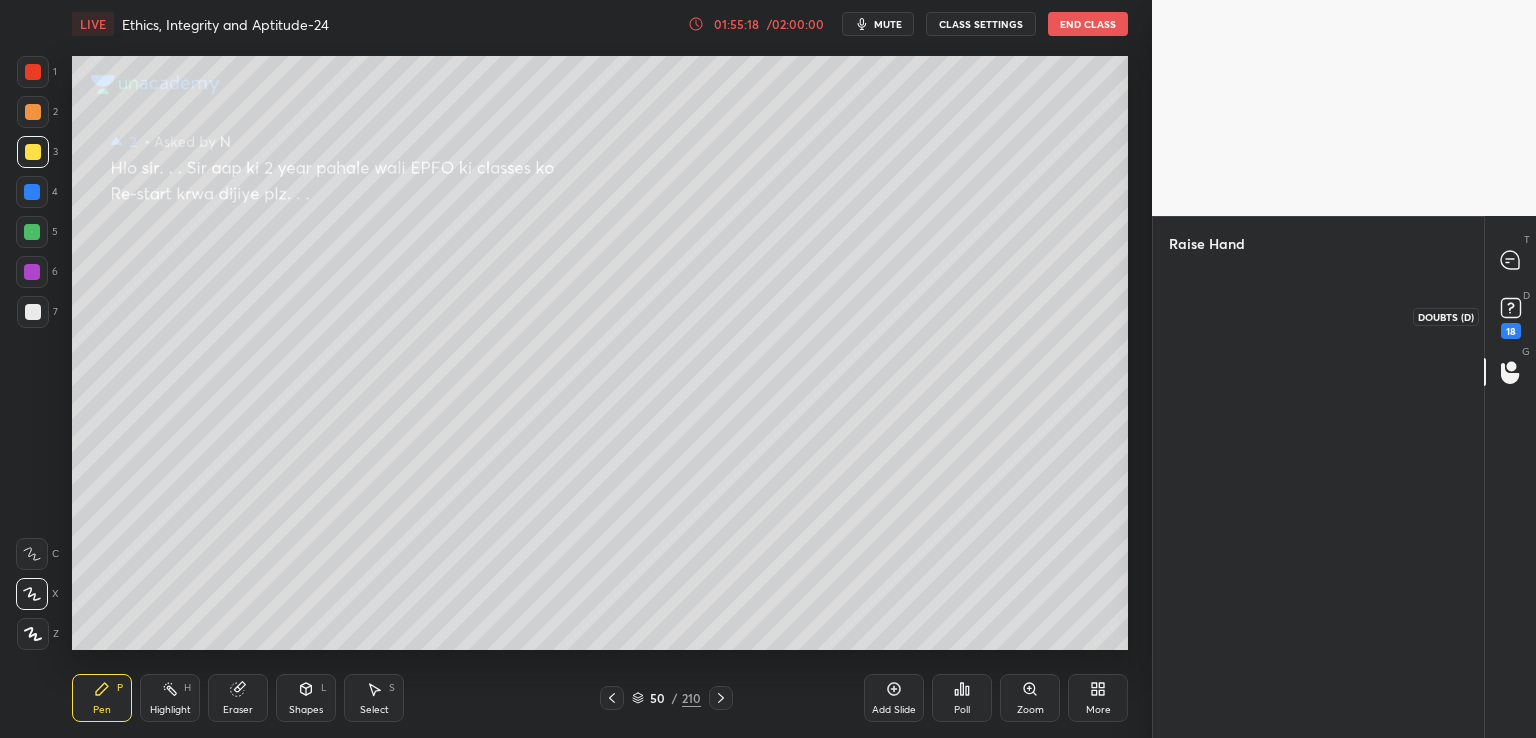 click 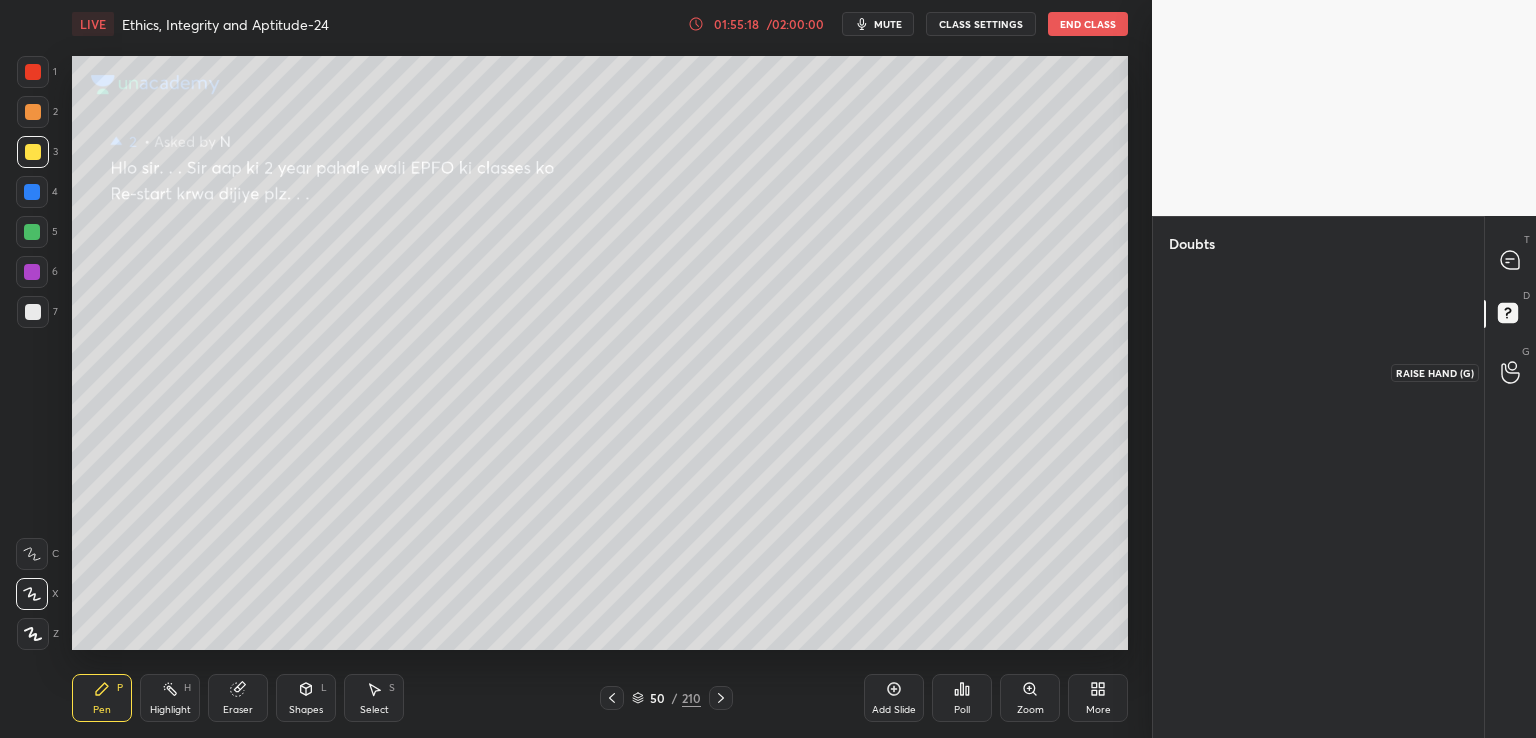 click 